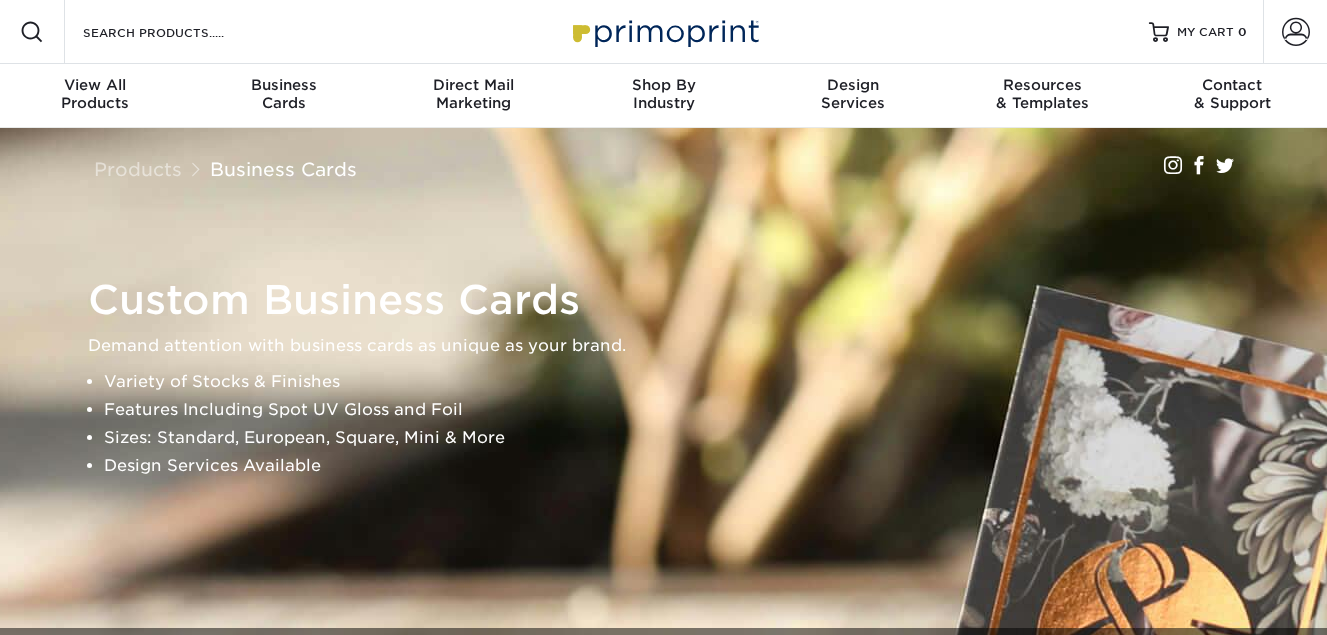 scroll, scrollTop: 0, scrollLeft: 0, axis: both 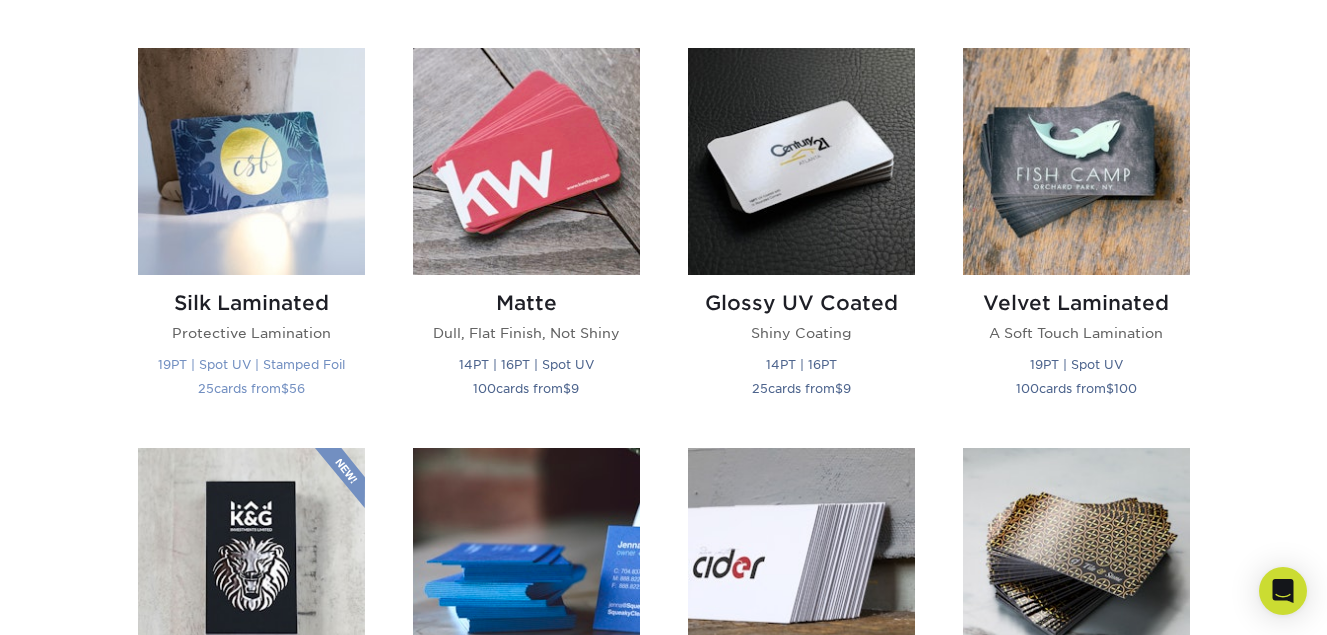click on "Silk Laminated" at bounding box center [251, 303] 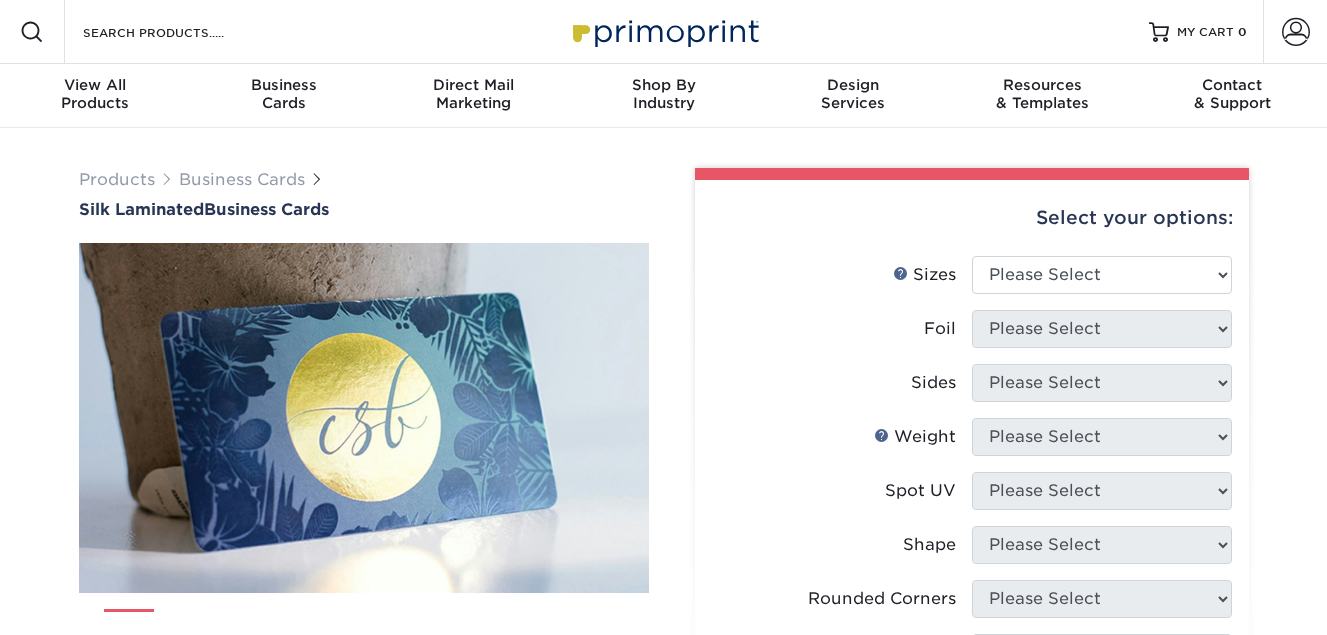 scroll, scrollTop: 0, scrollLeft: 0, axis: both 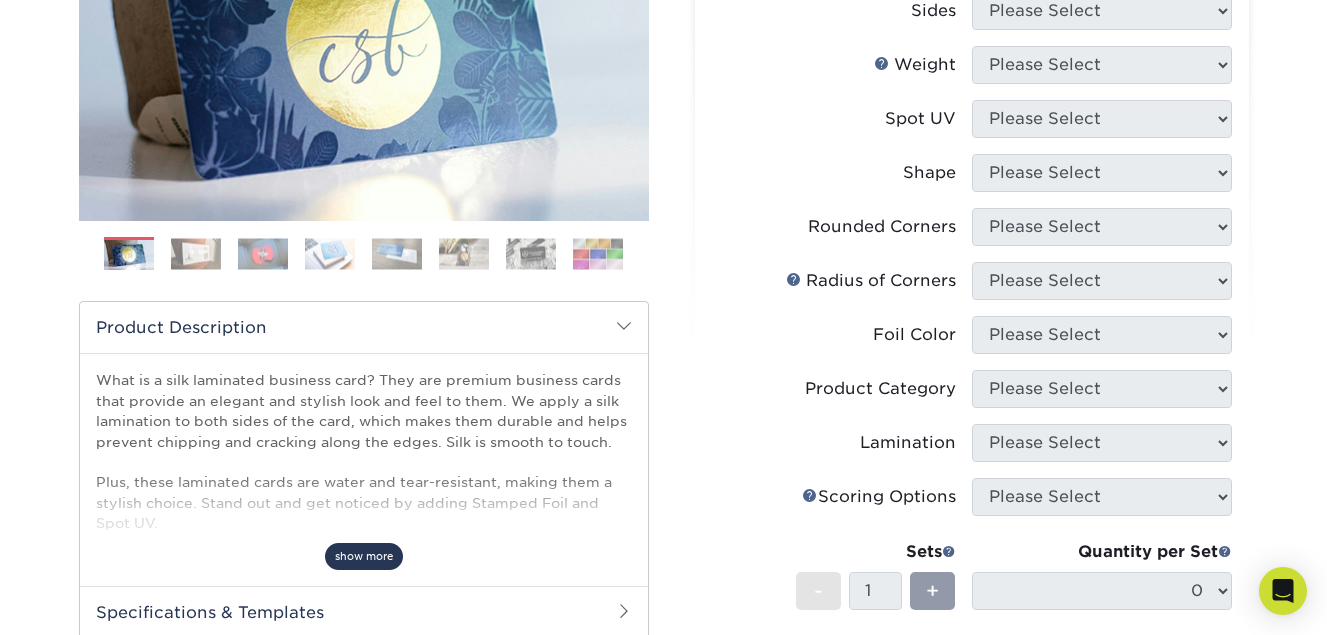 click on "show more" at bounding box center [364, 556] 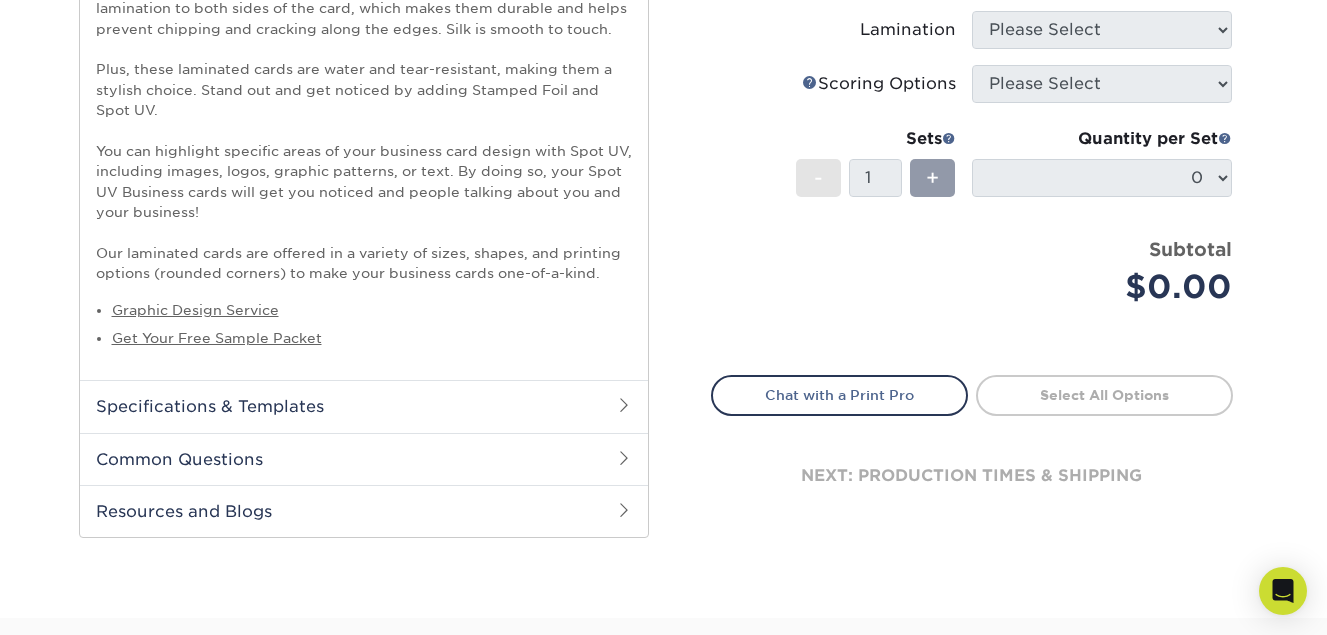 scroll, scrollTop: 804, scrollLeft: 0, axis: vertical 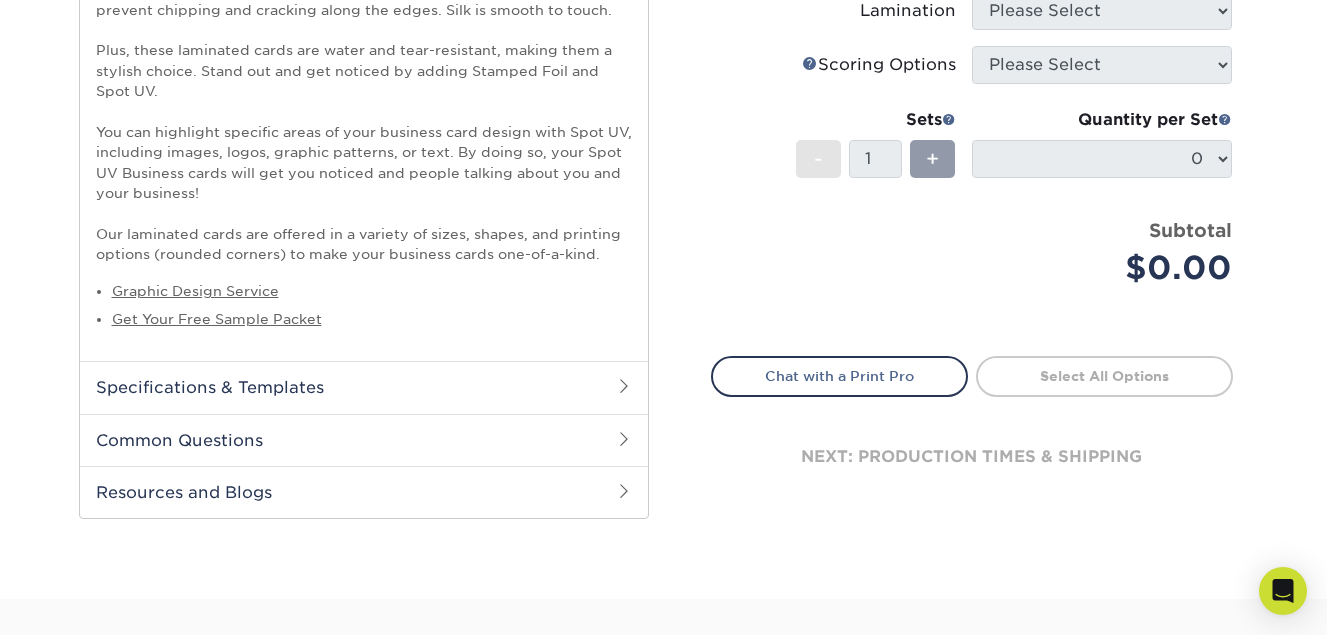 click on "Specifications & Templates" at bounding box center (364, 387) 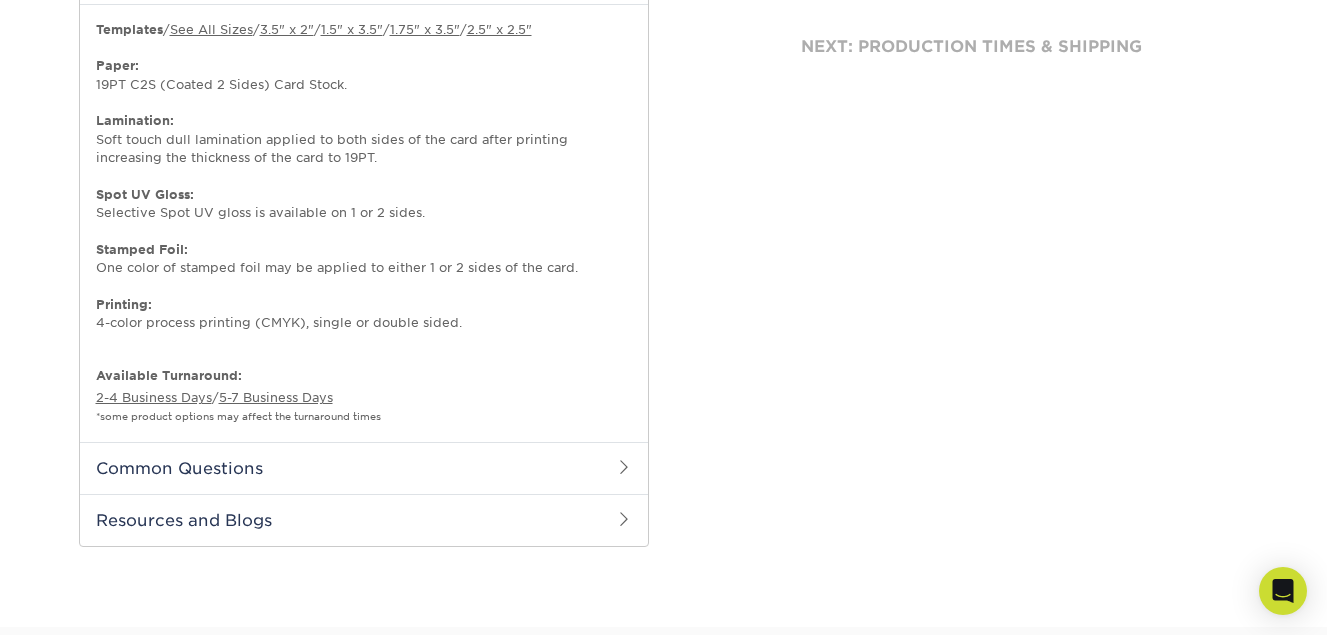 scroll, scrollTop: 1225, scrollLeft: 0, axis: vertical 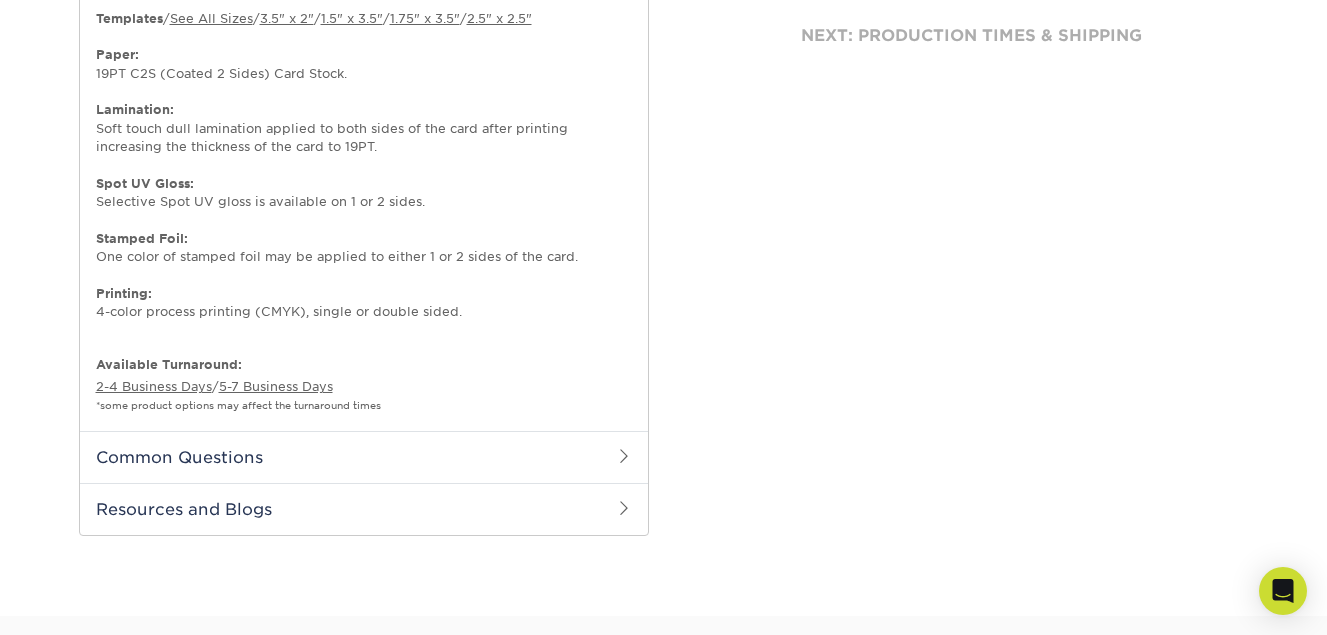 click on "Common Questions" at bounding box center (364, 457) 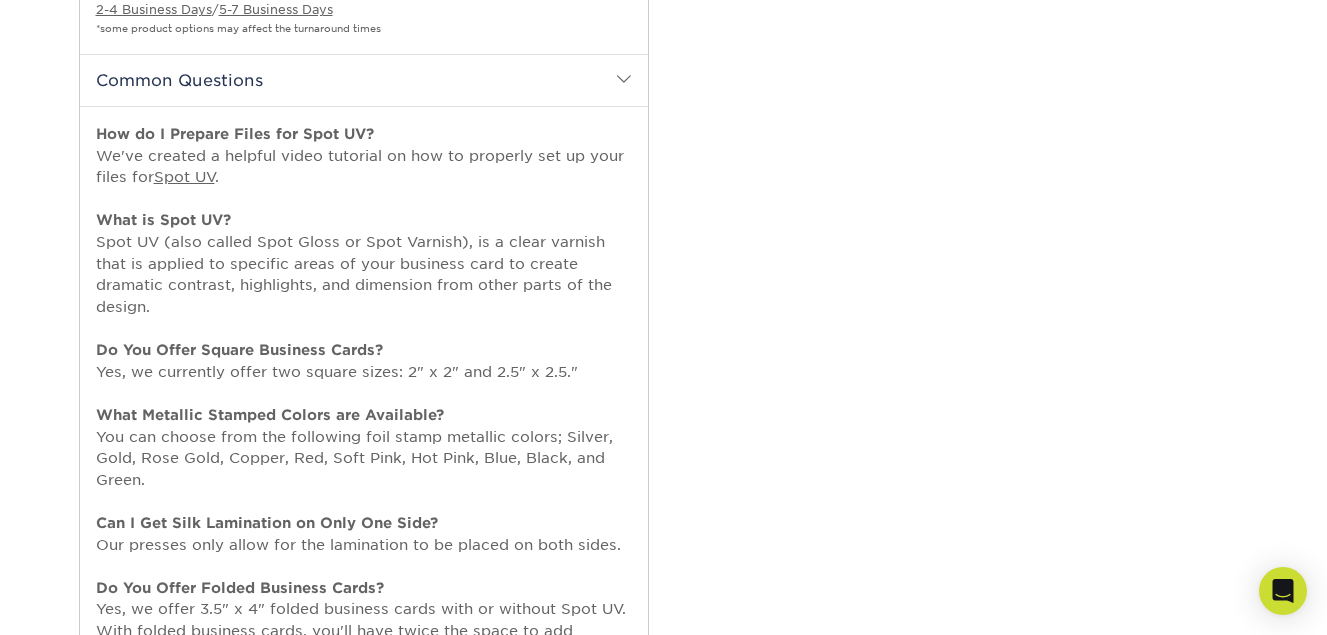scroll, scrollTop: 1597, scrollLeft: 0, axis: vertical 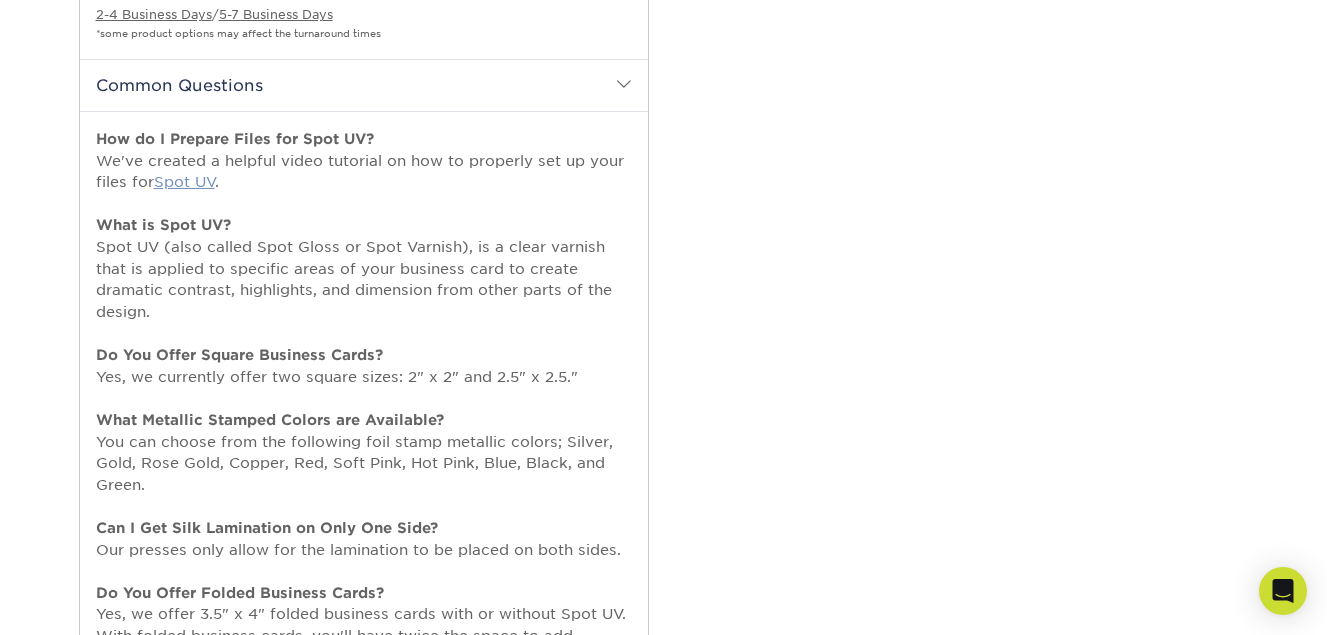 click on "Spot UV" at bounding box center [184, 181] 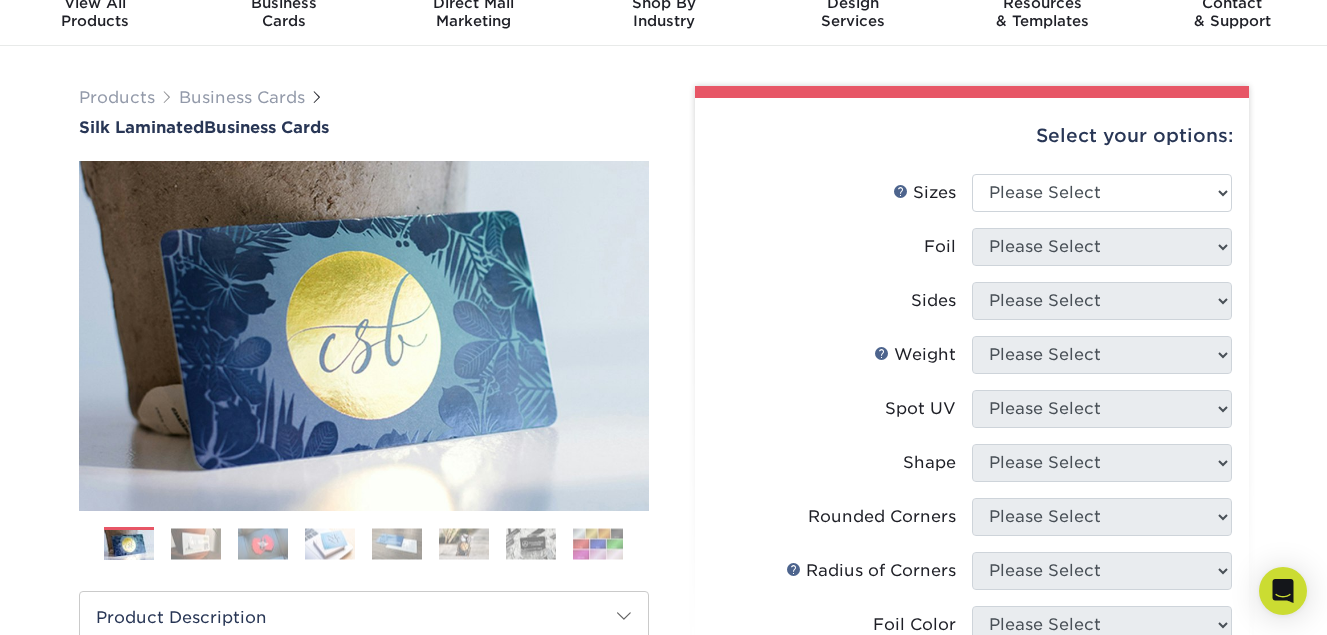 scroll, scrollTop: 81, scrollLeft: 0, axis: vertical 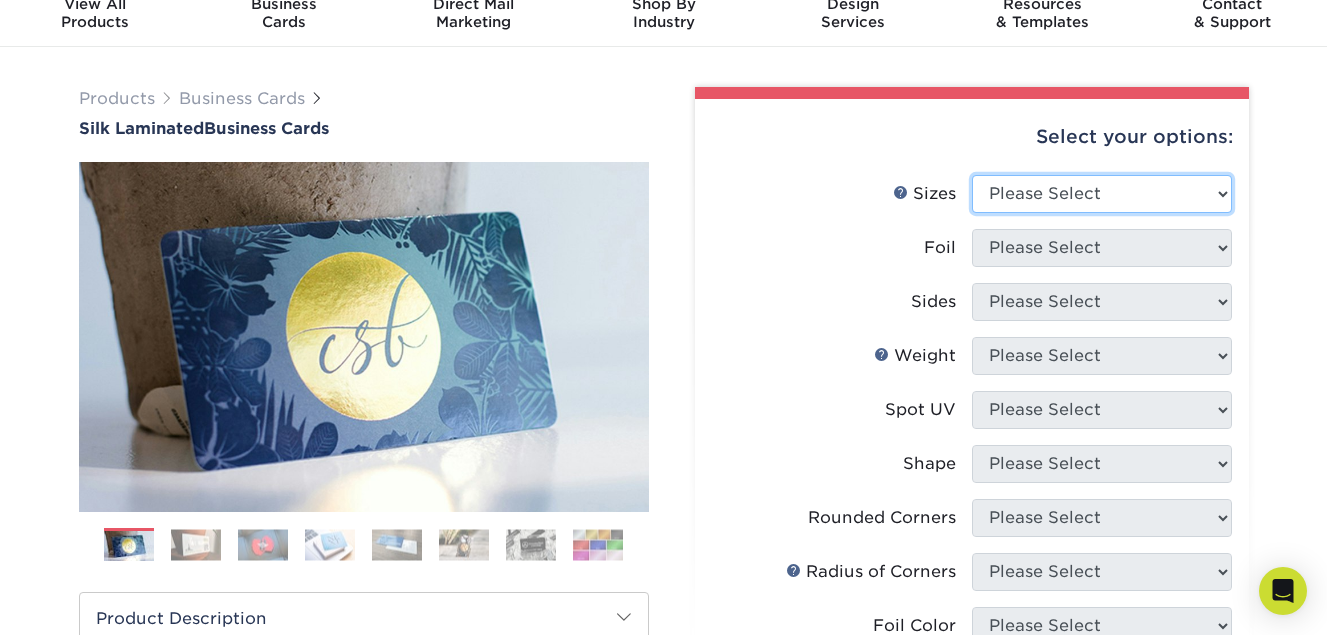 click on "Please Select
1.5" x 3.5"  - Mini
1.75" x 3.5" - Mini
2" x 2" - Square
2" x 3" - Mini
2" x 3.5" - Standard
2" x 7" - Foldover Card
2.125" x 3.375" - European
2.5" x 2.5" - Square 3.5" x 4" - Foldover Card" at bounding box center (1102, 194) 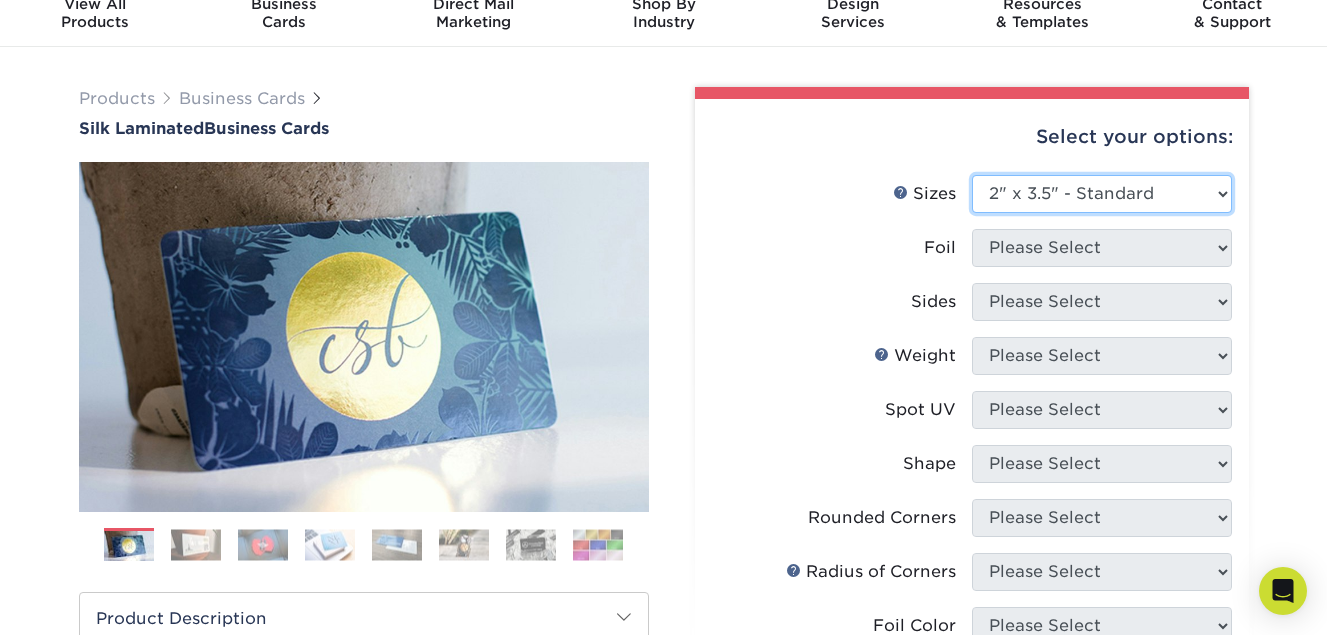click on "Please Select
1.5" x 3.5"  - Mini
1.75" x 3.5" - Mini
2" x 2" - Square
2" x 3" - Mini
2" x 3.5" - Standard
2" x 7" - Foldover Card
2.125" x 3.375" - European
2.5" x 2.5" - Square 3.5" x 4" - Foldover Card" at bounding box center (1102, 194) 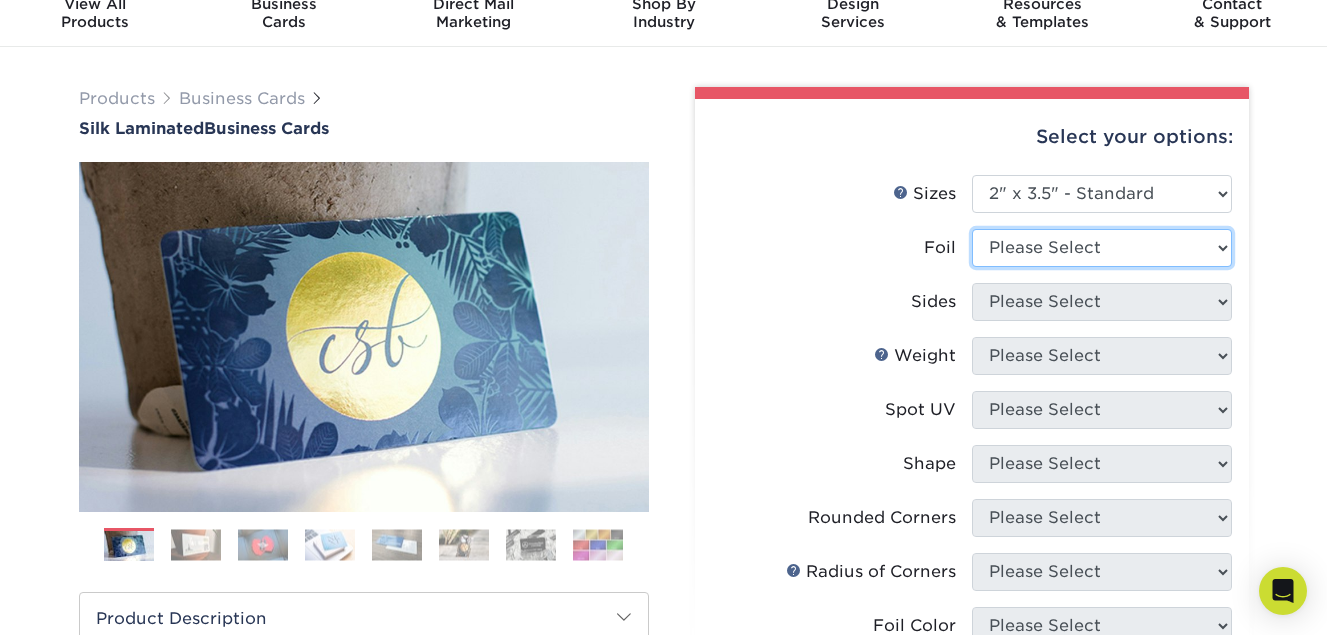 click on "Please Select Yes No" at bounding box center (1102, 248) 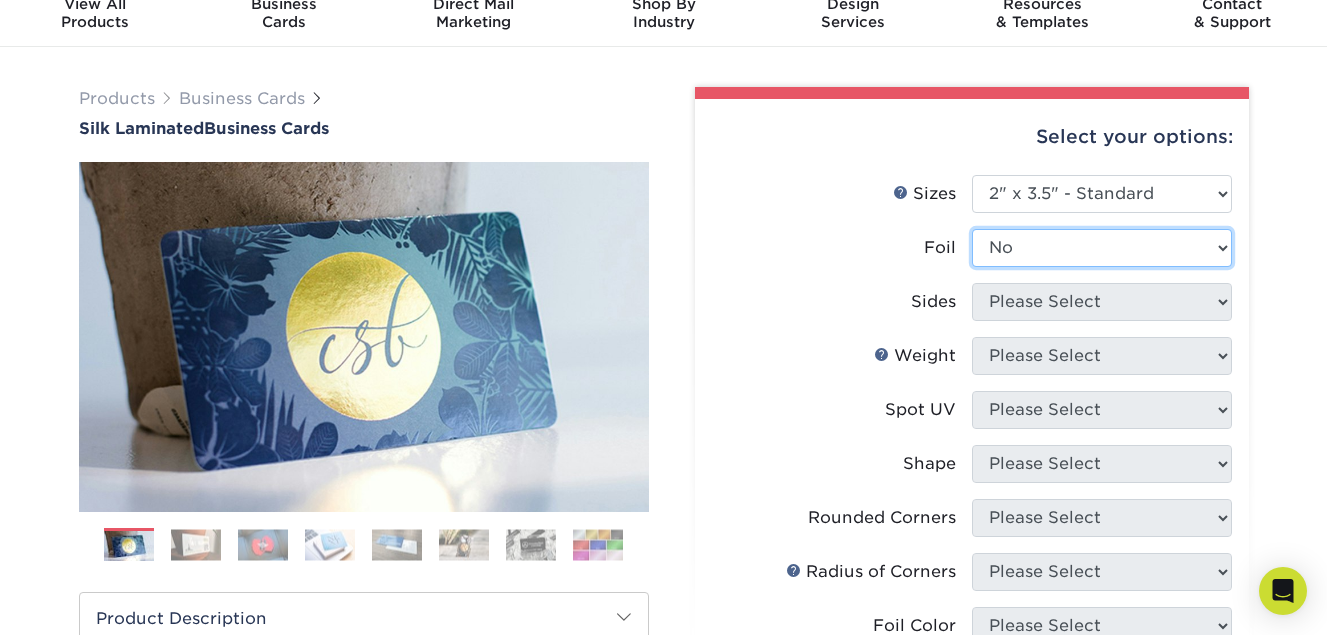 click on "Please Select Yes No" at bounding box center [1102, 248] 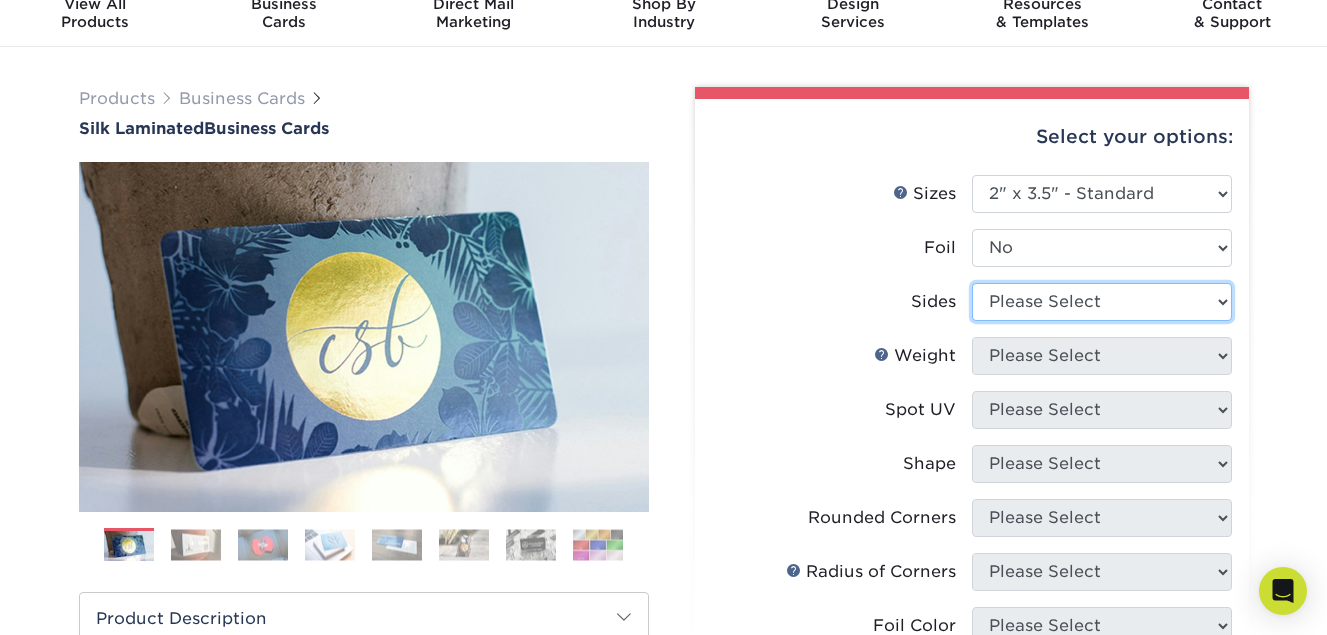click on "Please Select Print Both Sides Print Front Only" at bounding box center [1102, 302] 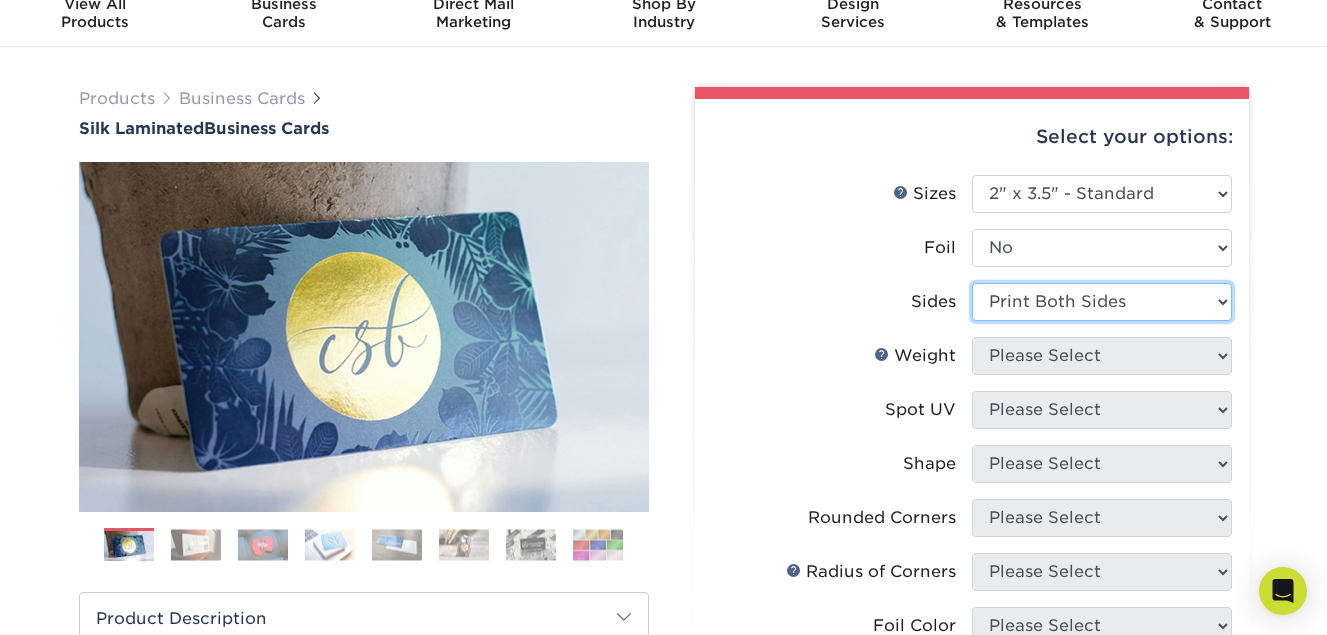 click on "Please Select Print Both Sides Print Front Only" at bounding box center [1102, 302] 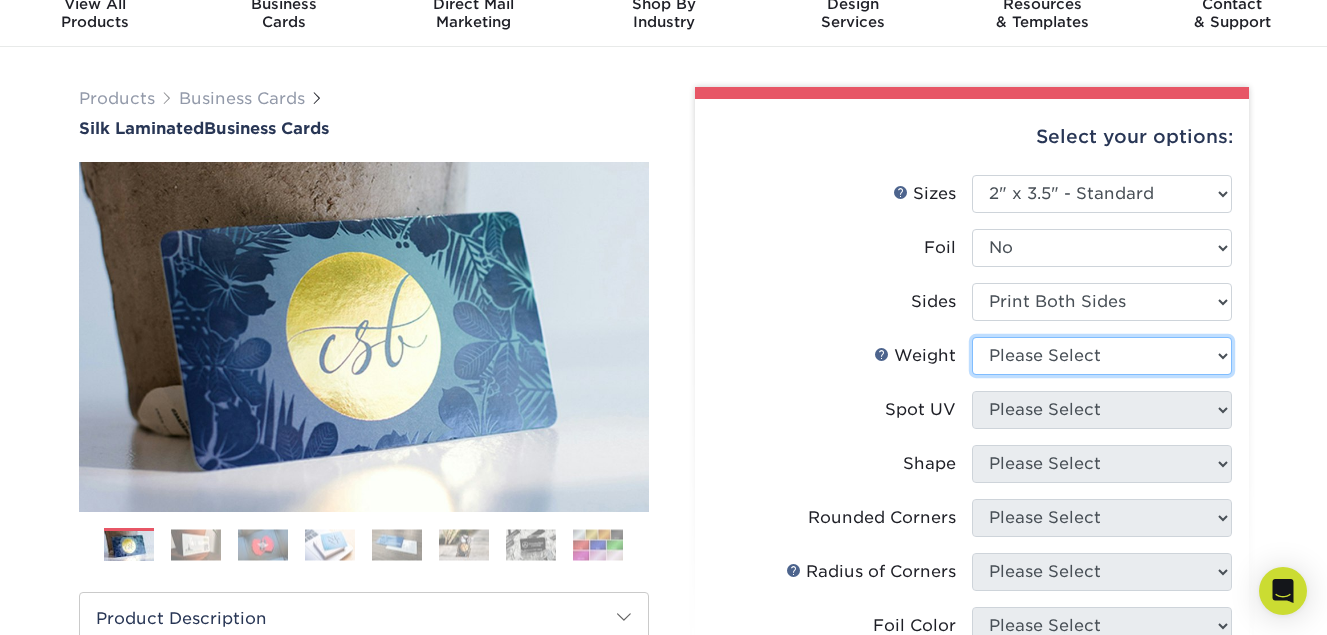 click on "Please Select 16PT" at bounding box center (1102, 356) 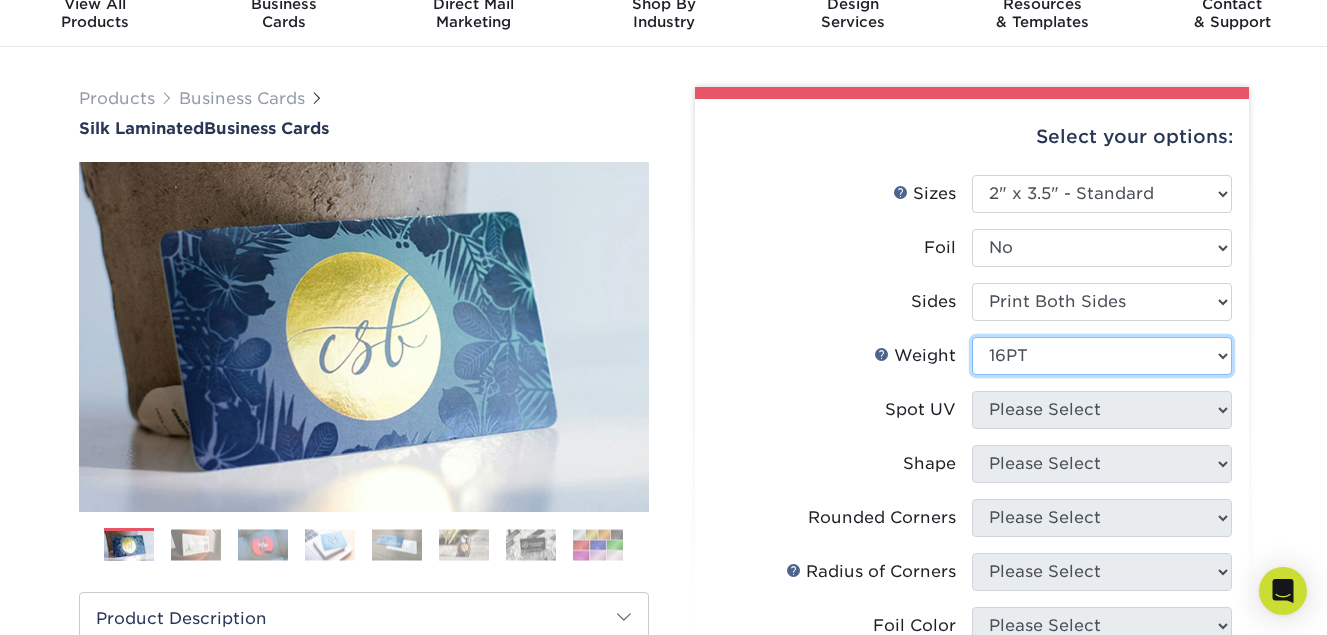 click on "Please Select 16PT" at bounding box center [1102, 356] 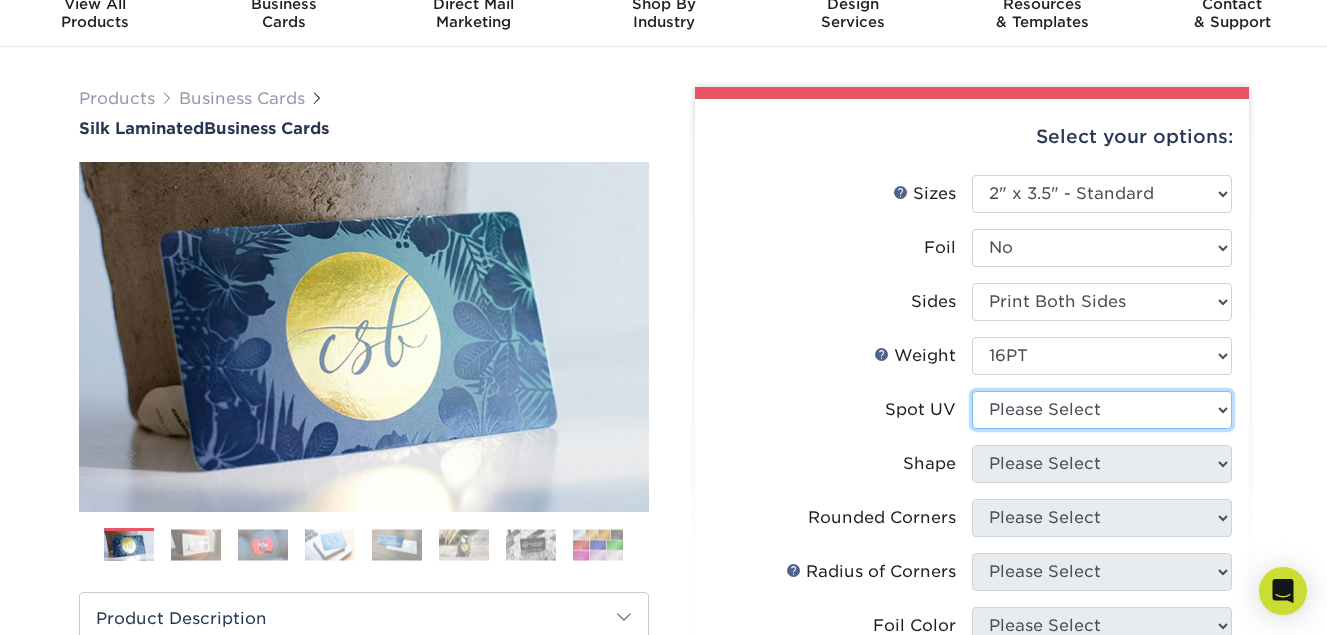 click on "Please Select No Spot UV Front and Back (Both Sides) Front Only Back Only" at bounding box center [1102, 410] 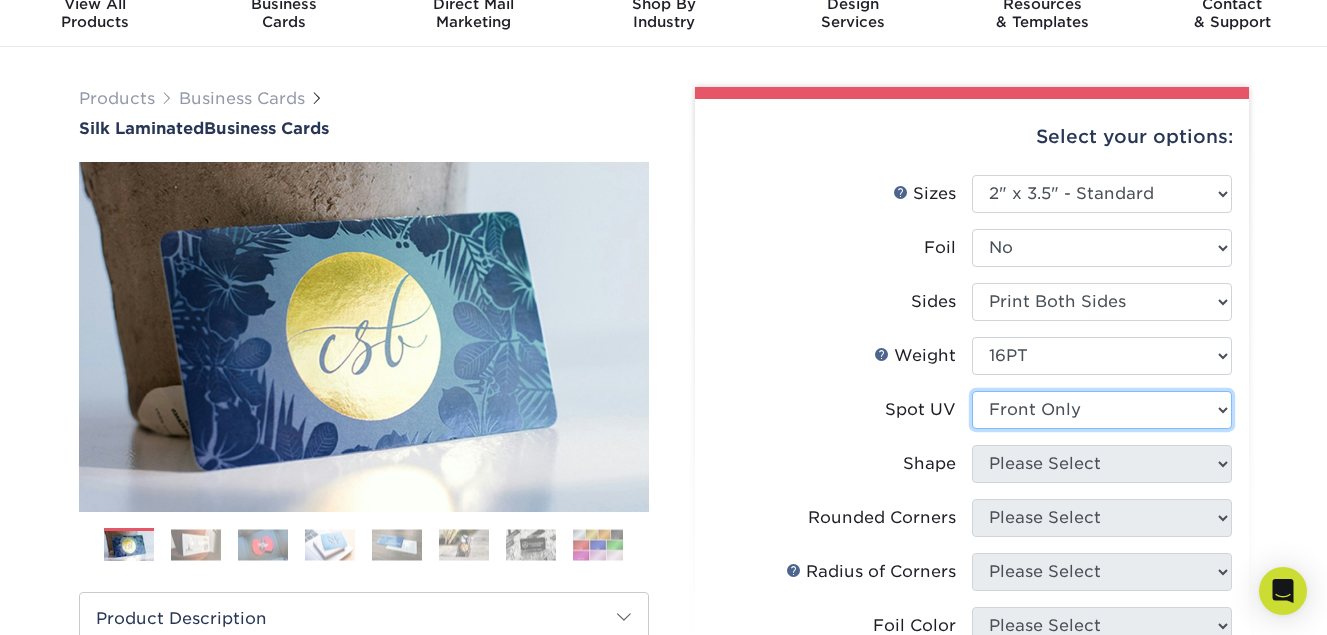 click on "Please Select No Spot UV Front and Back (Both Sides) Front Only Back Only" at bounding box center [1102, 410] 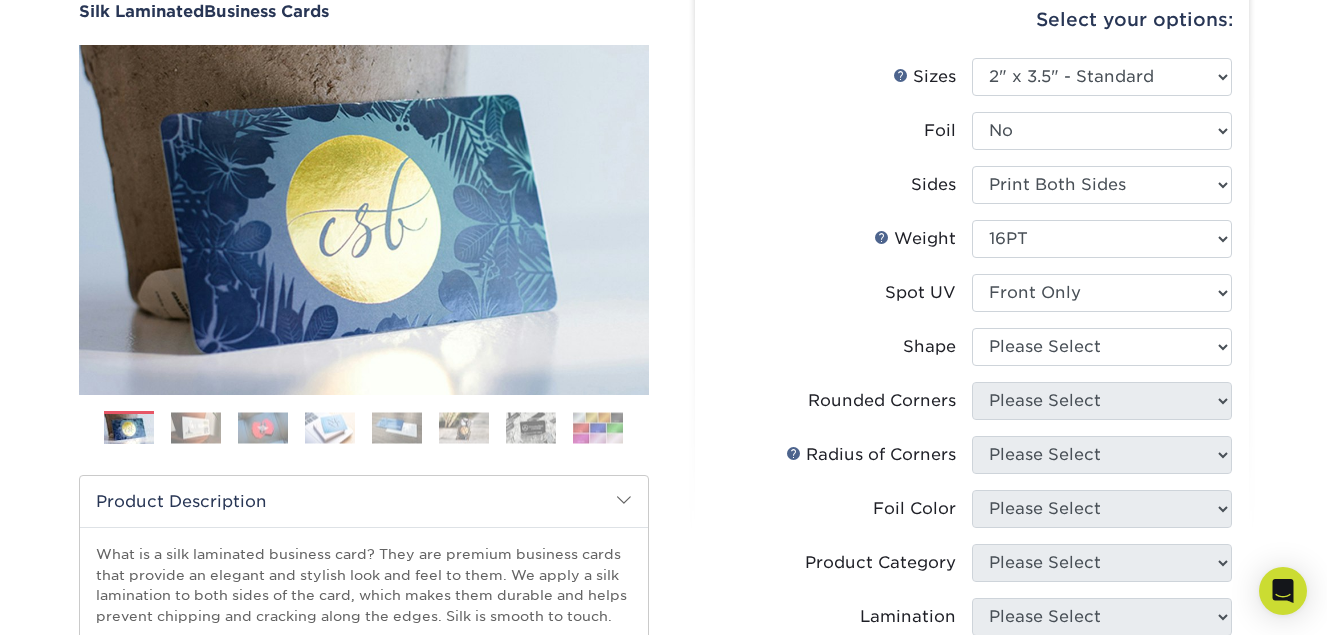 scroll, scrollTop: 197, scrollLeft: 0, axis: vertical 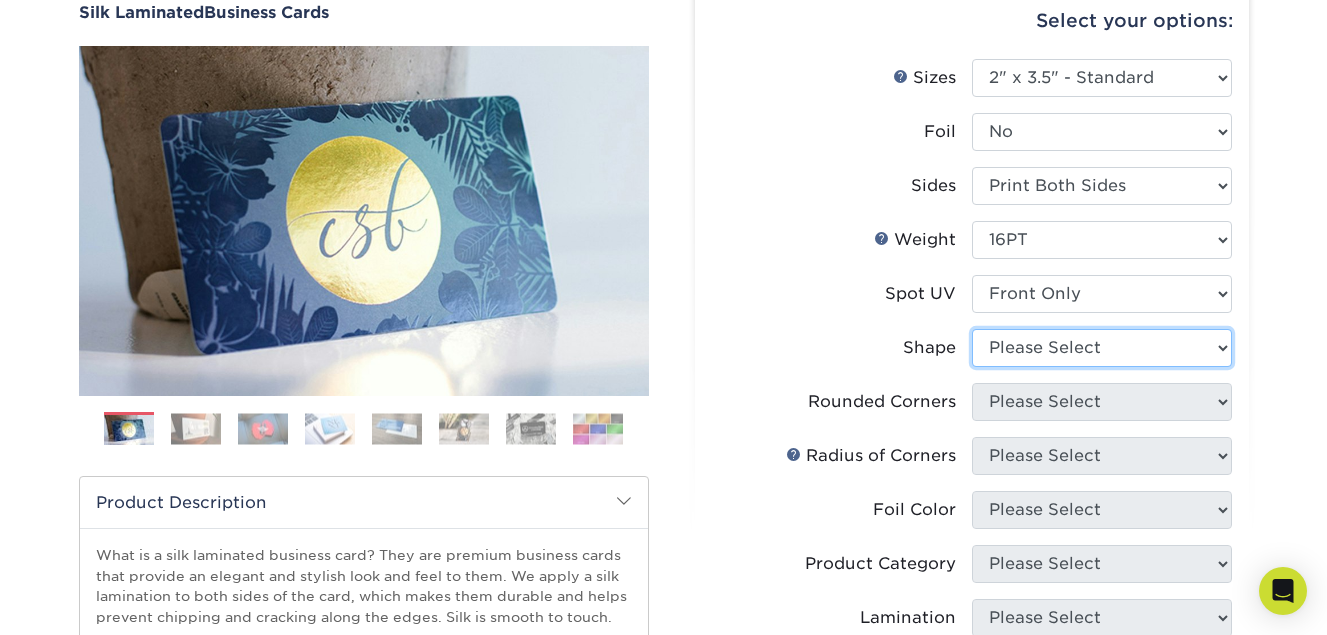 click on "Please Select Standard" at bounding box center (1102, 348) 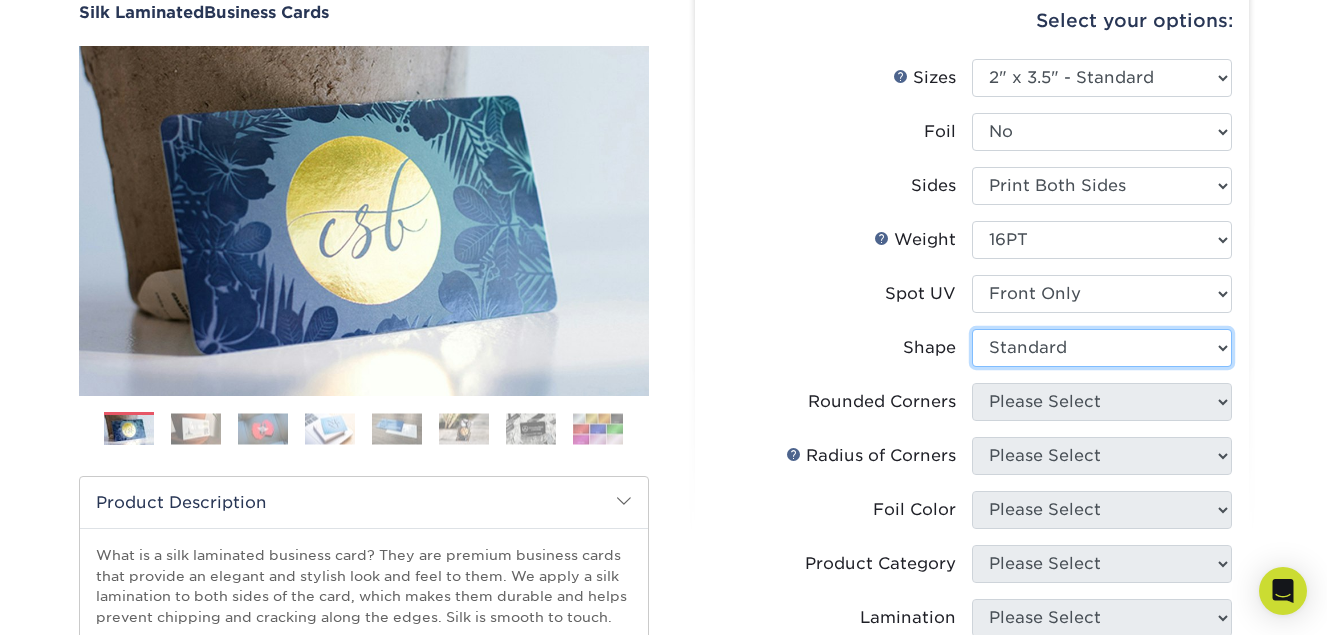 click on "Please Select Standard" at bounding box center [1102, 348] 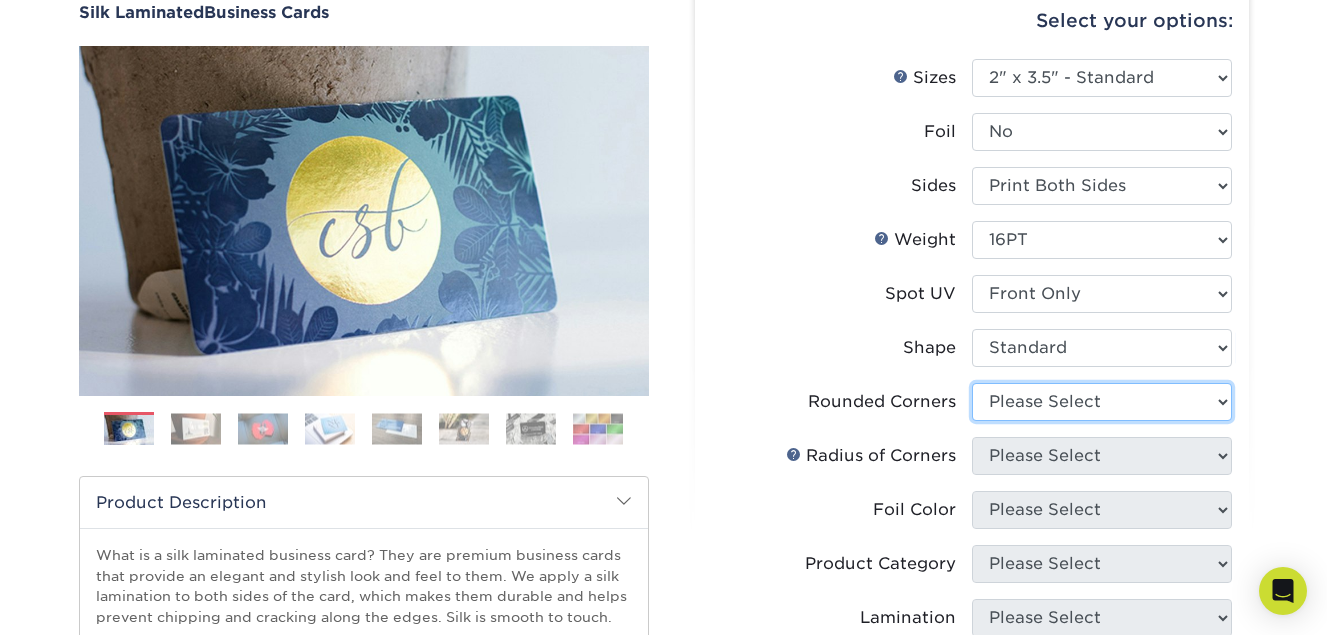 click on "Please Select
Yes - Round 2 Corners                                                    Yes - Round 4 Corners                                                    No" at bounding box center [1102, 402] 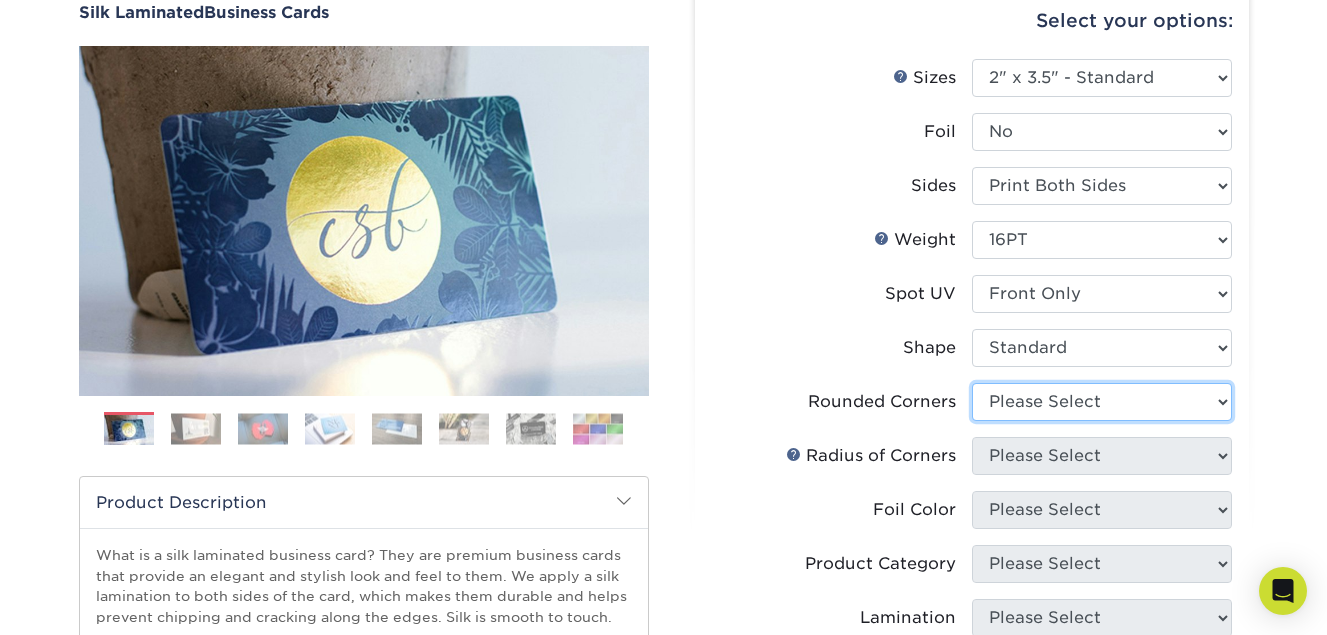 select on "7672df9e-0e0a-464d-8e1f-920c575e4da3" 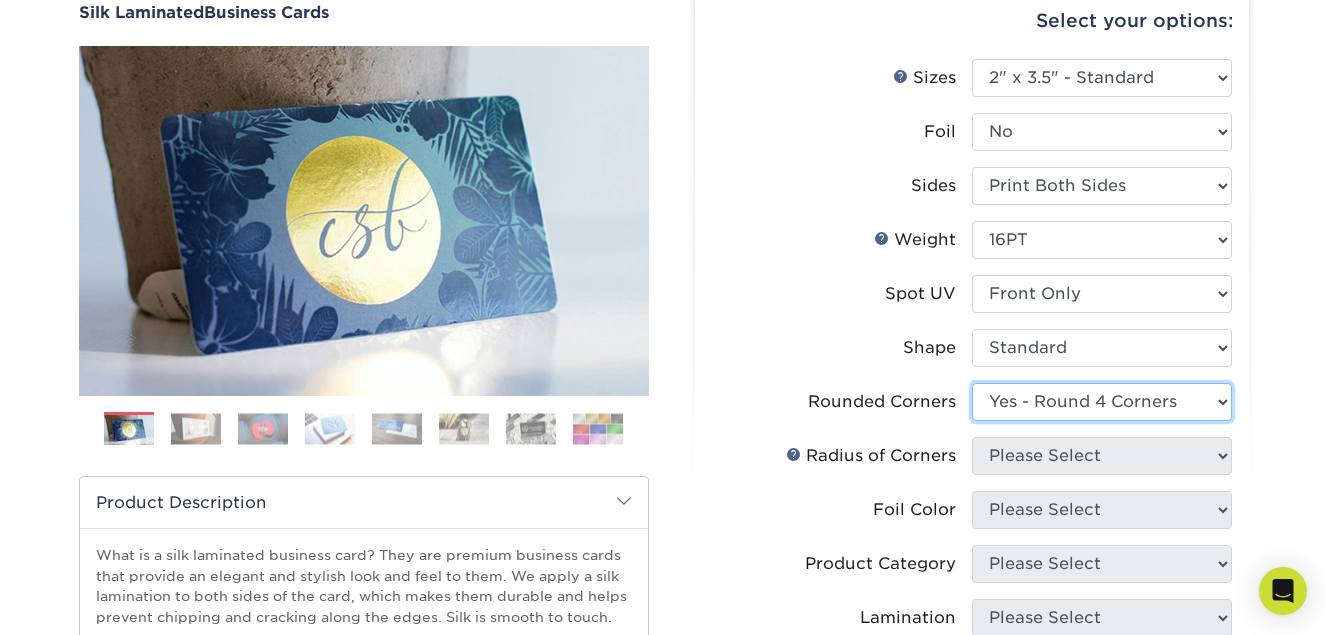 click on "Please Select
Yes - Round 2 Corners                                                    Yes - Round 4 Corners                                                    No" at bounding box center (1102, 402) 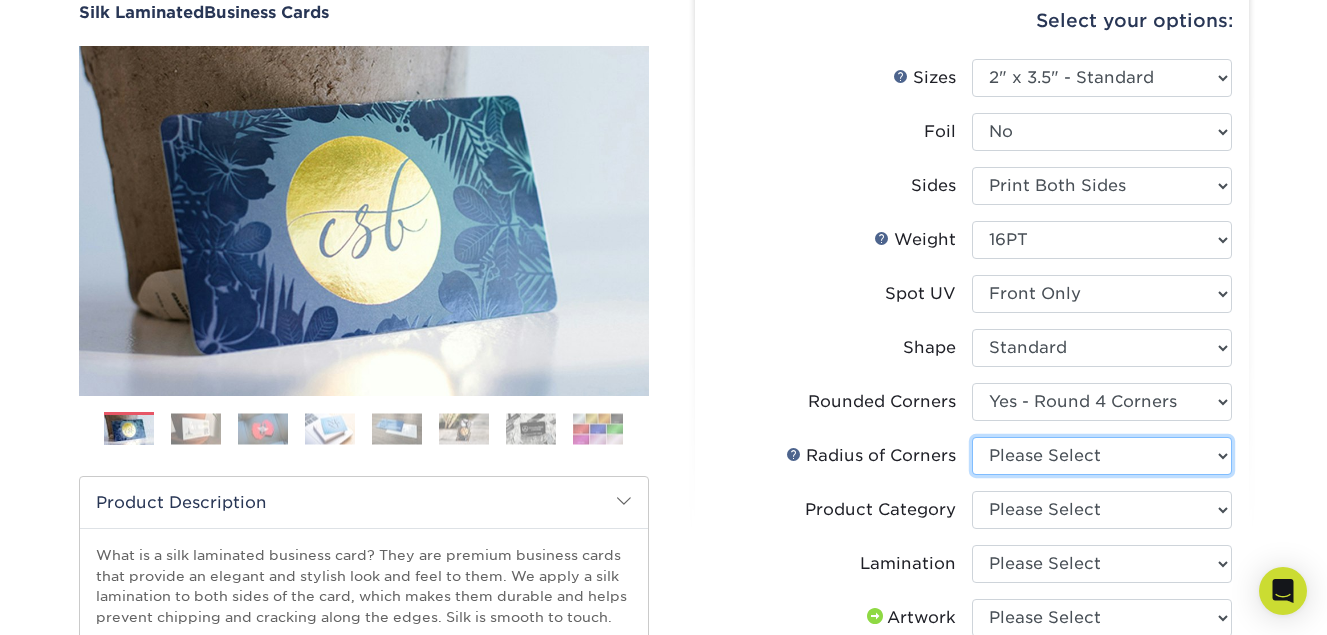 click on "Please Select Rounded 1/8" Rounded 1/4"" at bounding box center (1102, 456) 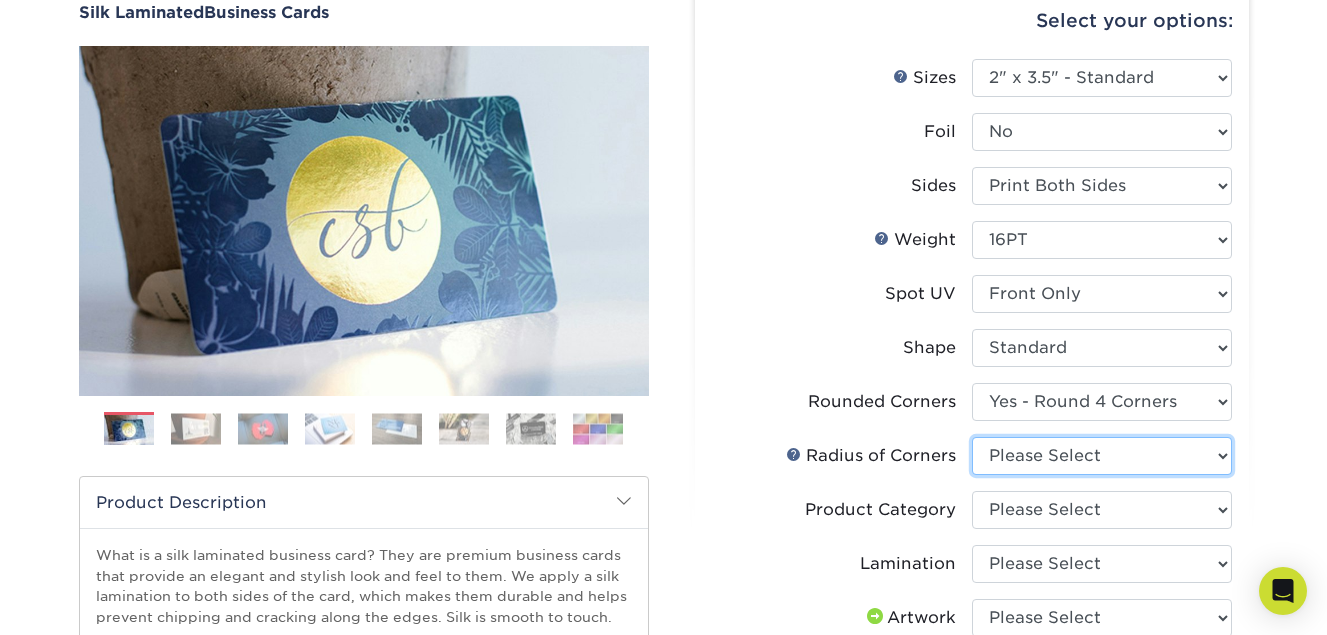 select on "589680c7-ee9a-431b-9d12-d7aeb1386a97" 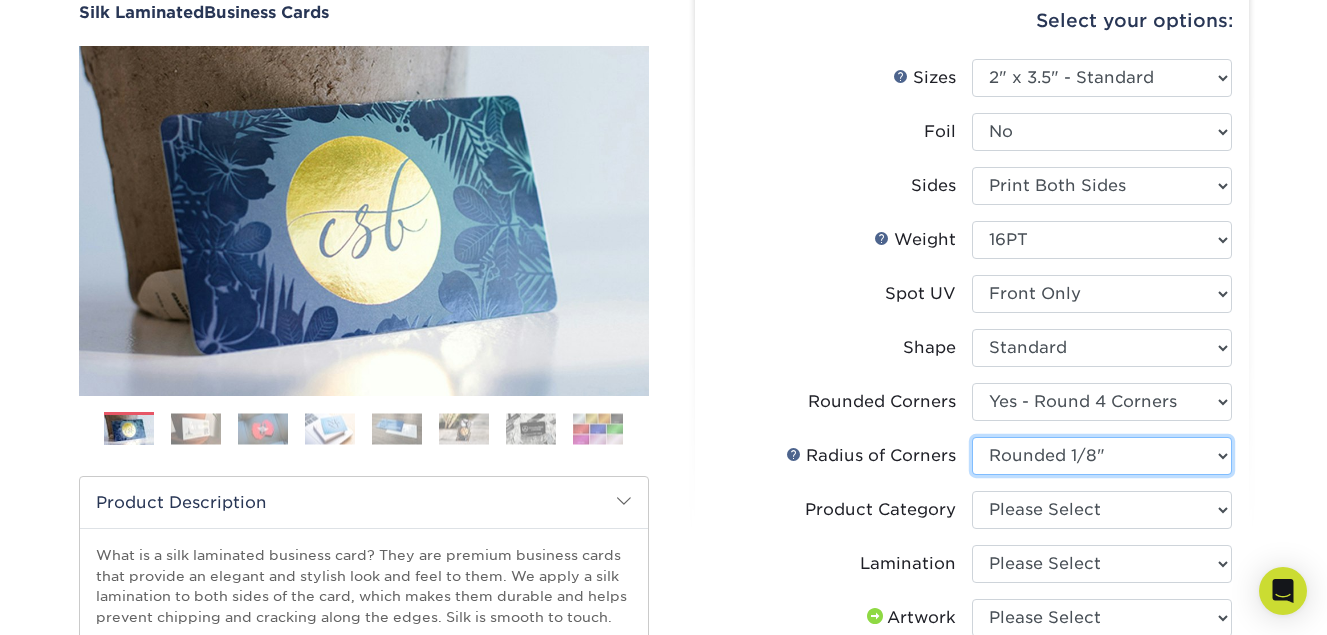 click on "Please Select Rounded 1/8" Rounded 1/4"" at bounding box center [1102, 456] 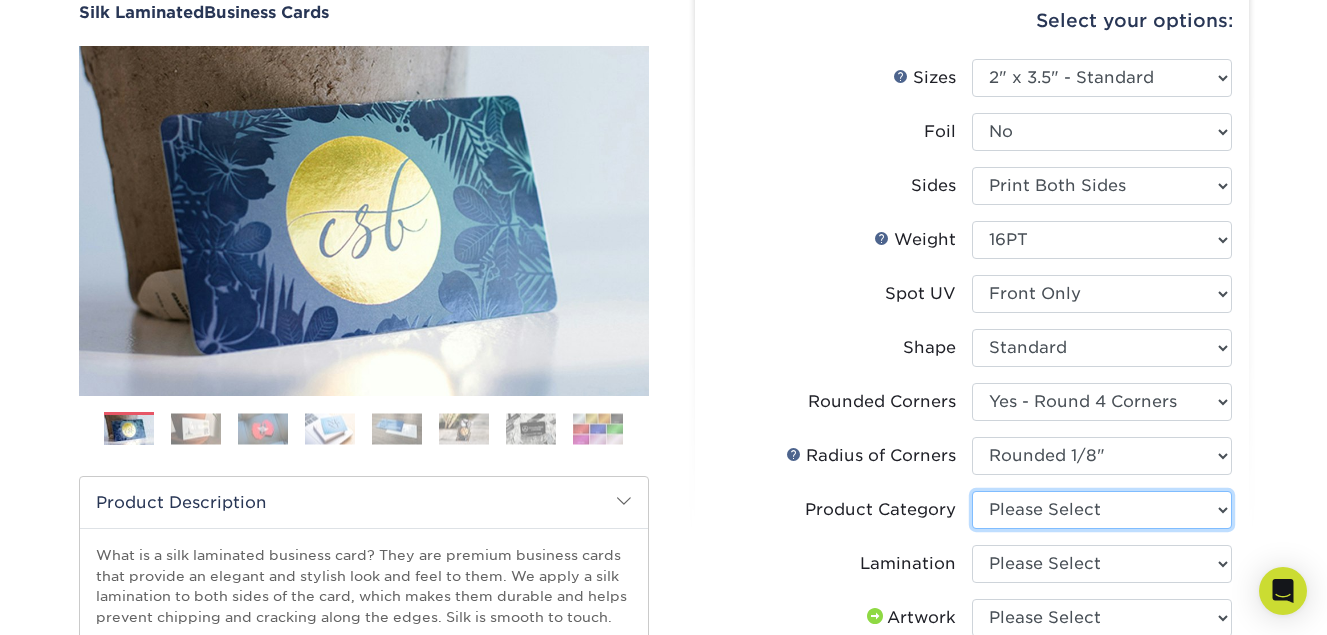click on "Please Select Business Cards" at bounding box center (1102, 510) 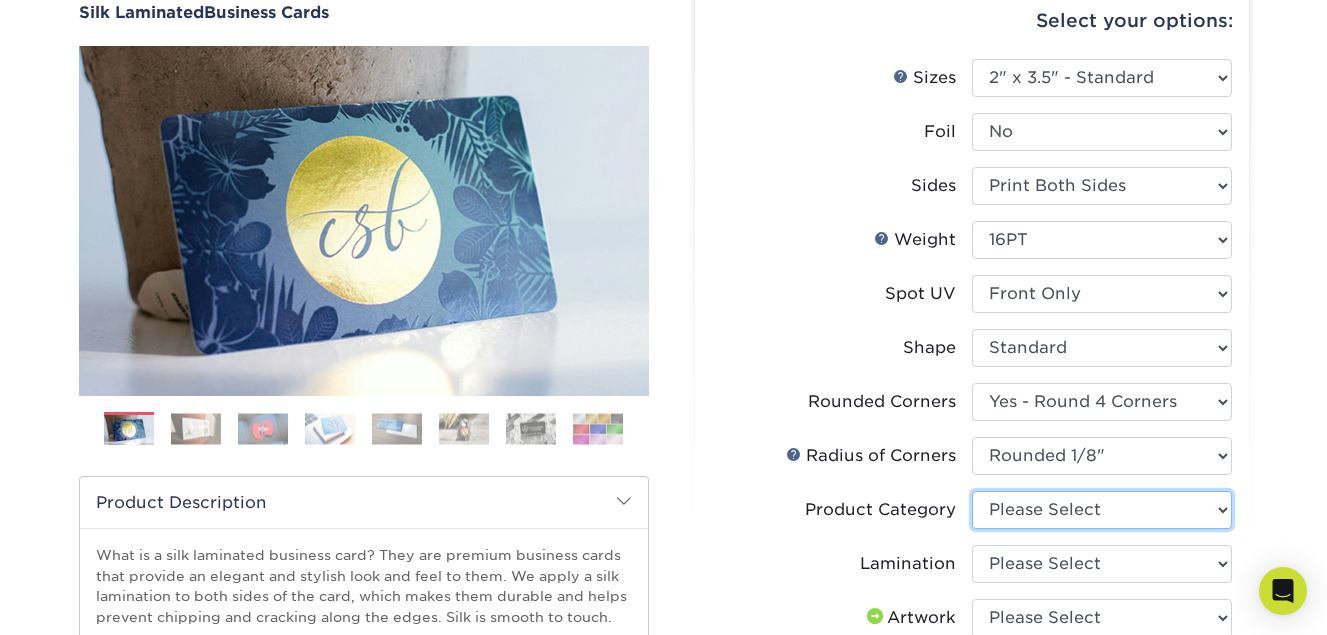 select on "3b5148f1-0588-4f88-a218-97bcfdce65c1" 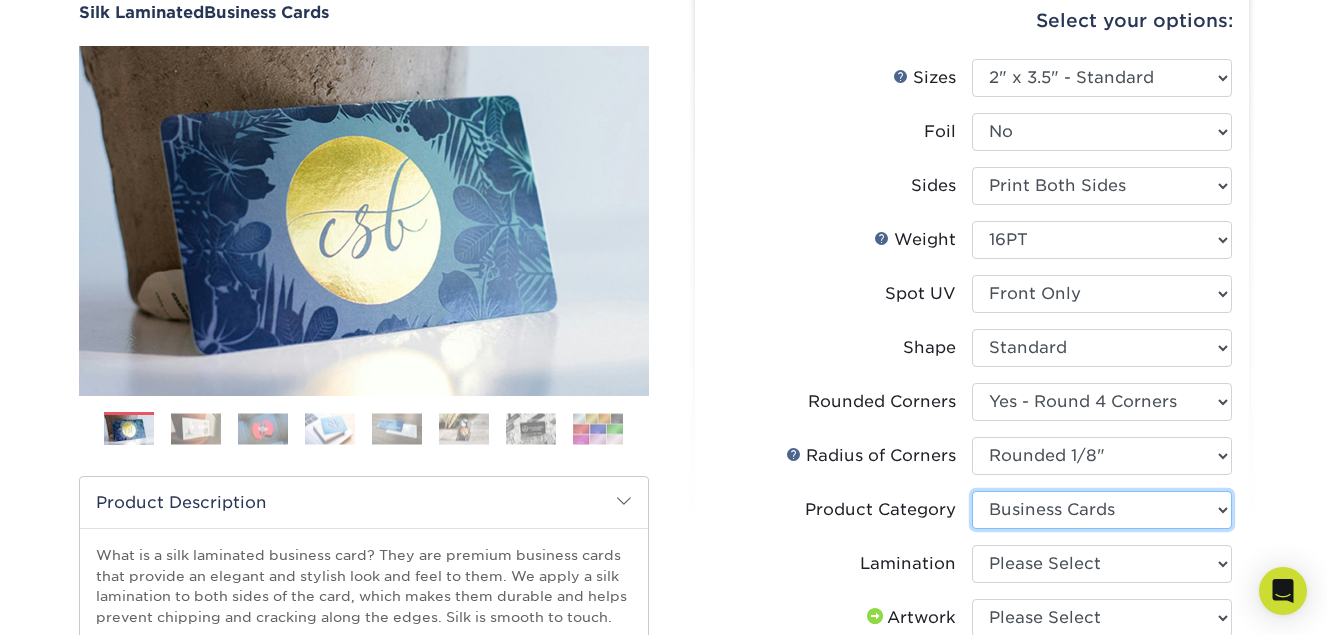 click on "Please Select Business Cards" at bounding box center (1102, 510) 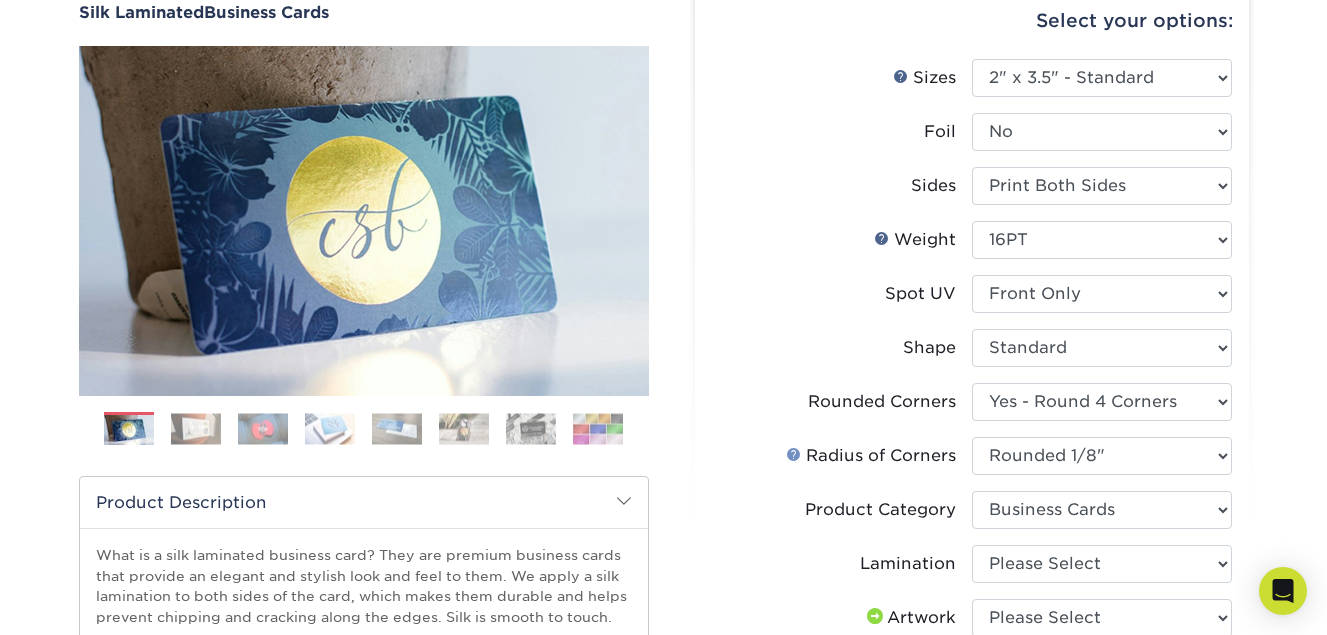 click at bounding box center (794, 454) 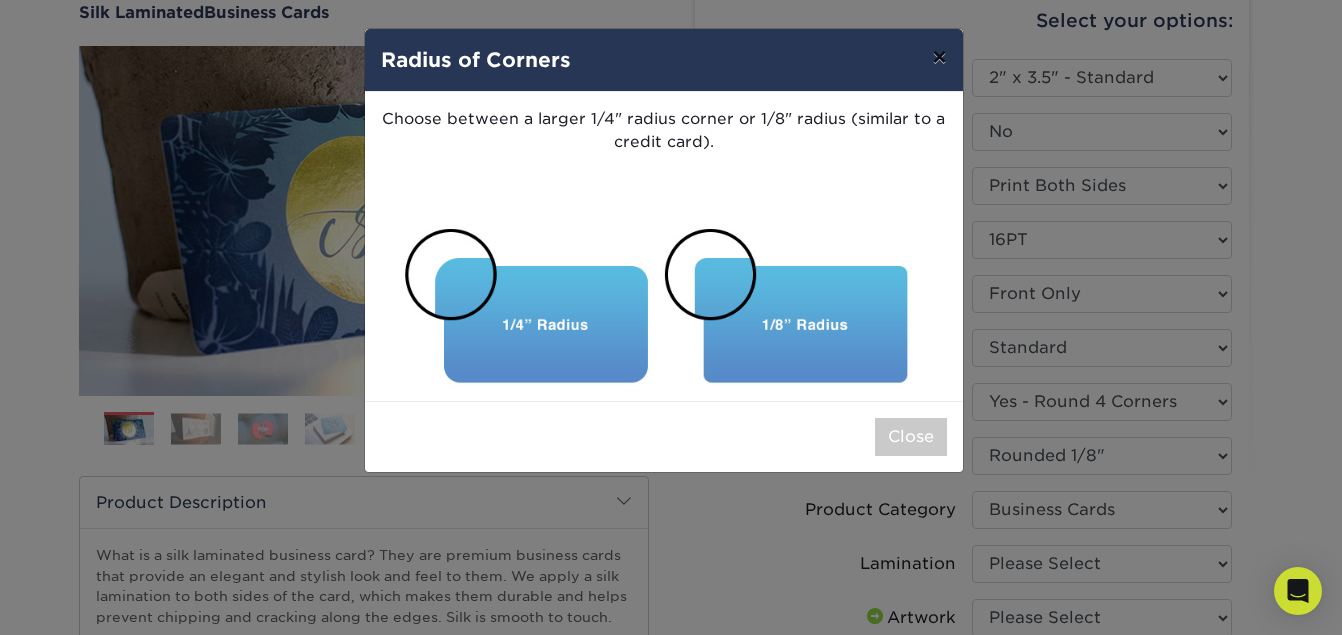 click on "×" at bounding box center [939, 57] 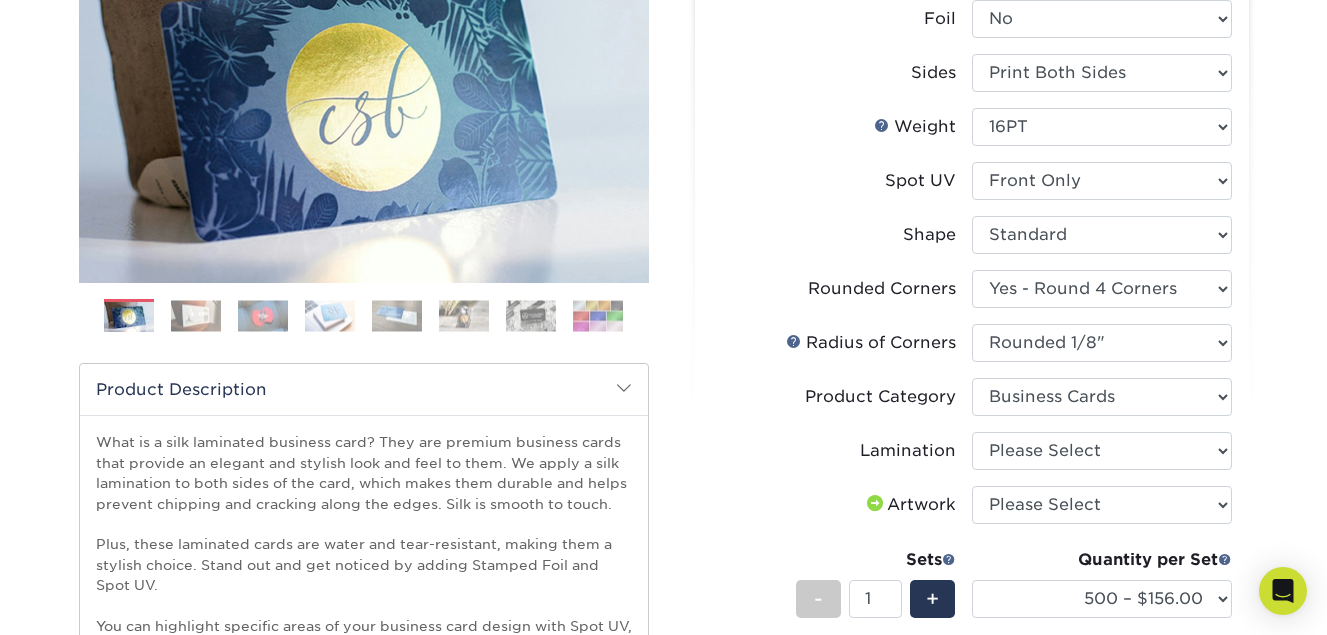 scroll, scrollTop: 314, scrollLeft: 0, axis: vertical 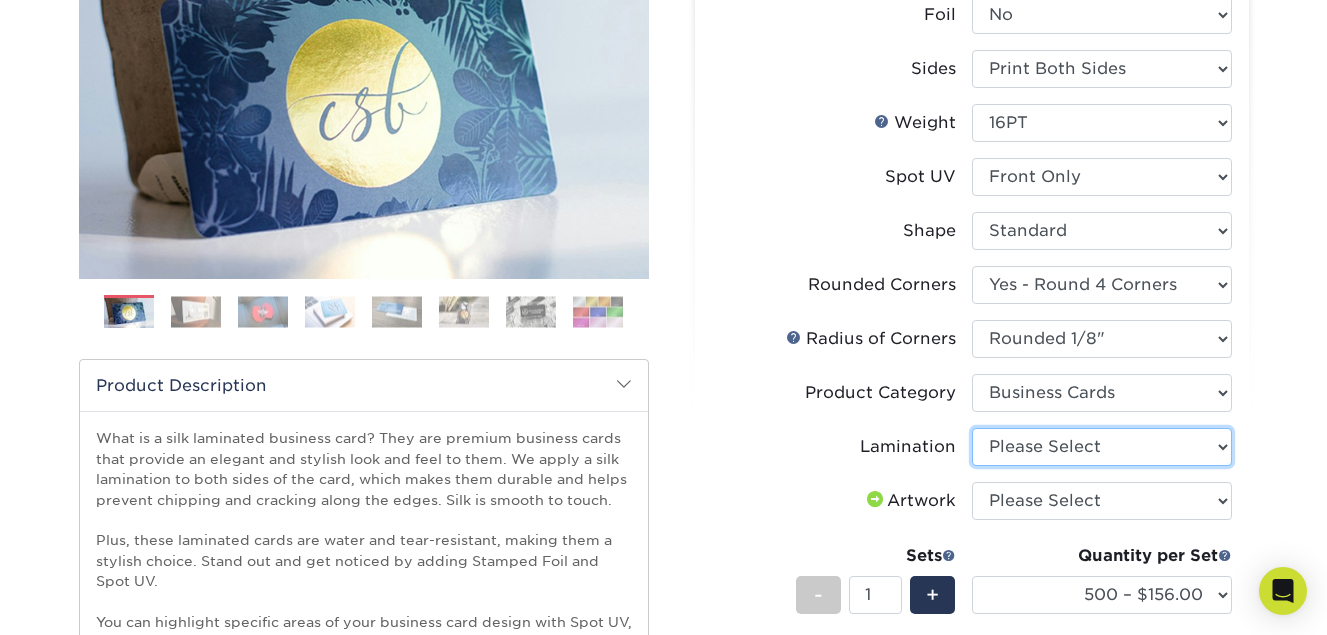 click on "Please Select Silk" at bounding box center [1102, 447] 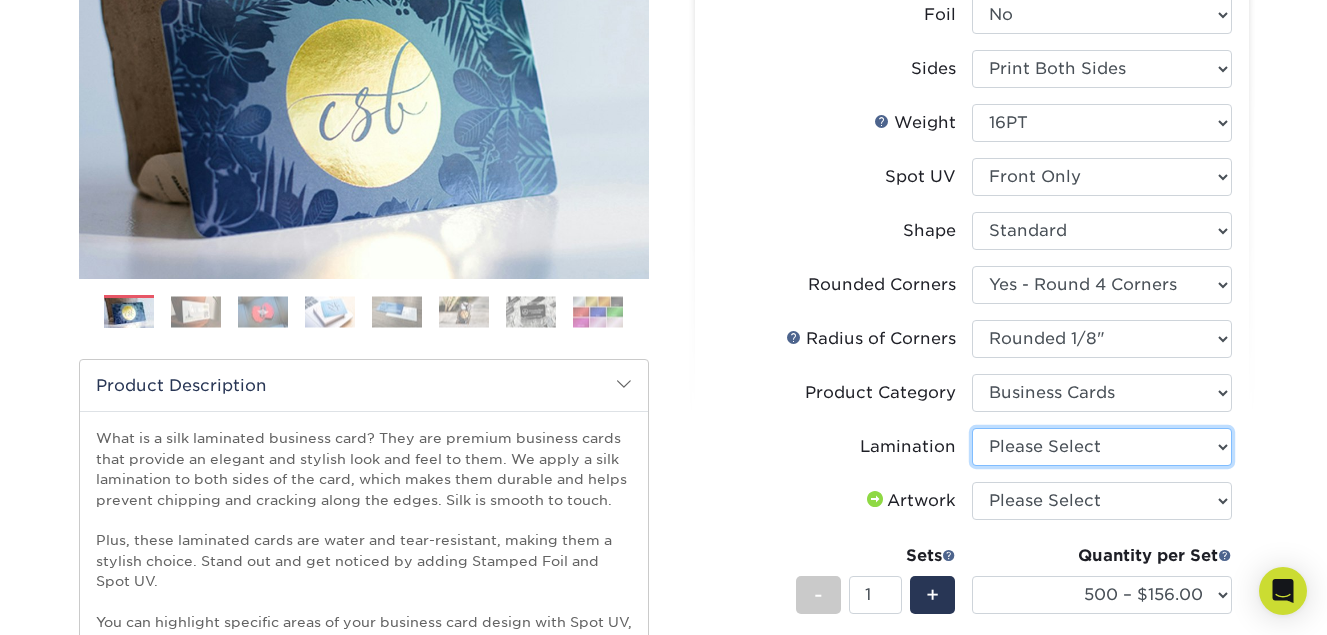select on "ccacb42f-45f7-42d3-bbd3-7c8421cf37f0" 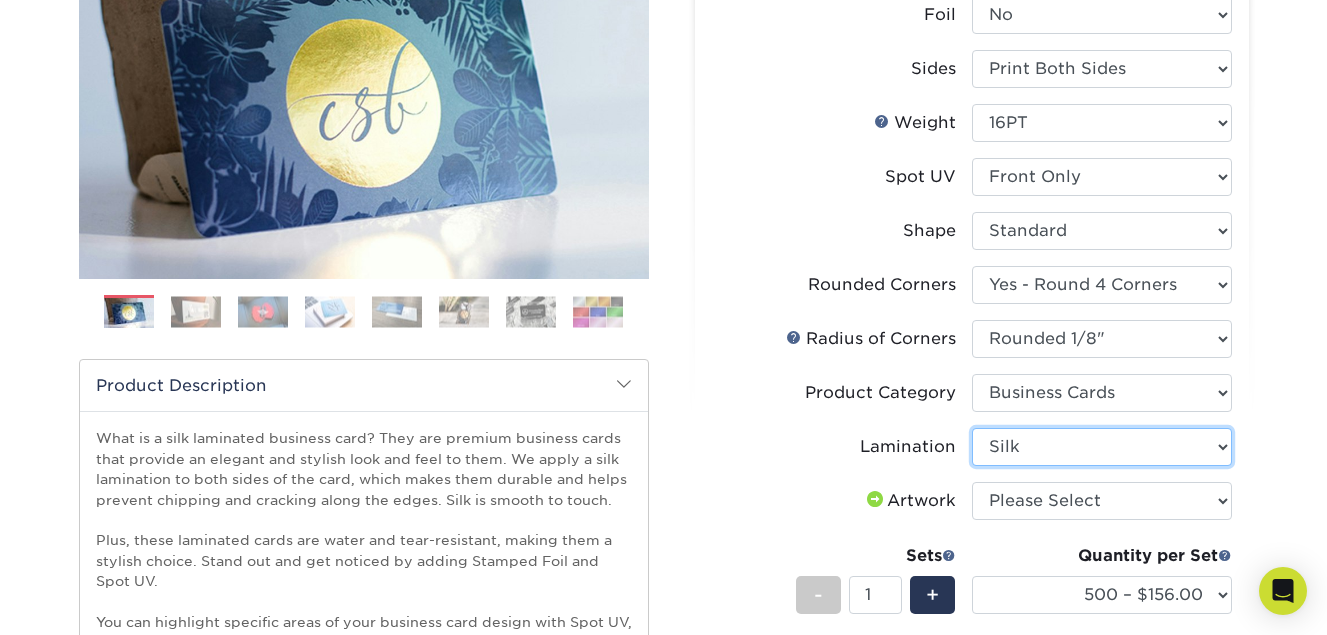 click on "Please Select Silk" at bounding box center (1102, 447) 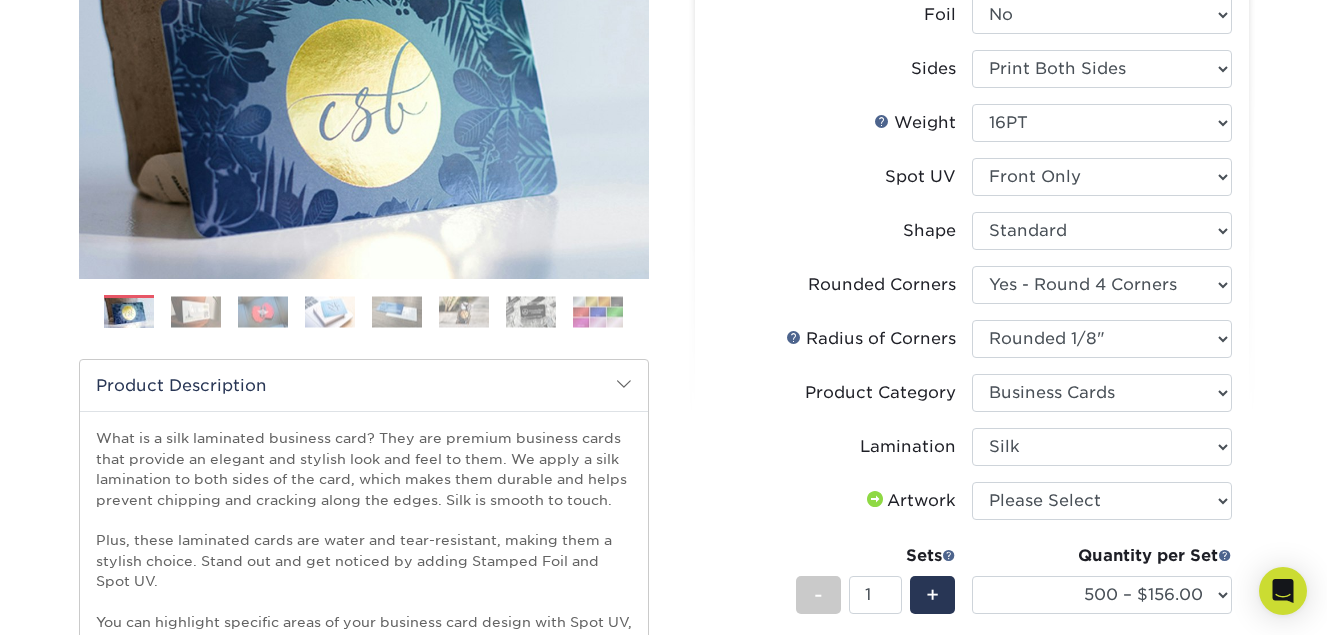 click at bounding box center (875, 499) 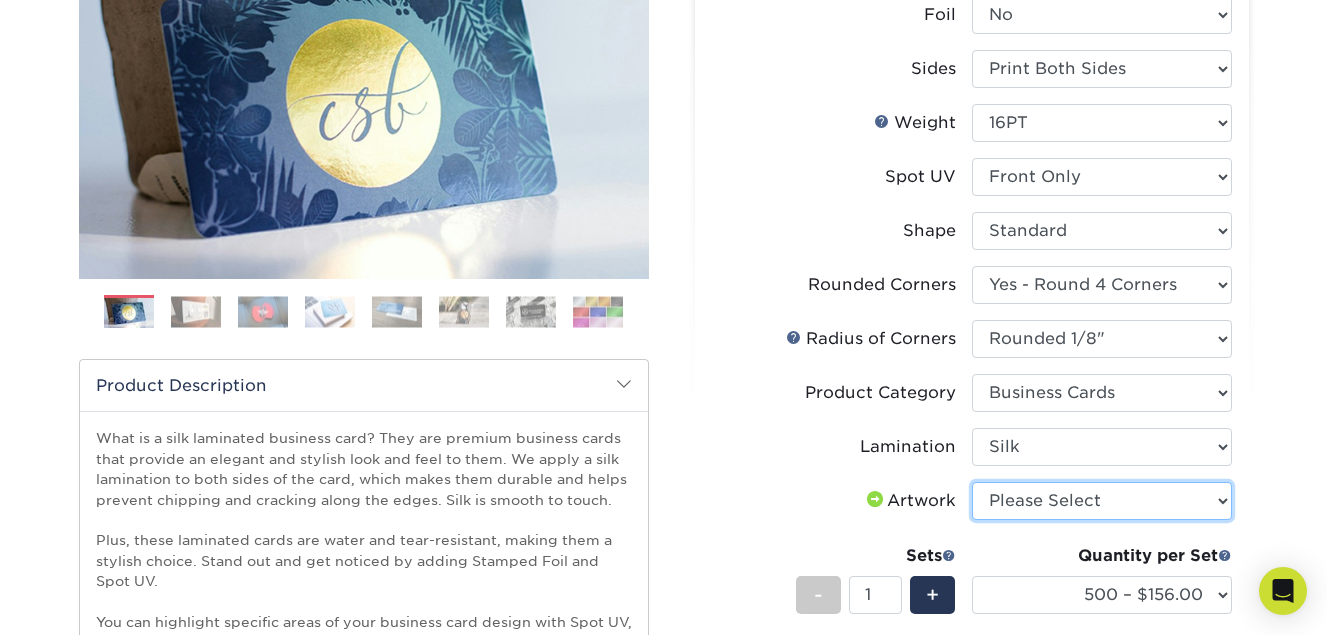 click on "Please Select I will upload files I need a design - $100" at bounding box center (1102, 501) 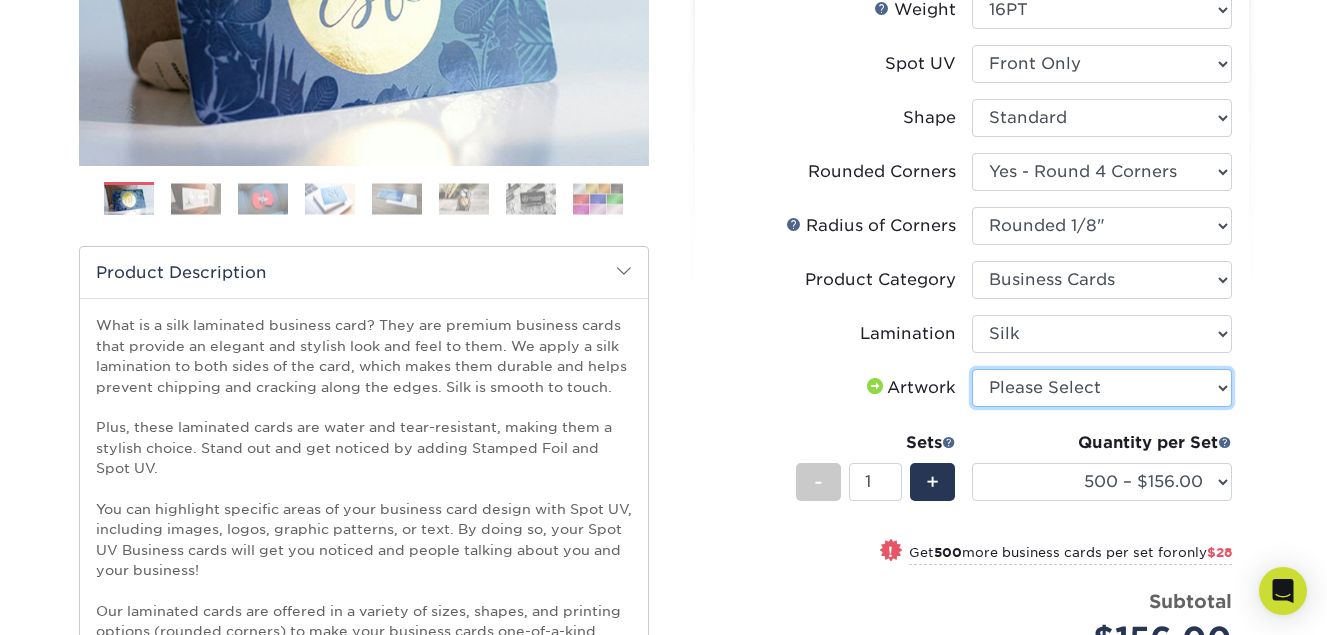 scroll, scrollTop: 432, scrollLeft: 0, axis: vertical 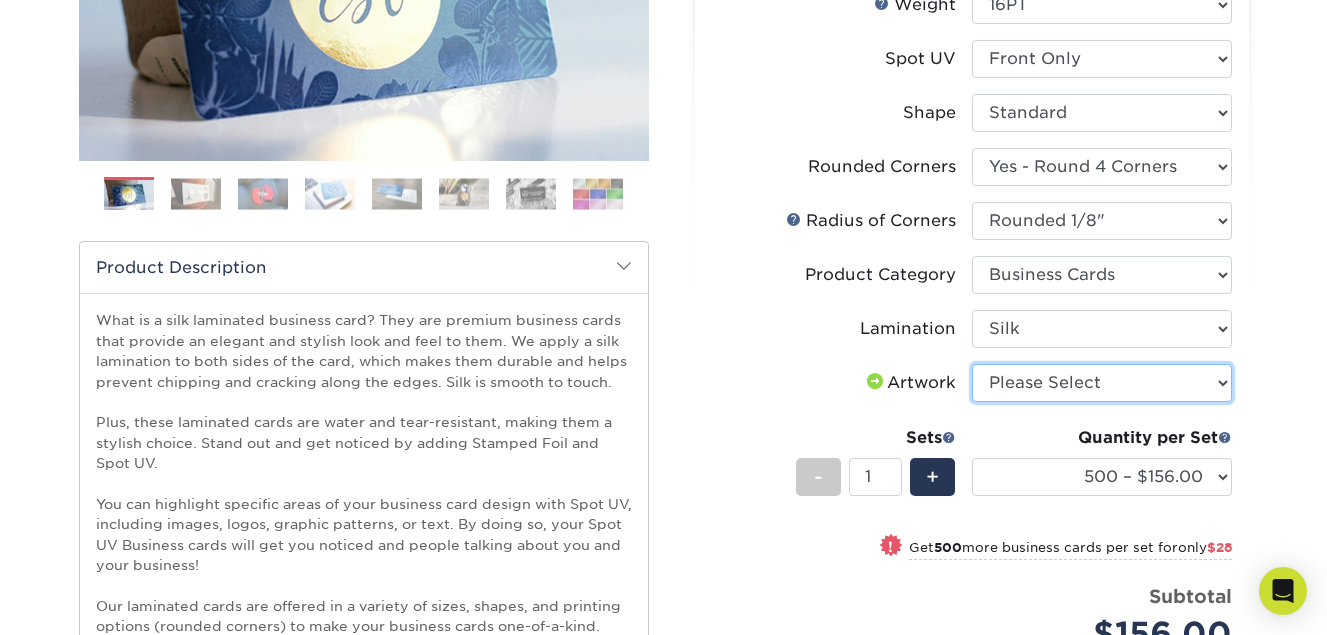 click on "Please Select I will upload files I need a design - $100" at bounding box center [1102, 383] 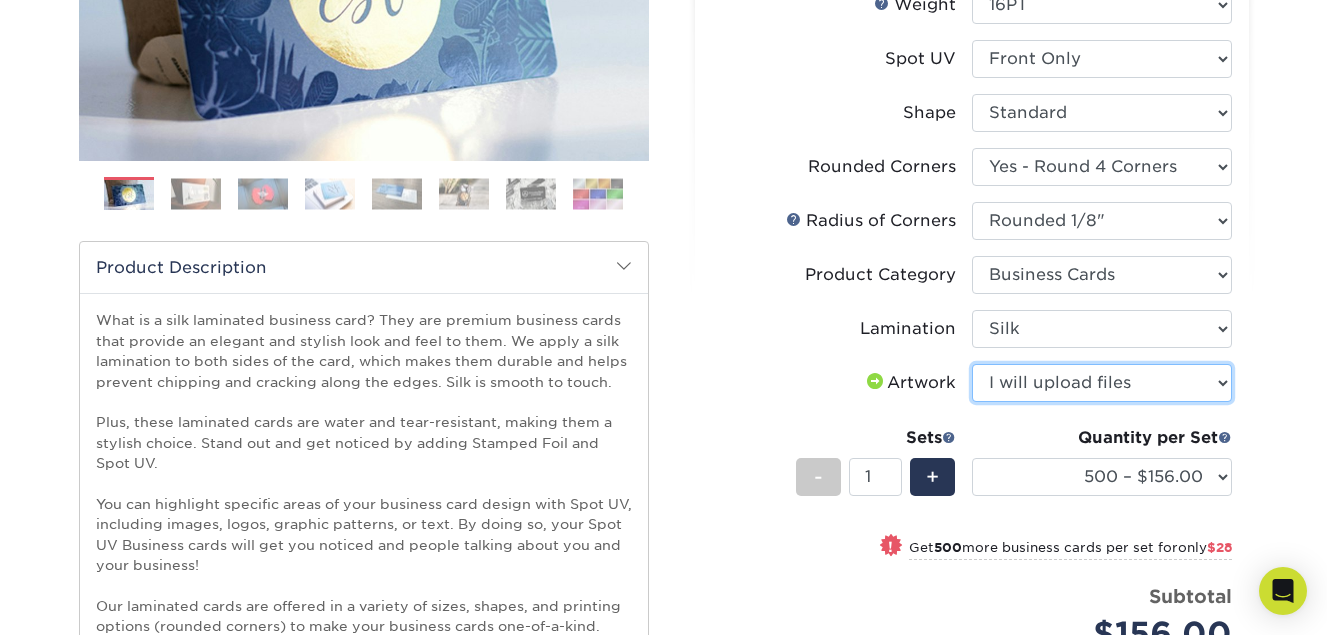 click on "Please Select I will upload files I need a design - $100" at bounding box center (1102, 383) 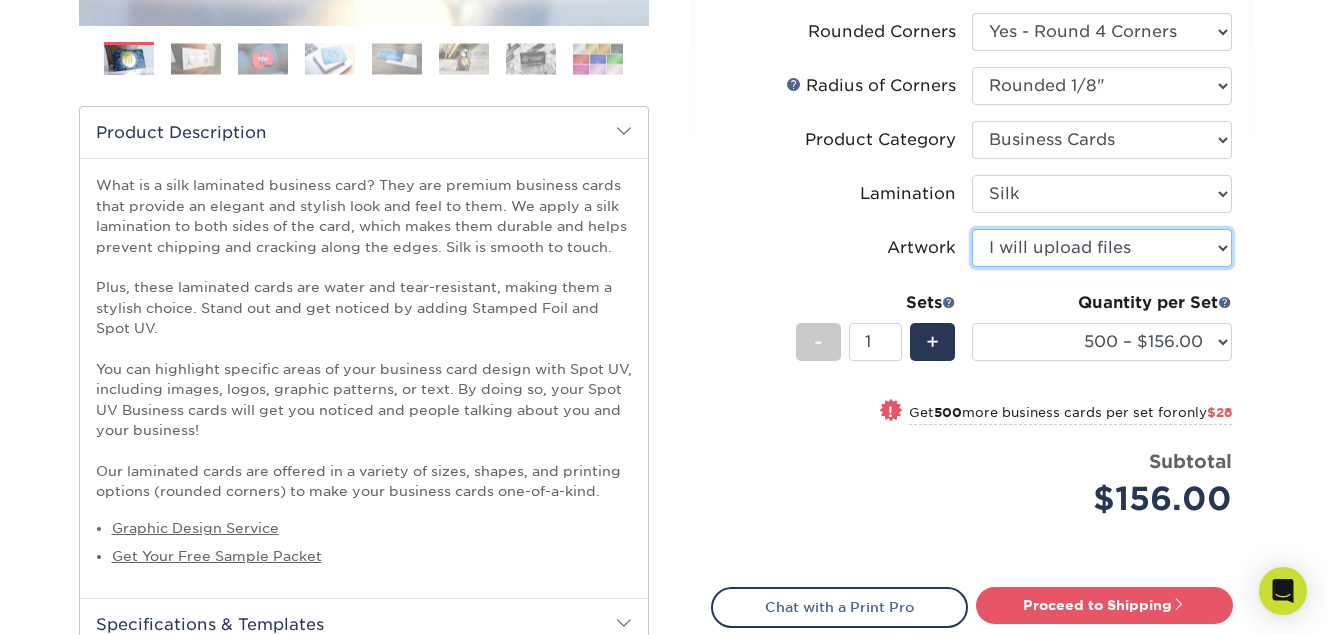 scroll, scrollTop: 568, scrollLeft: 0, axis: vertical 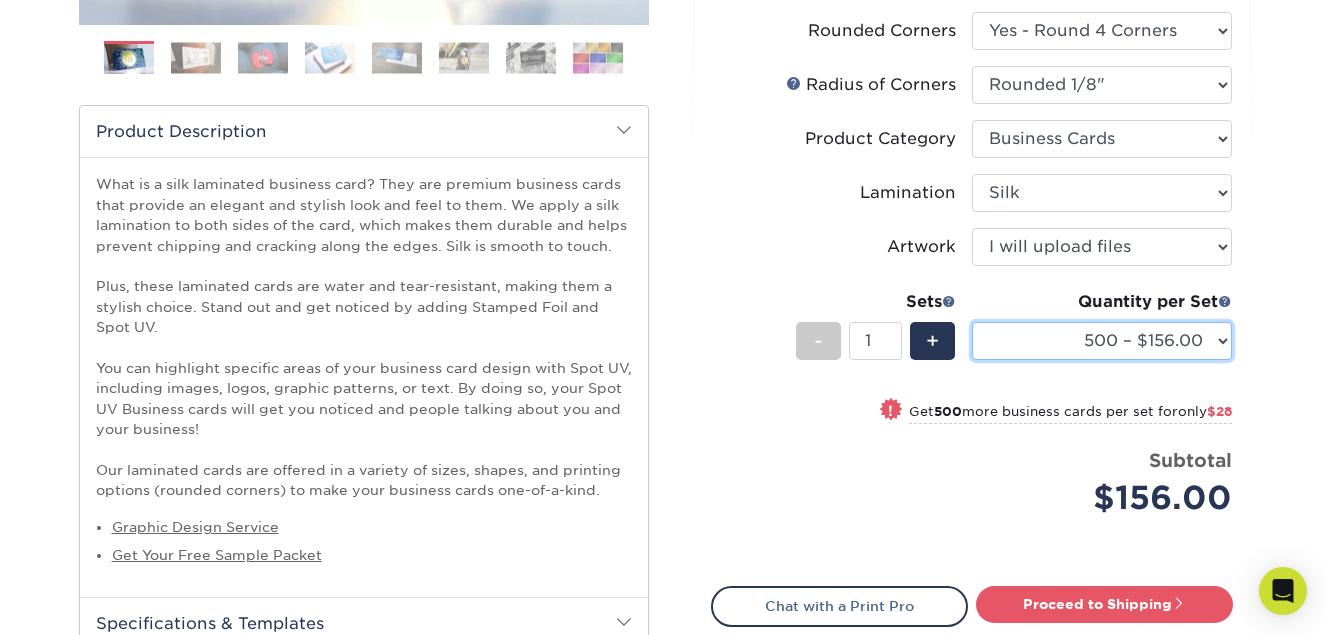 click on "500 – $156.00 1000 – $184.00 2500 – $447.00 5000 – $754.00 10000 – $1375.00" at bounding box center [1102, 341] 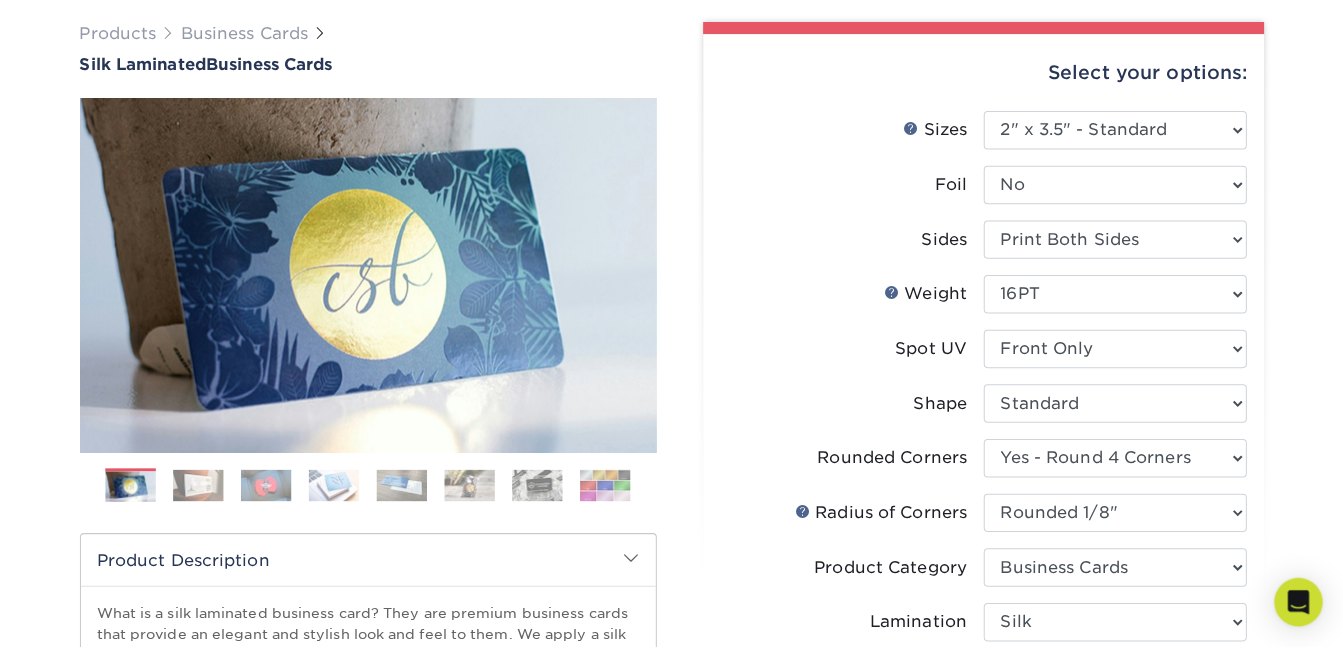 scroll, scrollTop: 0, scrollLeft: 0, axis: both 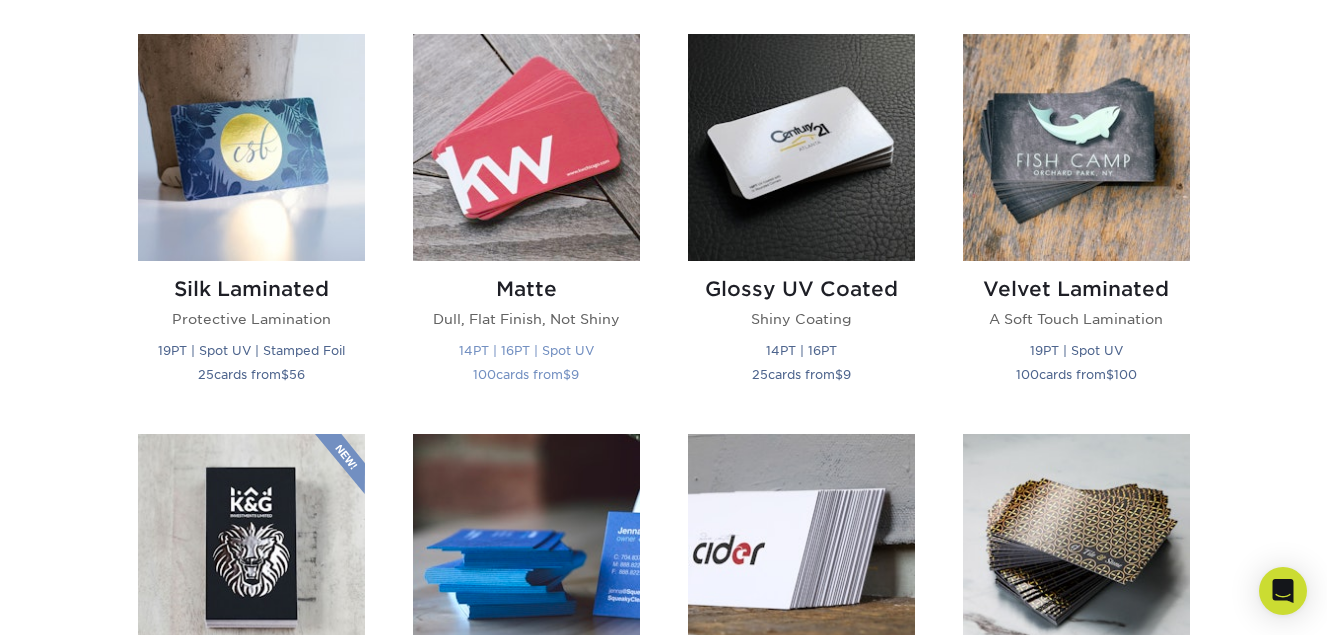 click on "Dull, Flat Finish, Not Shiny" at bounding box center (526, 319) 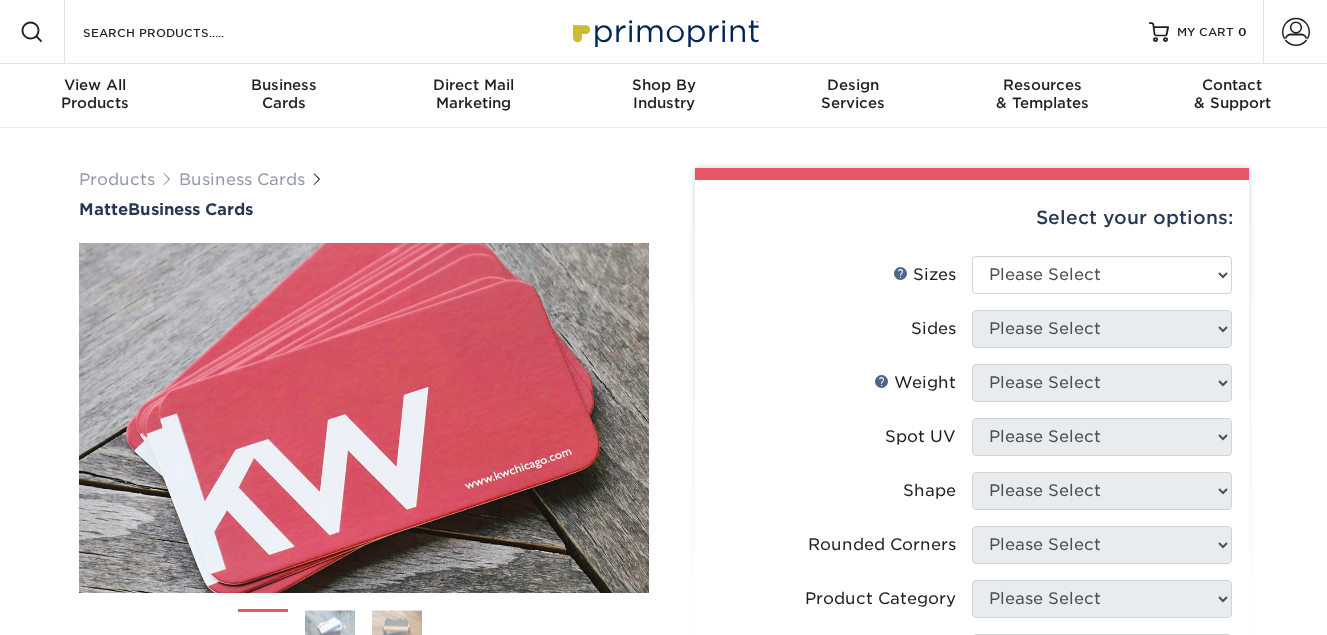 scroll, scrollTop: 0, scrollLeft: 0, axis: both 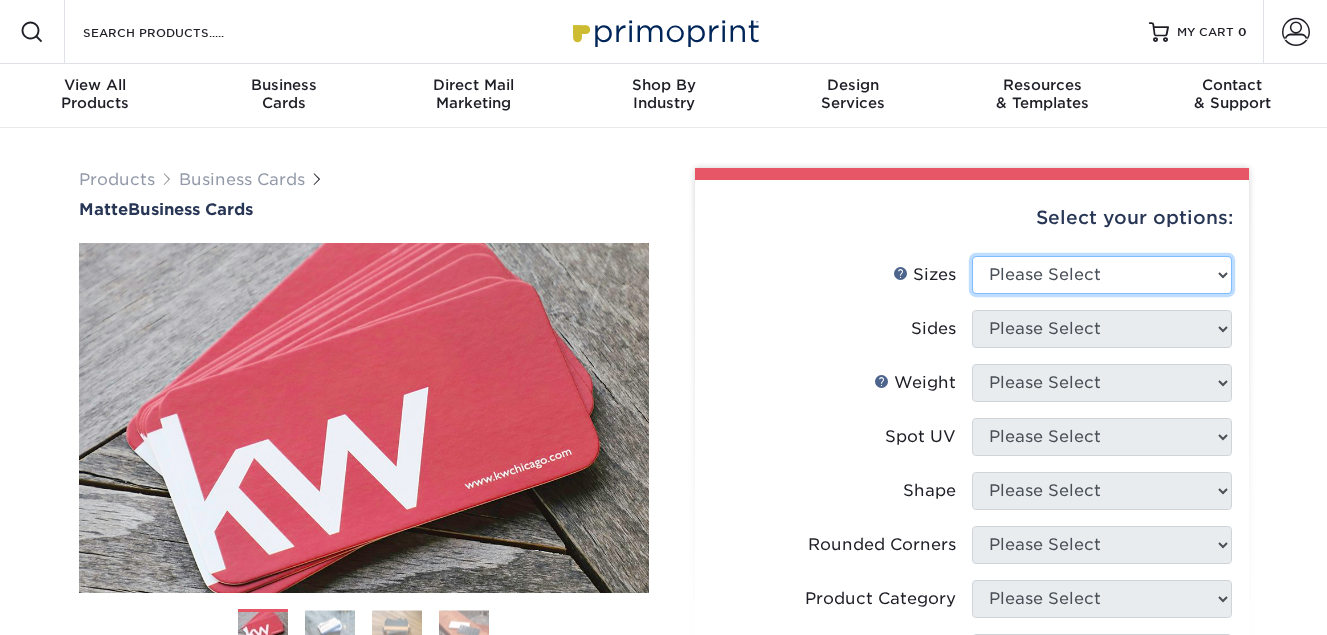 click on "Please Select
1.5" x 3.5"  - Mini
1.75" x 3.5" - Mini
2" x 2" - Square
2" x 3" - Mini
2" x 3.5" - Standard
2" x 7" - Foldover Card
2.125" x 3.375" - European
2.5" x 2.5" - Square 3.5" x 4" - Foldover Card" at bounding box center (1102, 275) 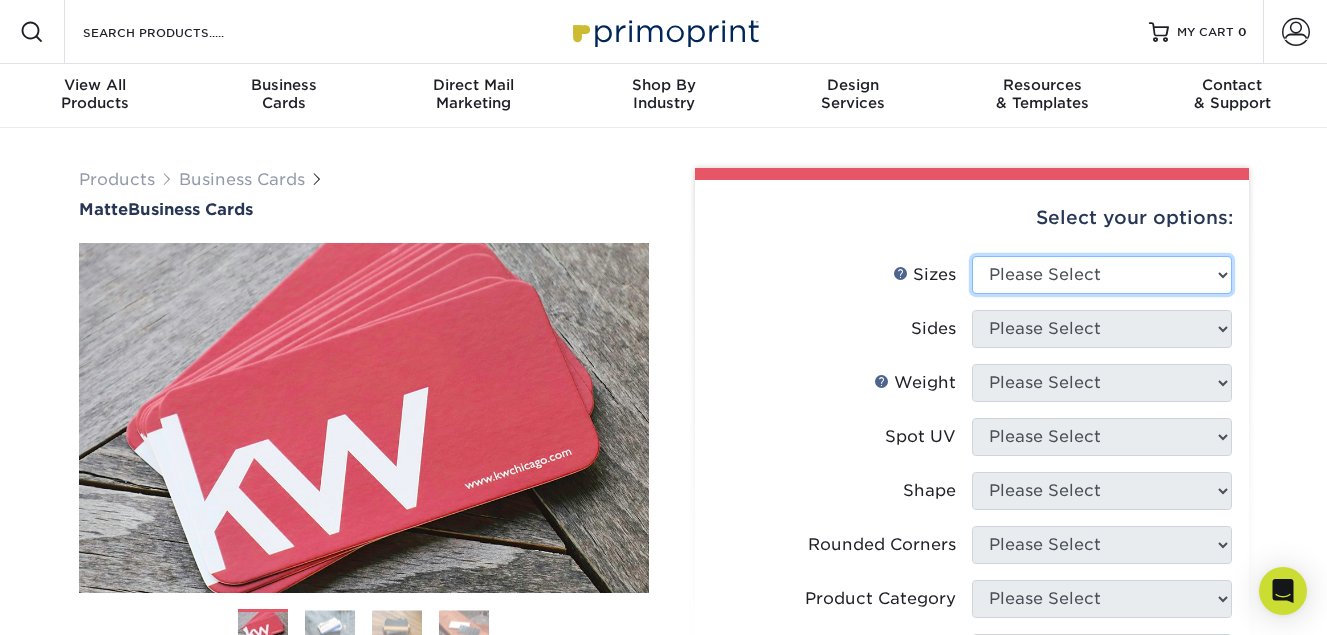 select on "2.00x3.50" 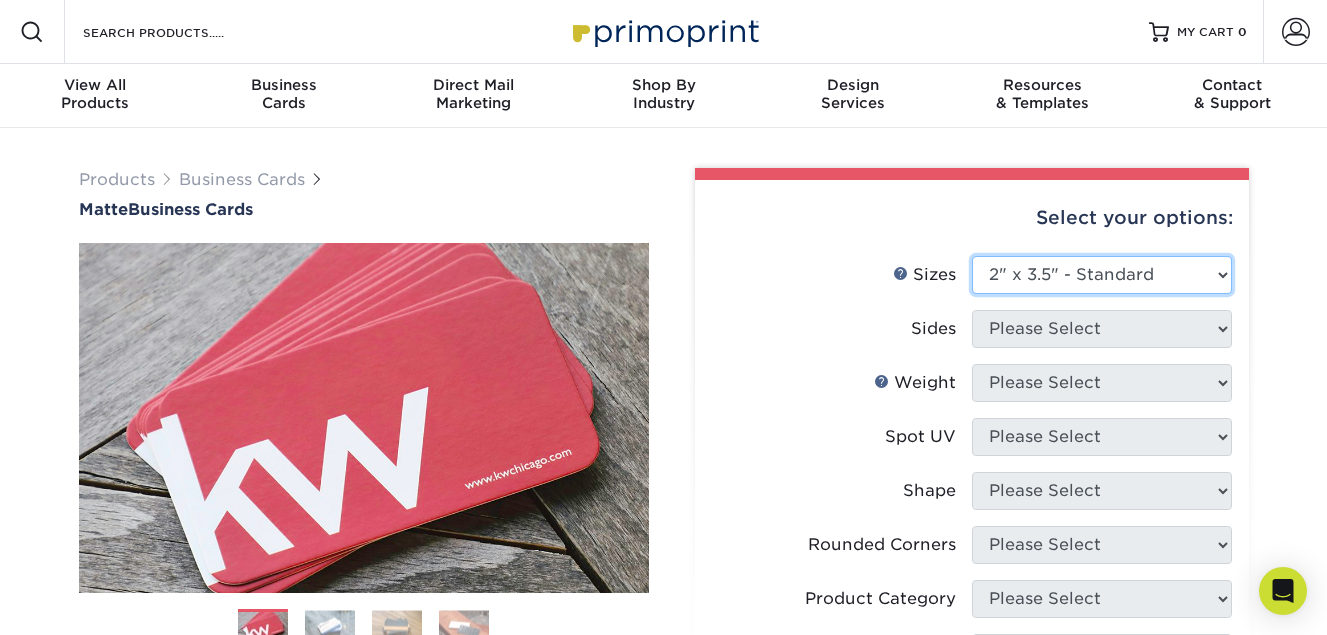 click on "Please Select
1.5" x 3.5"  - Mini
1.75" x 3.5" - Mini
2" x 2" - Square
2" x 3" - Mini
2" x 3.5" - Standard
2" x 7" - Foldover Card
2.125" x 3.375" - European
2.5" x 2.5" - Square 3.5" x 4" - Foldover Card" at bounding box center (1102, 275) 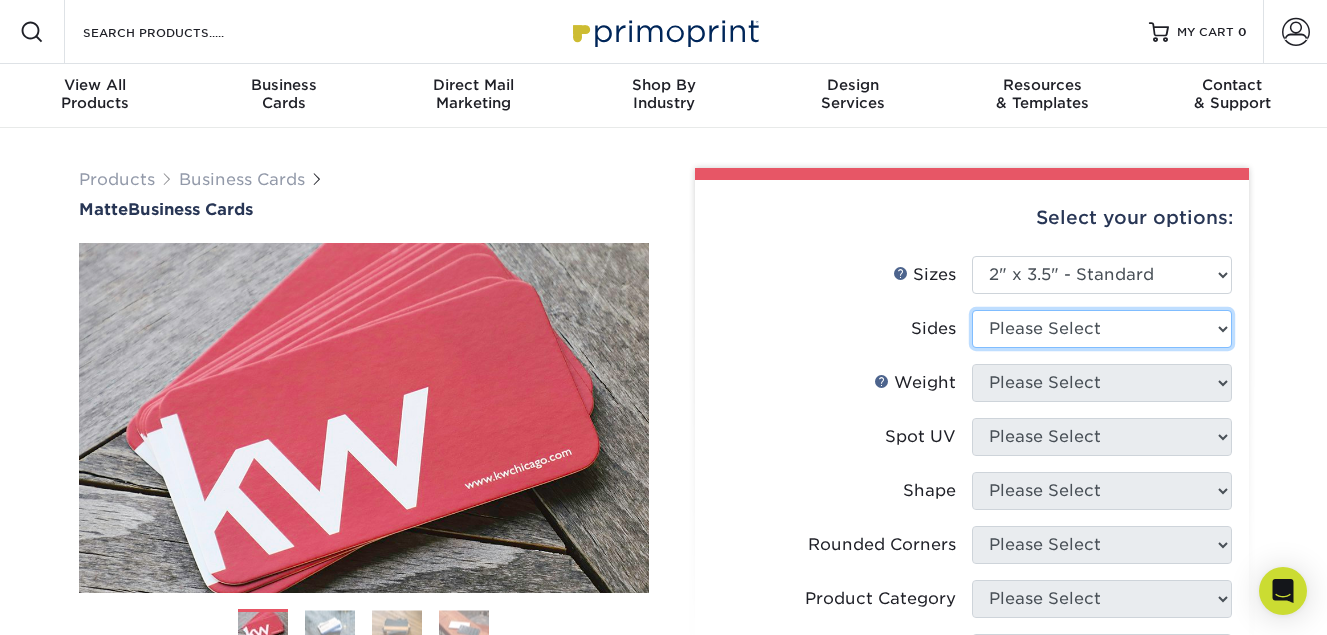 click on "Please Select Print Both Sides Print Front Only" at bounding box center [1102, 329] 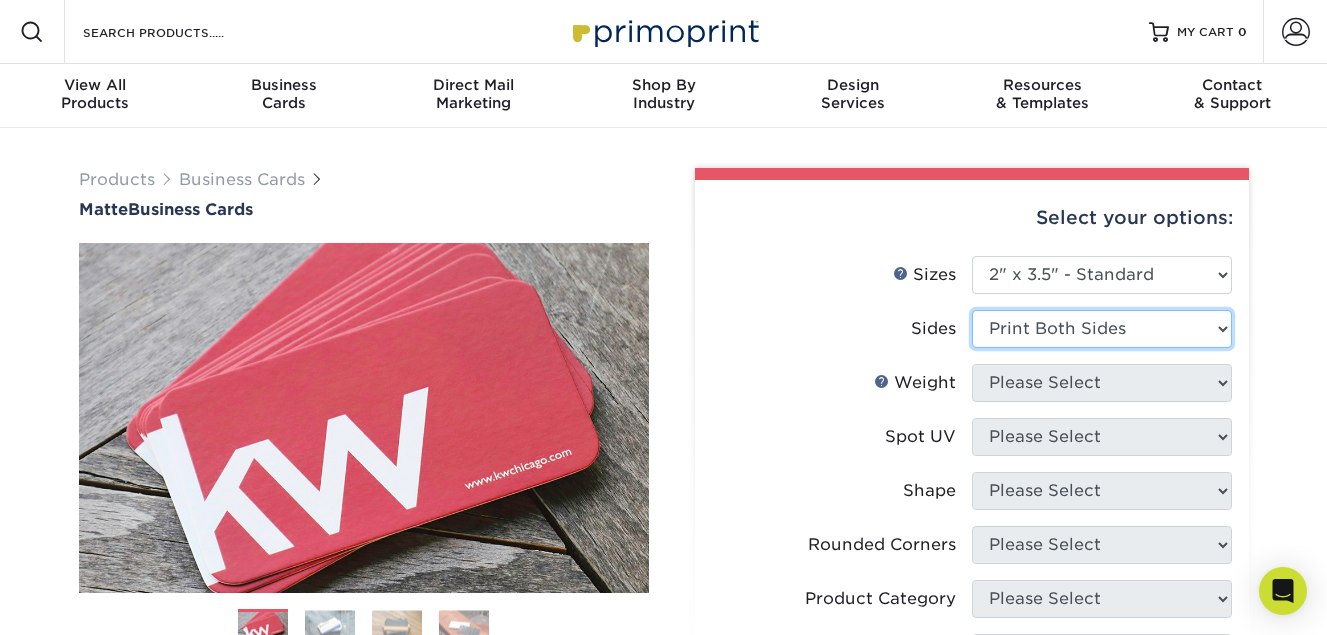 click on "Please Select Print Both Sides Print Front Only" at bounding box center (1102, 329) 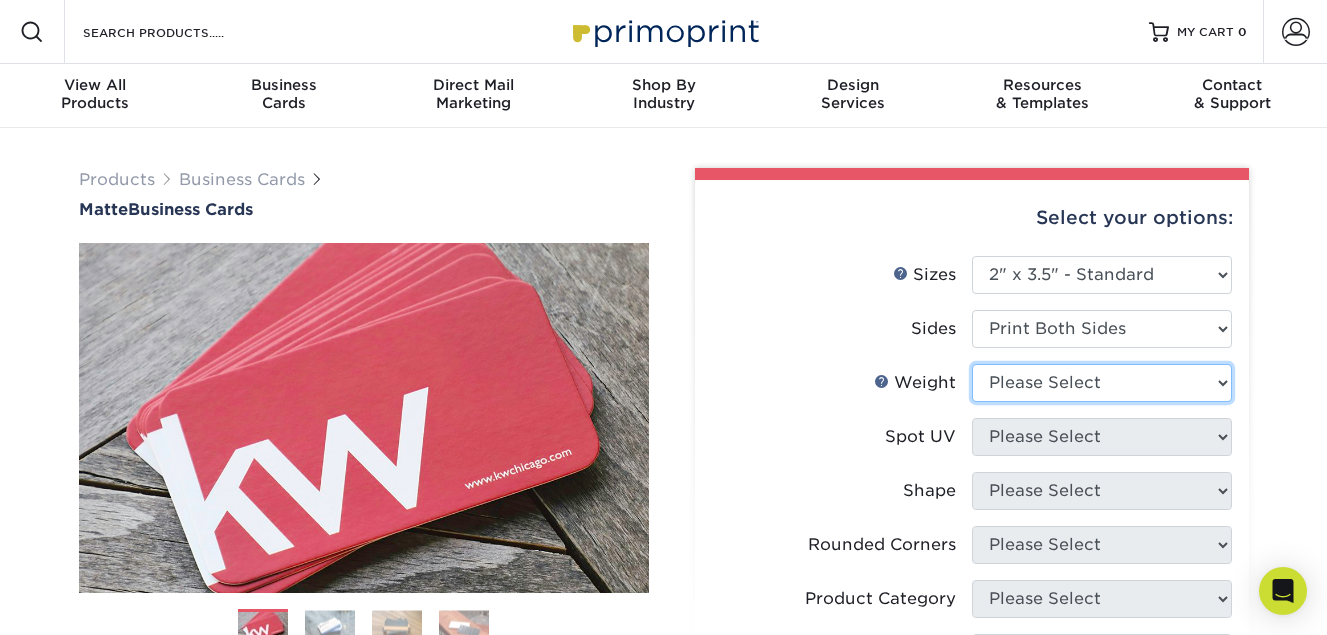 click on "Please Select 16PT 14PT" at bounding box center (1102, 383) 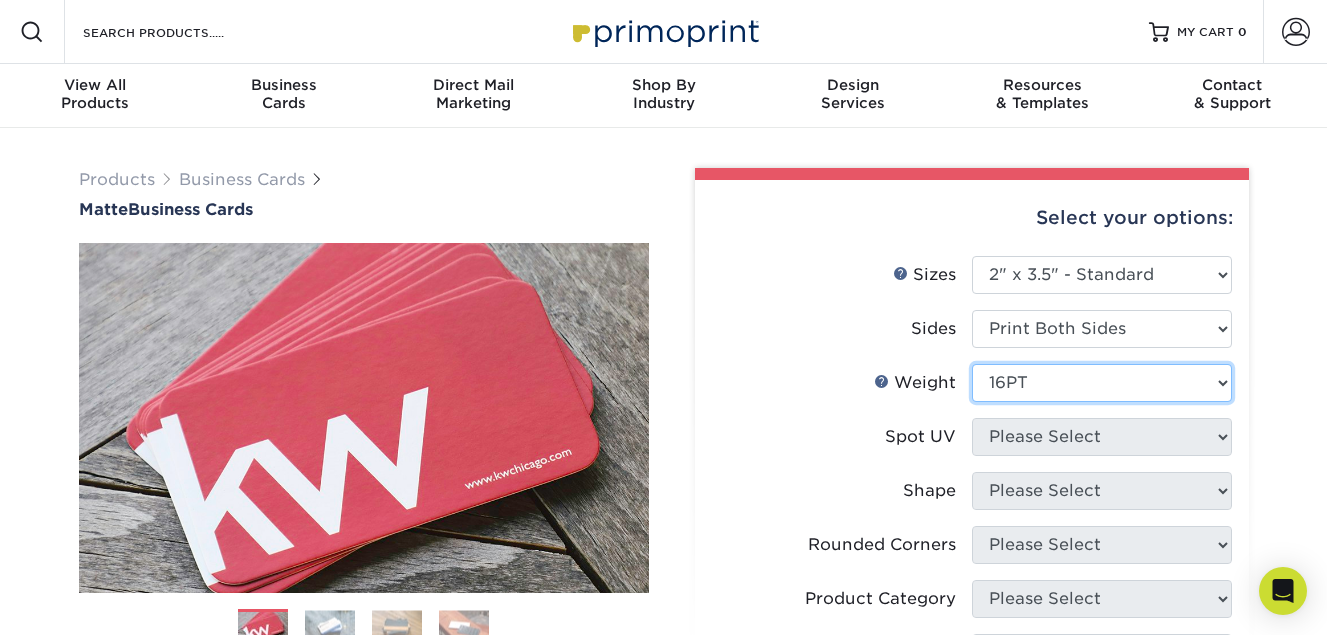 click on "Please Select 16PT 14PT" at bounding box center [1102, 383] 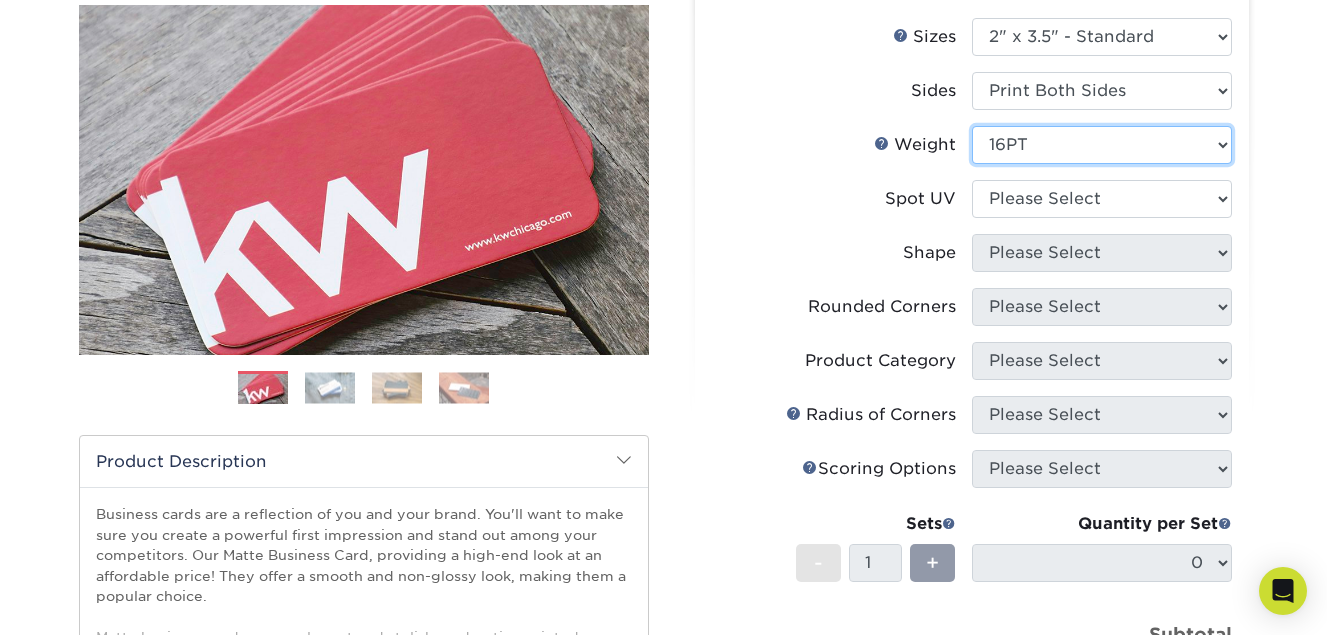 scroll, scrollTop: 267, scrollLeft: 0, axis: vertical 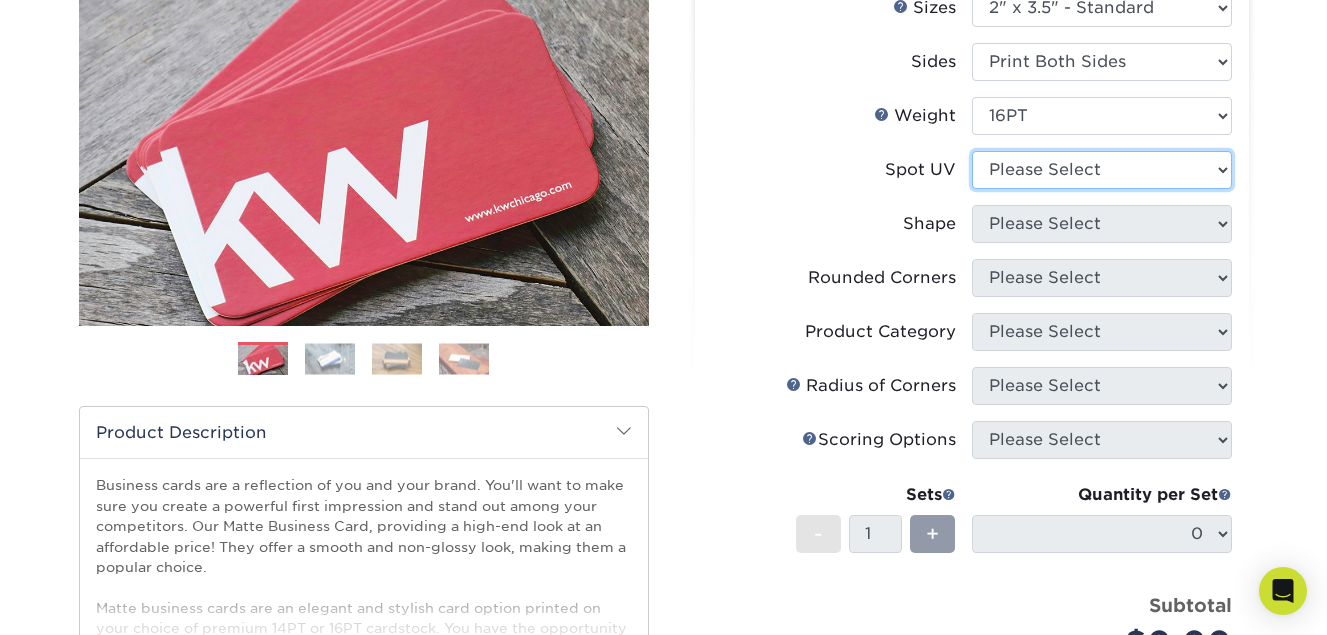 click on "Please Select No Spot UV Front and Back (Both Sides) Front Only Back Only" at bounding box center (1102, 170) 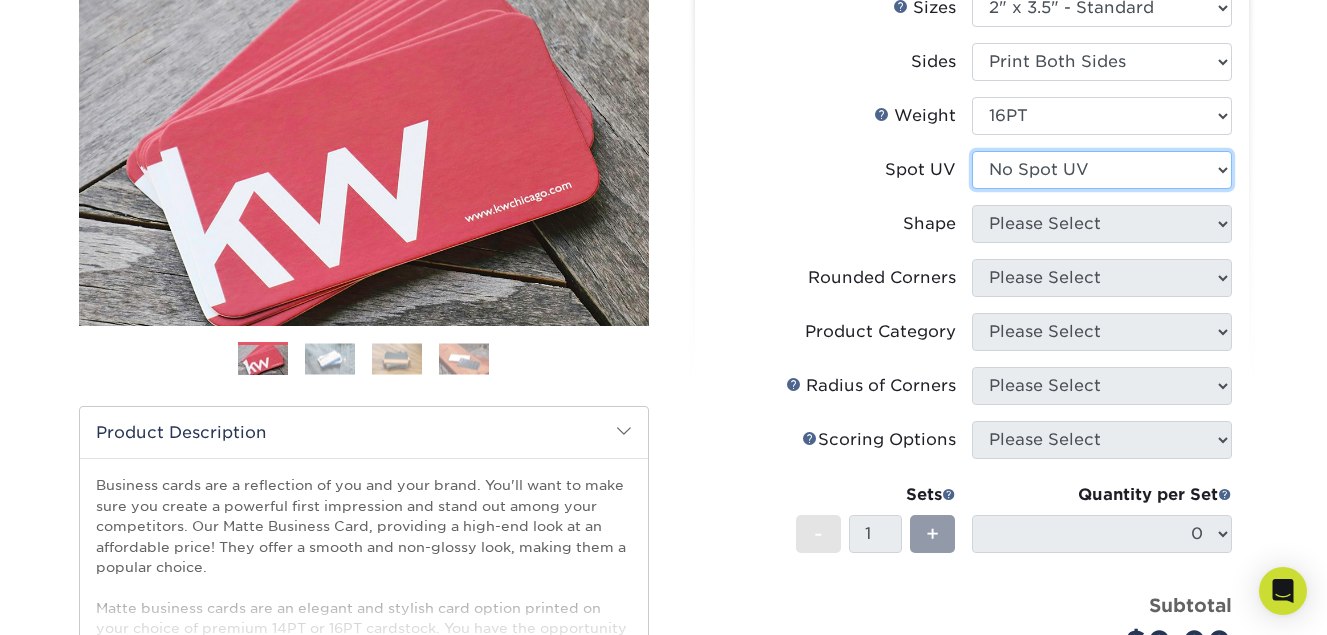 click on "Please Select No Spot UV Front and Back (Both Sides) Front Only Back Only" at bounding box center [1102, 170] 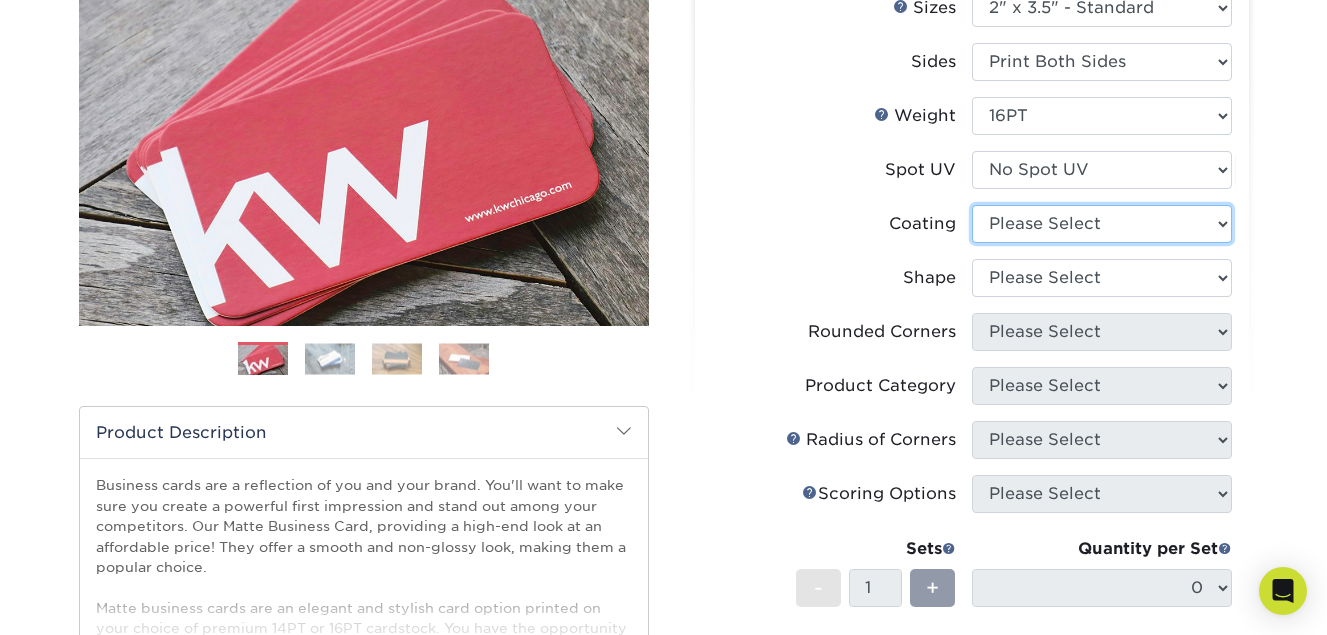click at bounding box center (1102, 224) 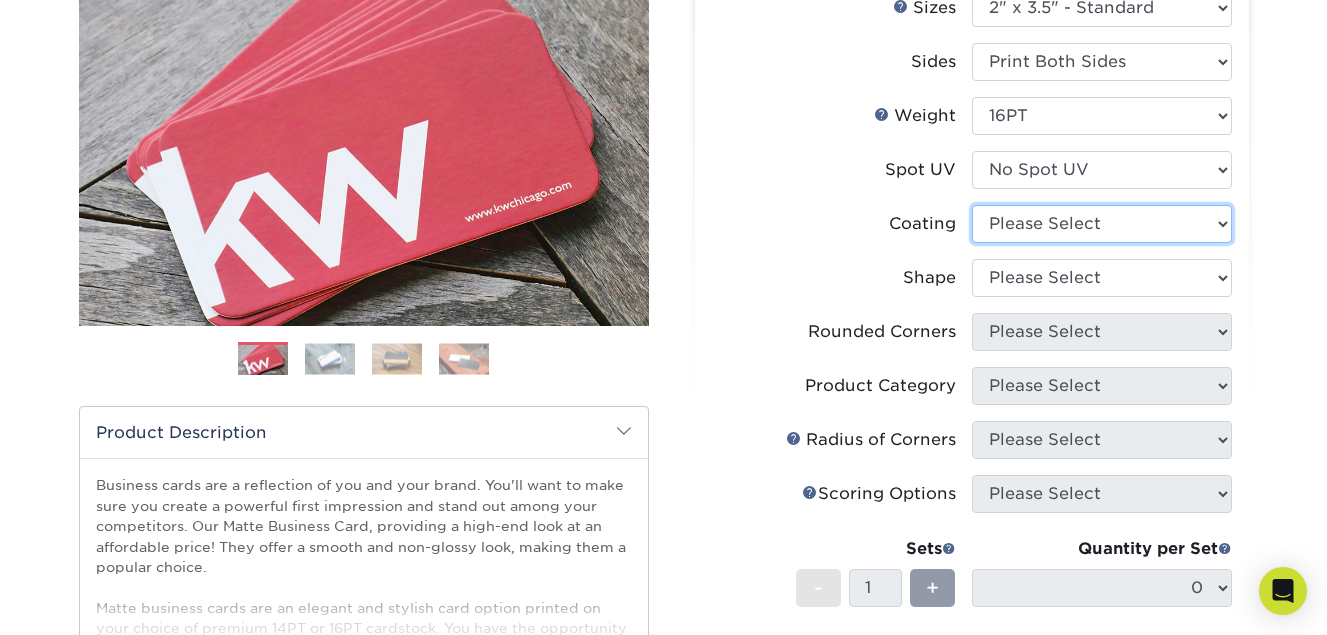 select on "121bb7b5-3b4d-429f-bd8d-bbf80e953313" 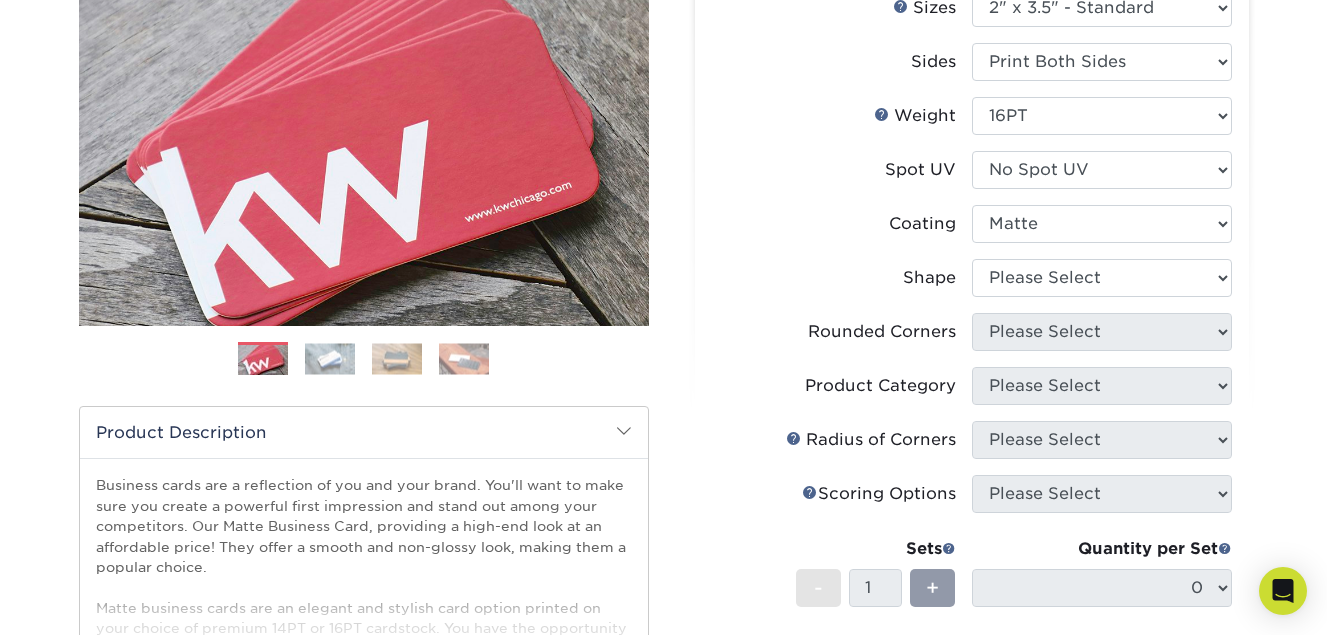 click at bounding box center [1102, 224] 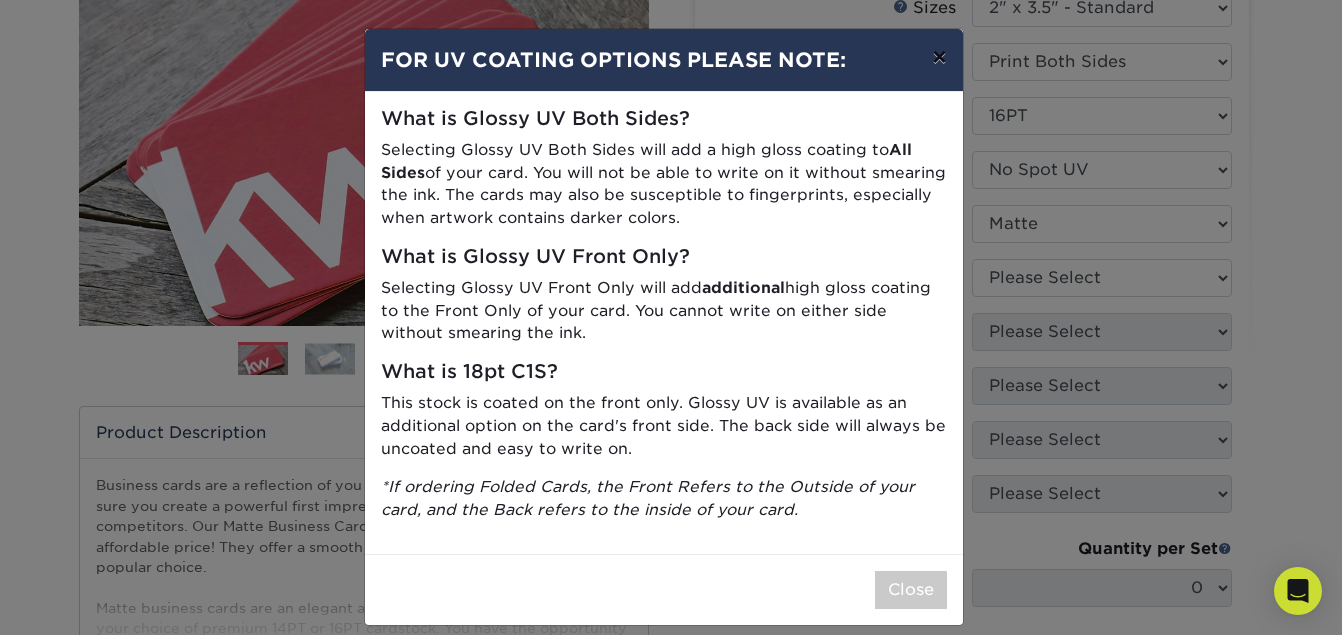 click on "×" at bounding box center [939, 57] 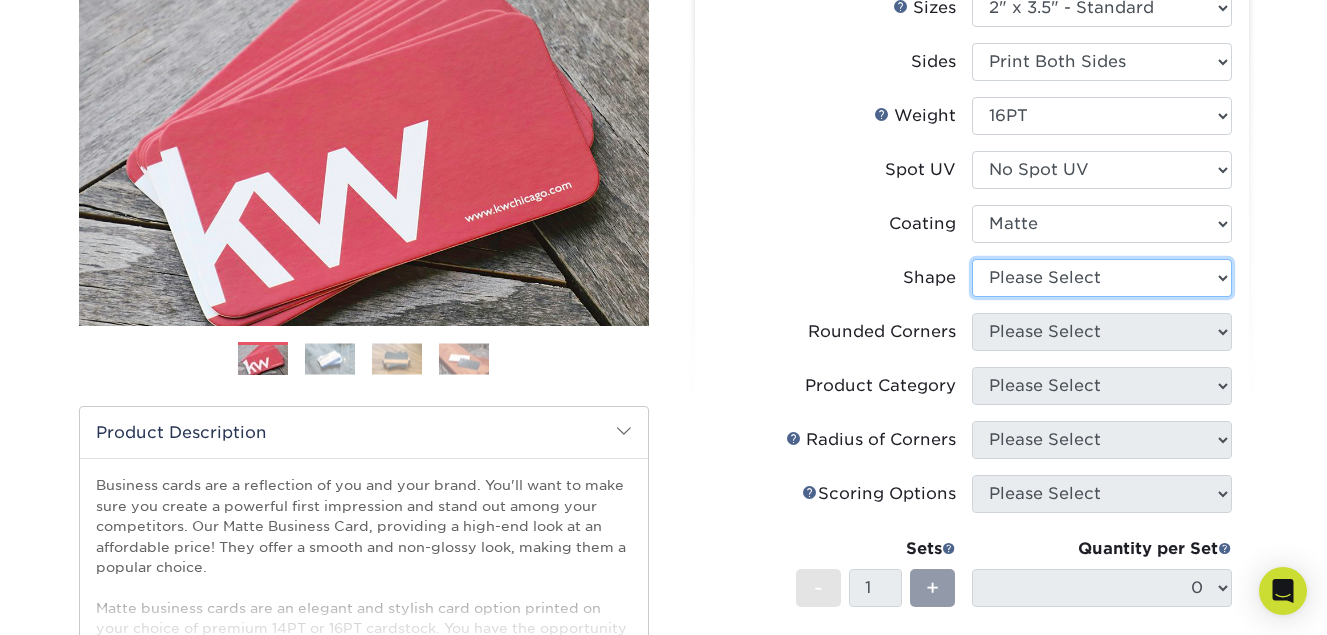click on "Please Select Standard Oval" at bounding box center (1102, 278) 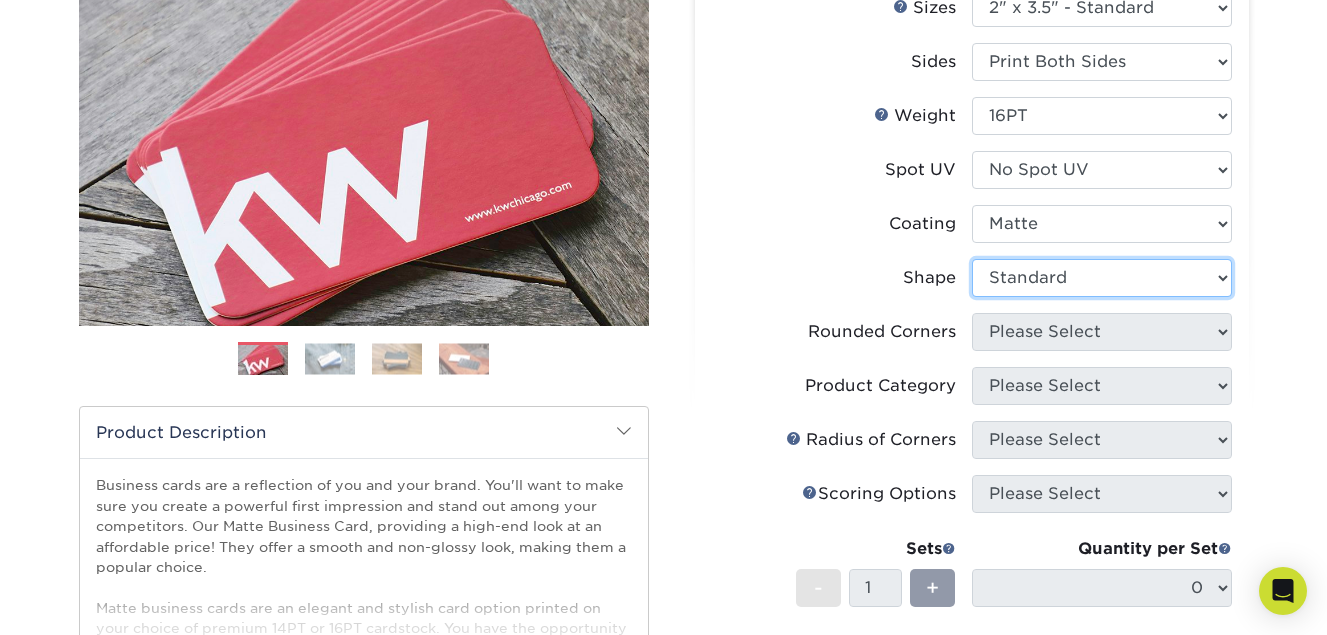 click on "Please Select Standard Oval" at bounding box center (1102, 278) 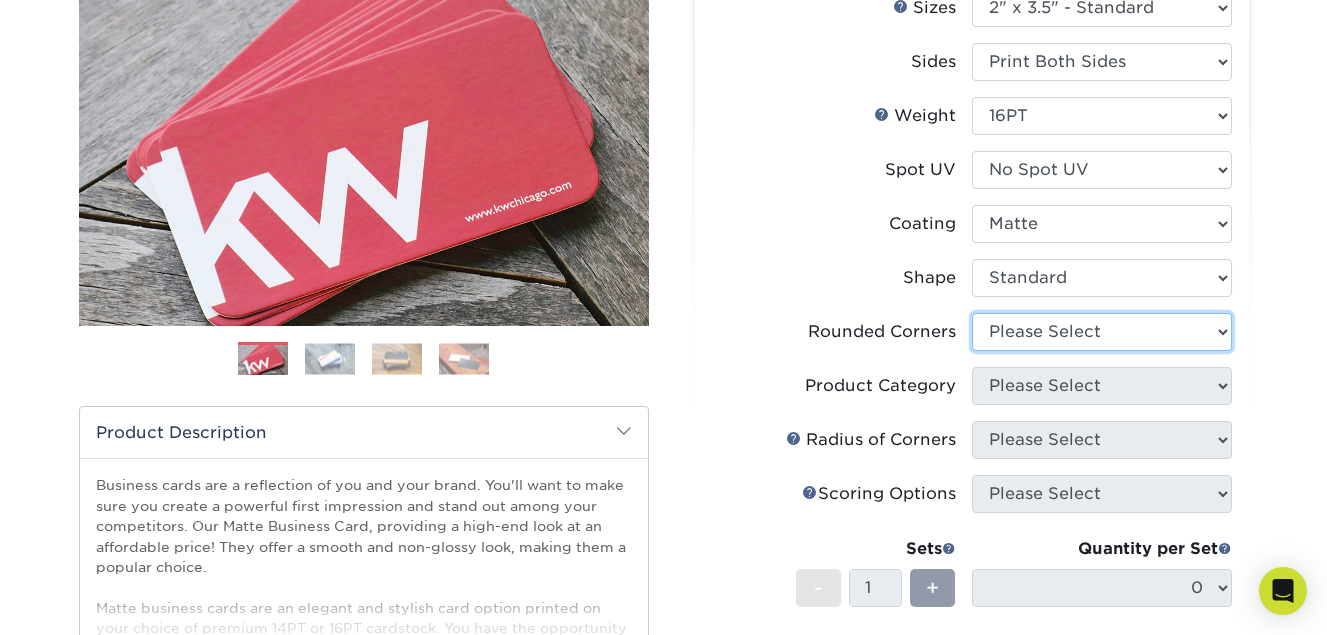 click on "Please Select
Yes - Round 2 Corners                                                    Yes - Round 4 Corners                                                    No" at bounding box center (1102, 332) 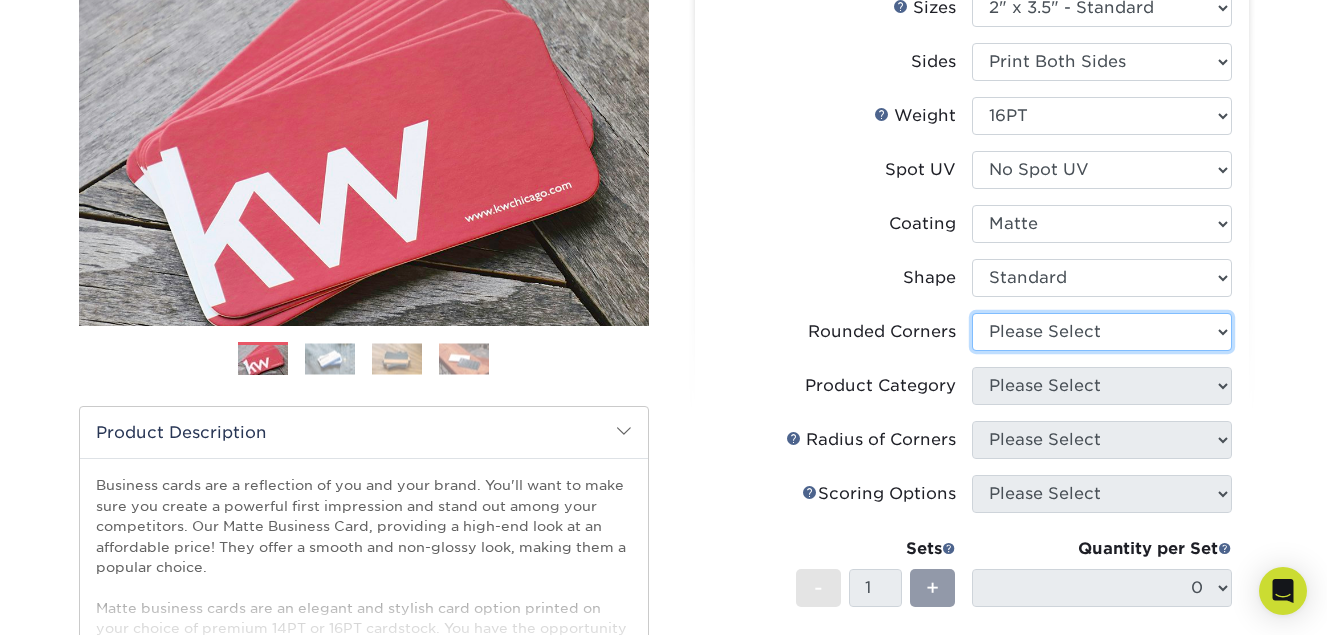 select on "0" 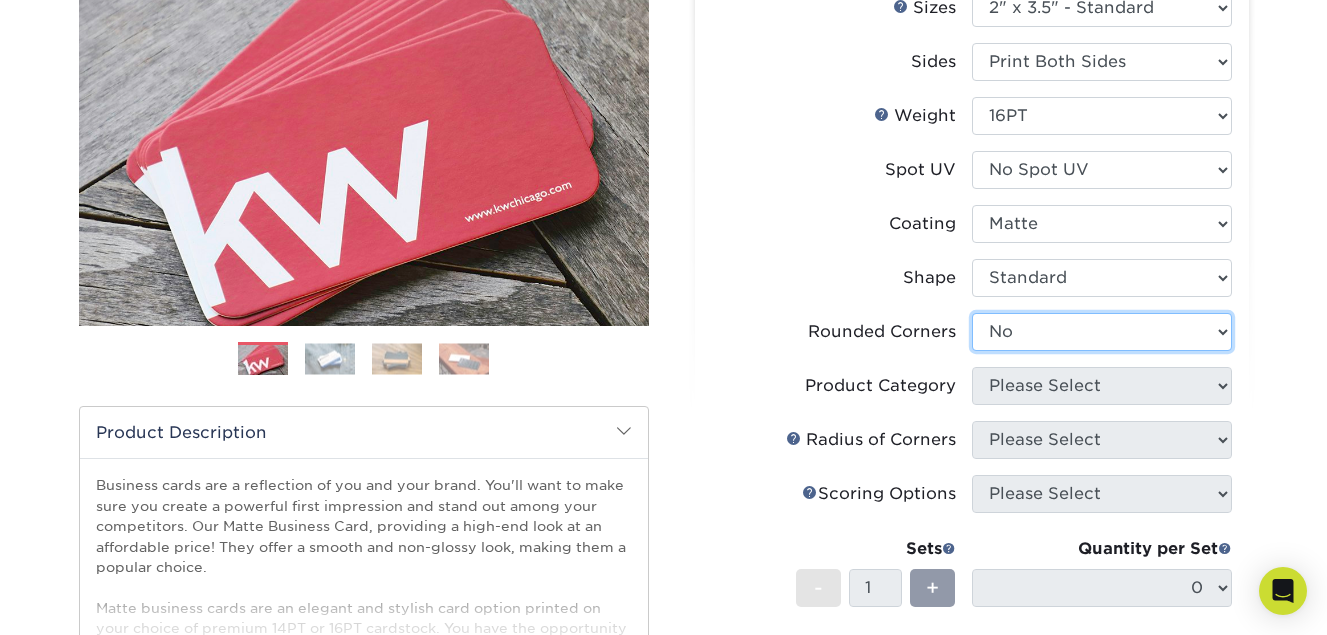 click on "Please Select
Yes - Round 2 Corners                                                    Yes - Round 4 Corners                                                    No" at bounding box center [1102, 332] 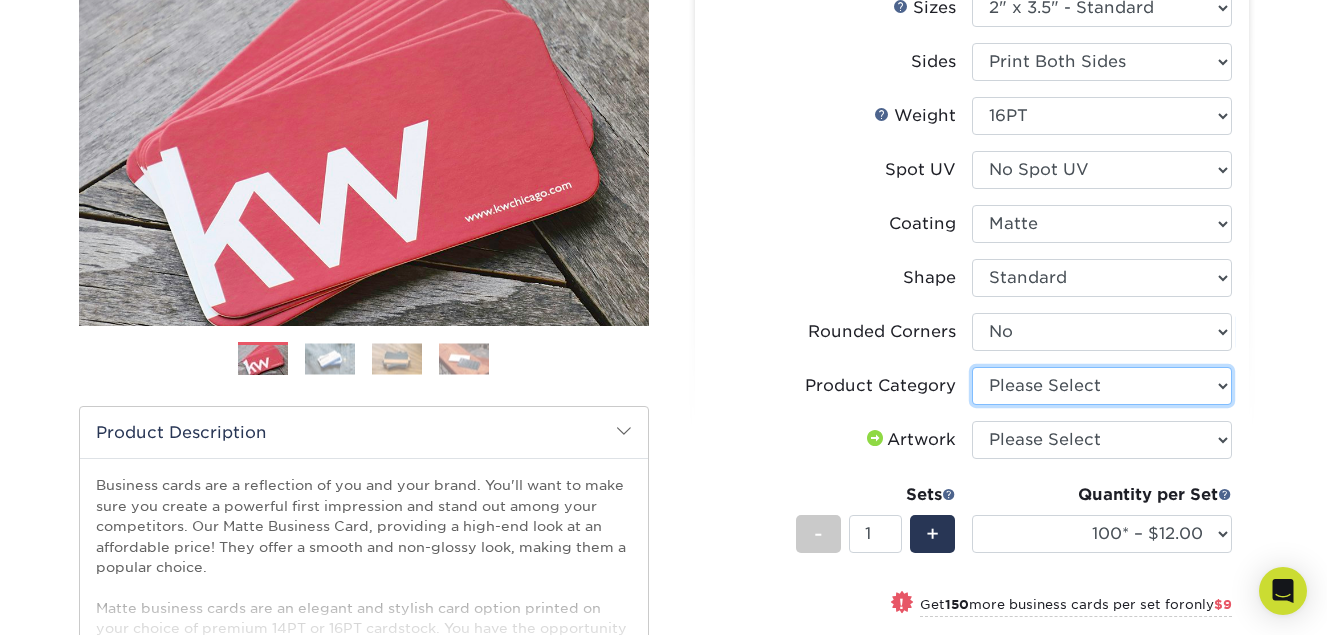 click on "Please Select Business Cards" at bounding box center [1102, 386] 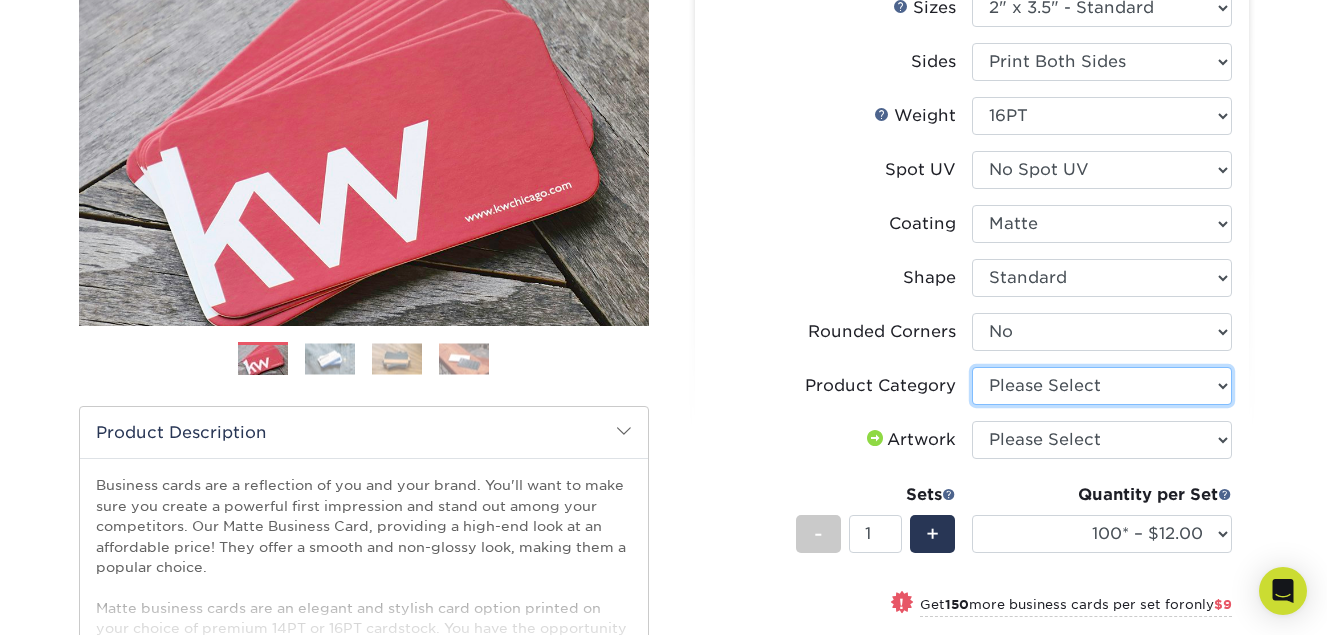 select on "3b5148f1-0588-4f88-a218-97bcfdce65c1" 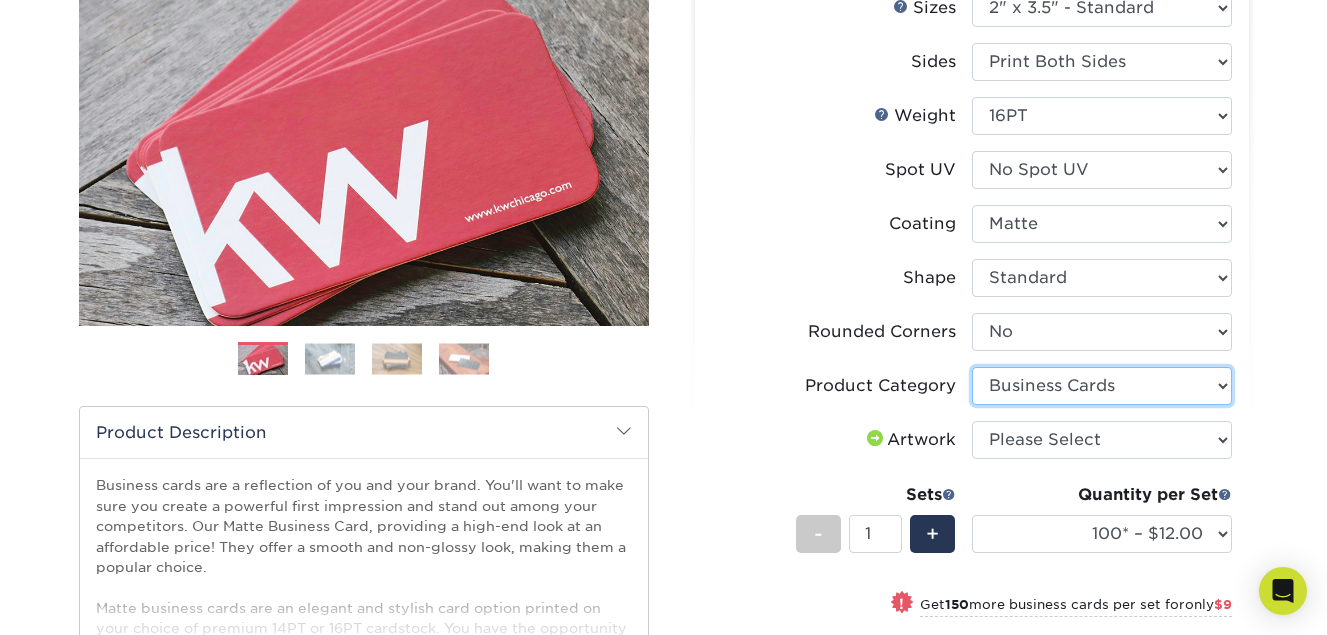 click on "Please Select Business Cards" at bounding box center (1102, 386) 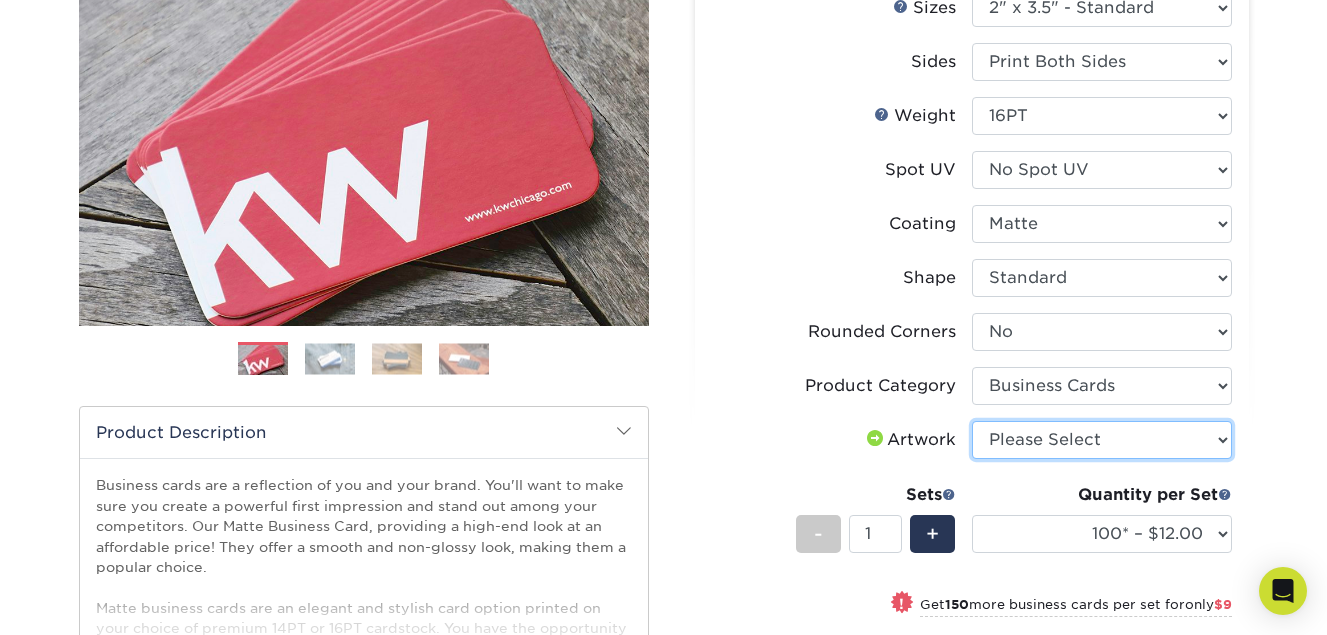 click on "Please Select I will upload files I need a design - $100" at bounding box center [1102, 440] 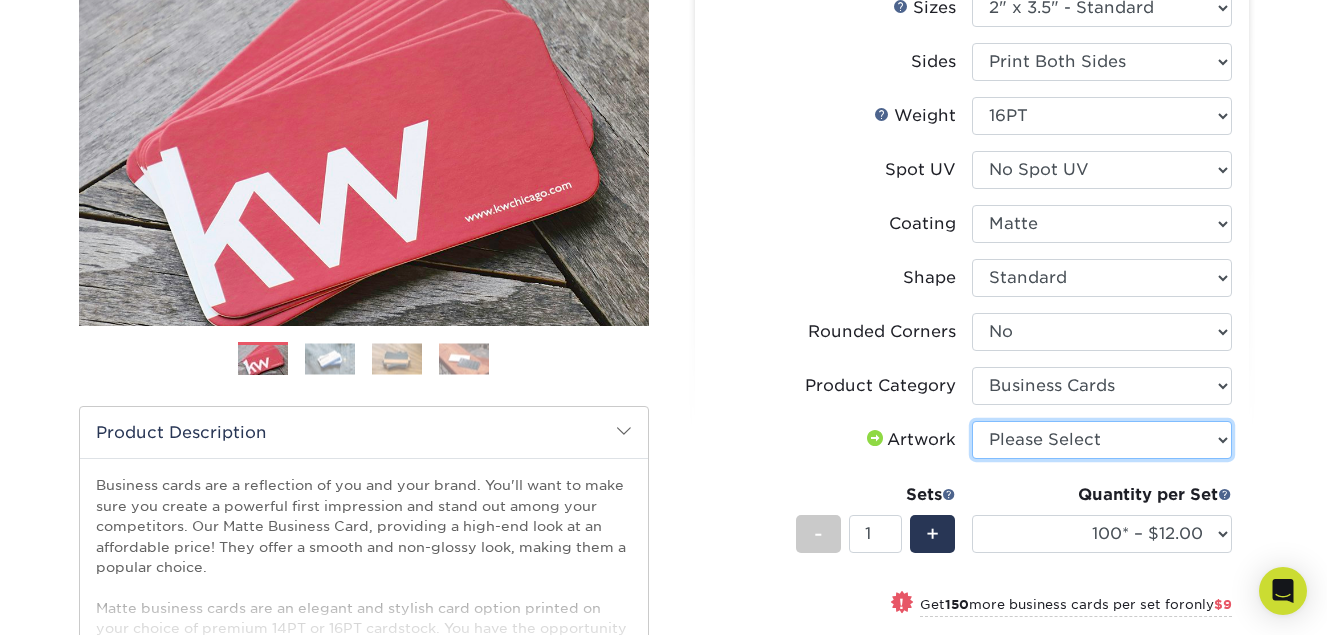 select on "upload" 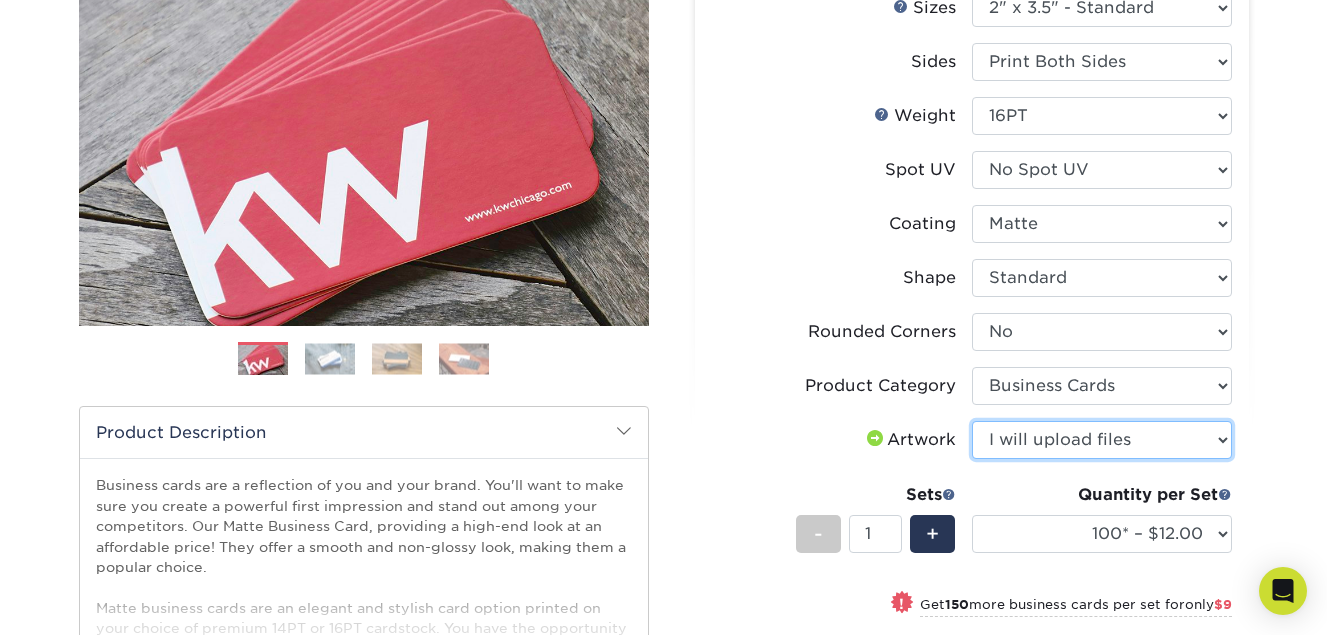 click on "Please Select I will upload files I need a design - $100" at bounding box center (1102, 440) 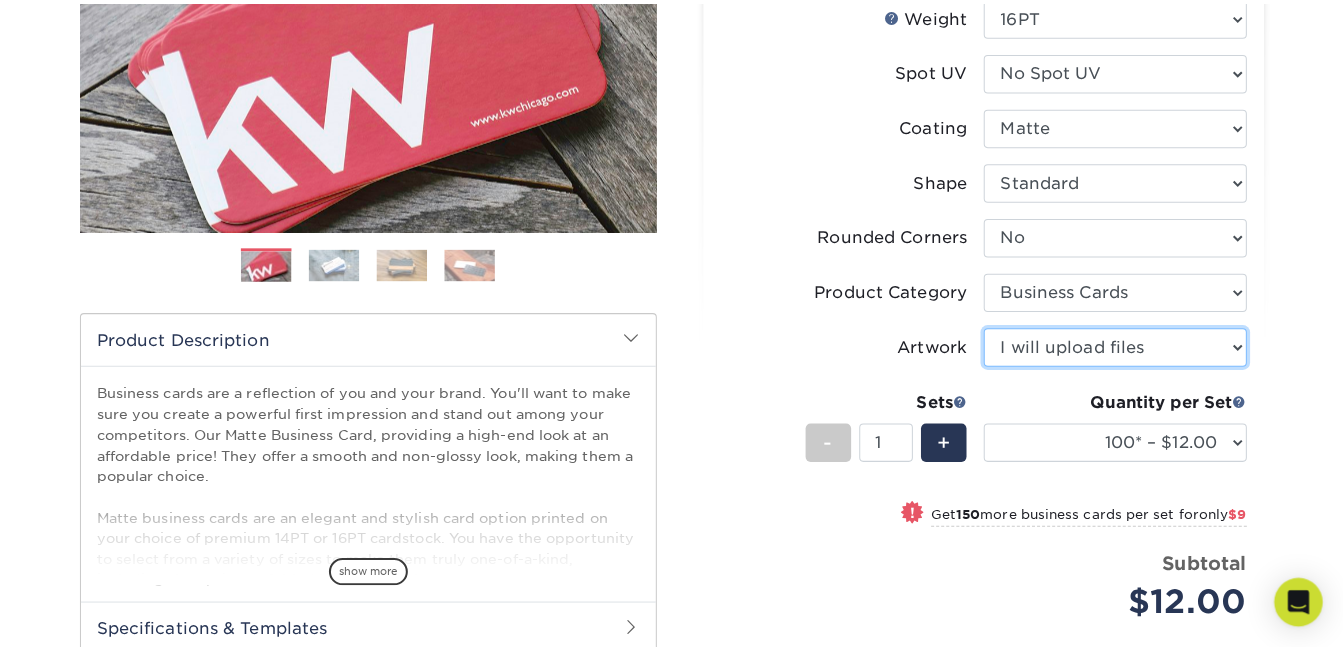 scroll, scrollTop: 367, scrollLeft: 0, axis: vertical 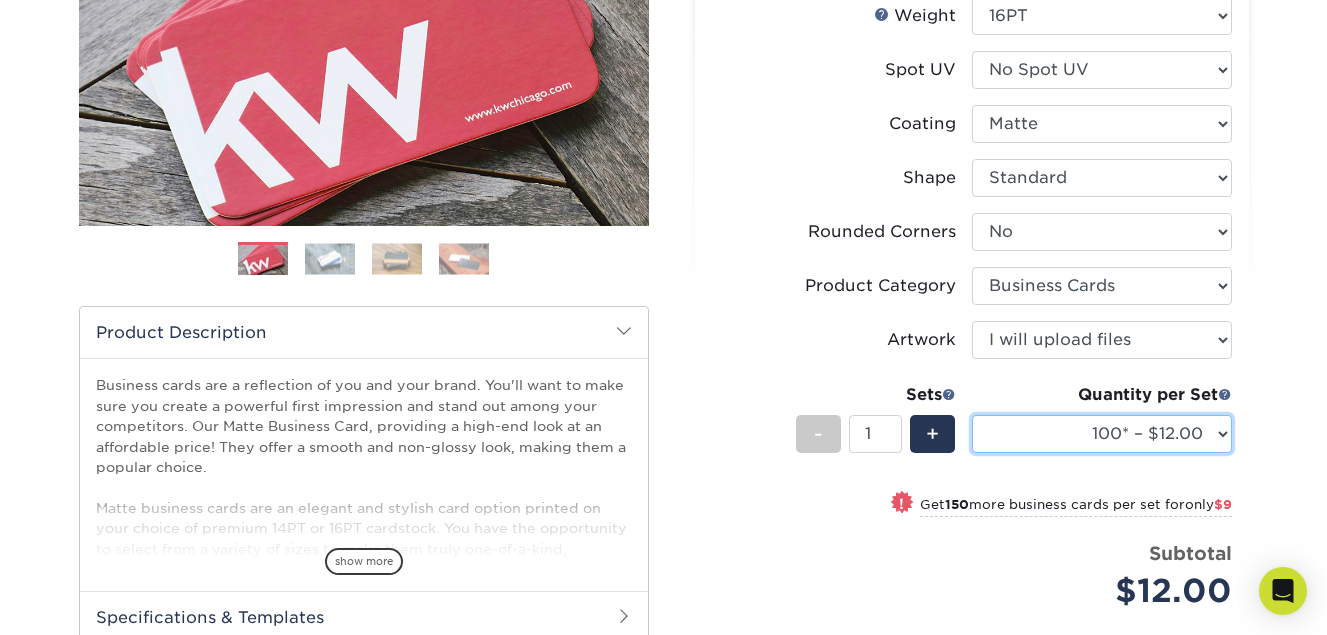 click on "100* – $12.00 250* – $21.00 500 – $42.00 1000 – $53.00 2500 – $95.00 5000 – $183.00 7500 – $269.00 10000 – $321.00 15000 – $474.00 20000 – $623.00 25000 – $771.00 30000 – $919.00 35000 – $1067.00 40000 – $1215.00 45000 – $1358.00 50000 – $1501.00 55000 – $1640.00 60000 – $1783.00 65000 – $1926.00 70000 – $2064.00 75000 – $2202.00 80000 – $2341.00 85000 – $2439.00 90000 – $2612.00 95000 – $2750.00 100000 – $2879.00" at bounding box center (1102, 434) 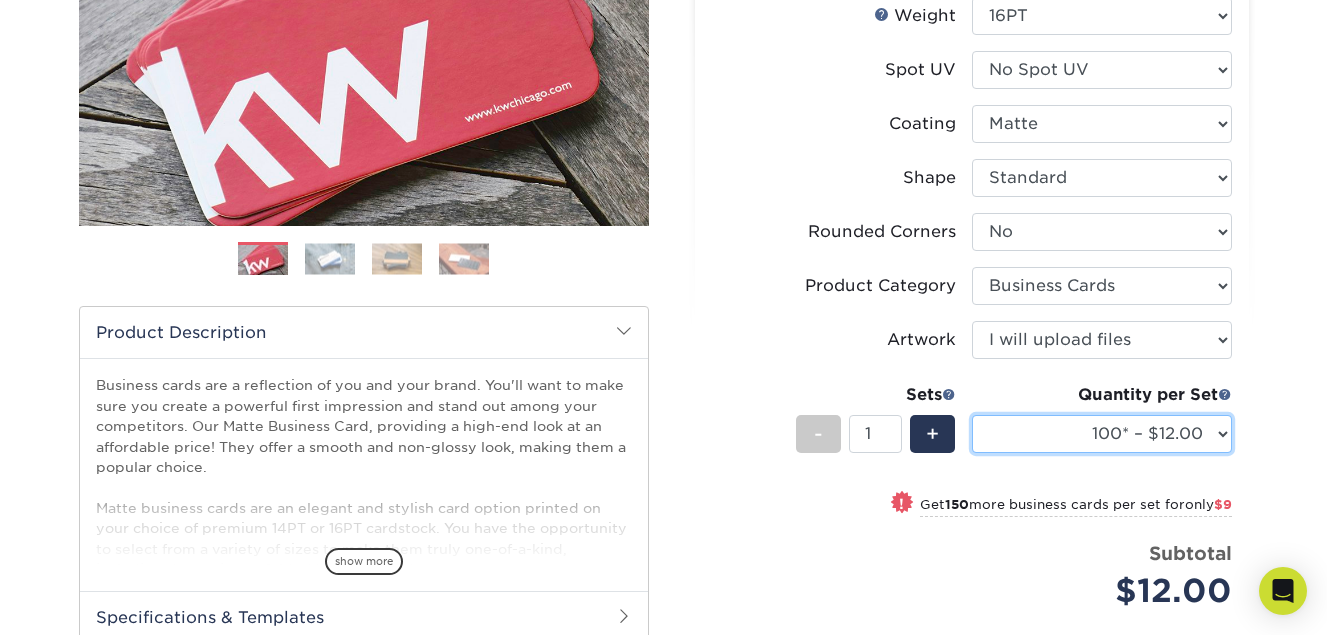 click on "100* – $12.00 250* – $21.00 500 – $42.00 1000 – $53.00 2500 – $95.00 5000 – $183.00 7500 – $269.00 10000 – $321.00 15000 – $474.00 20000 – $623.00 25000 – $771.00 30000 – $919.00 35000 – $1067.00 40000 – $1215.00 45000 – $1358.00 50000 – $1501.00 55000 – $1640.00 60000 – $1783.00 65000 – $1926.00 70000 – $2064.00 75000 – $2202.00 80000 – $2341.00 85000 – $2439.00 90000 – $2612.00 95000 – $2750.00 100000 – $2879.00" at bounding box center (1102, 434) 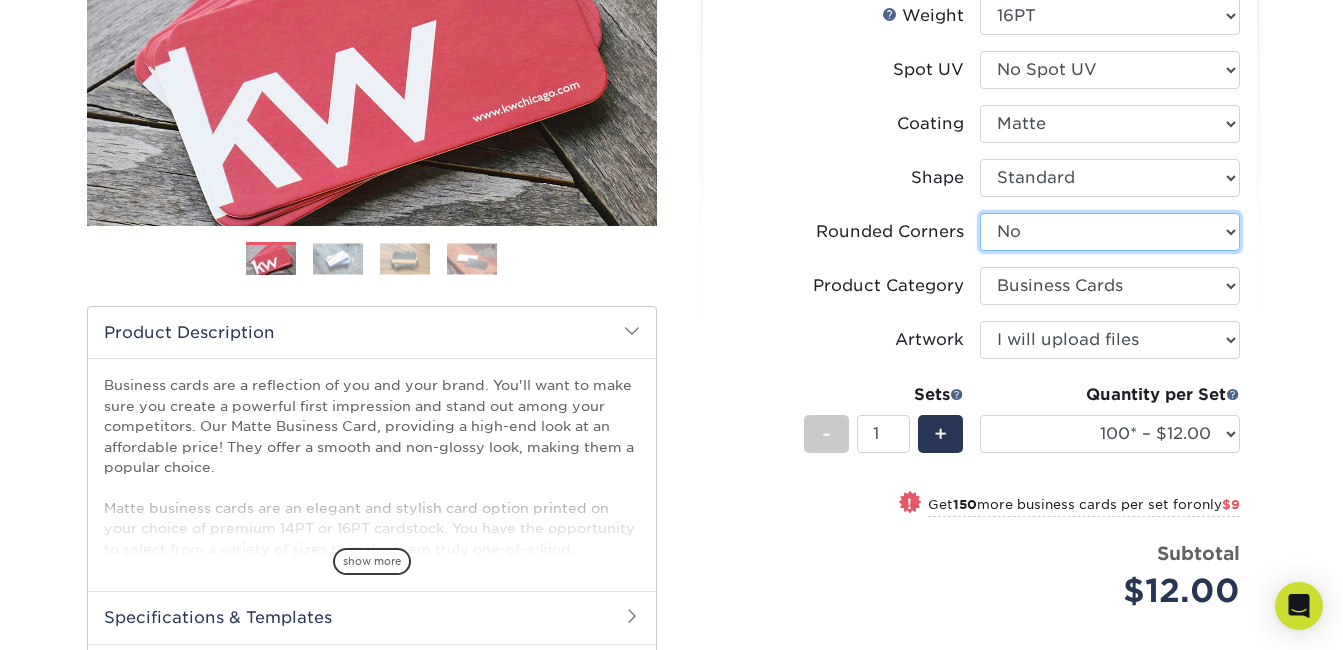 click on "Please Select
Yes - Round 2 Corners                                                    Yes - Round 4 Corners                                                    No" at bounding box center [1110, 232] 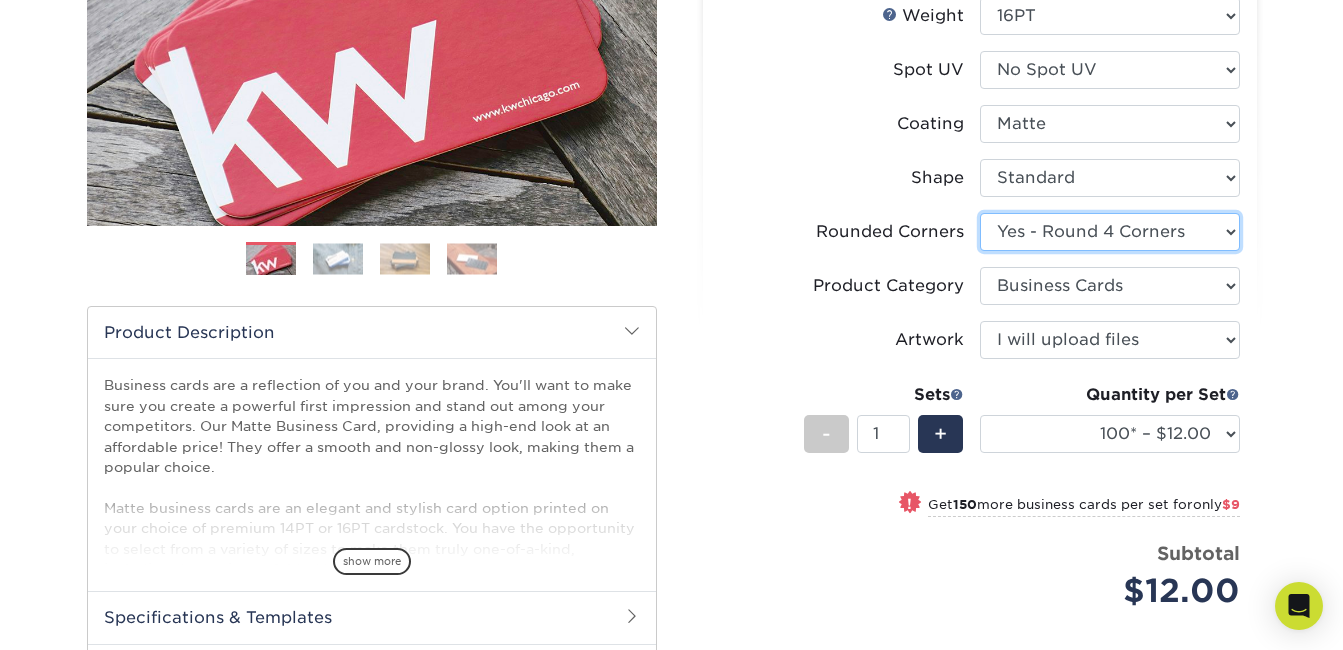 click on "Please Select
Yes - Round 2 Corners                                                    Yes - Round 4 Corners                                                    No" at bounding box center [1110, 232] 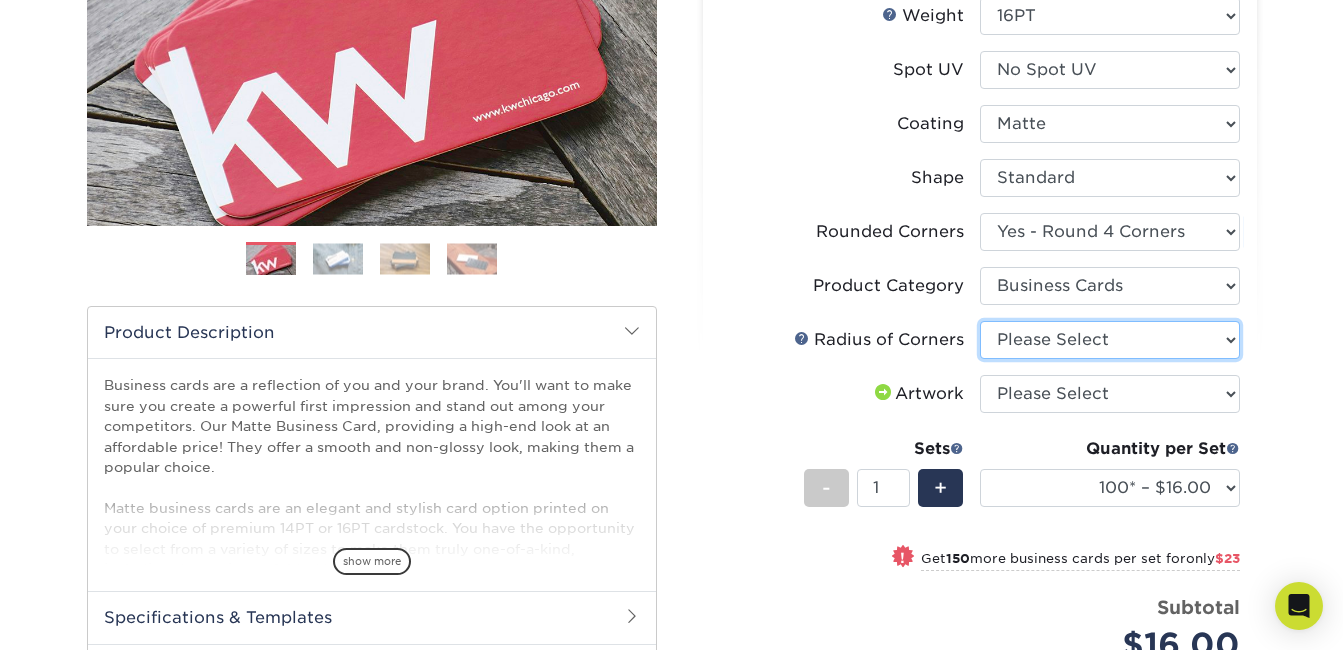click on "Please Select Rounded 1/8" Rounded 1/4"" at bounding box center (1110, 340) 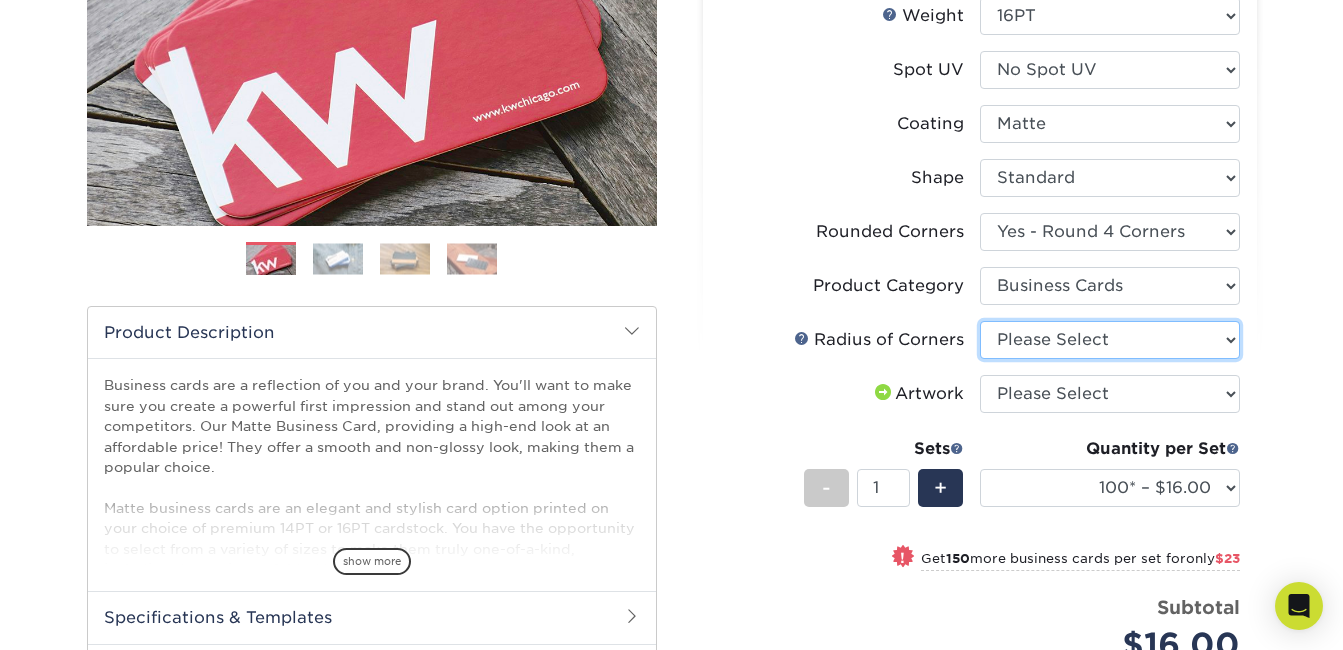 select on "479fbfe7-6a0c-4895-8c9a-81739b7486c9" 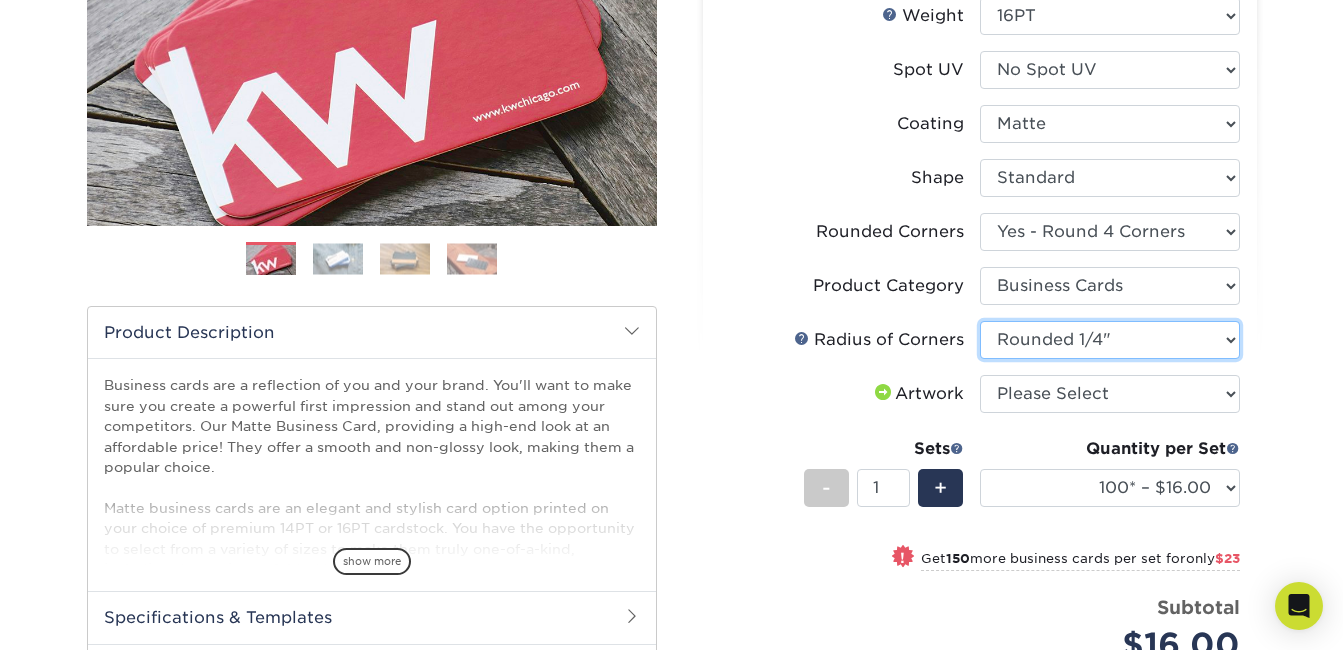 click on "Please Select Rounded 1/8" Rounded 1/4"" at bounding box center (1110, 340) 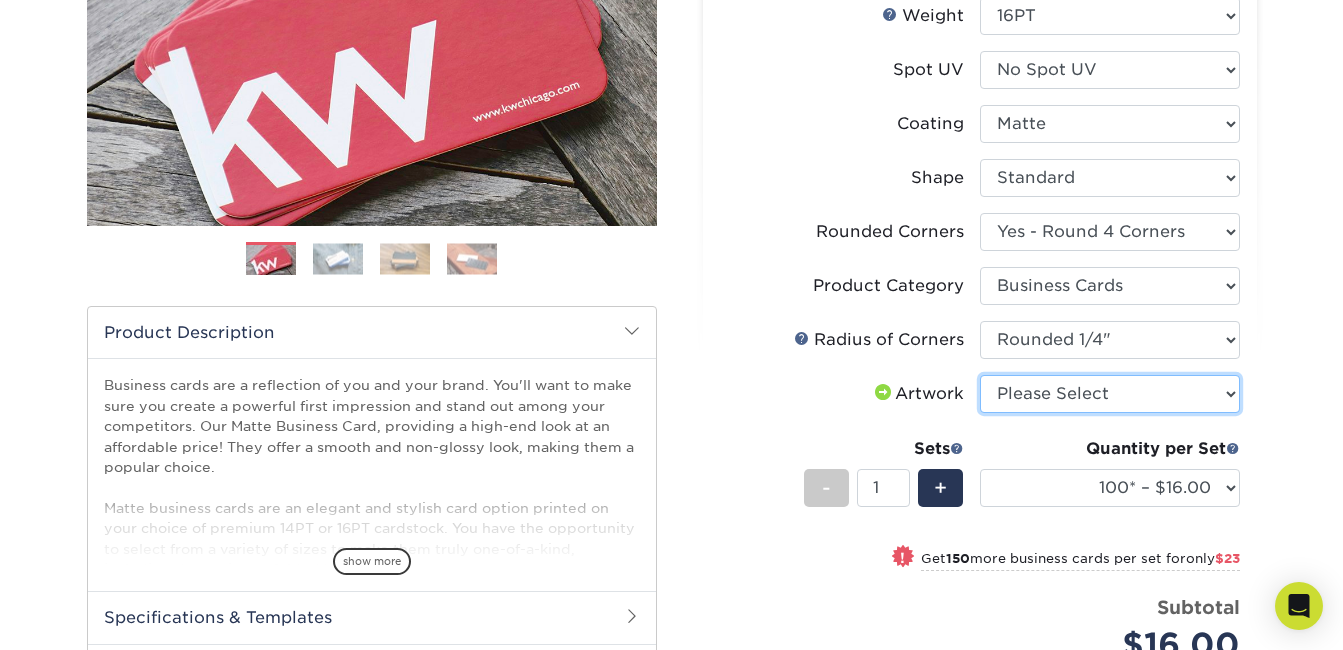 click on "Please Select I will upload files I need a design - $100" at bounding box center (1110, 394) 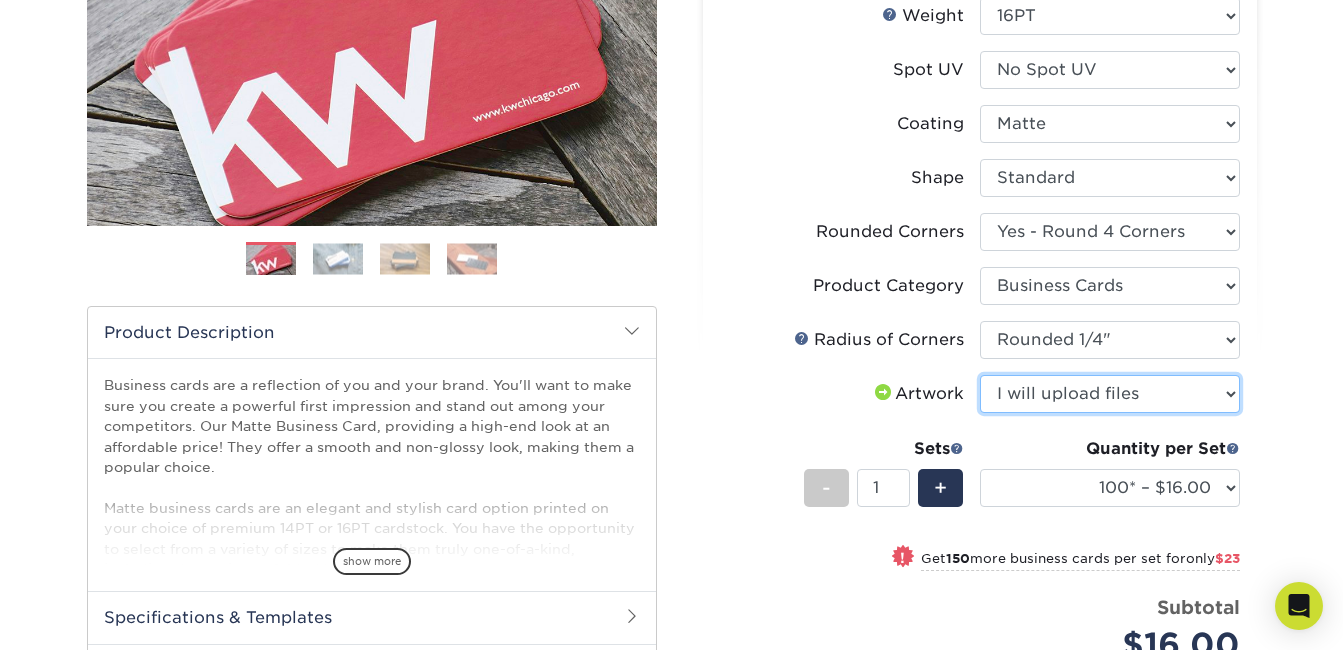 click on "Please Select I will upload files I need a design - $100" at bounding box center [1110, 394] 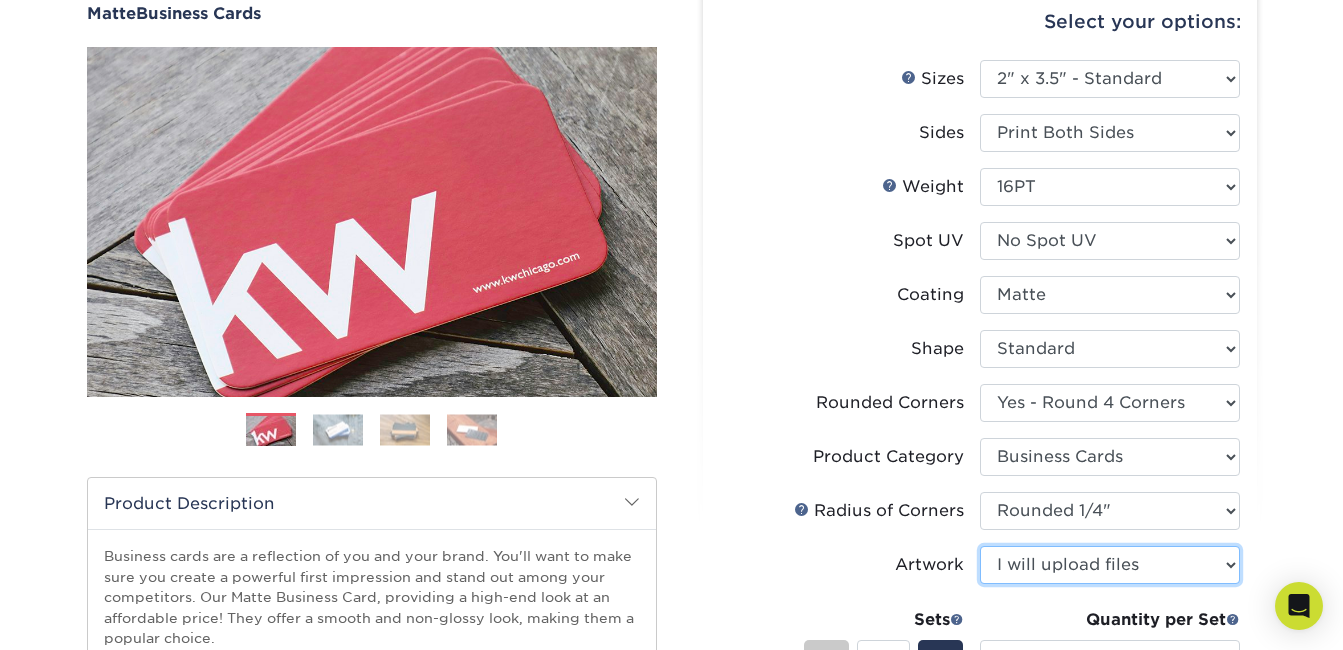 scroll, scrollTop: 193, scrollLeft: 0, axis: vertical 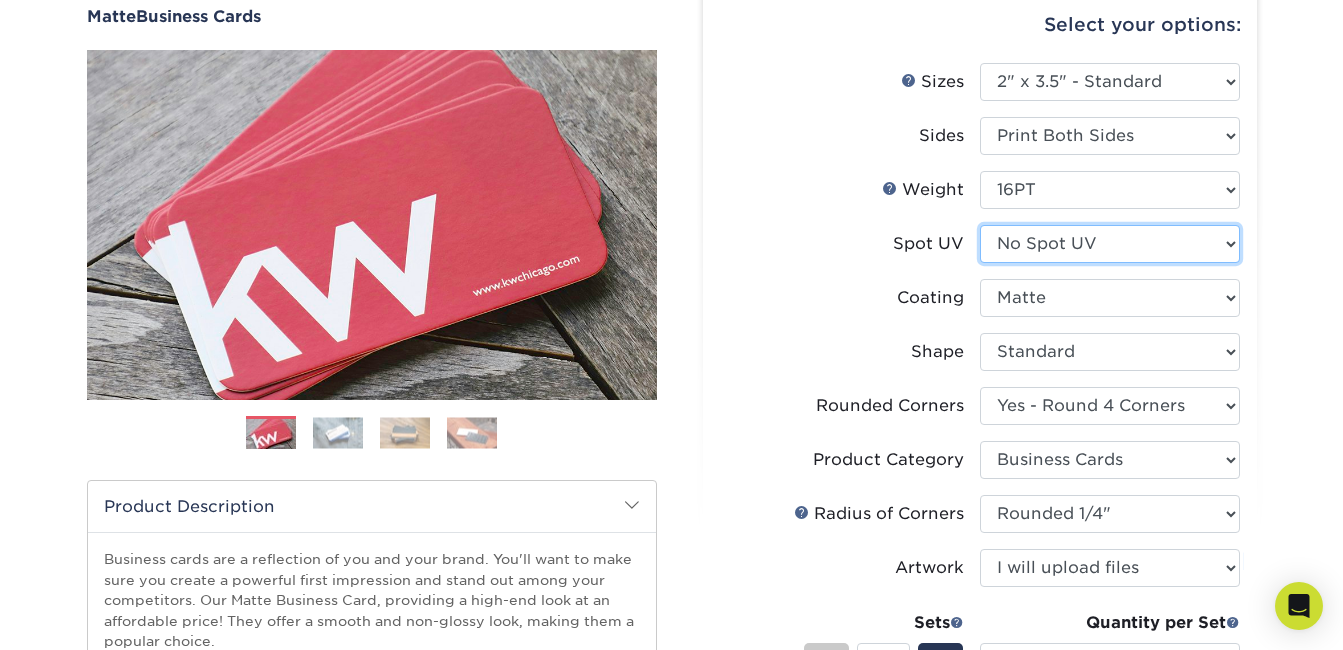 click on "Please Select No Spot UV Front and Back (Both Sides) Front Only Back Only" at bounding box center [1110, 244] 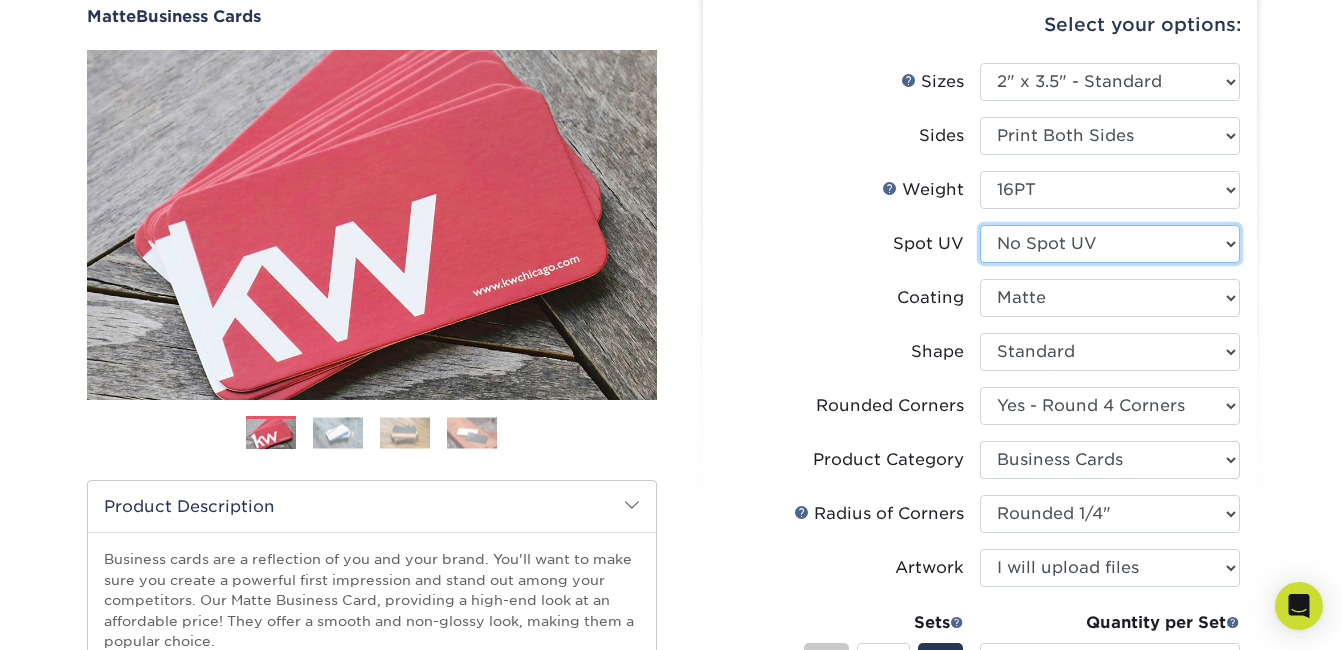select on "1" 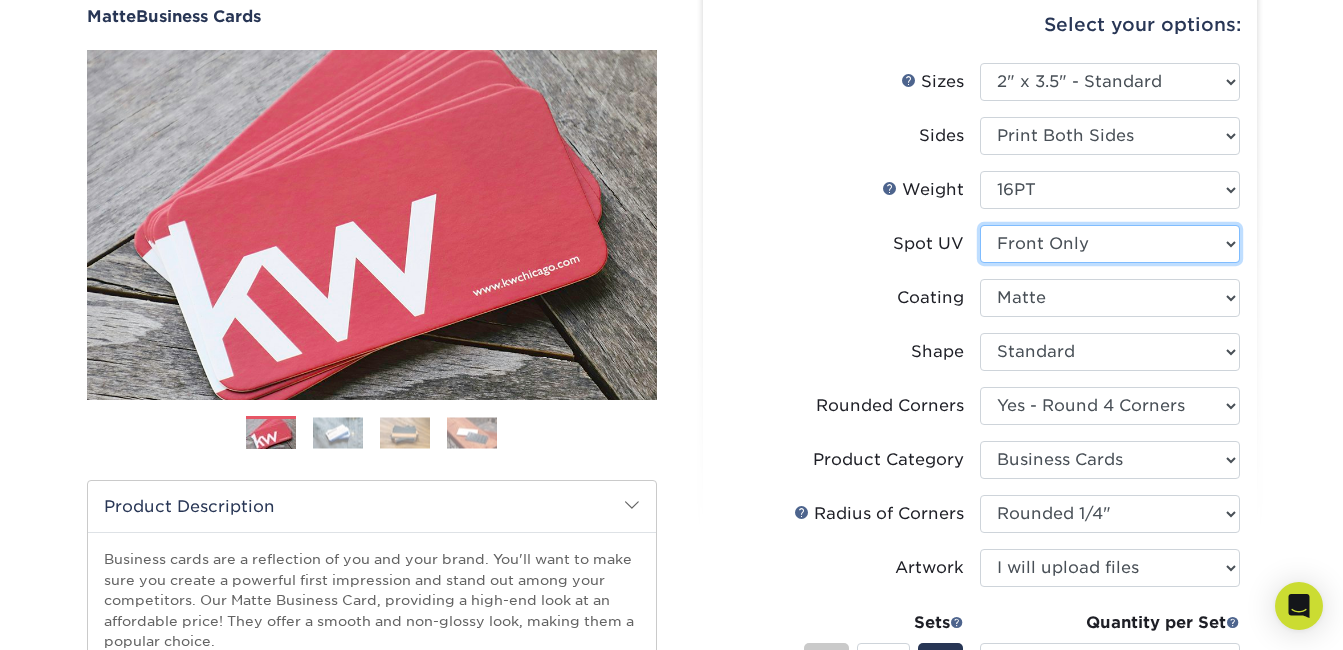 click on "Please Select No Spot UV Front and Back (Both Sides) Front Only Back Only" at bounding box center (1110, 244) 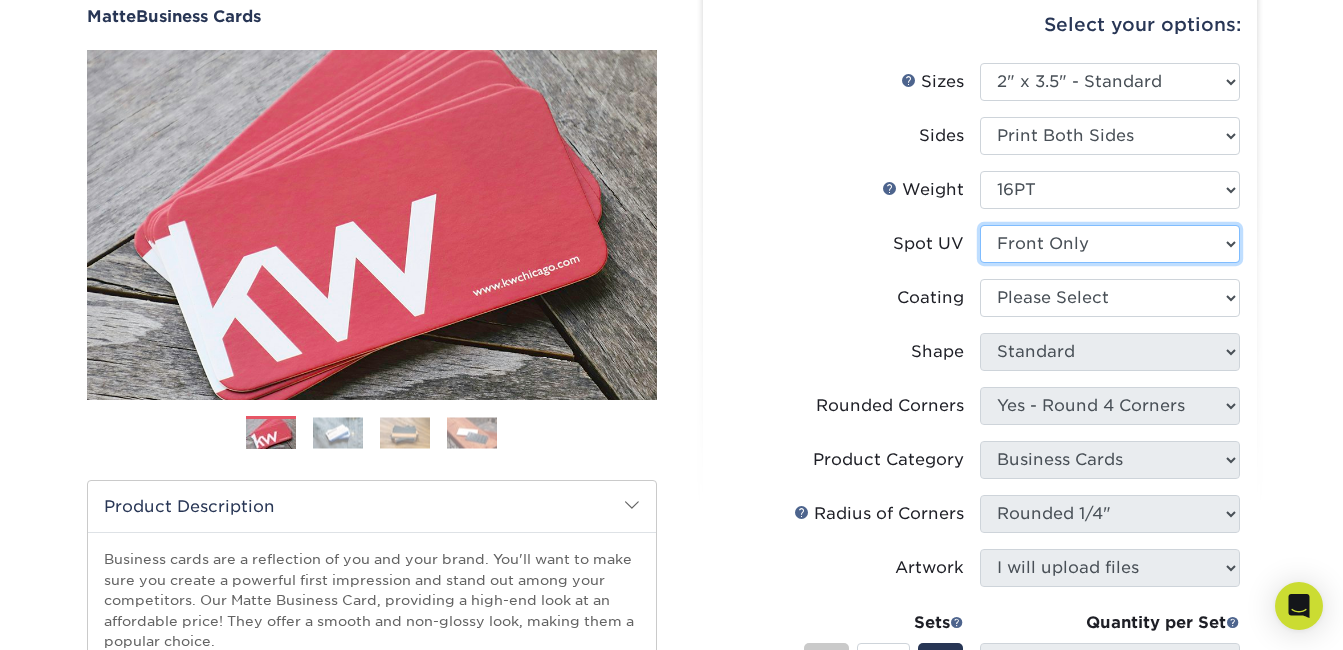 select on "-1" 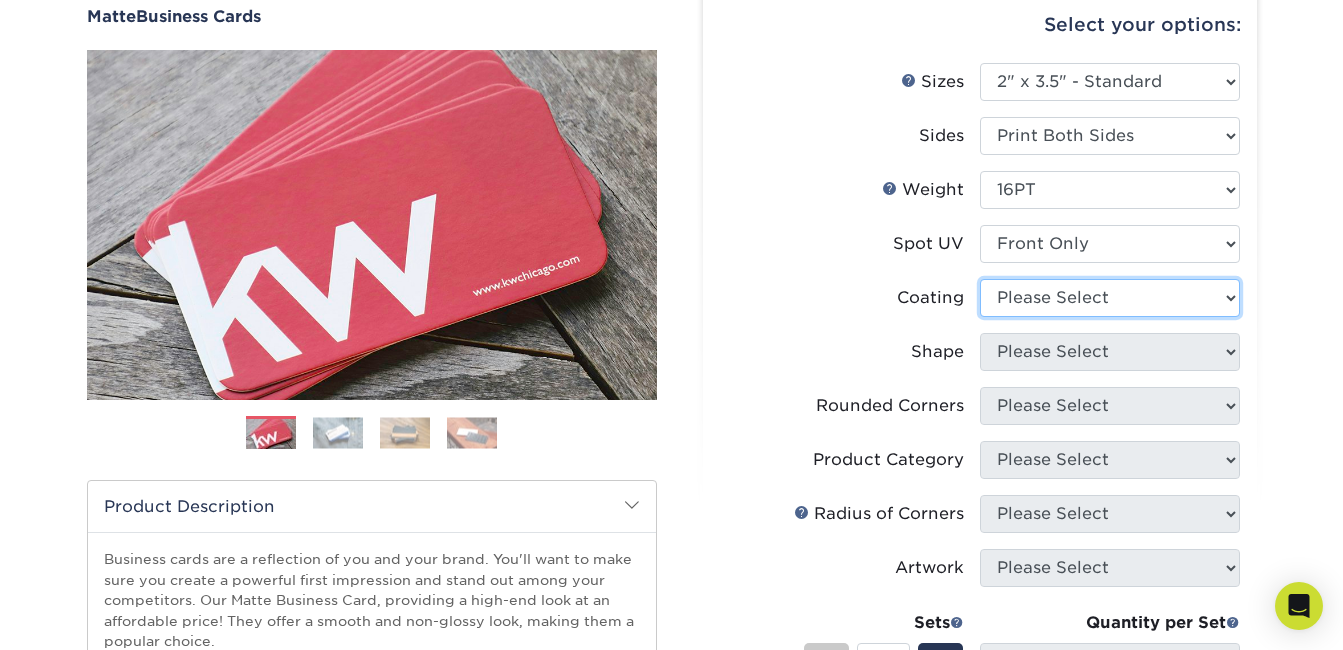 click at bounding box center (1110, 298) 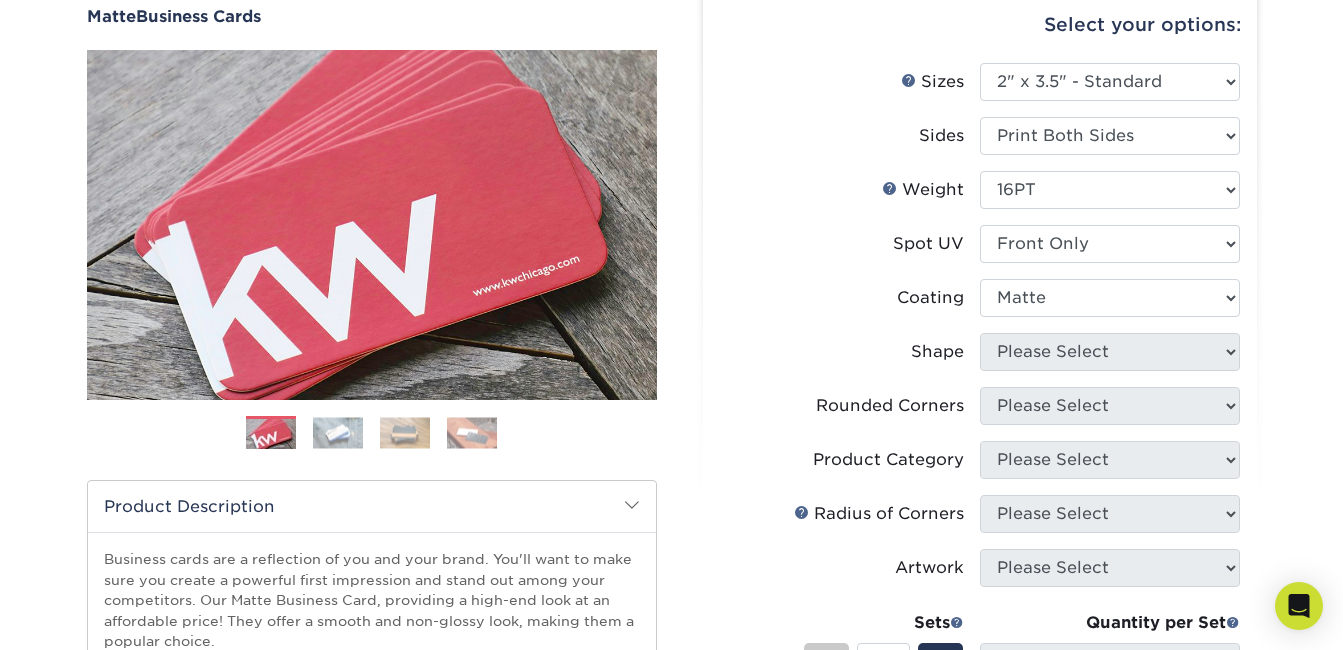 click at bounding box center [1110, 298] 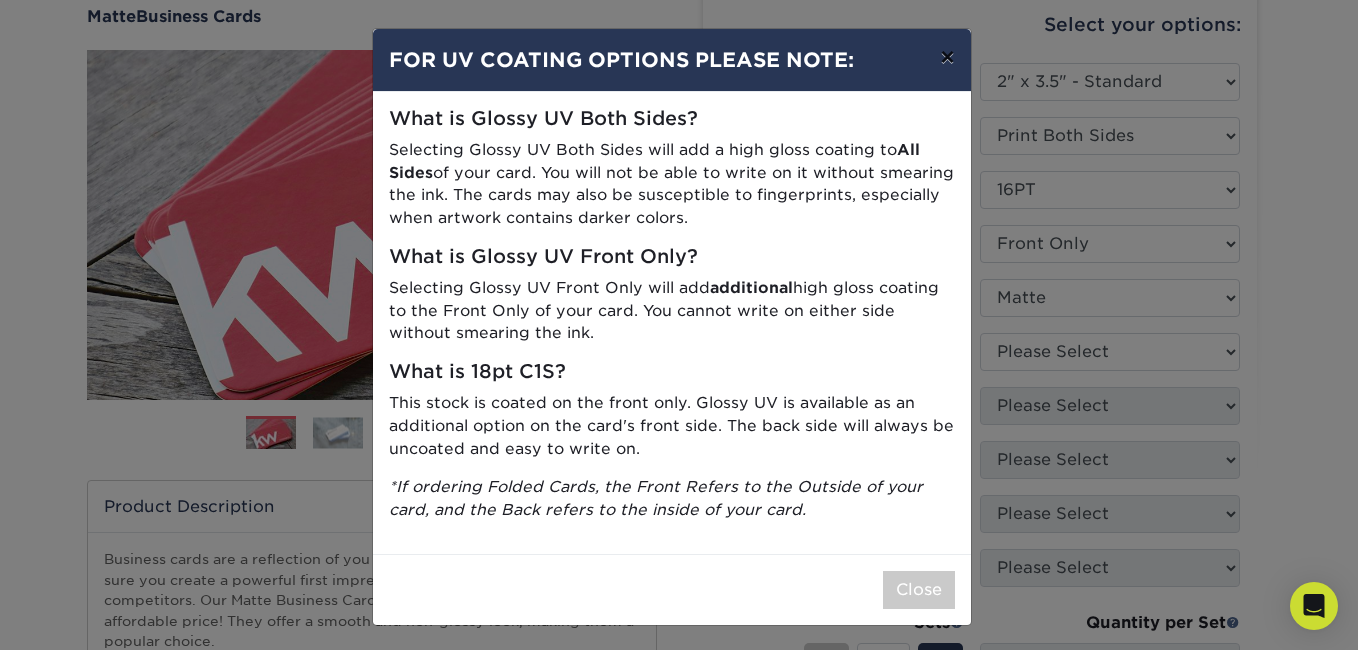 click on "×" at bounding box center [947, 57] 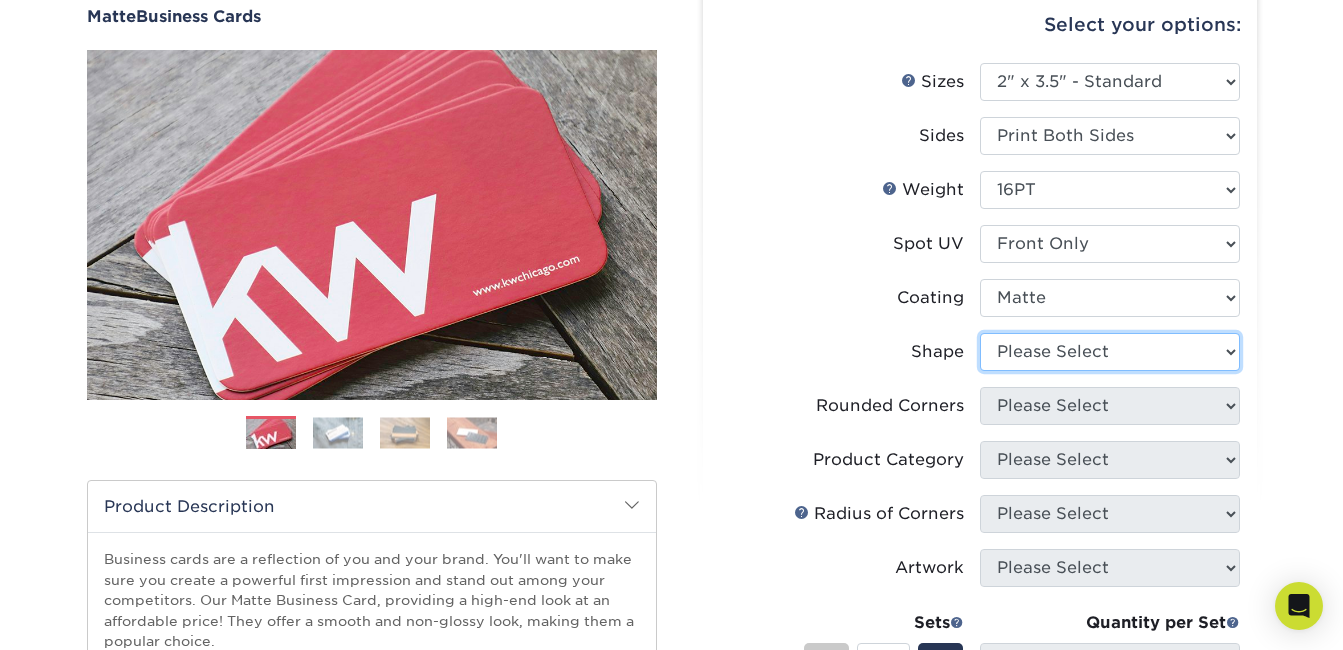 click on "Please Select Standard" at bounding box center [1110, 352] 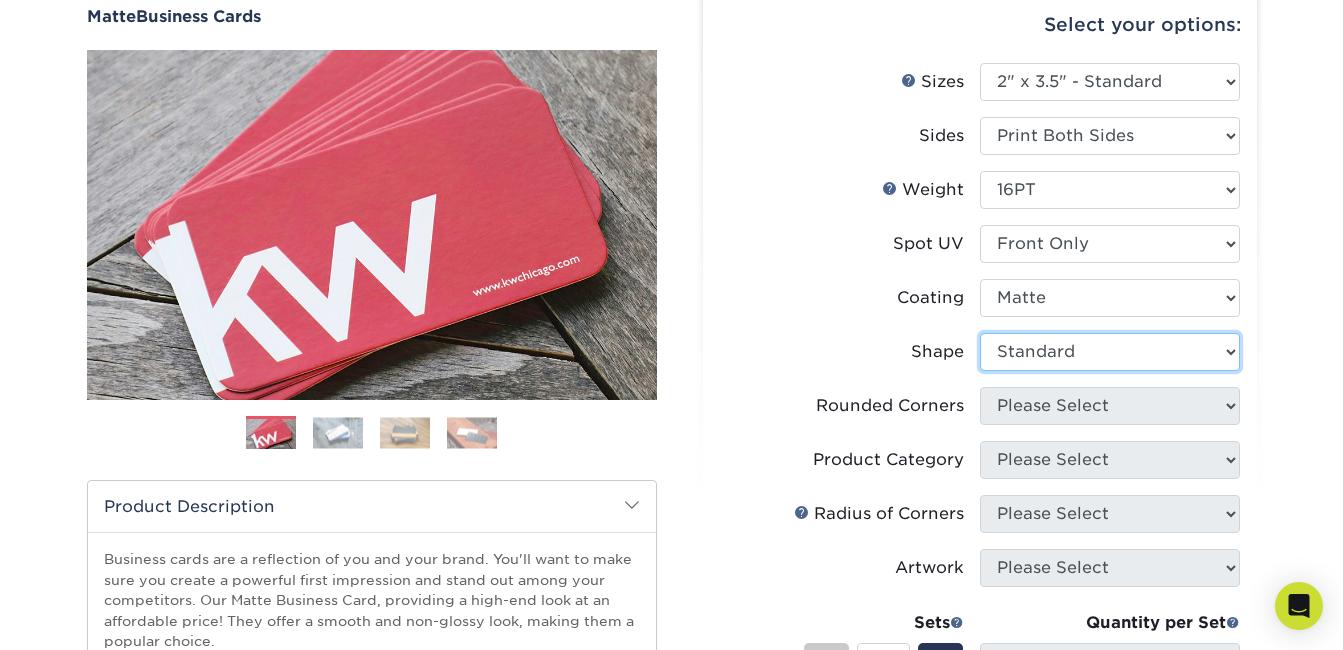 click on "Please Select Standard" at bounding box center [1110, 352] 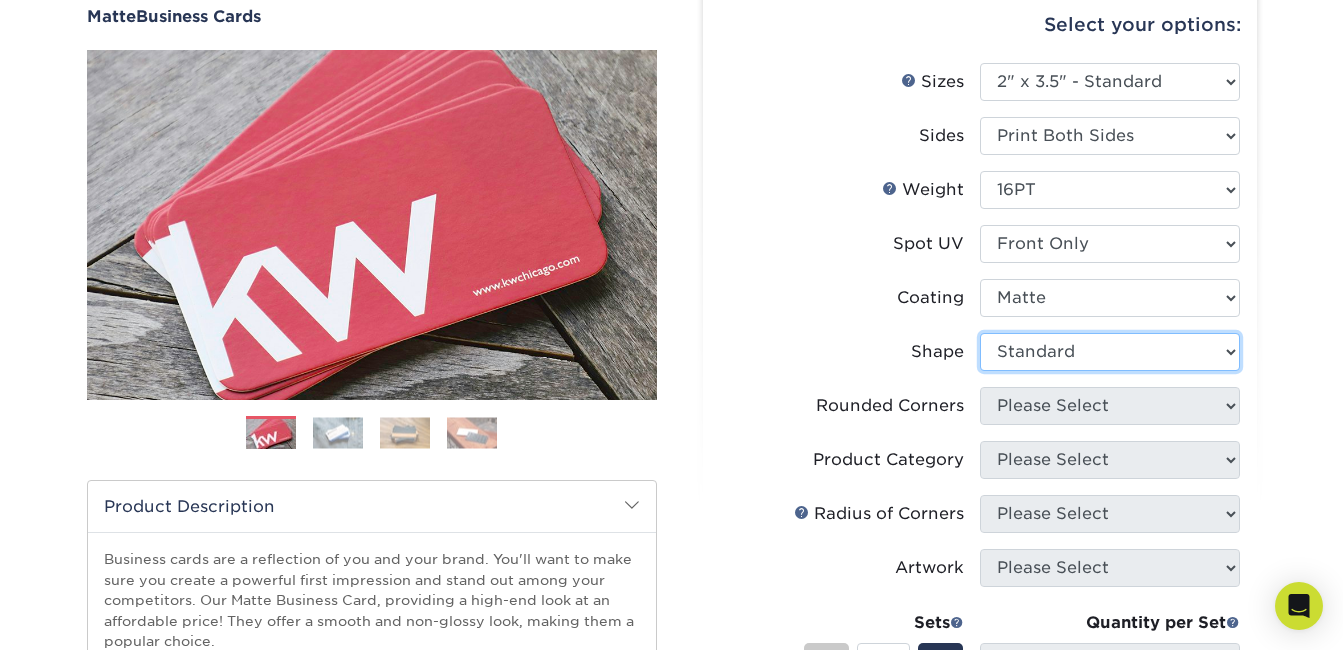 select 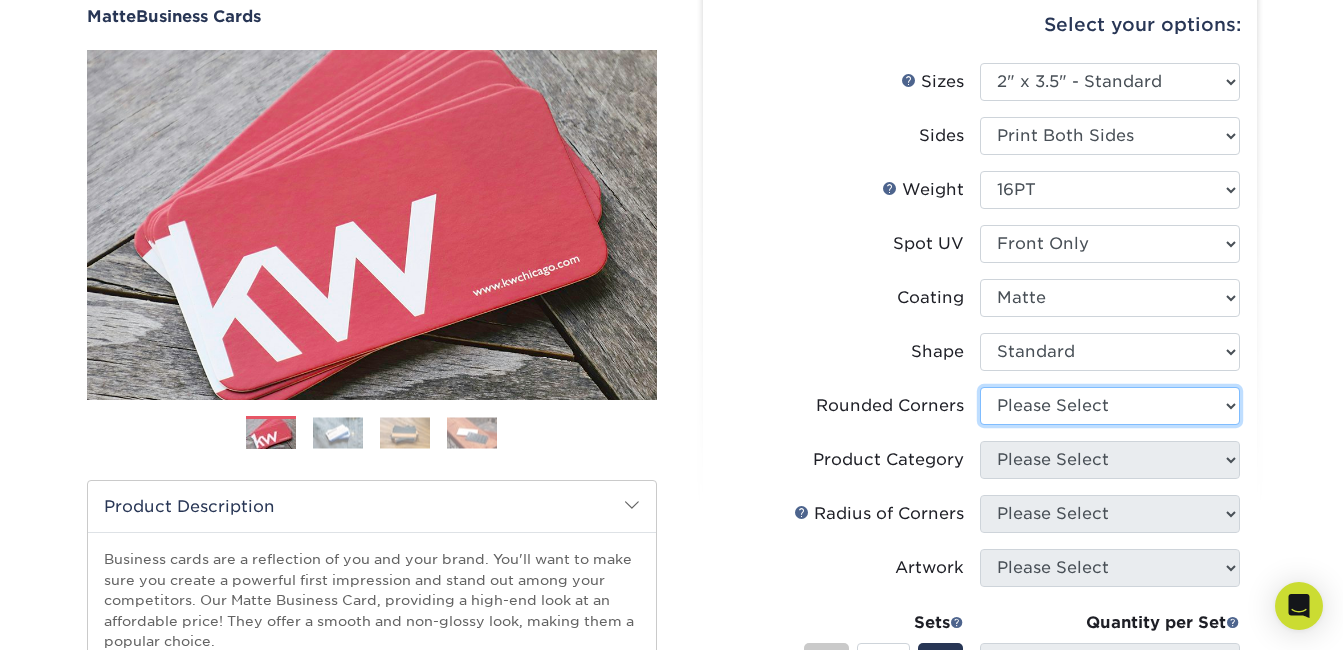 click on "Please Select
Yes - Round 2 Corners                                                    Yes - Round 4 Corners                                                    No" at bounding box center (1110, 406) 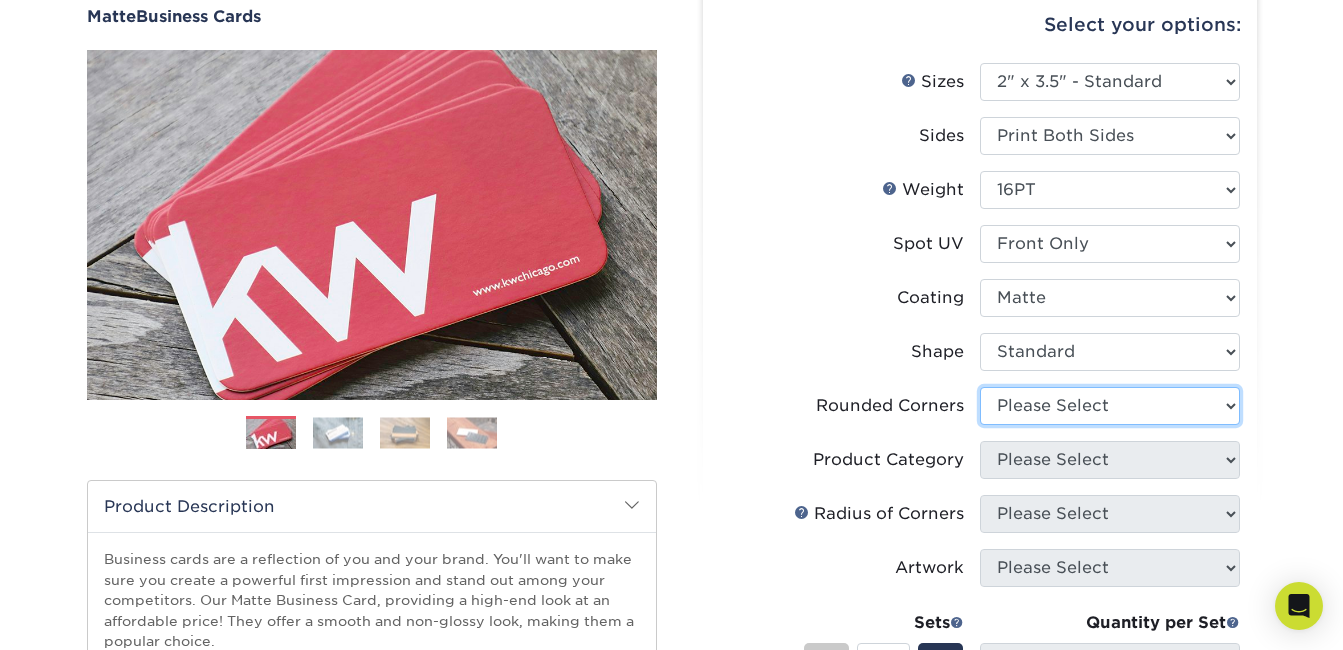 select on "0" 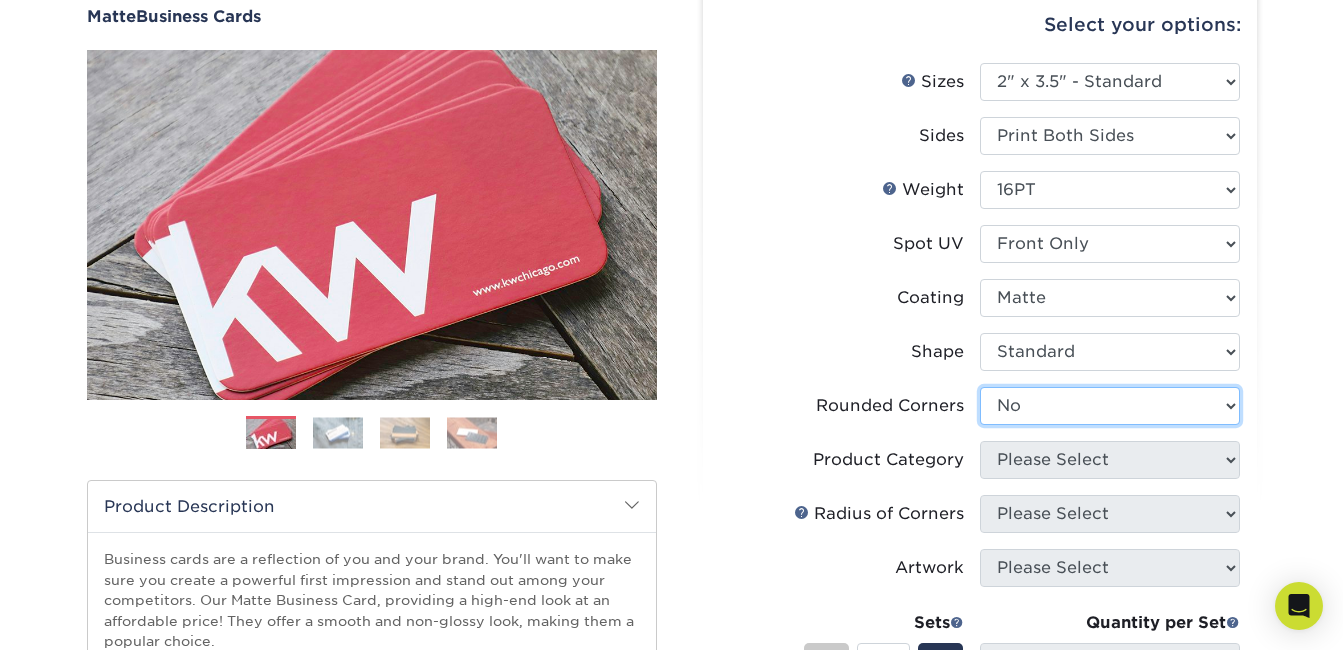 click on "Please Select
Yes - Round 2 Corners                                                    Yes - Round 4 Corners                                                    No" at bounding box center (1110, 406) 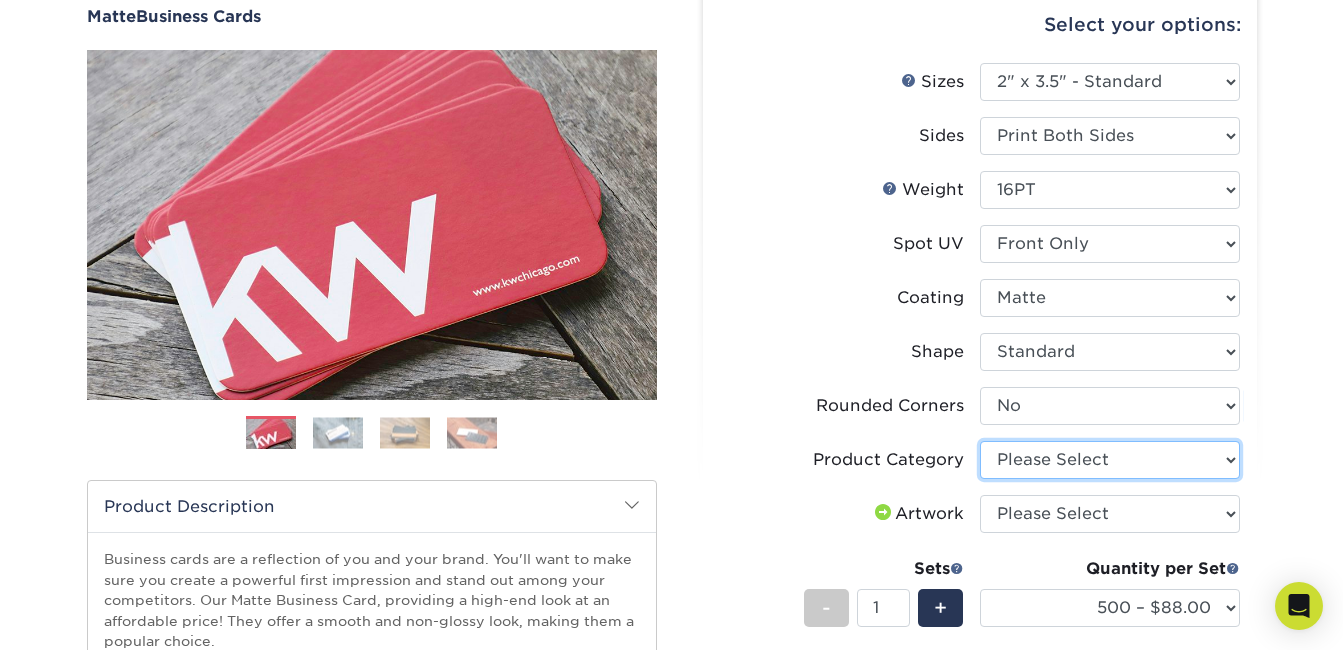 click on "Please Select Business Cards" at bounding box center [1110, 460] 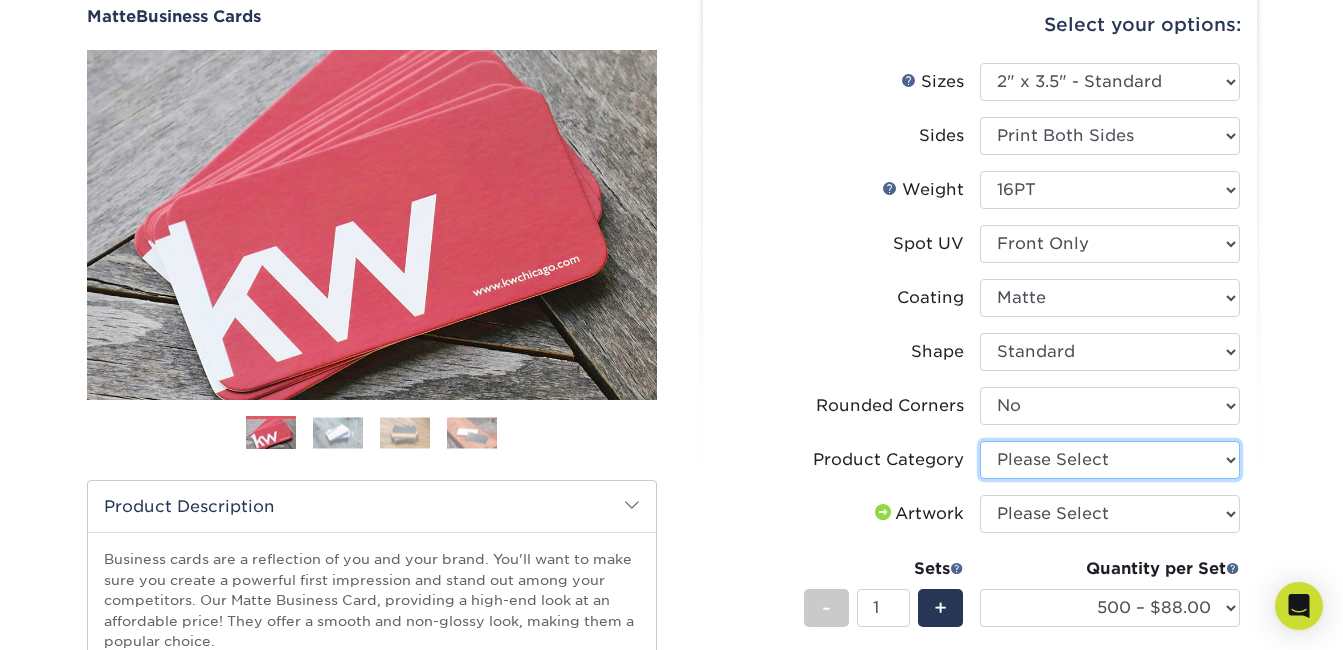 select on "3b5148f1-0588-4f88-a218-97bcfdce65c1" 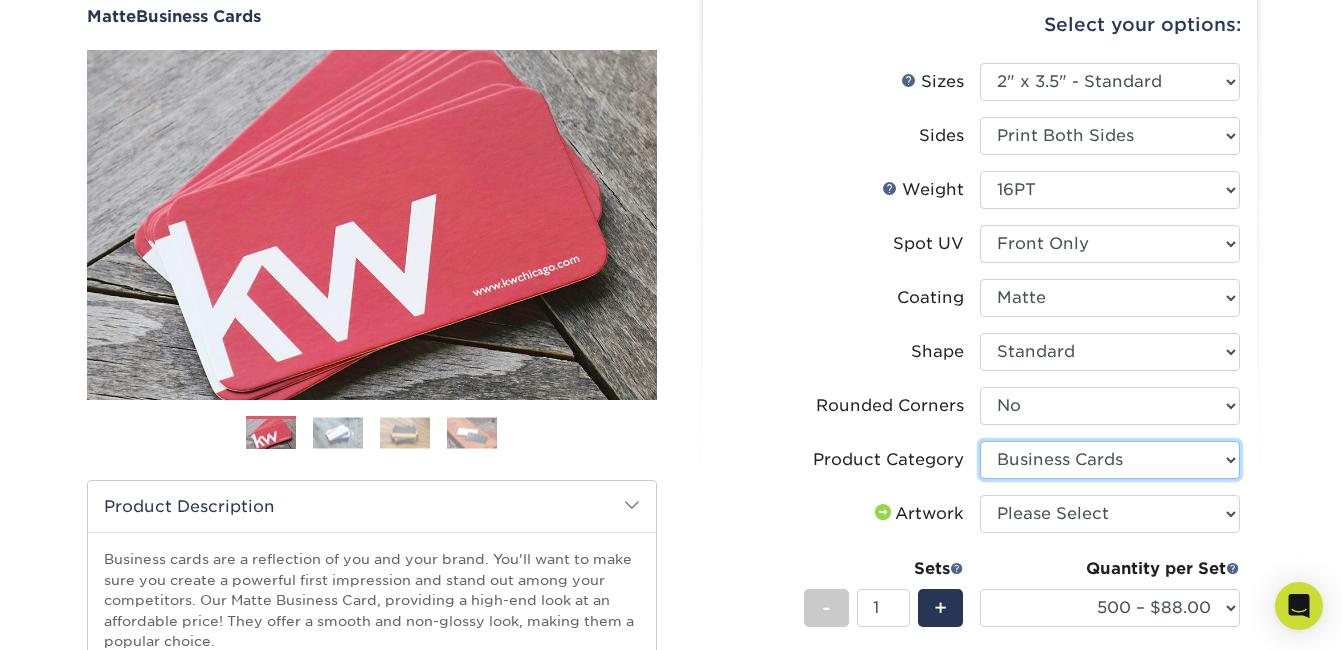 click on "Please Select Business Cards" at bounding box center (1110, 460) 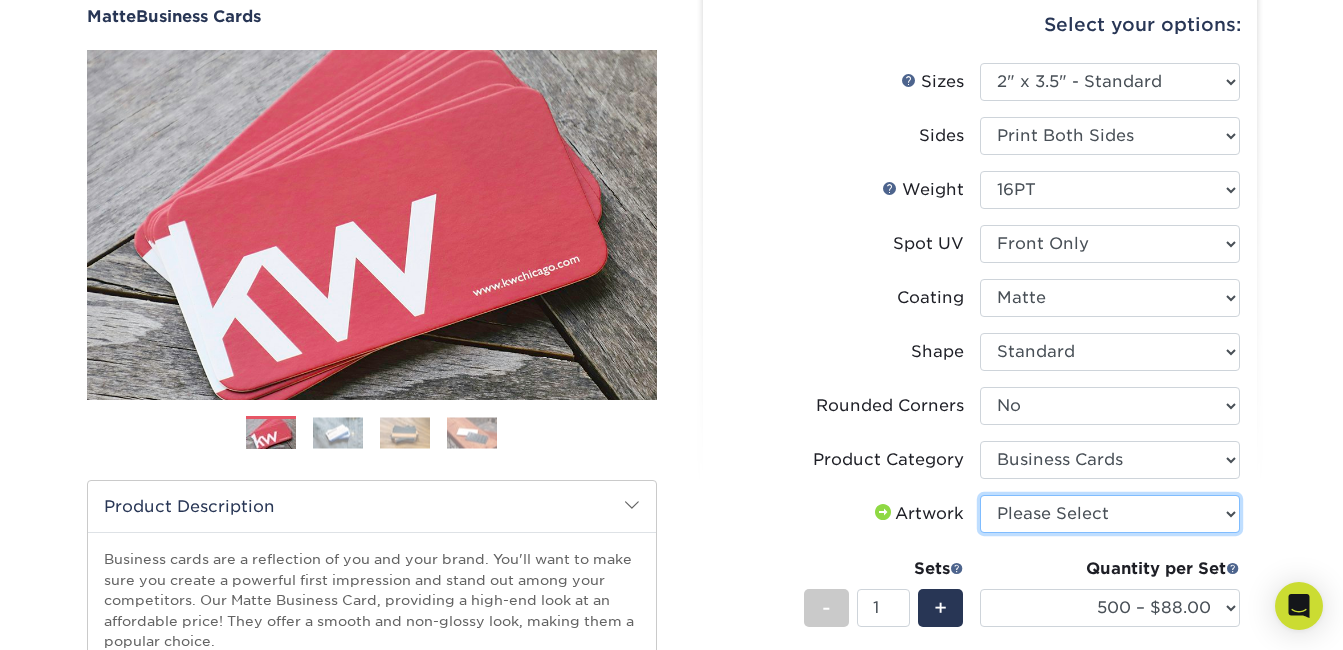 click on "Please Select I will upload files I need a design - $100" at bounding box center (1110, 514) 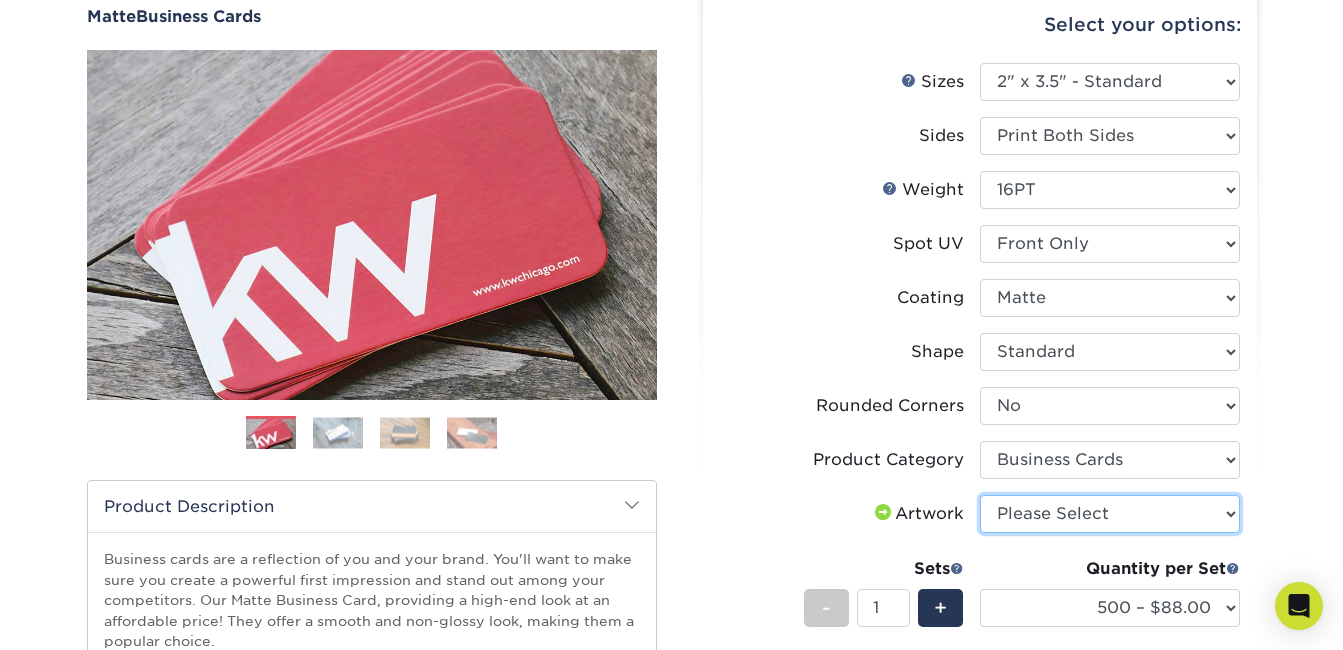 select on "upload" 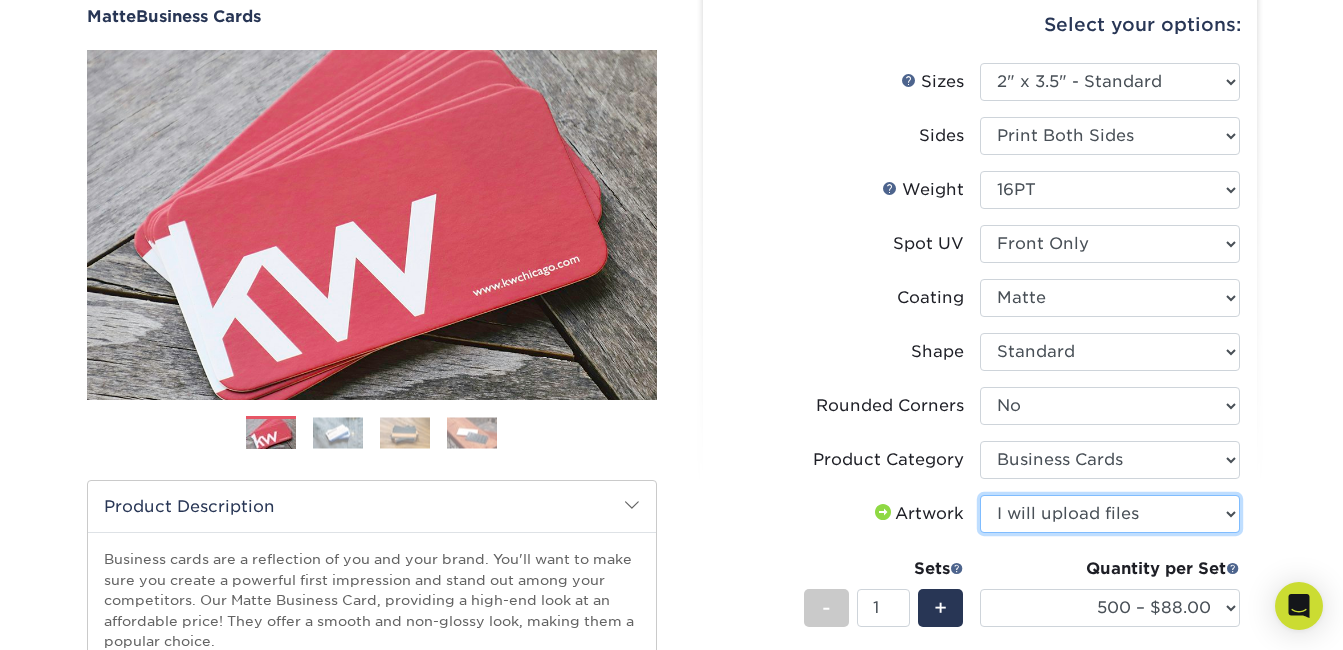 click on "Please Select I will upload files I need a design - $100" at bounding box center (1110, 514) 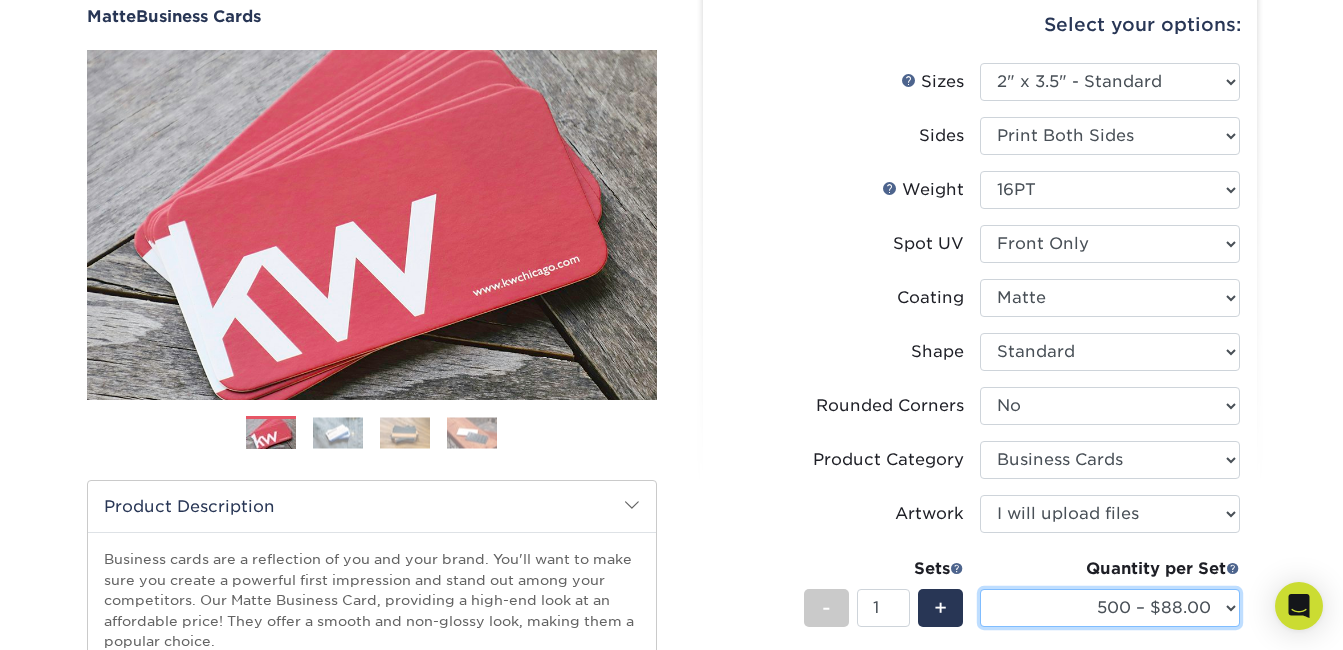 click on "500 – $88.00 1000 – $109.00 2500 – $205.00 5000 – $279.00 10000 – $612.00 15000 – $908.00 20000 – $1205.00 25000 – $1501.00" at bounding box center [1110, 608] 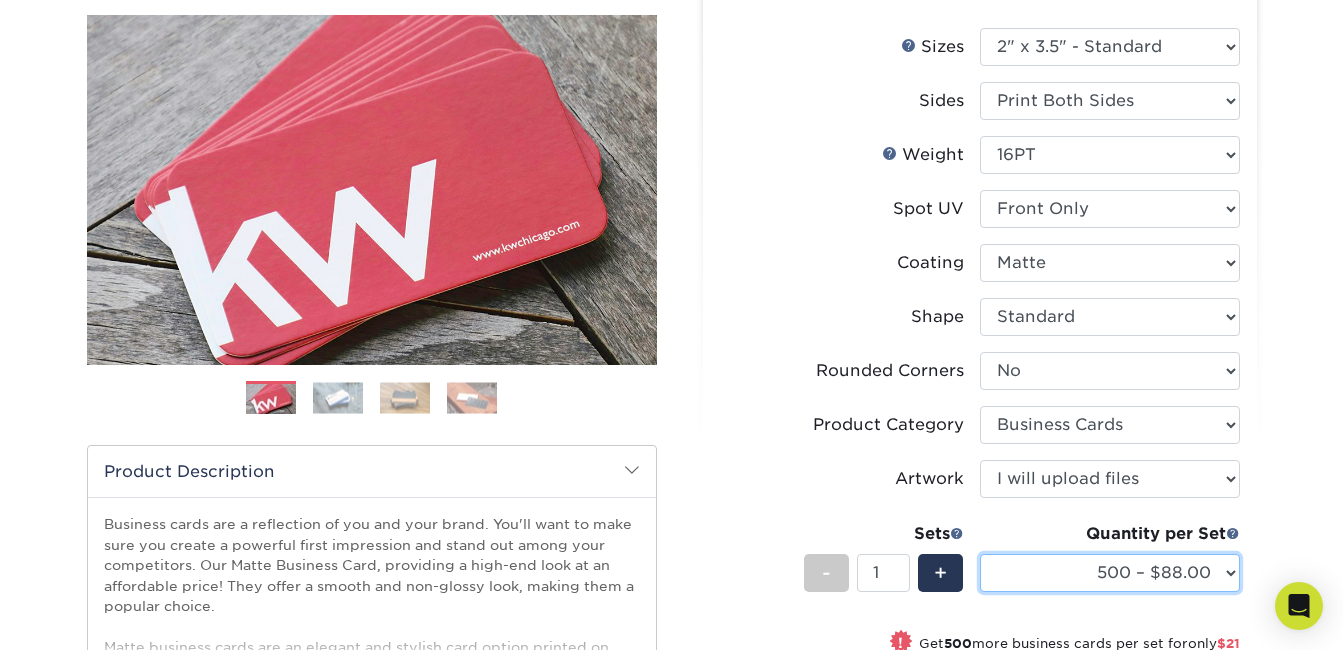scroll, scrollTop: 230, scrollLeft: 0, axis: vertical 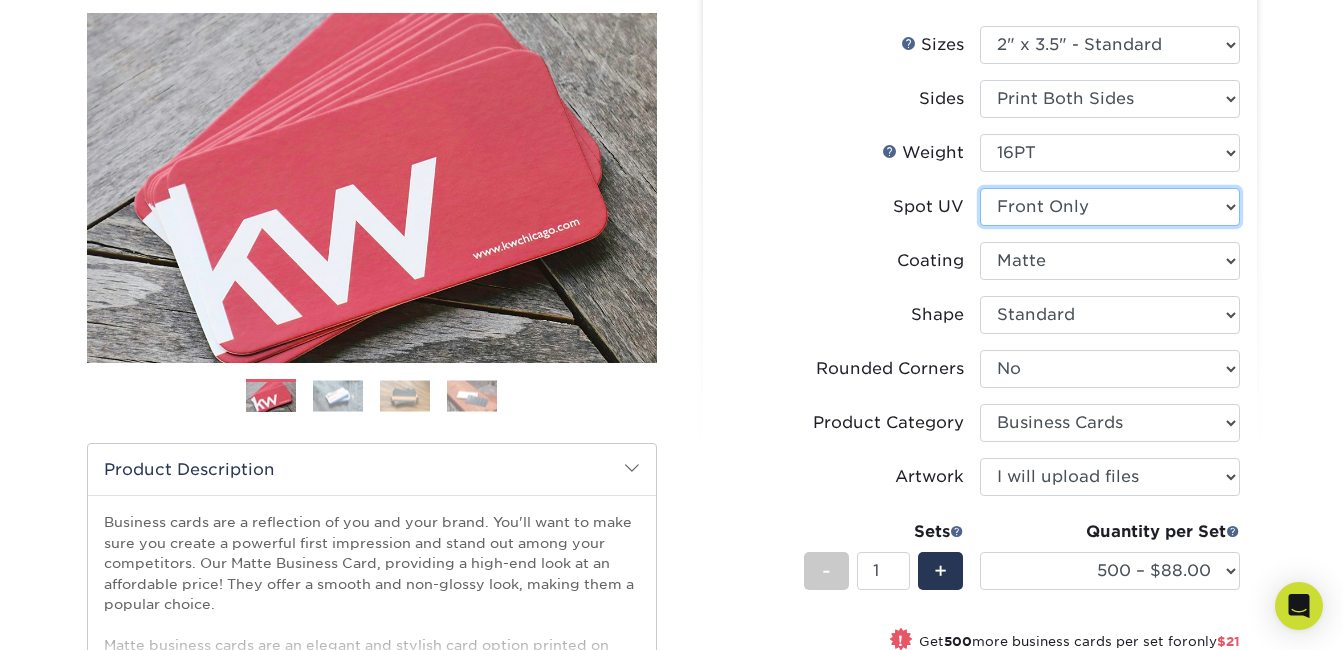 click on "Please Select No Spot UV Front and Back (Both Sides) Front Only Back Only" at bounding box center [1110, 207] 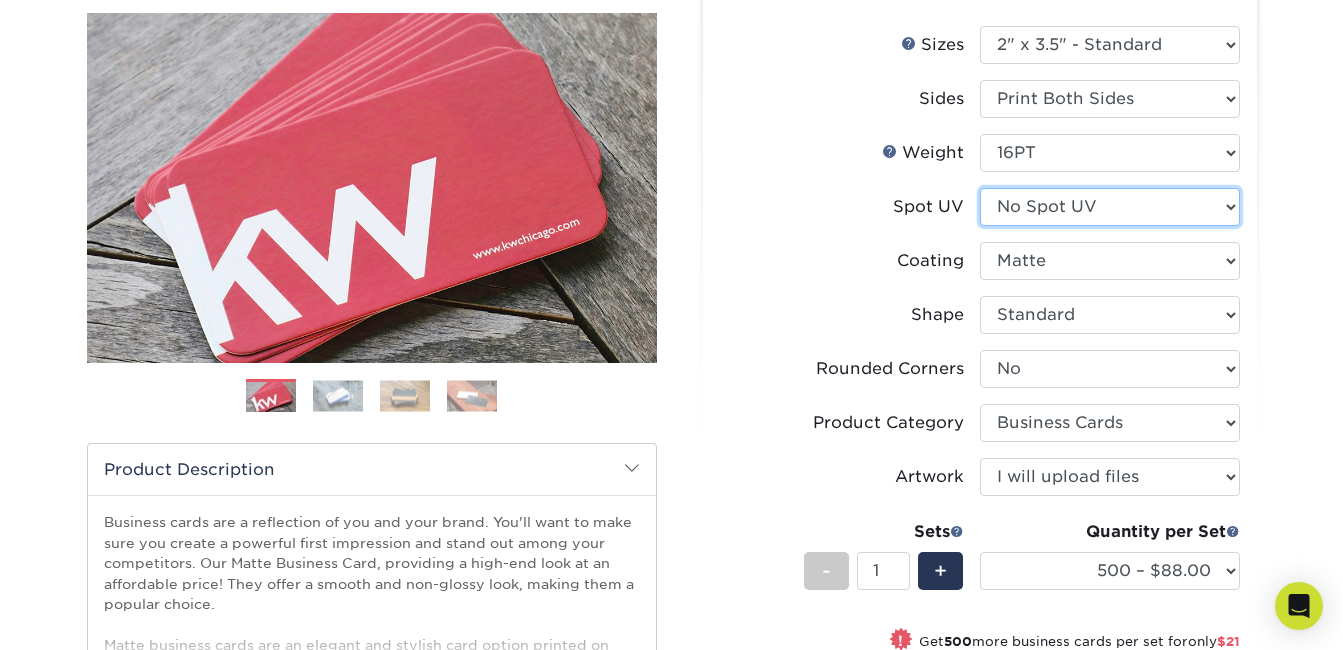 click on "Please Select No Spot UV Front and Back (Both Sides) Front Only Back Only" at bounding box center (1110, 207) 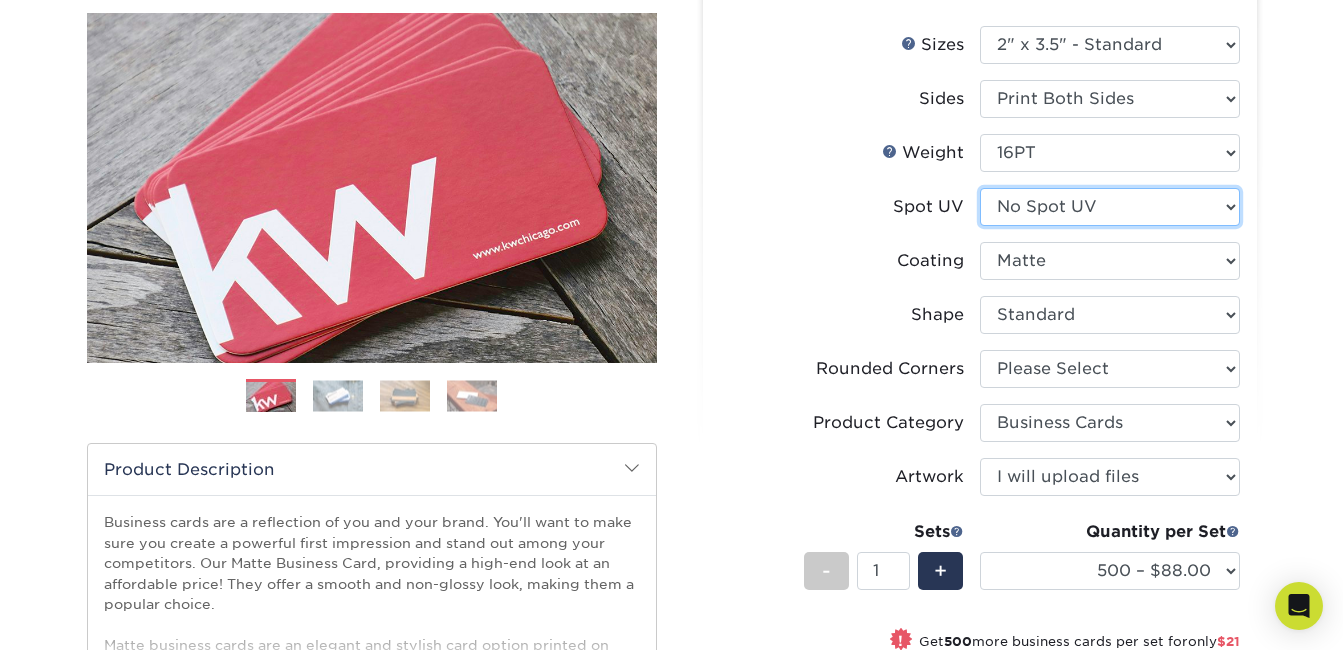 select on "-1" 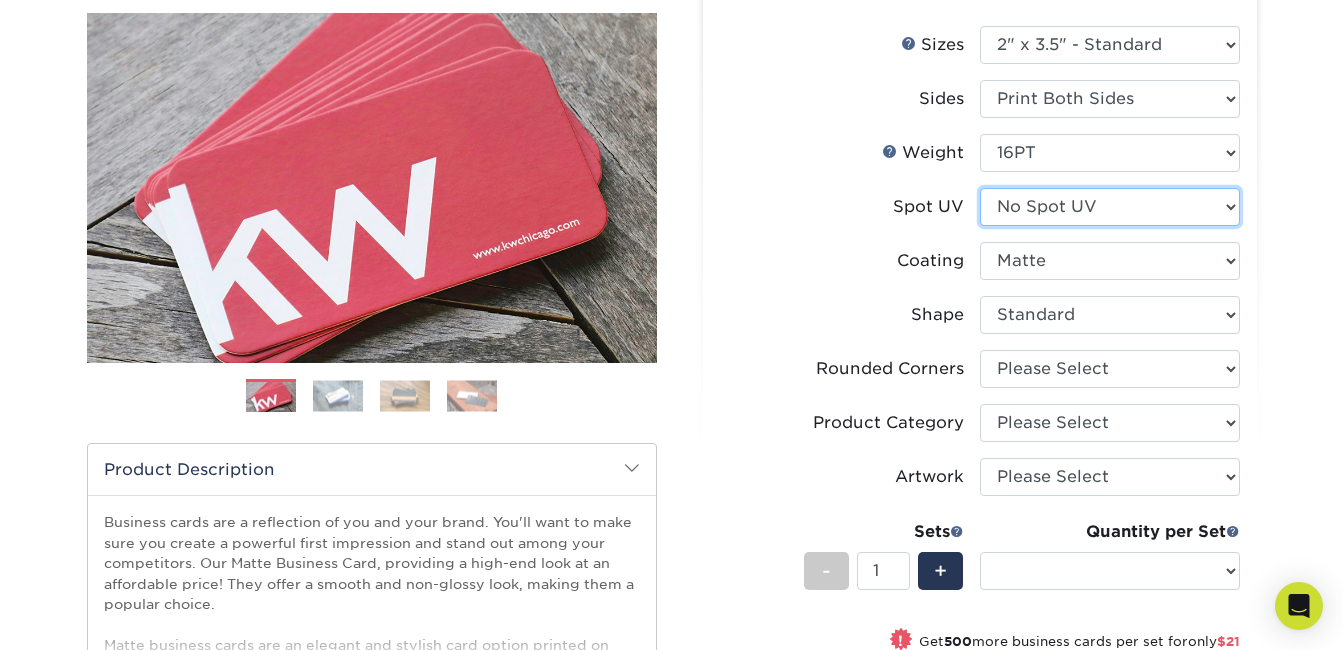 select on "-1" 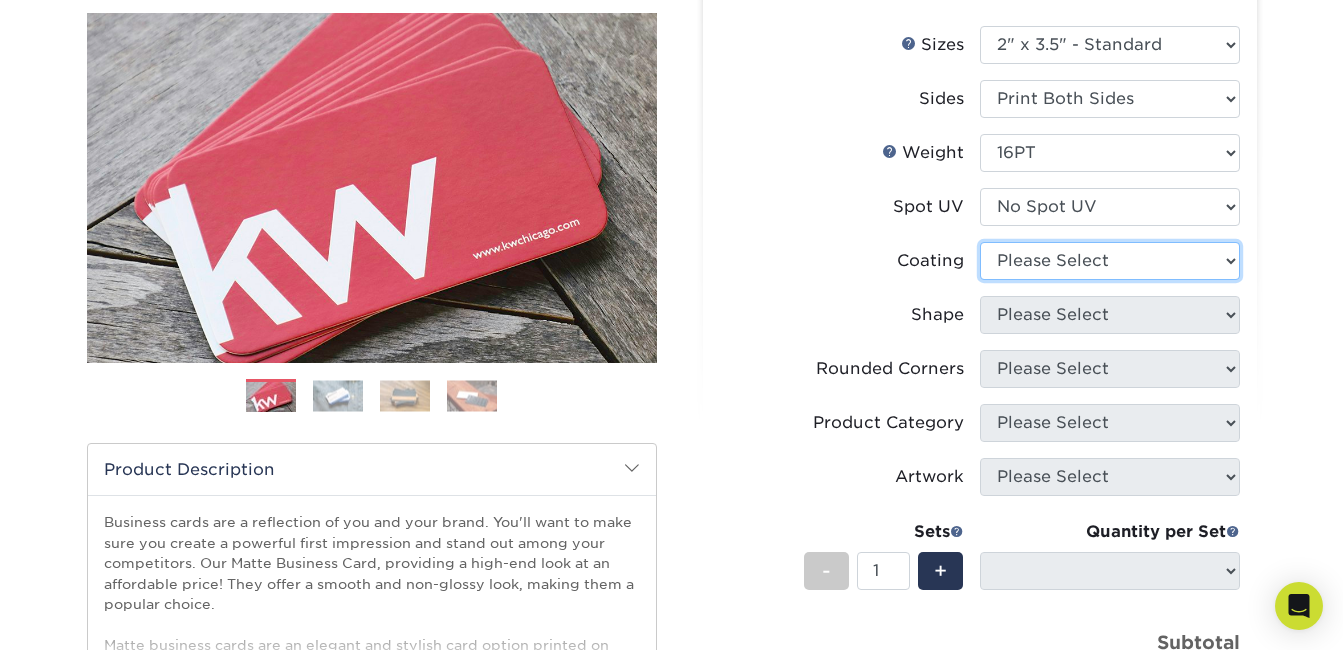 click at bounding box center [1110, 261] 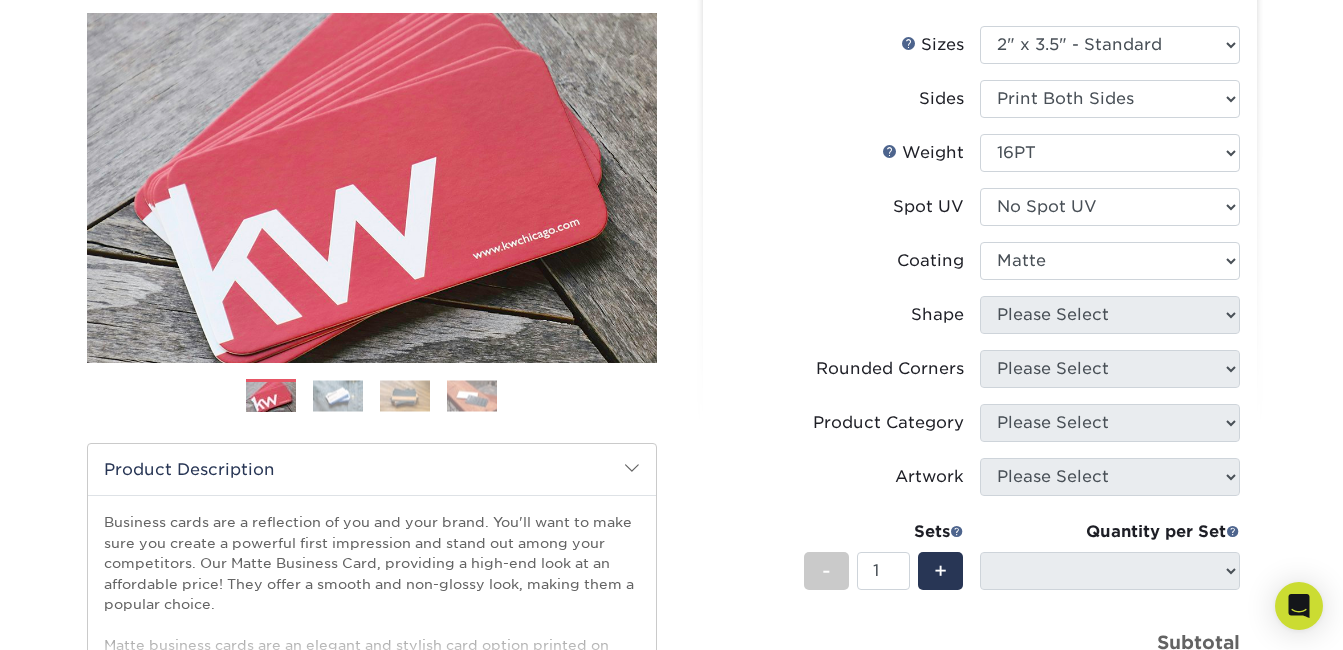 click at bounding box center [1110, 261] 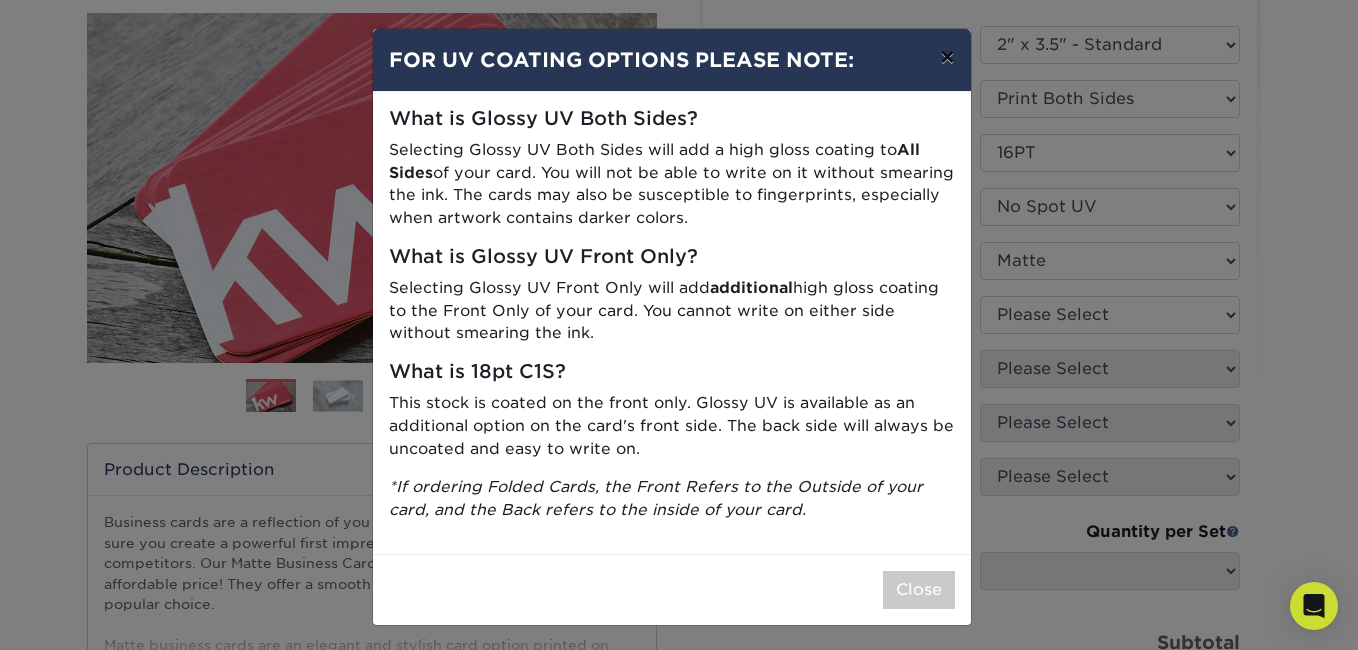 click on "×" at bounding box center (947, 57) 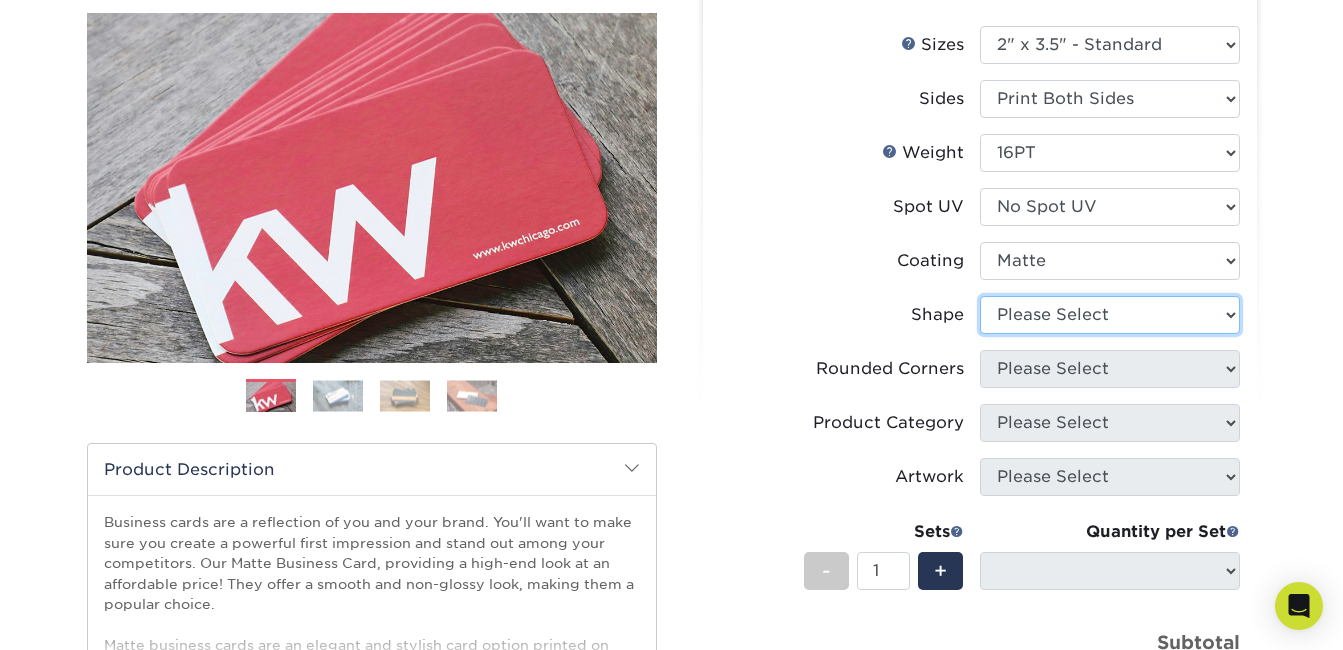 click on "Please Select Standard Oval" at bounding box center [1110, 315] 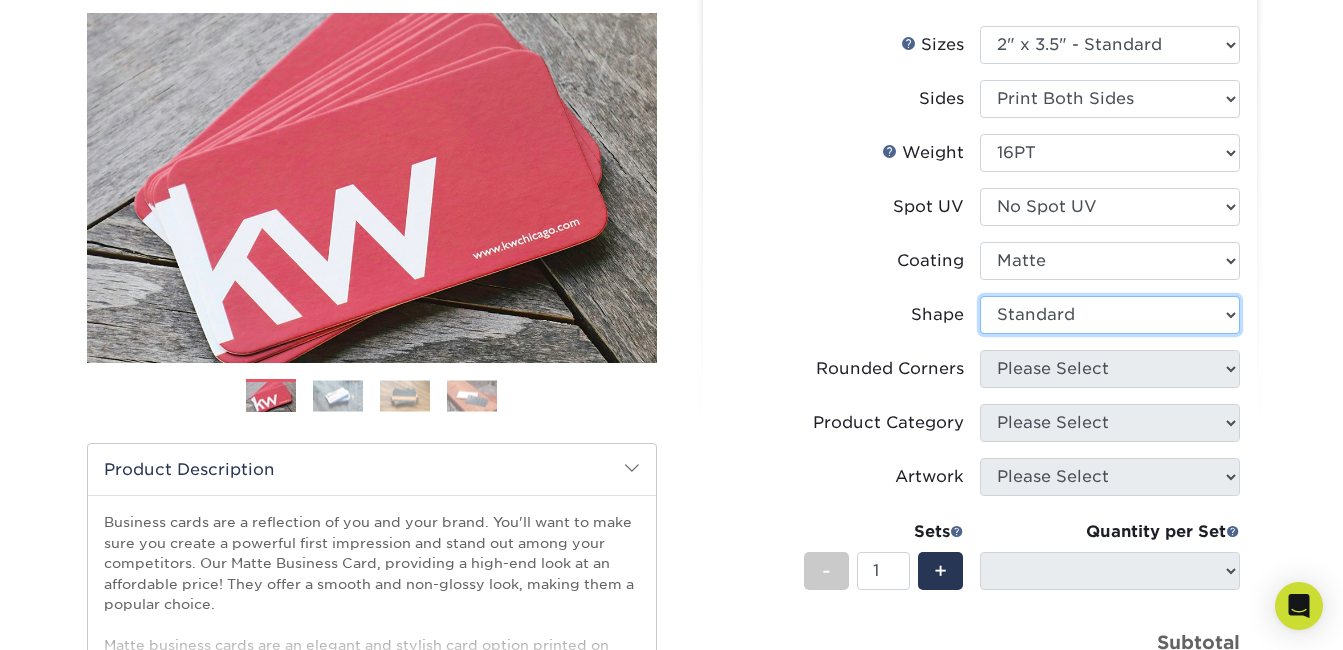 click on "Please Select Standard Oval" at bounding box center [1110, 315] 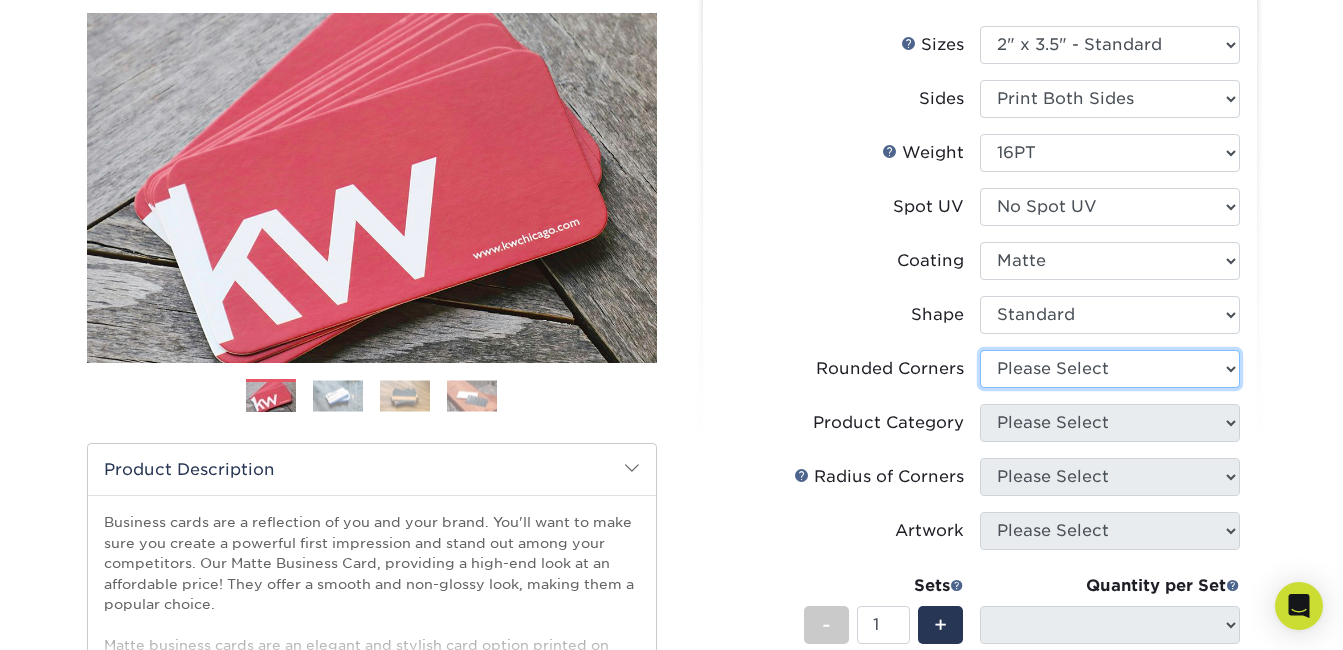 click on "Please Select
Yes - Round 2 Corners                                                    Yes - Round 4 Corners                                                    No" at bounding box center [1110, 369] 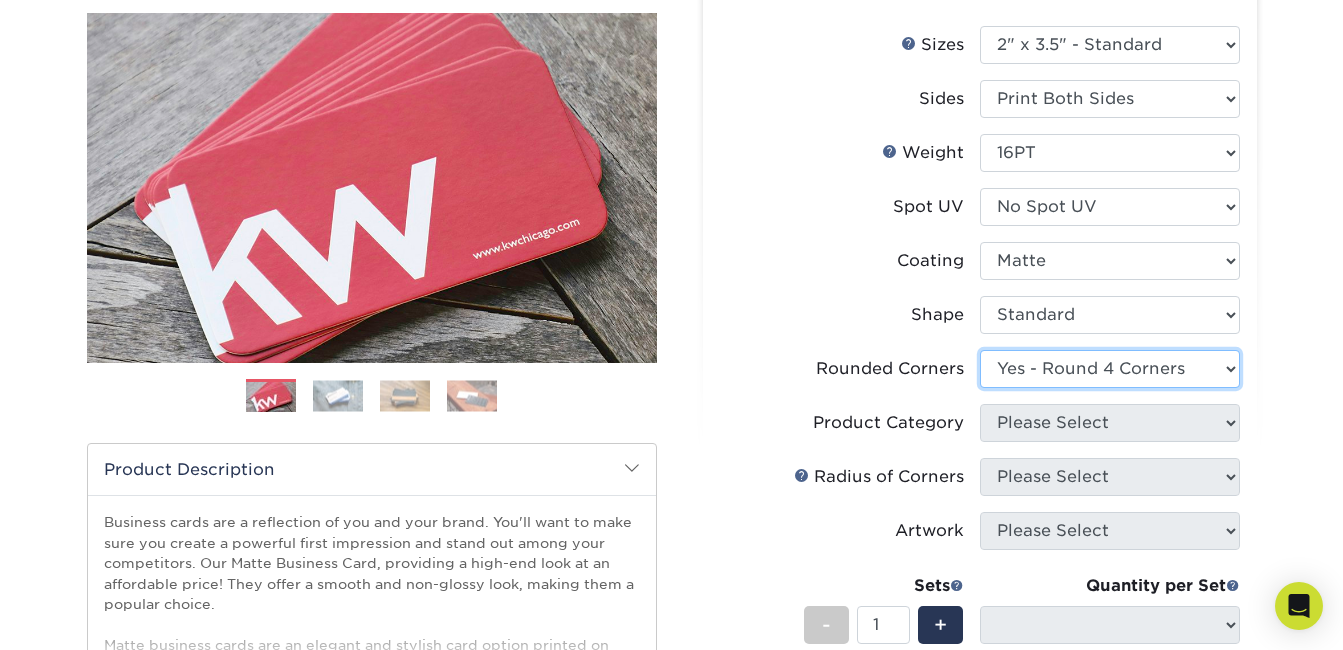click on "Please Select
Yes - Round 2 Corners                                                    Yes - Round 4 Corners                                                    No" at bounding box center [1110, 369] 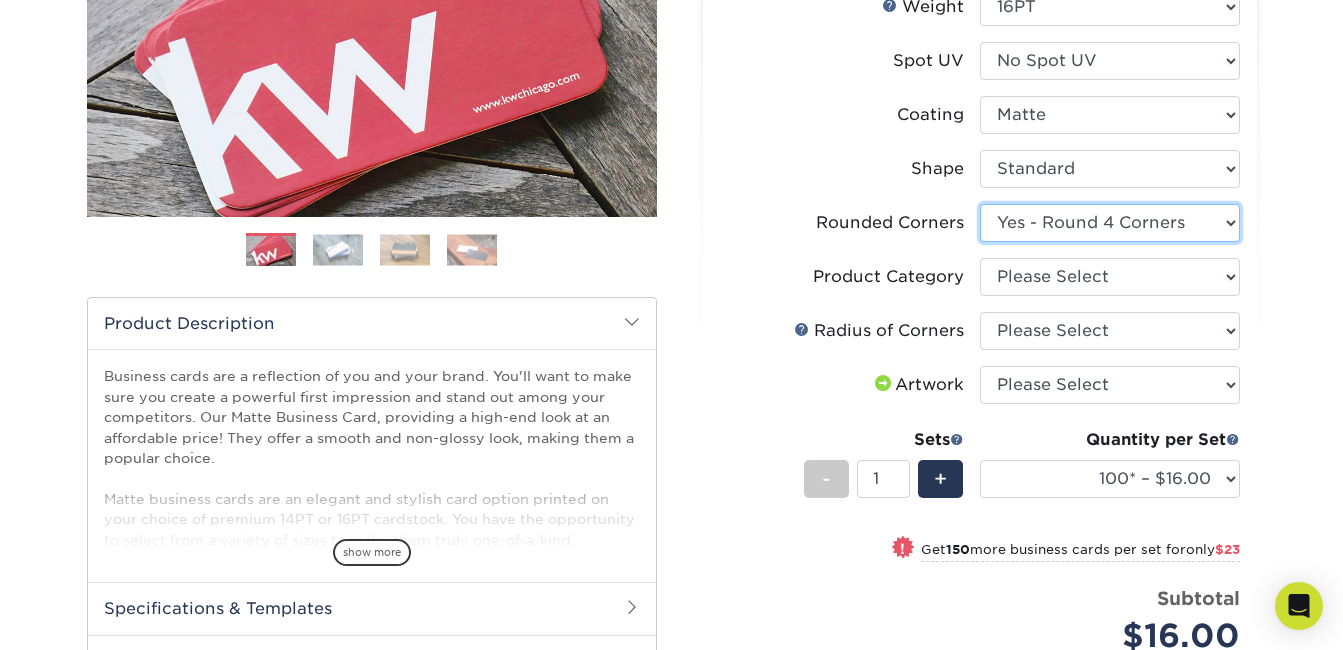 scroll, scrollTop: 381, scrollLeft: 0, axis: vertical 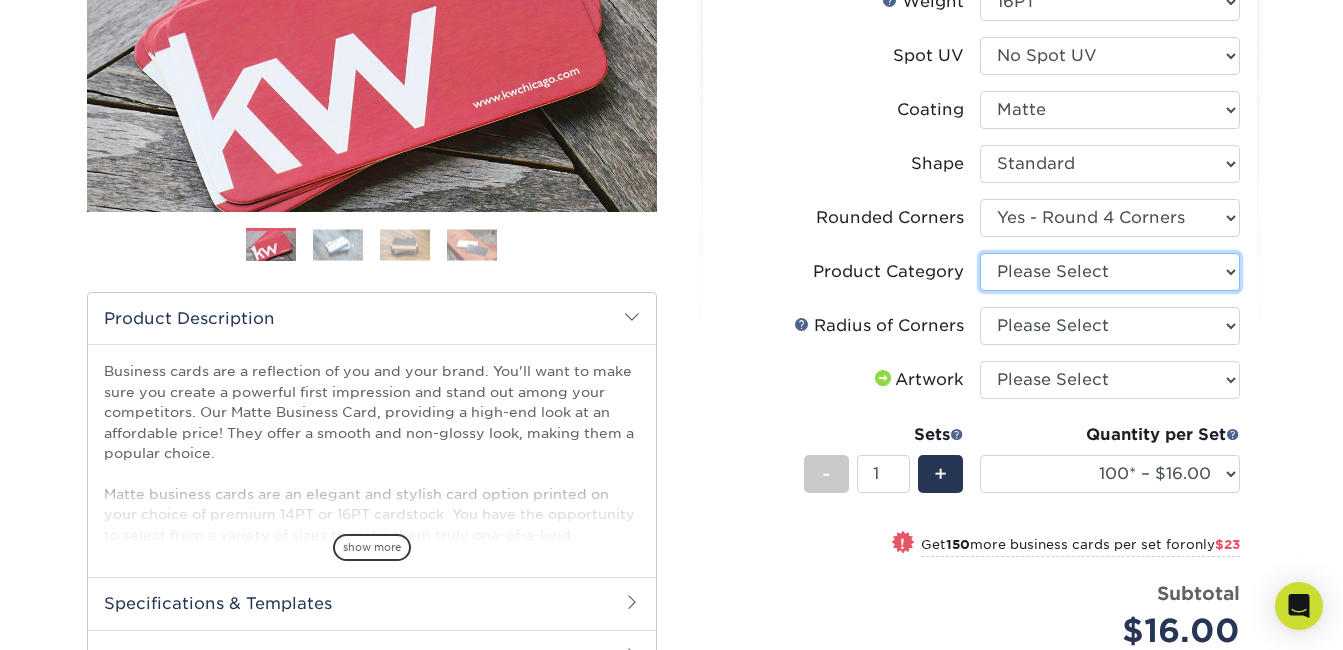 click on "Please Select Business Cards" at bounding box center [1110, 272] 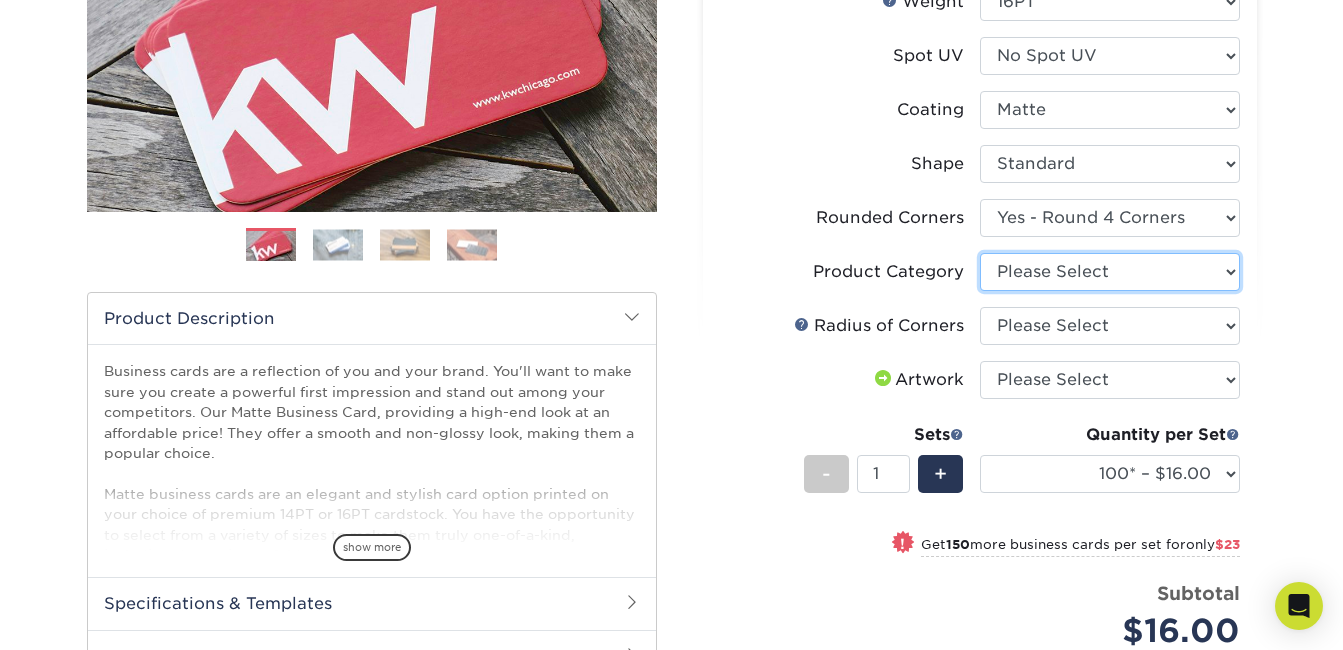 select on "3b5148f1-0588-4f88-a218-97bcfdce65c1" 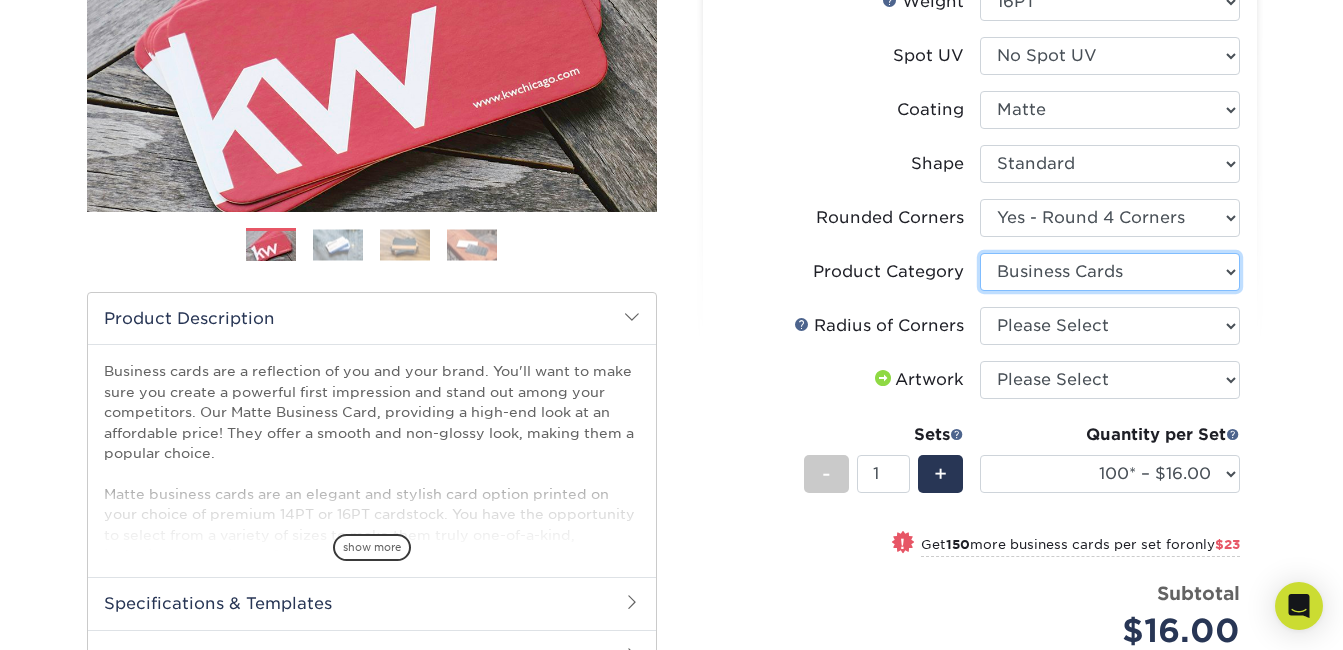 click on "Please Select Business Cards" at bounding box center [1110, 272] 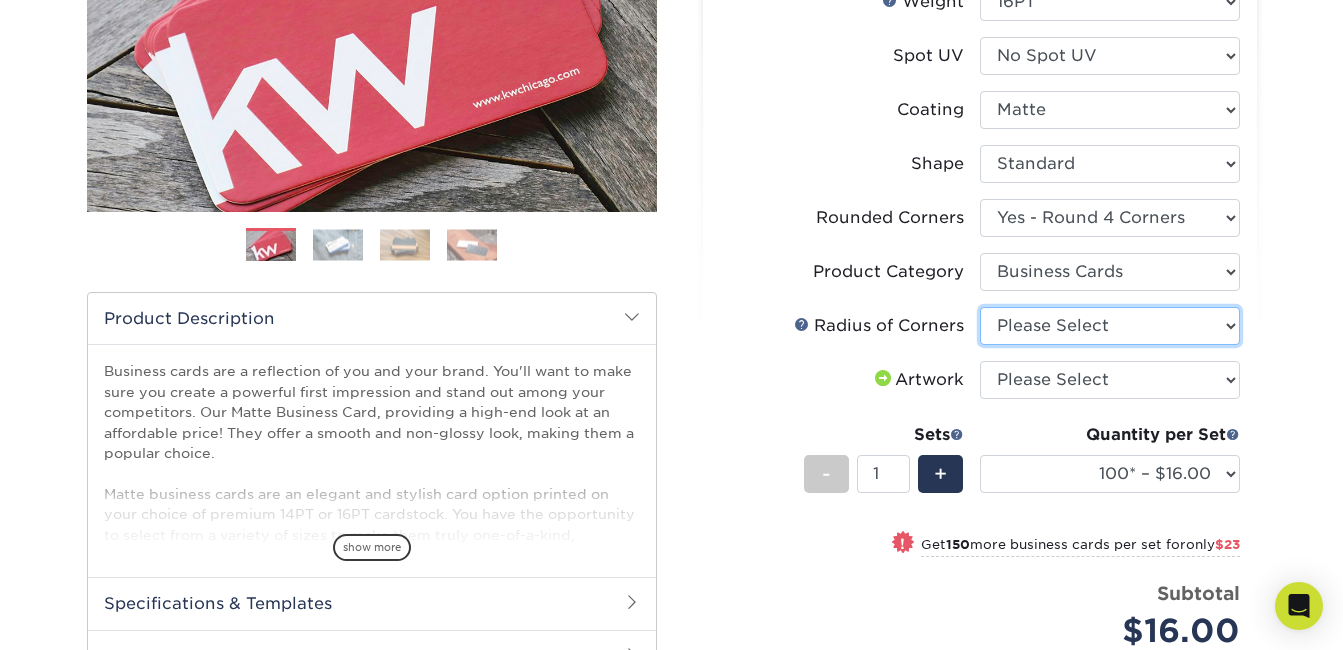click on "Please Select Rounded 1/8" Rounded 1/4"" at bounding box center [1110, 326] 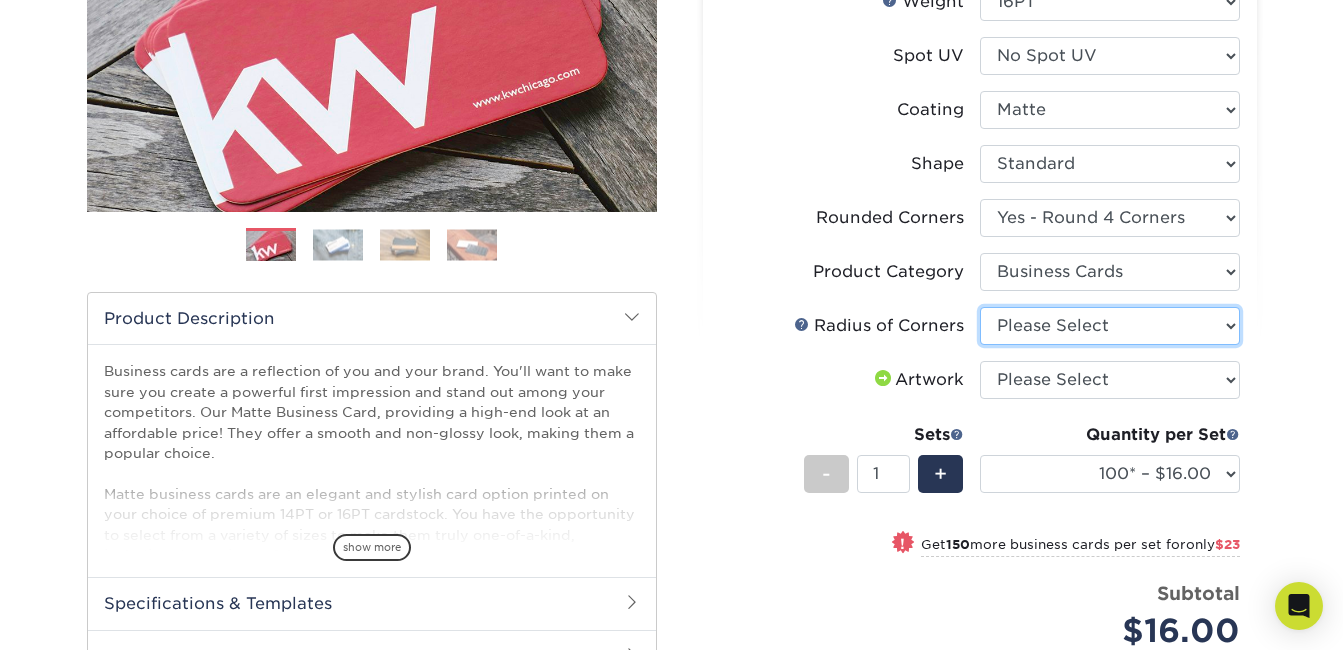 select on "479fbfe7-6a0c-4895-8c9a-81739b7486c9" 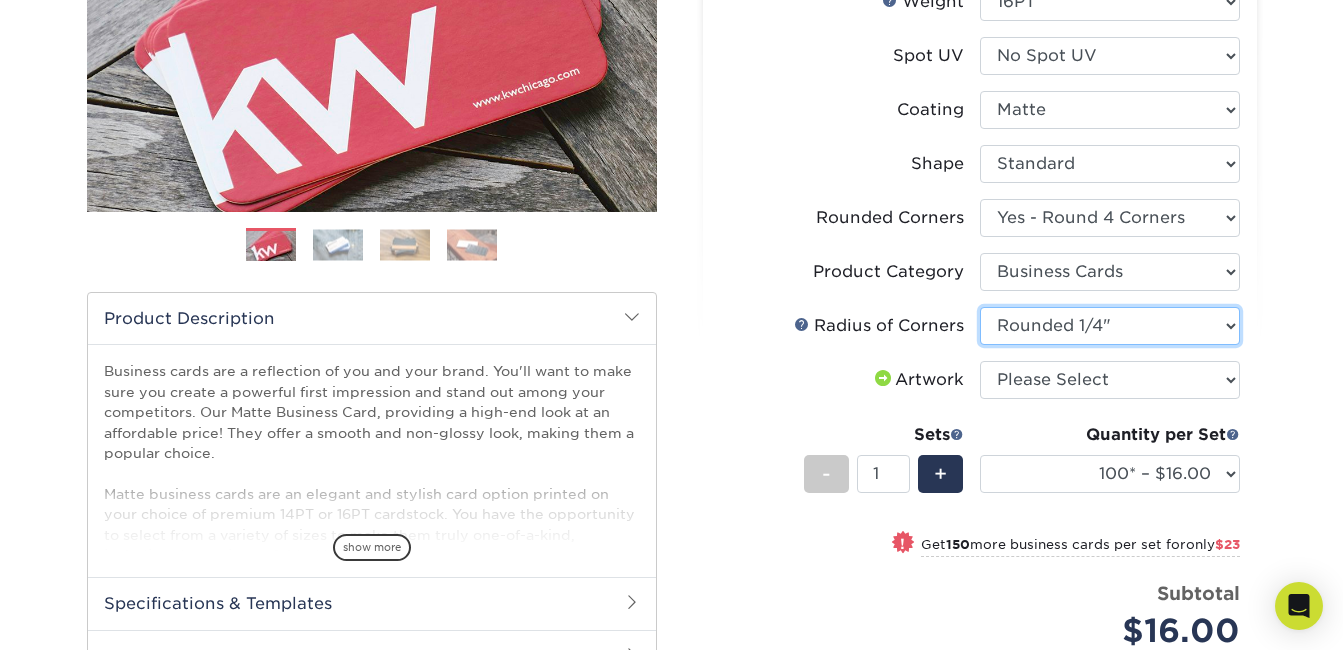 click on "Please Select Rounded 1/8" Rounded 1/4"" at bounding box center (1110, 326) 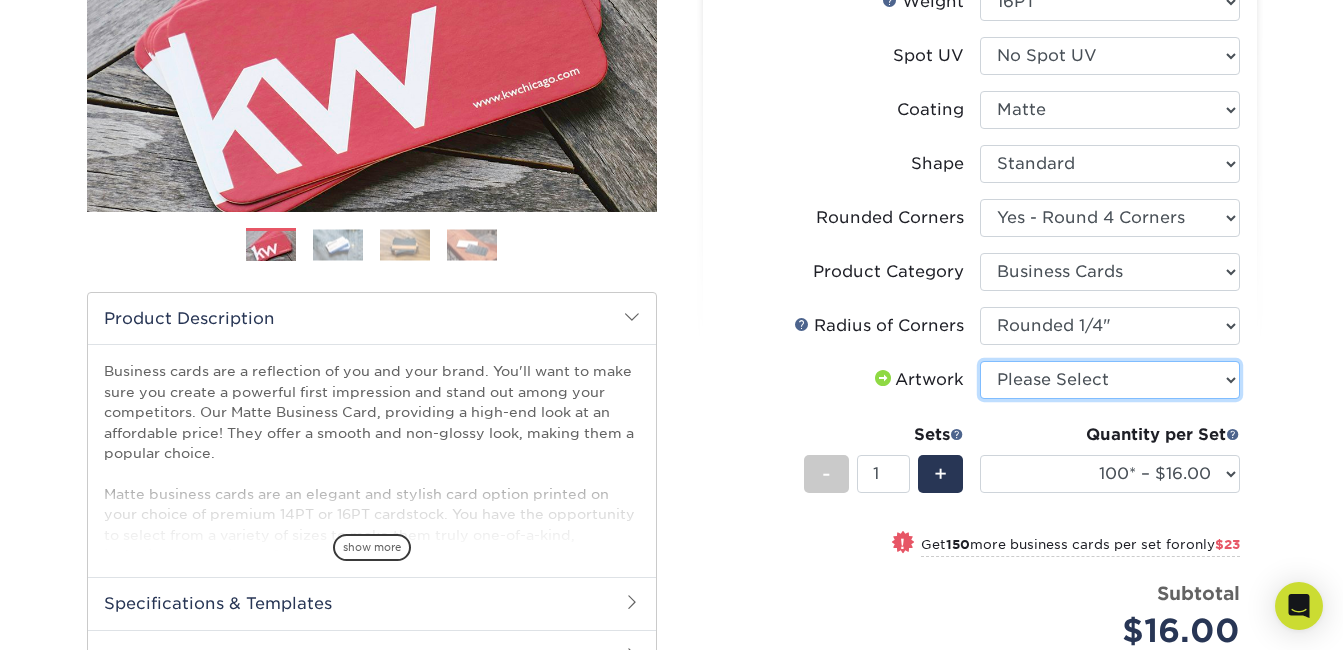 click on "Please Select I will upload files I need a design - $100" at bounding box center [1110, 380] 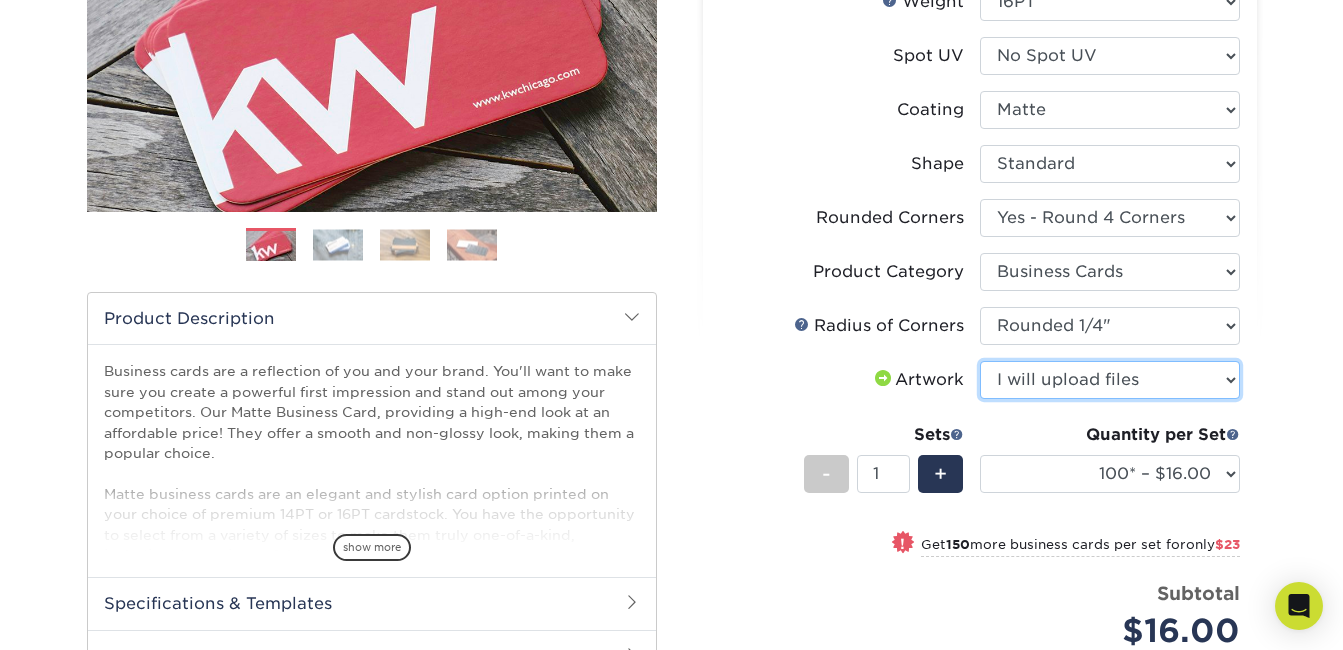 click on "Please Select I will upload files I need a design - $100" at bounding box center [1110, 380] 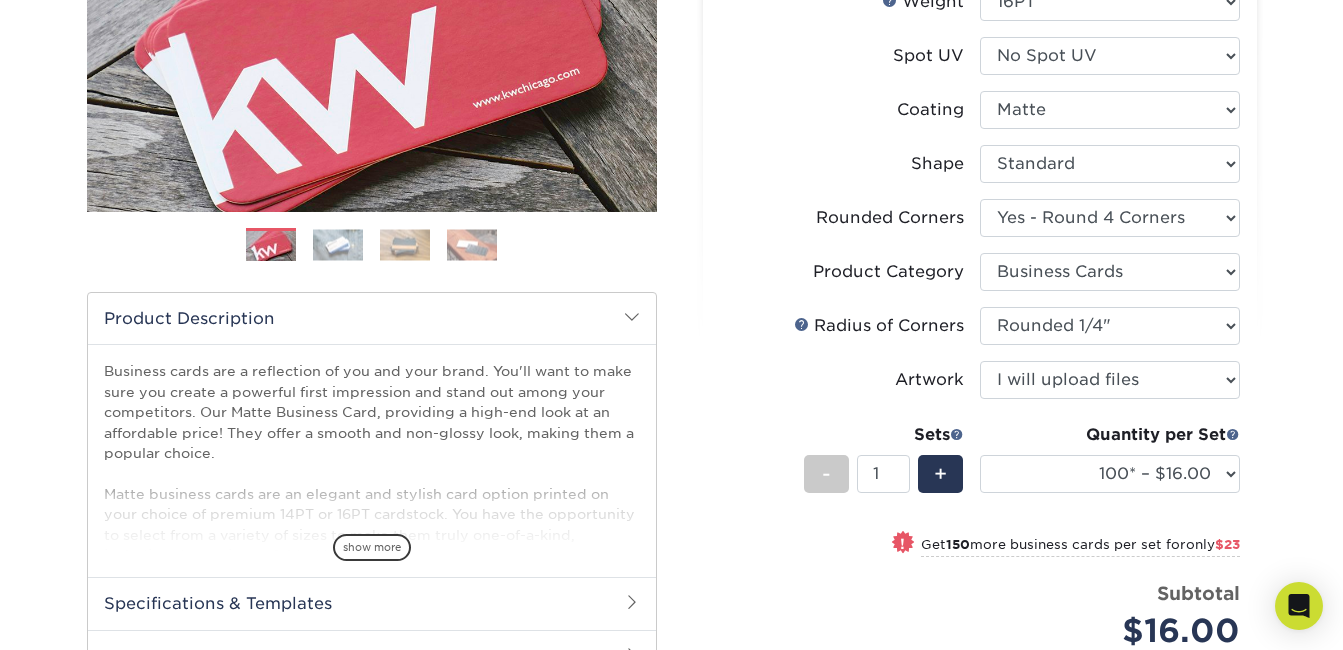 click on "Products
Business Cards
Matte  Business Cards
Previous Next
100 $ 9" at bounding box center [671, 369] 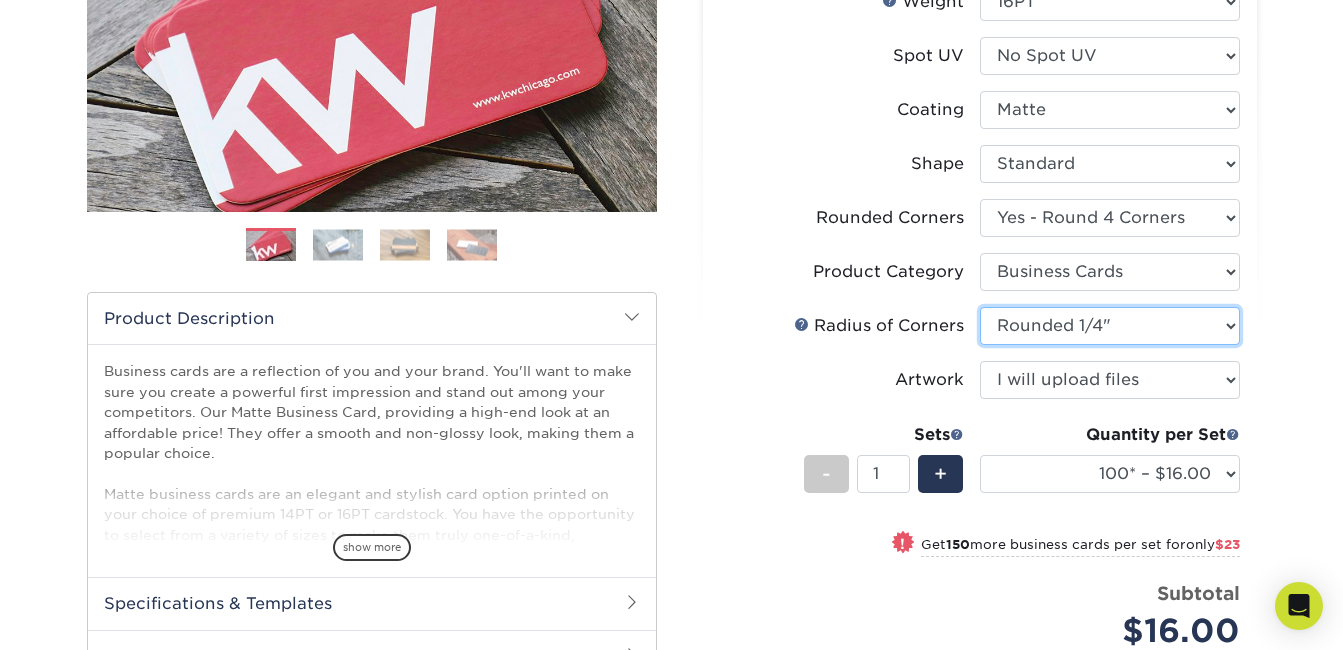 click on "Please Select Rounded 1/8" Rounded 1/4"" at bounding box center [1110, 326] 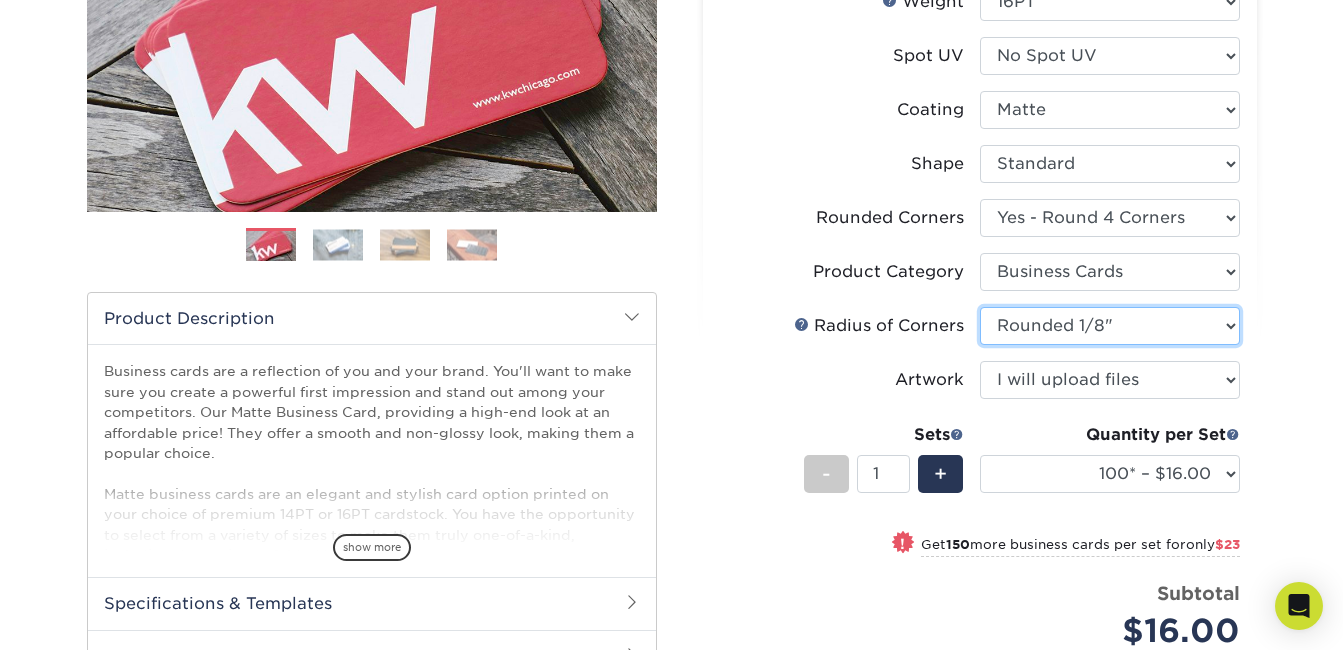 click on "Please Select Rounded 1/8" Rounded 1/4"" at bounding box center (1110, 326) 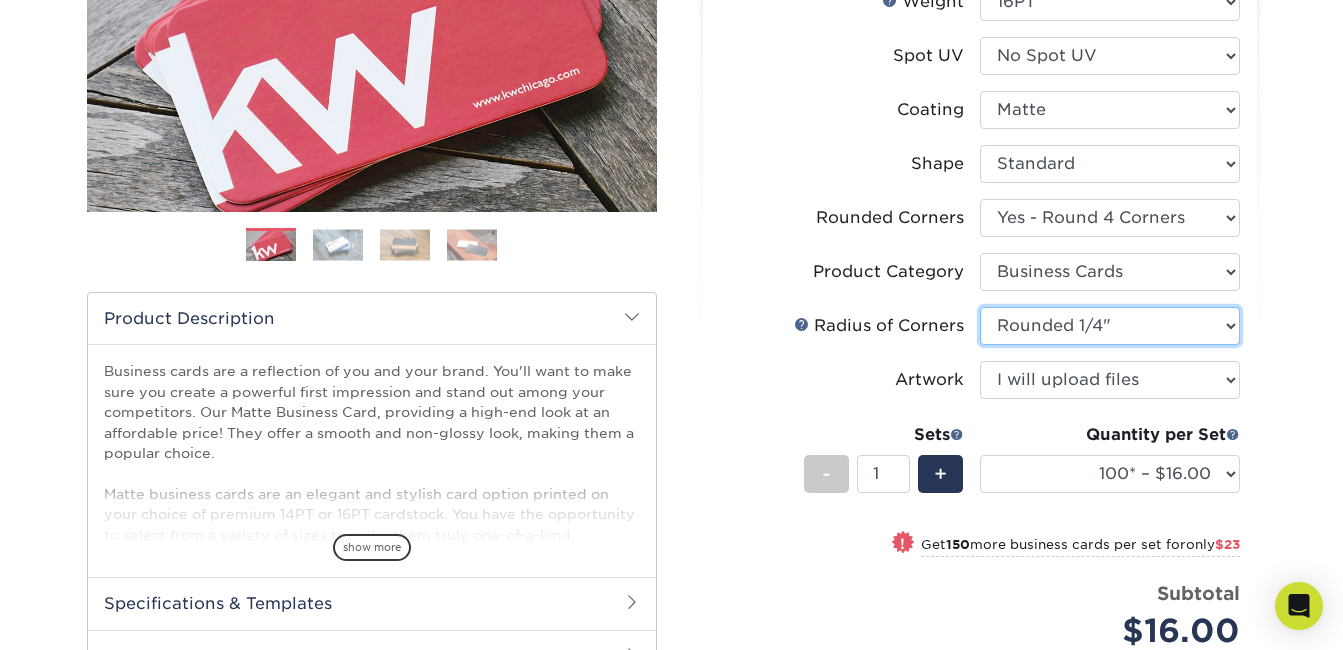 click on "Please Select Rounded 1/8" Rounded 1/4"" at bounding box center (1110, 326) 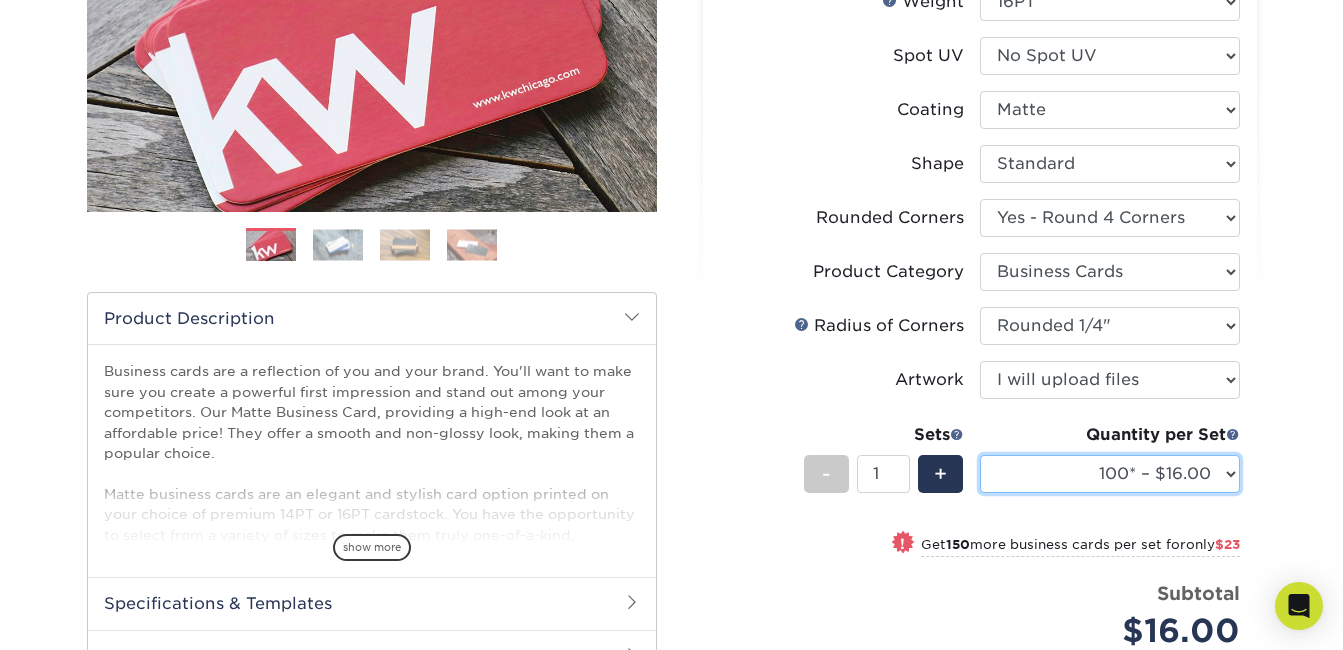 click on "100* – $16.00 250* – $39.00 500 – $77.00 1000 – $94.00 2500 – $173.00 5000 – $257.00 10000 – $489.00 15000 – $702.00 20000 – $929.00 25000 – $1146.00" at bounding box center (1110, 474) 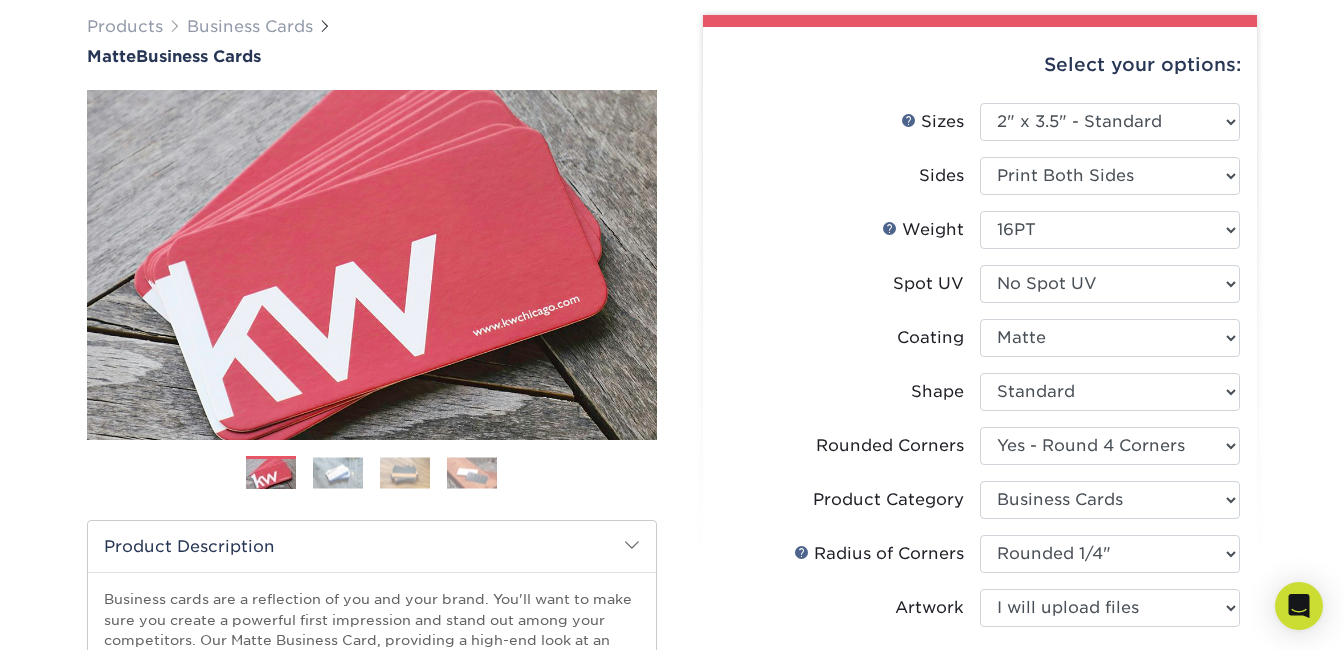 scroll, scrollTop: 151, scrollLeft: 0, axis: vertical 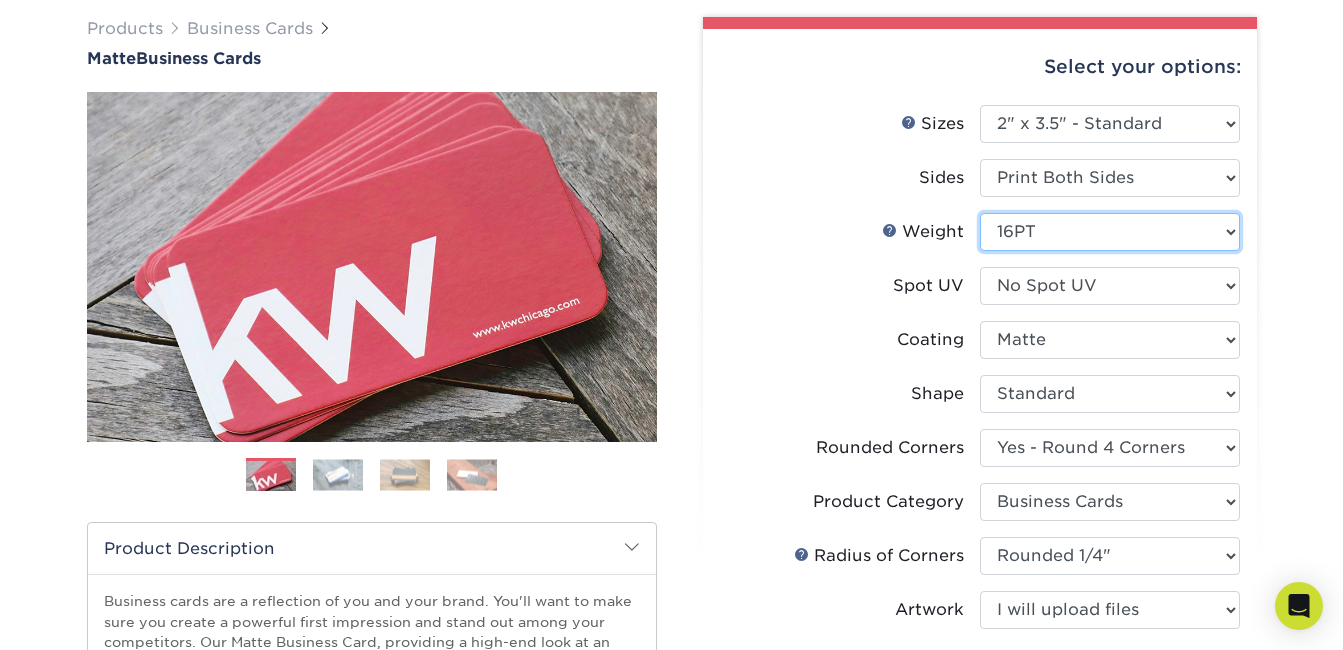 click on "Please Select 16PT 14PT" at bounding box center (1110, 232) 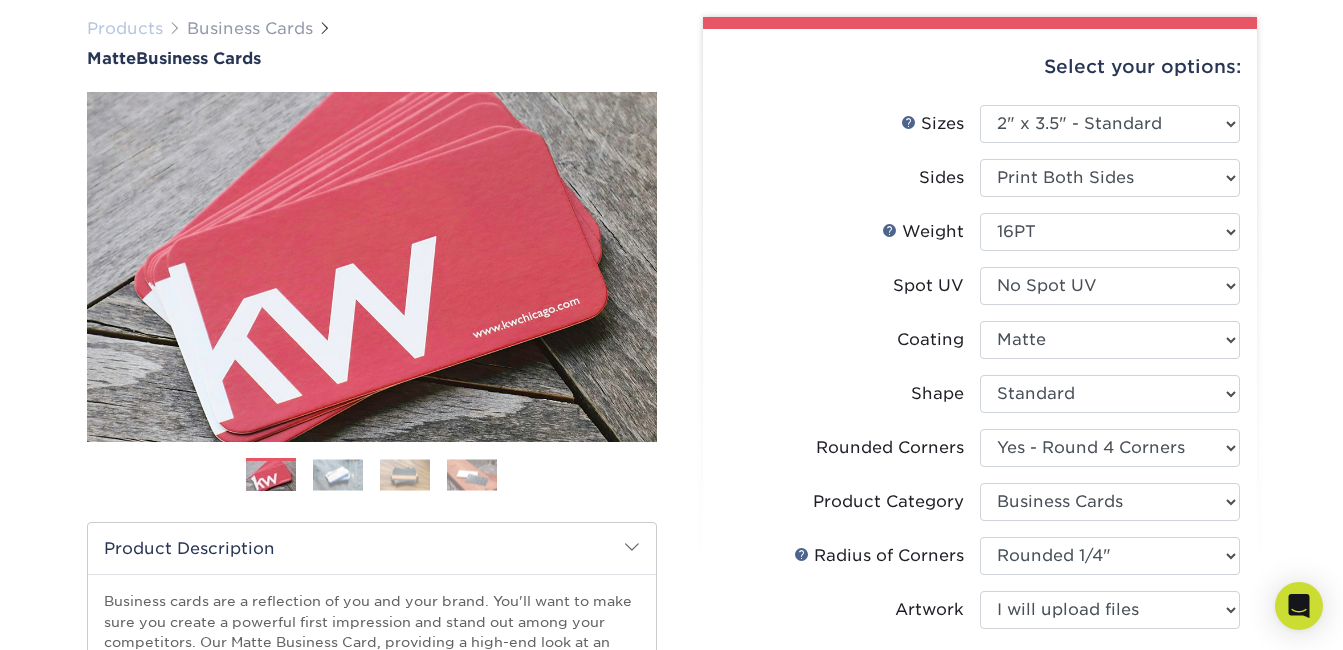 click on "Products" at bounding box center (125, 28) 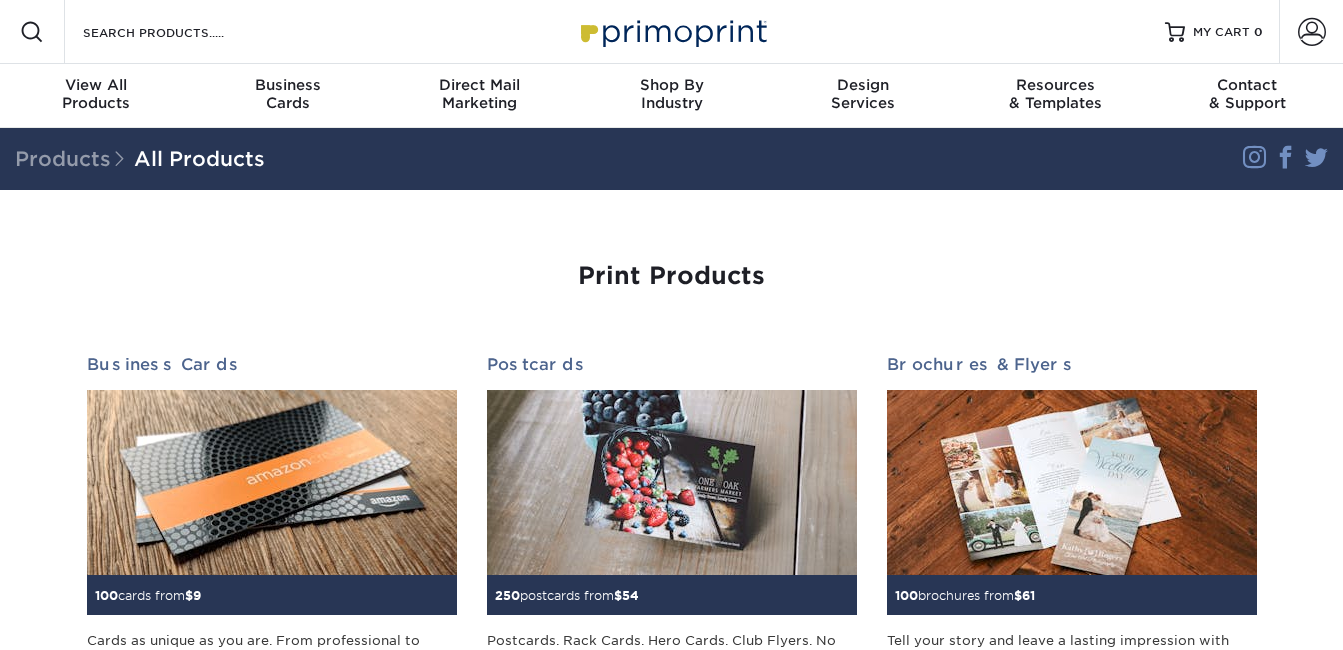 scroll, scrollTop: 0, scrollLeft: 0, axis: both 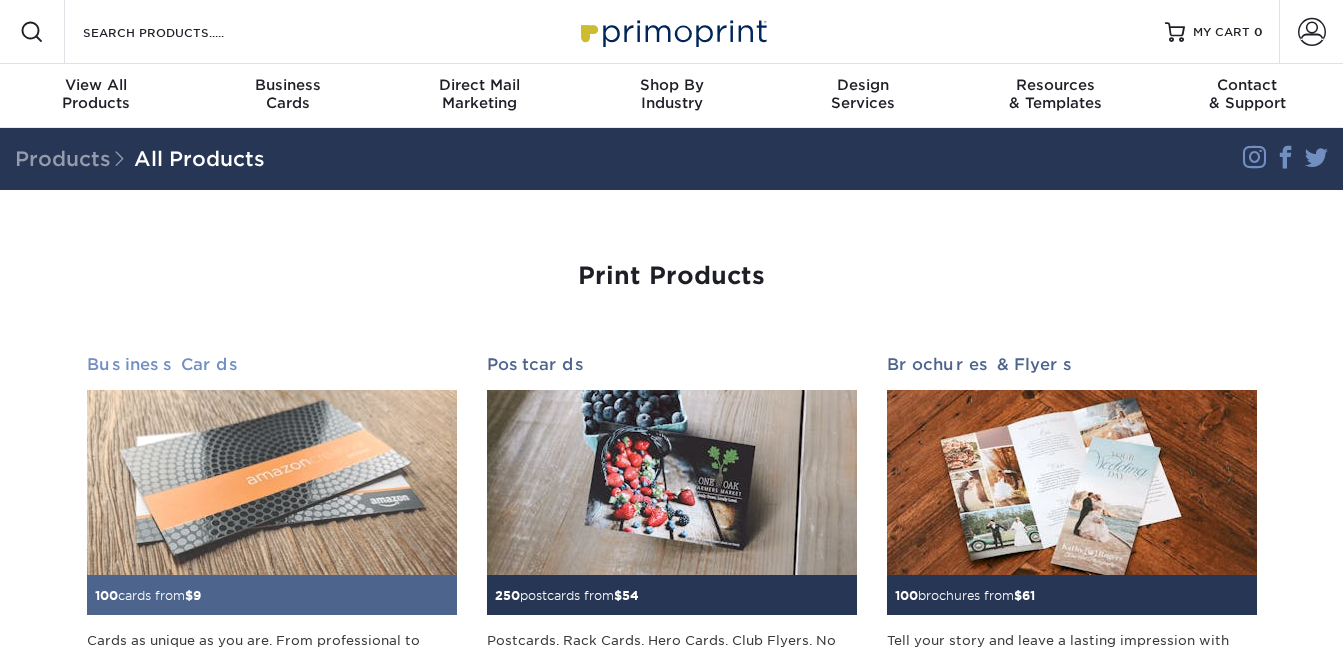 click at bounding box center (272, 482) 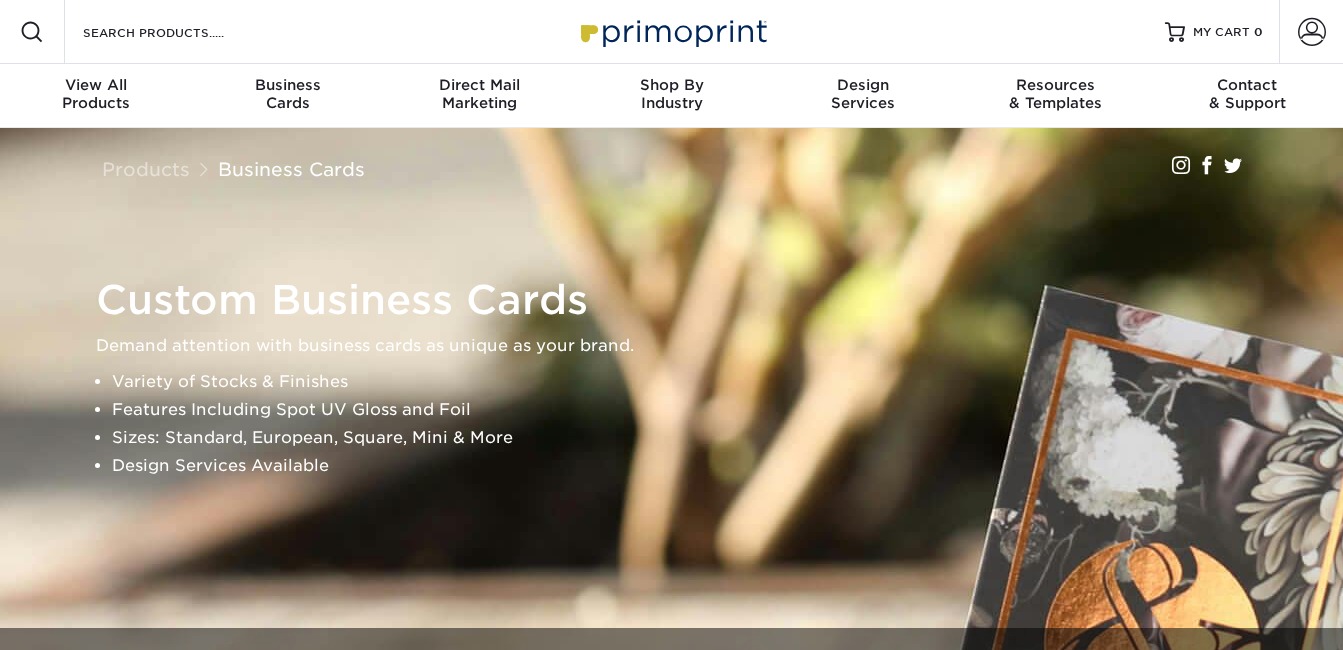 scroll, scrollTop: 0, scrollLeft: 0, axis: both 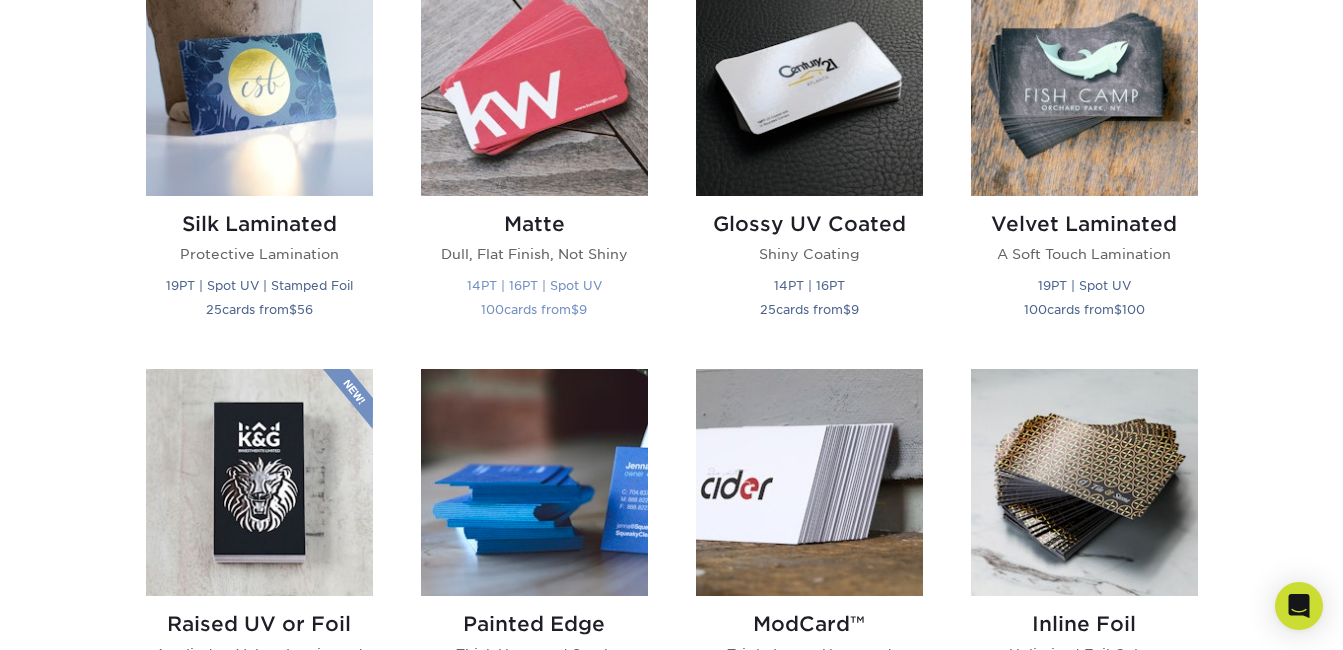 click on "Matte" at bounding box center (534, 224) 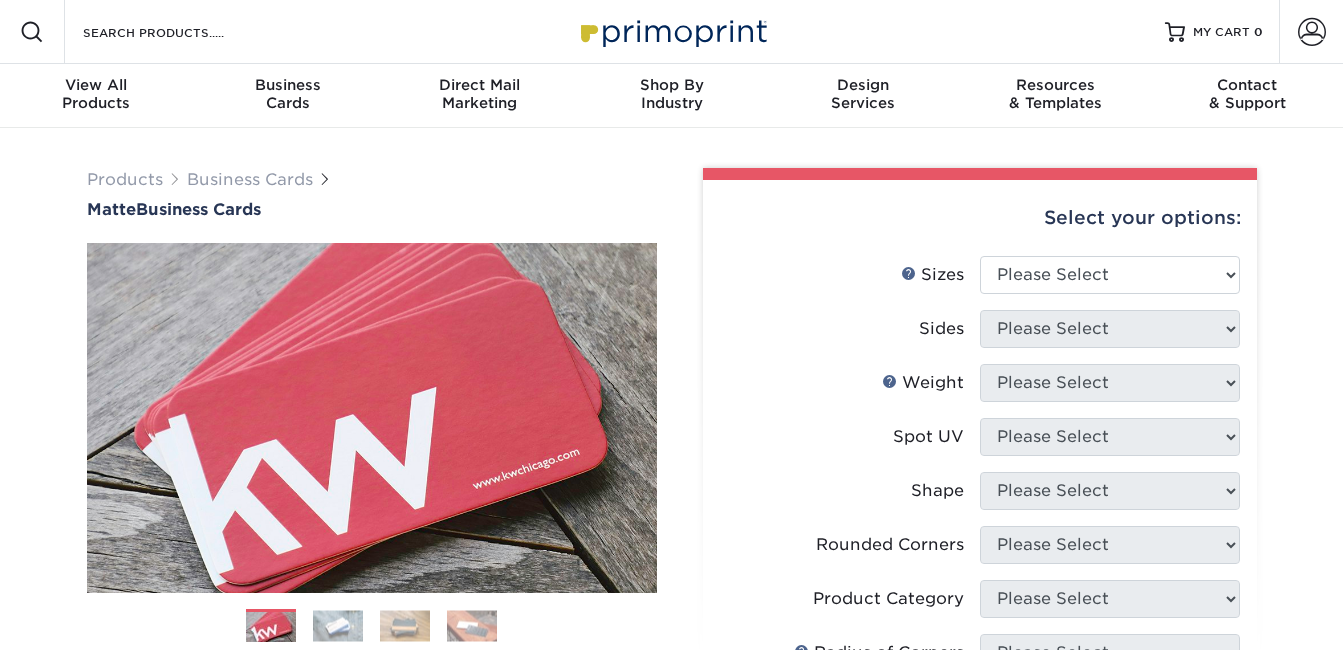 scroll, scrollTop: 0, scrollLeft: 0, axis: both 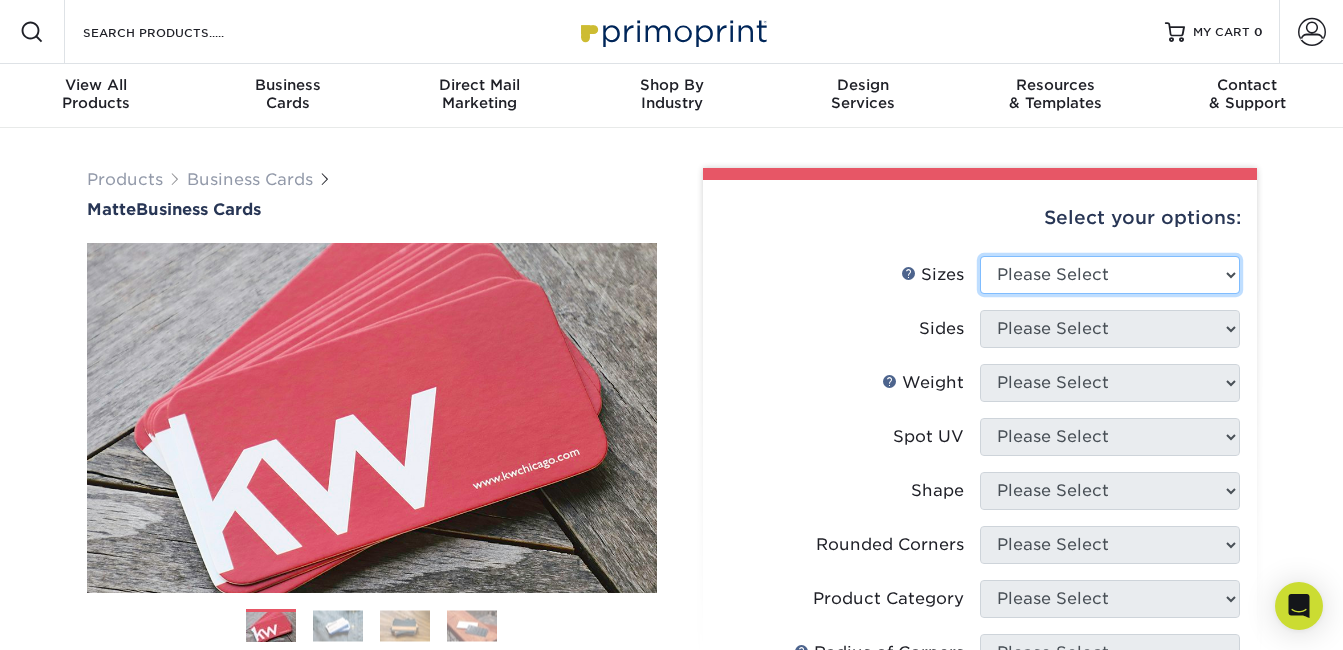 click on "Please Select
1.5" x 3.5"  - Mini
1.75" x 3.5" - Mini
2" x 2" - Square
2" x 3" - Mini
2" x 3.5" - Standard
2" x 7" - Foldover Card
2.125" x 3.375" - European
2.5" x 2.5" - Square 3.5" x 4" - Foldover Card" at bounding box center [1110, 275] 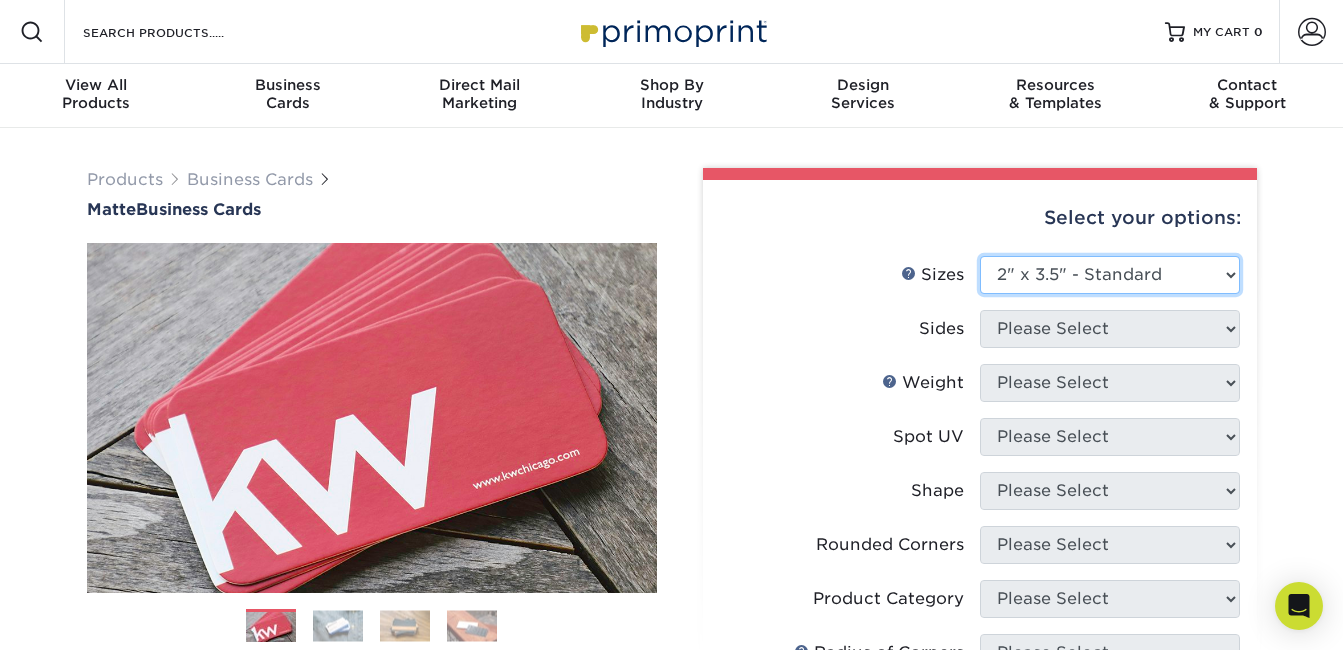 click on "Please Select
1.5" x 3.5"  - Mini
1.75" x 3.5" - Mini
2" x 2" - Square
2" x 3" - Mini
2" x 3.5" - Standard
2" x 7" - Foldover Card
2.125" x 3.375" - European
2.5" x 2.5" - Square 3.5" x 4" - Foldover Card" at bounding box center (1110, 275) 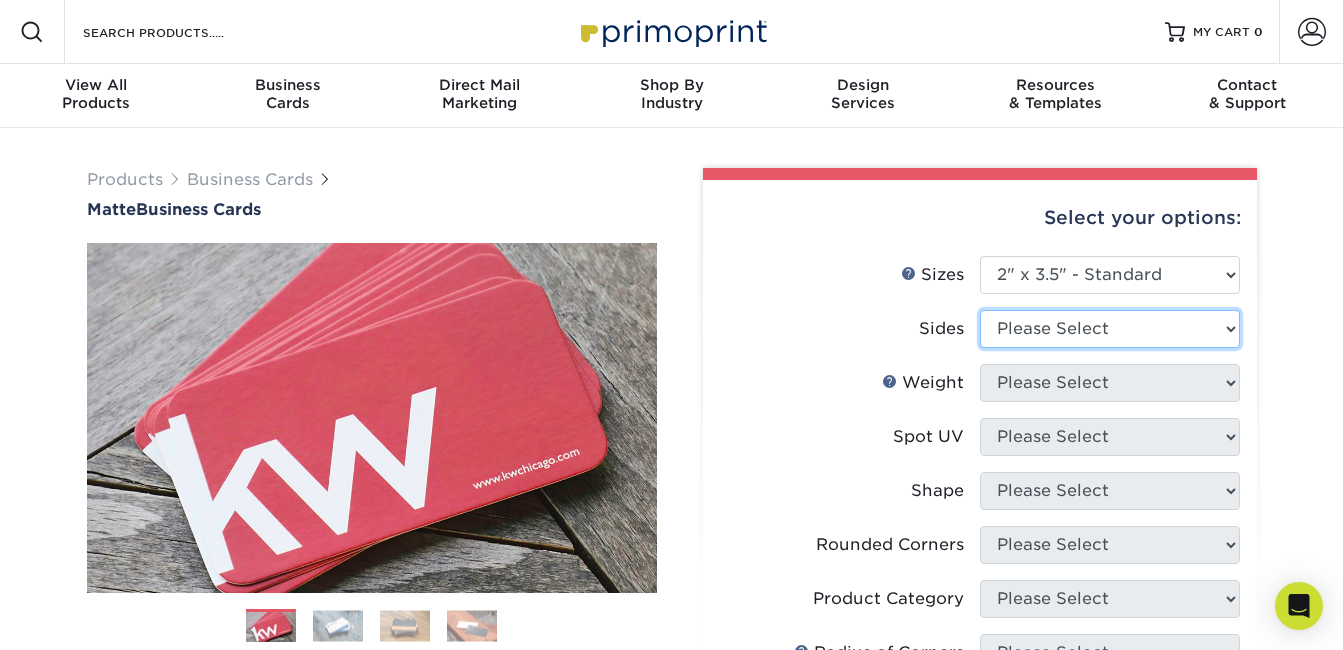click on "Please Select Print Both Sides Print Front Only" at bounding box center [1110, 329] 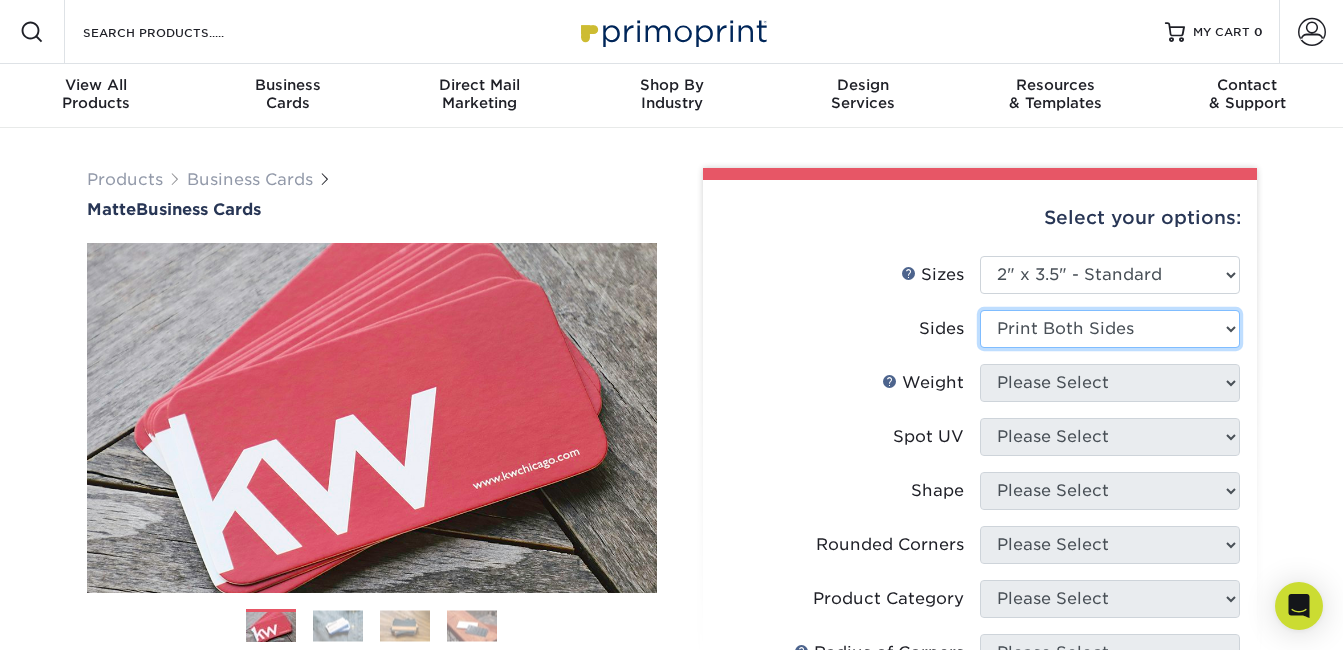 click on "Please Select Print Both Sides Print Front Only" at bounding box center [1110, 329] 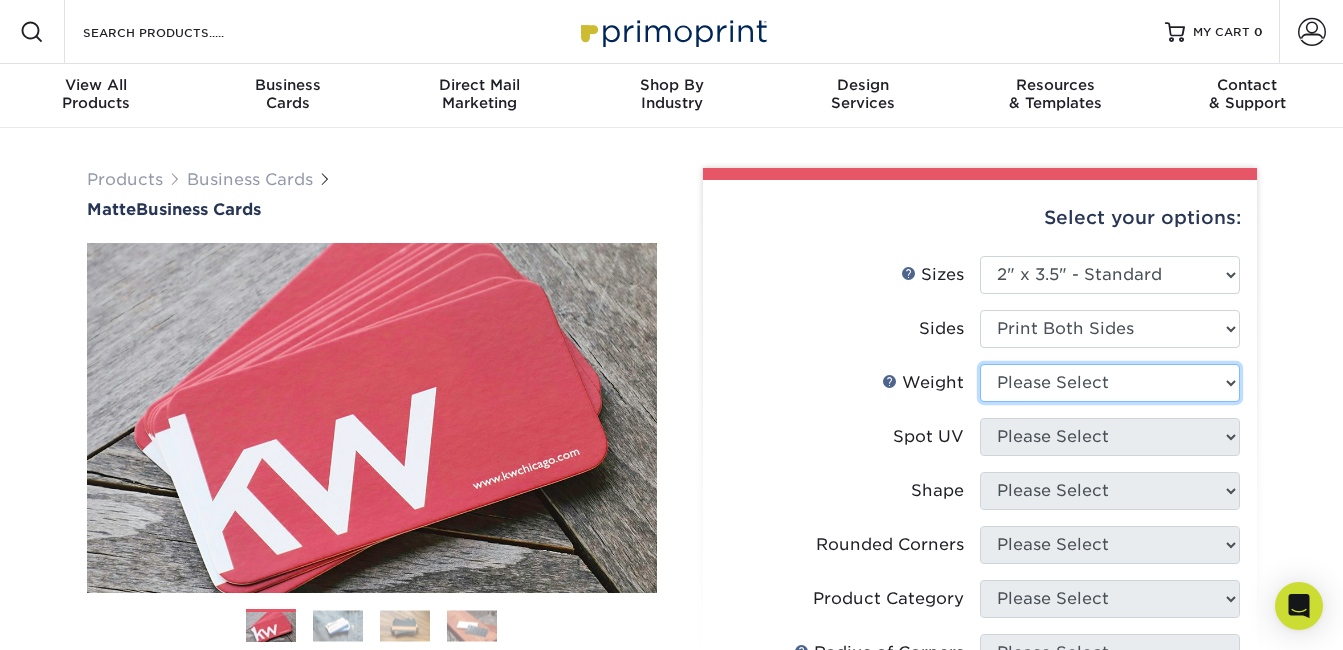 click on "Please Select 16PT 14PT" at bounding box center (1110, 383) 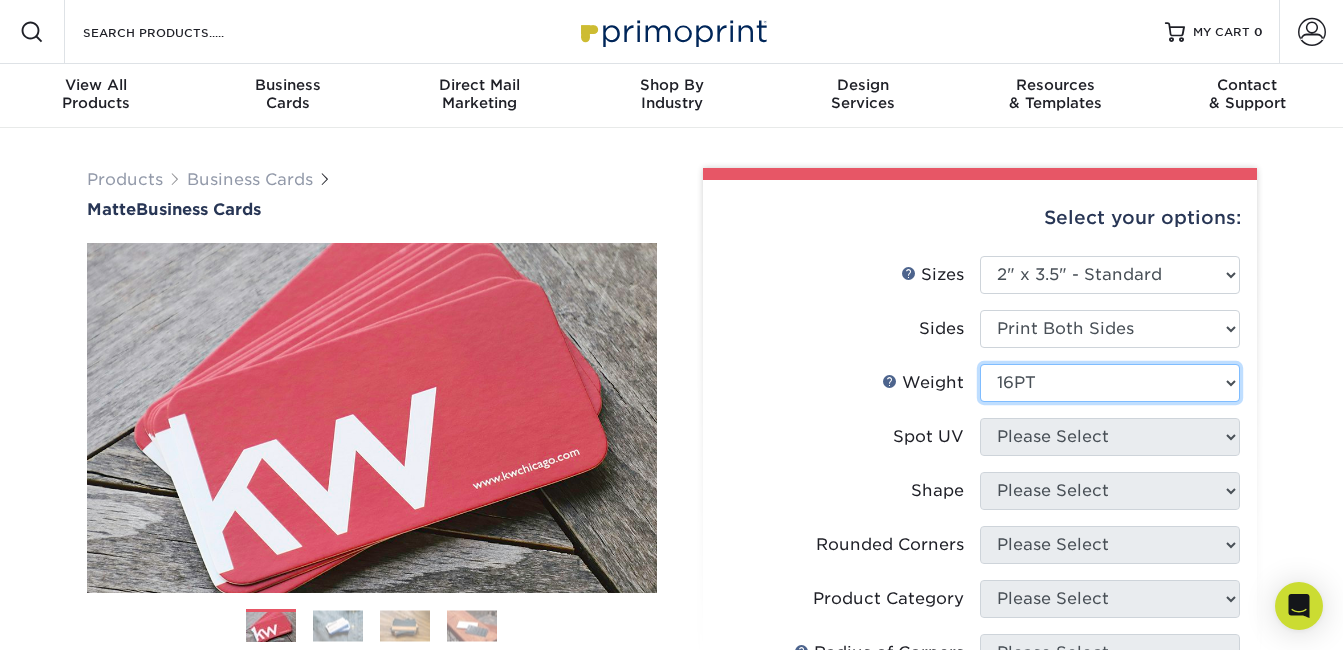 click on "Please Select 16PT 14PT" at bounding box center [1110, 383] 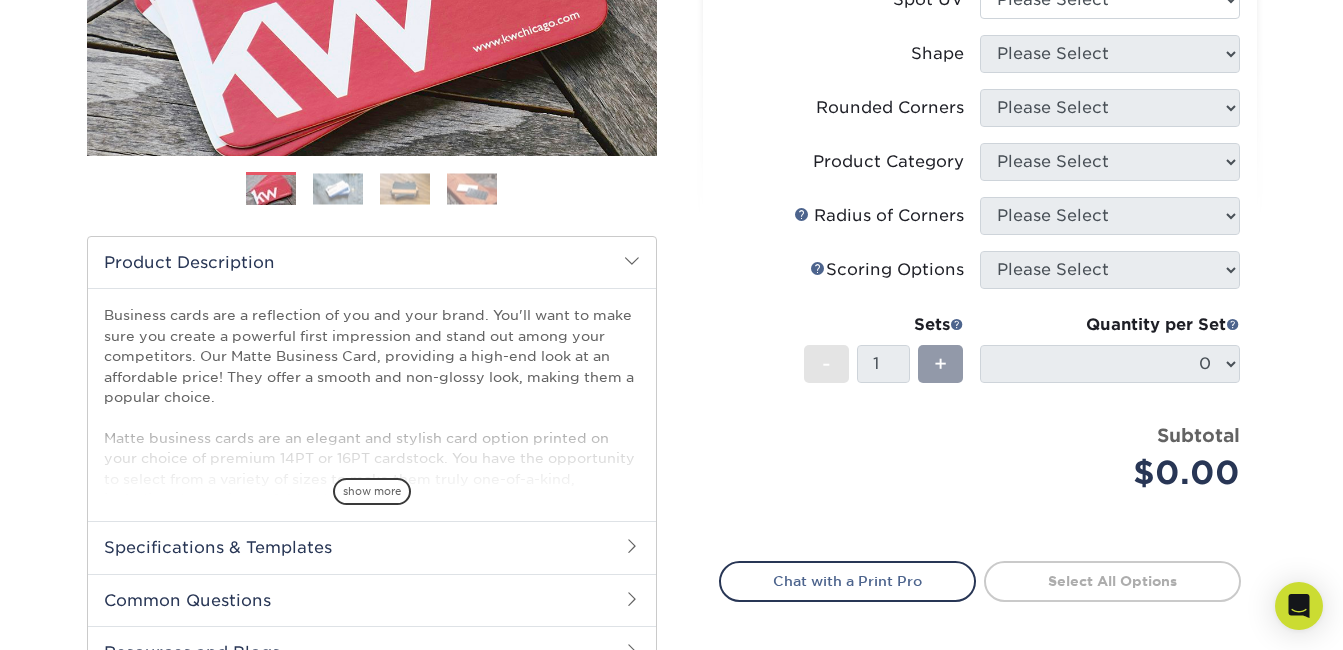 scroll, scrollTop: 438, scrollLeft: 0, axis: vertical 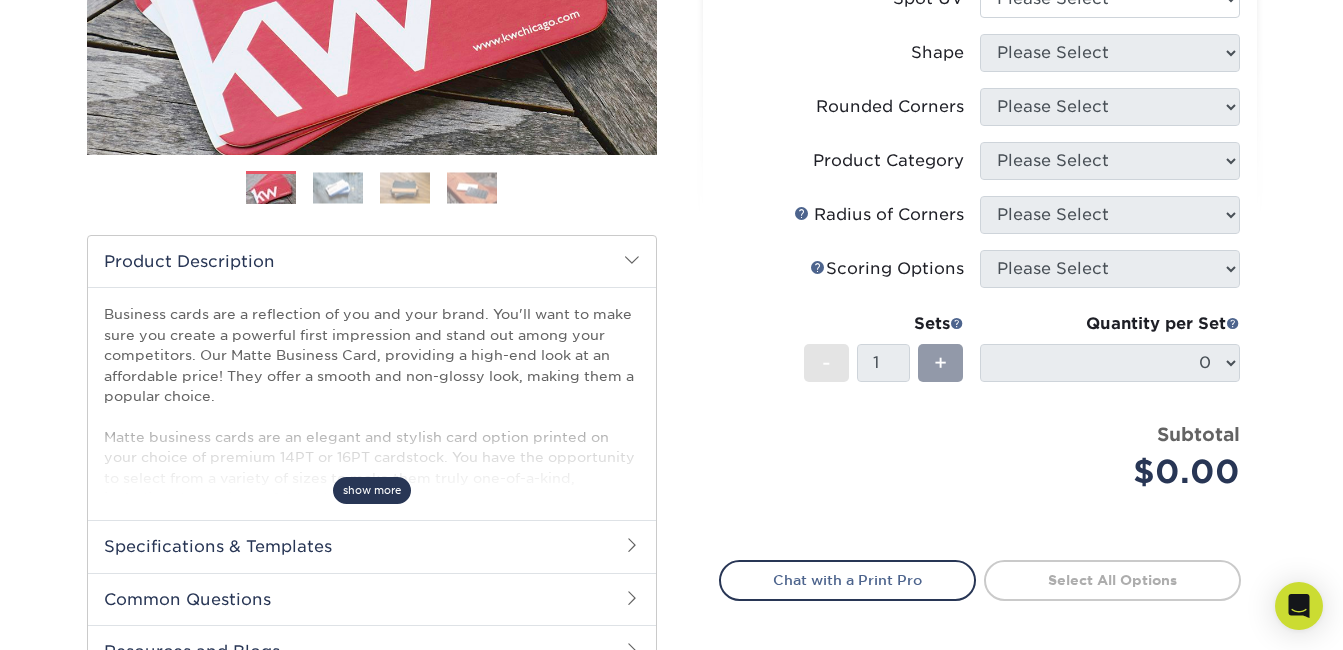 click on "show more" at bounding box center [372, 490] 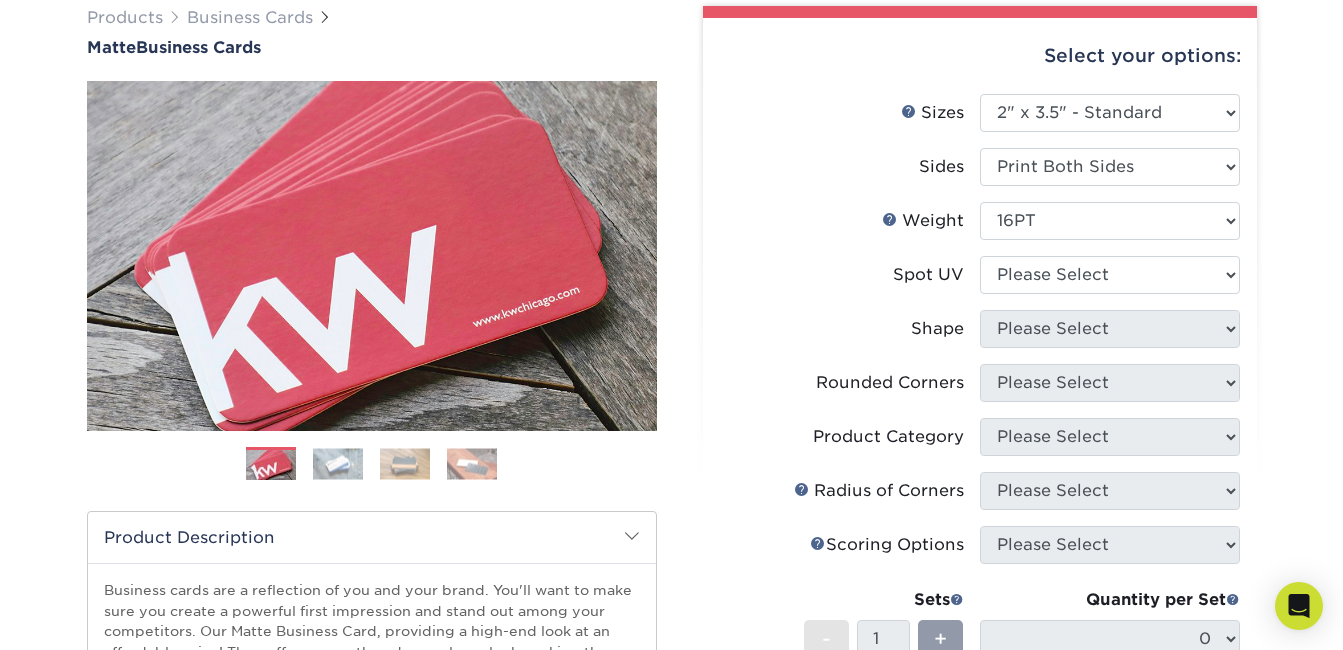 scroll, scrollTop: 149, scrollLeft: 0, axis: vertical 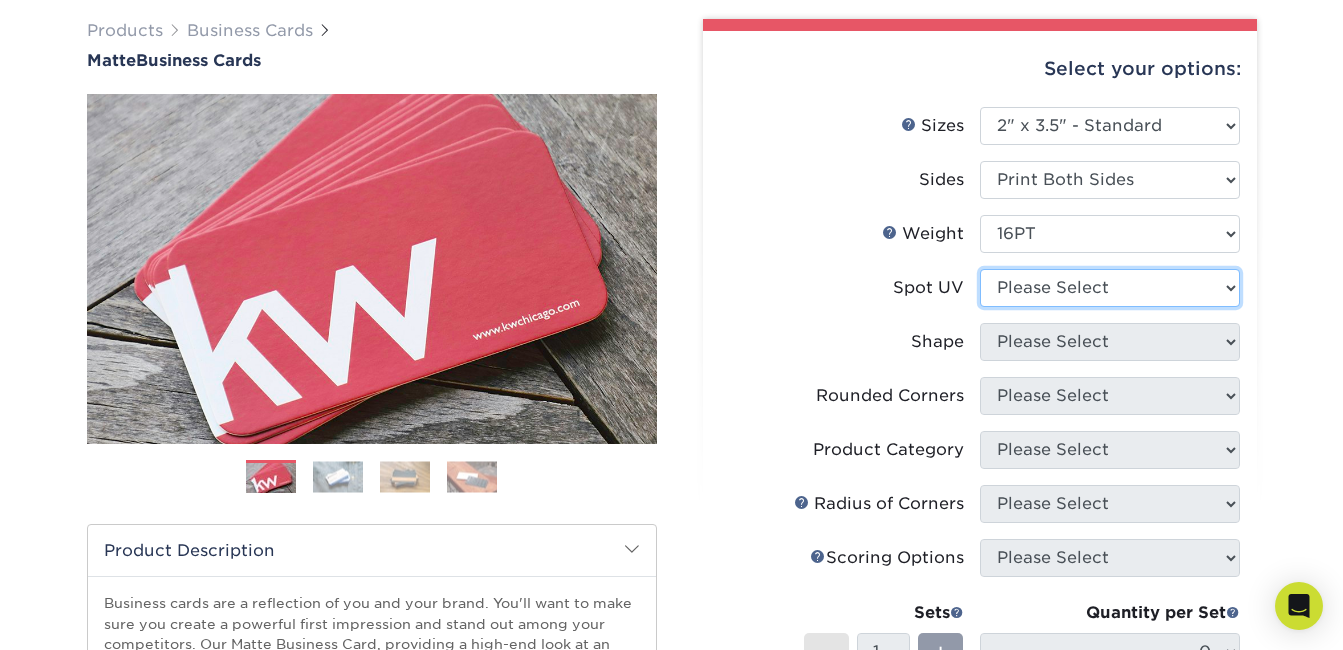click on "Please Select No Spot UV Front and Back (Both Sides) Front Only Back Only" at bounding box center [1110, 288] 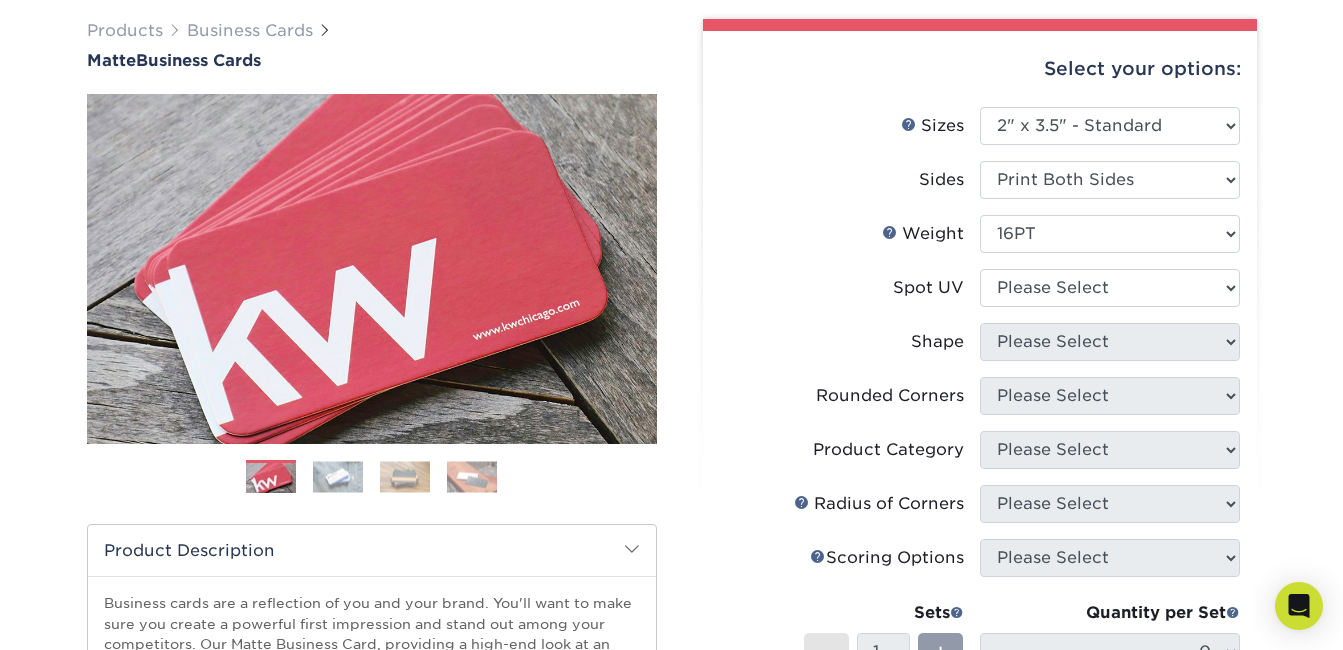 click on "Spot UV" at bounding box center (850, 288) 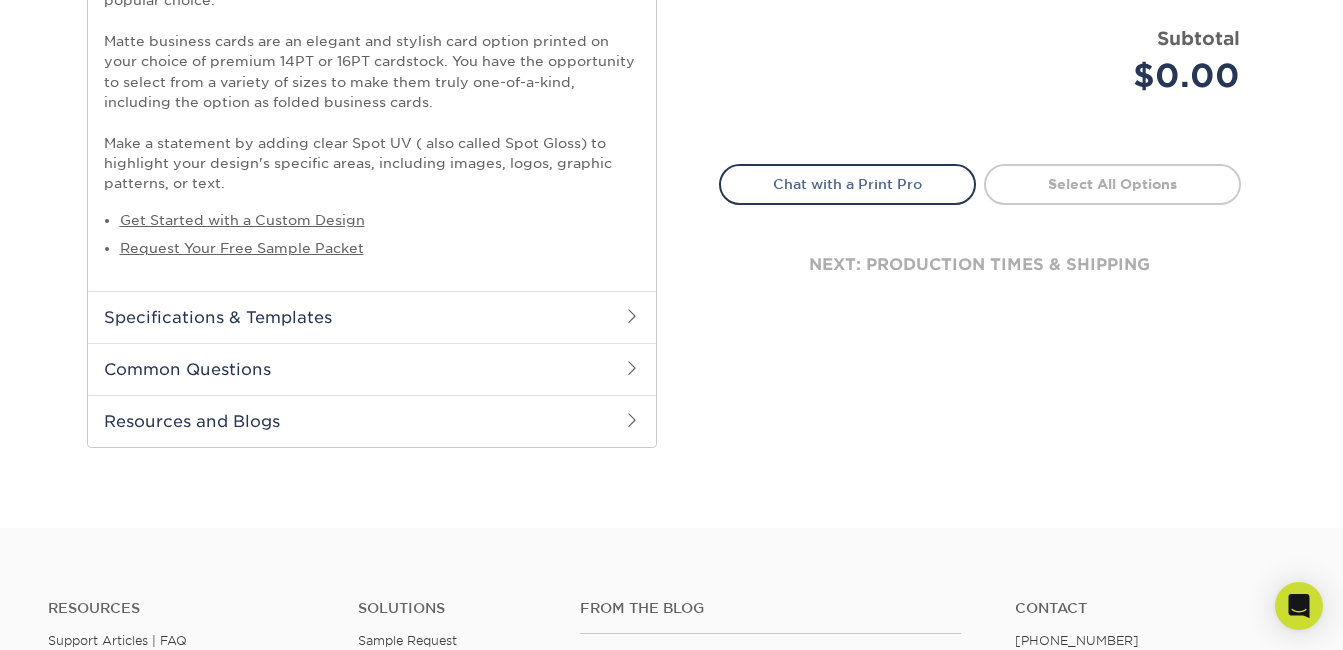 scroll, scrollTop: 839, scrollLeft: 0, axis: vertical 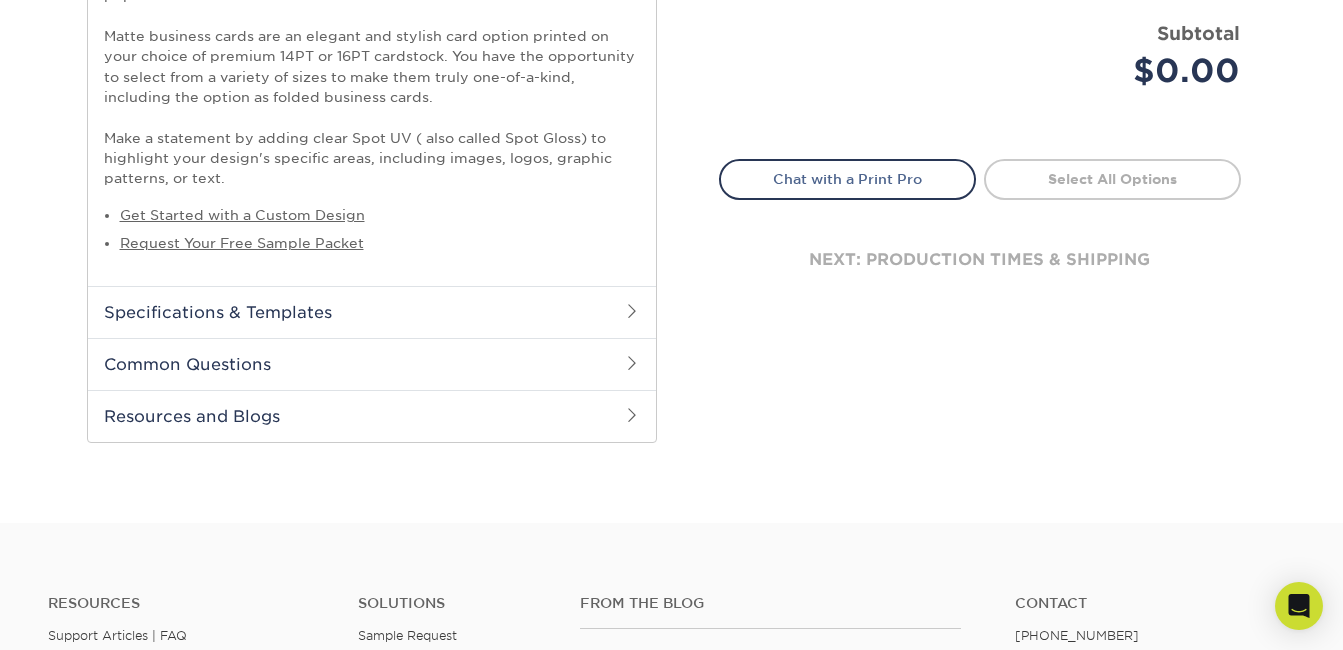 click at bounding box center [632, 363] 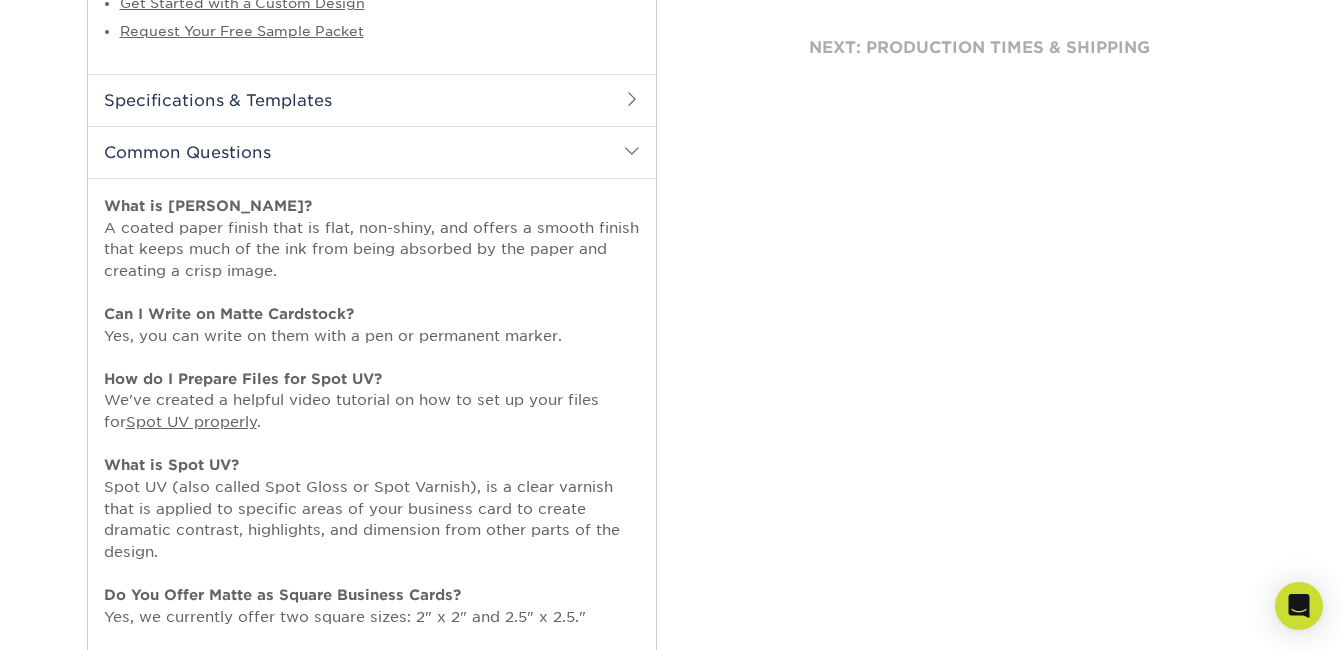 scroll, scrollTop: 1052, scrollLeft: 0, axis: vertical 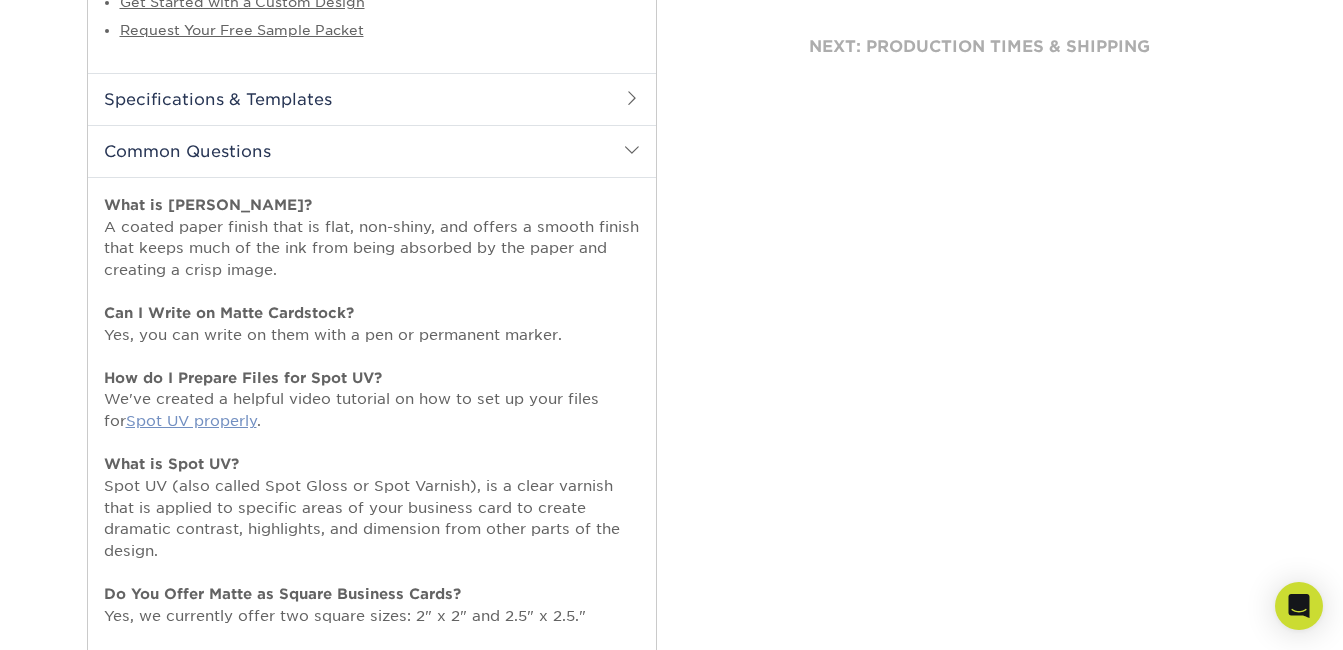 click on "Spot UV properly" at bounding box center (191, 420) 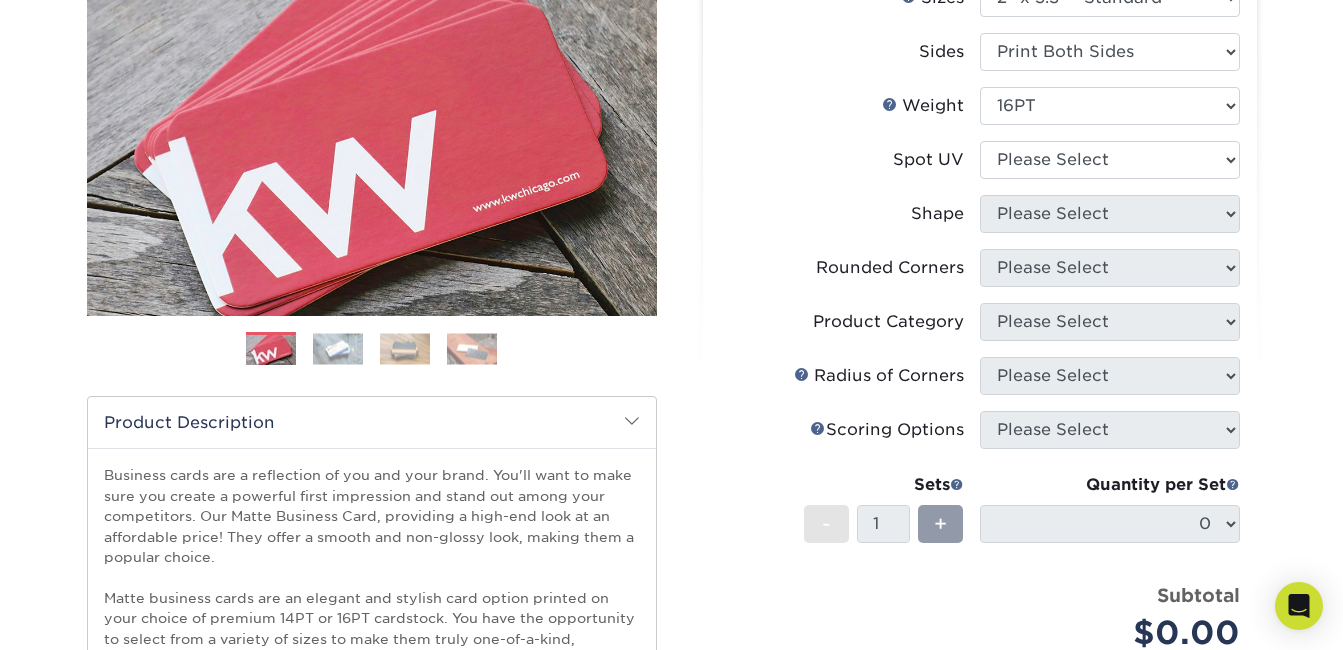 scroll, scrollTop: 284, scrollLeft: 0, axis: vertical 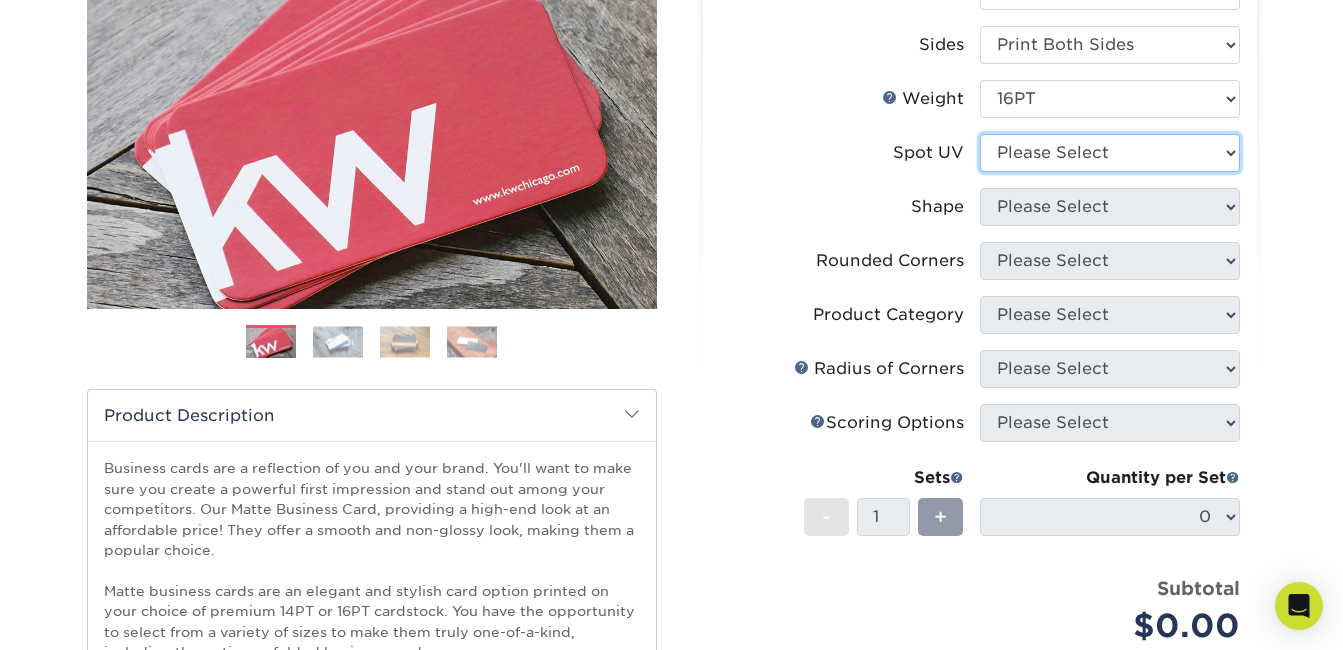 click on "Please Select No Spot UV Front and Back (Both Sides) Front Only Back Only" at bounding box center (1110, 153) 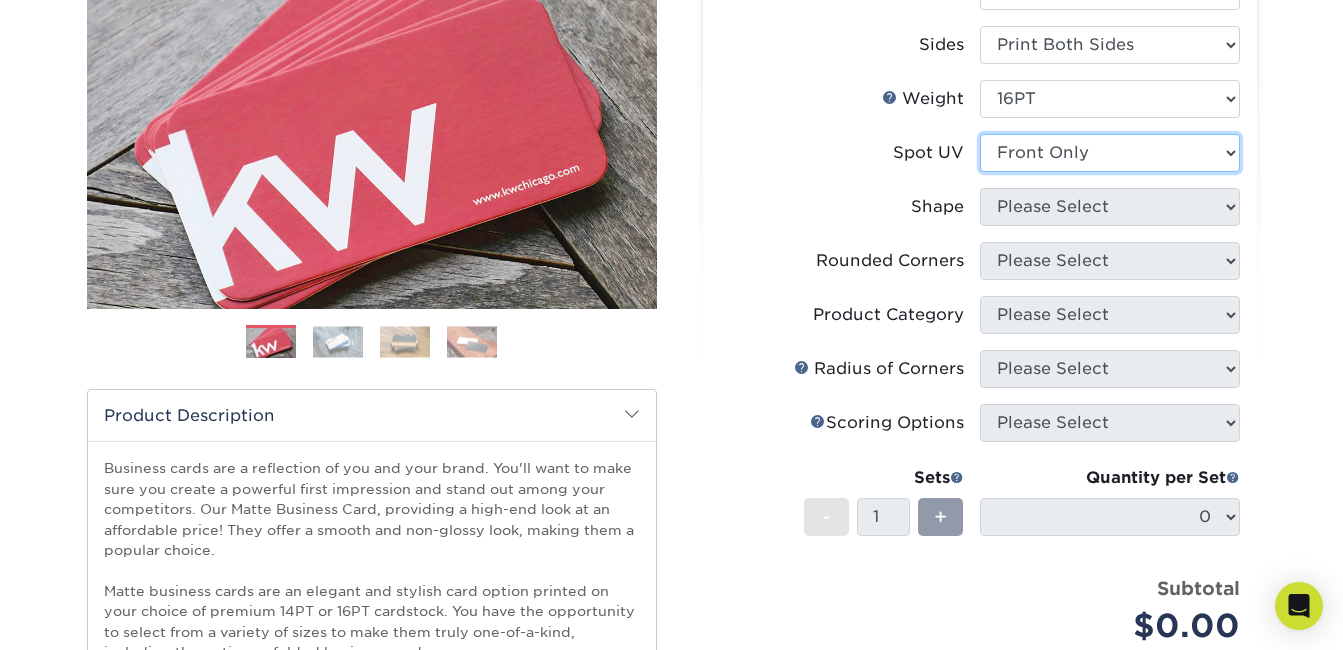 click on "Please Select No Spot UV Front and Back (Both Sides) Front Only Back Only" at bounding box center (1110, 153) 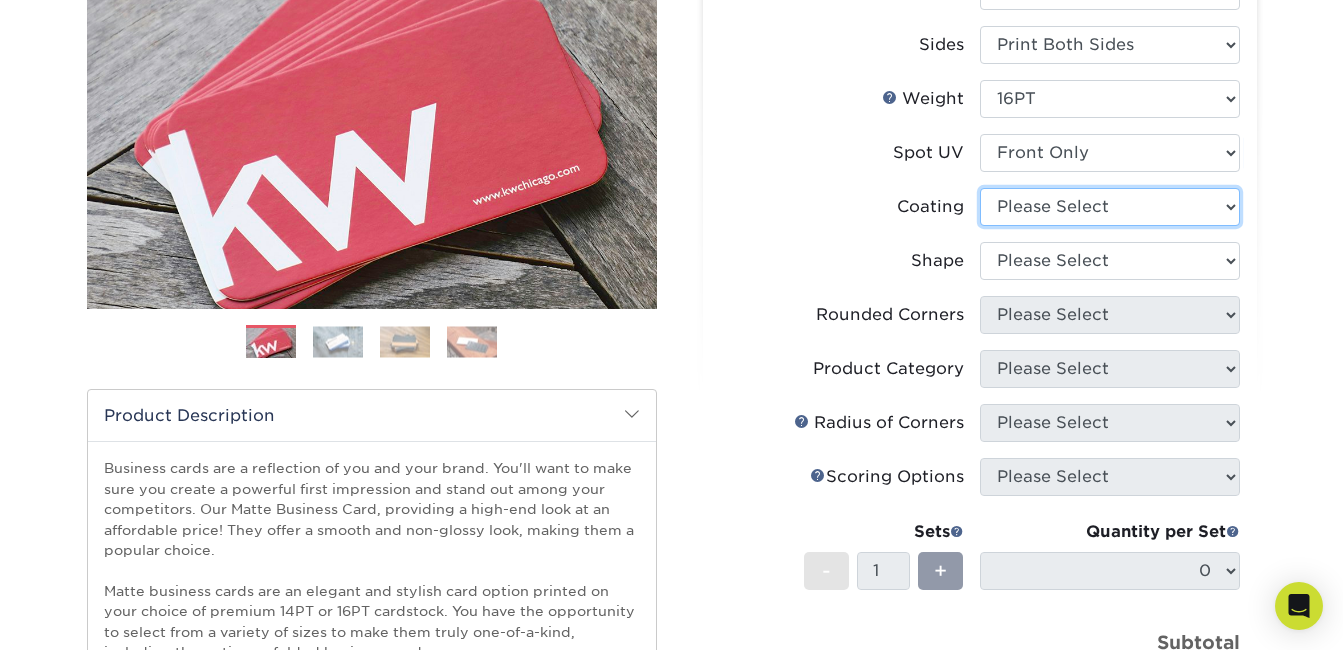 click at bounding box center [1110, 207] 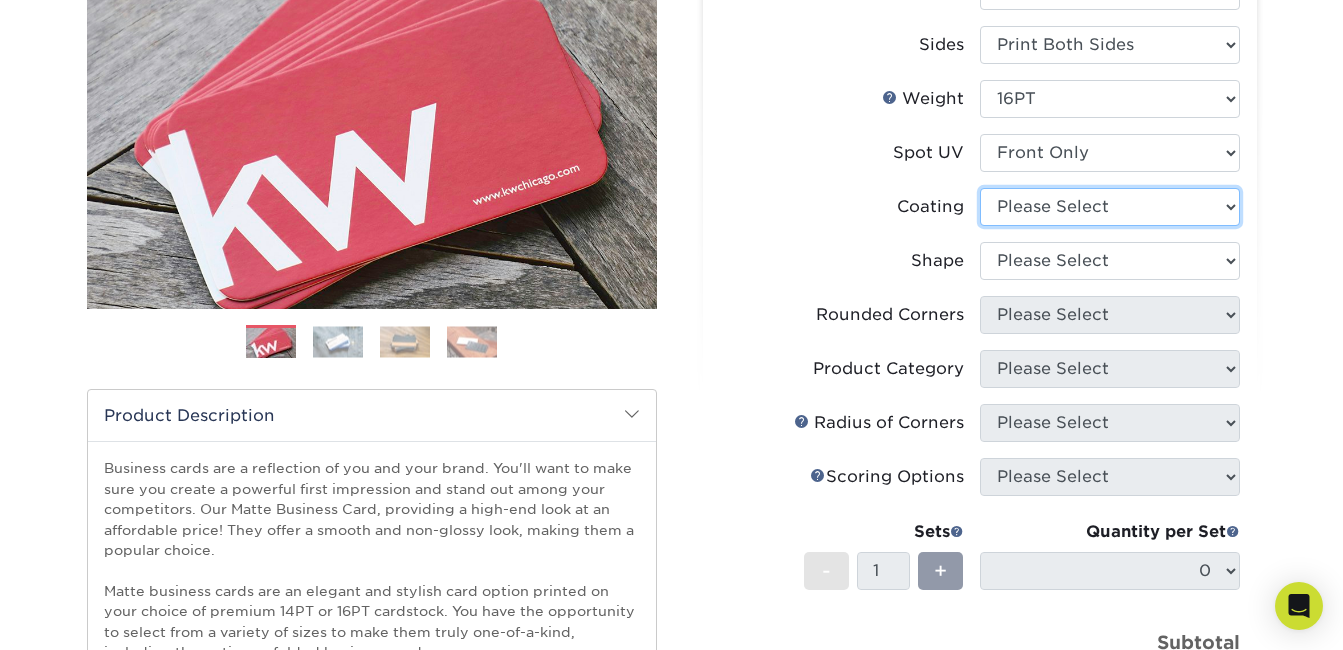 select on "121bb7b5-3b4d-429f-bd8d-bbf80e953313" 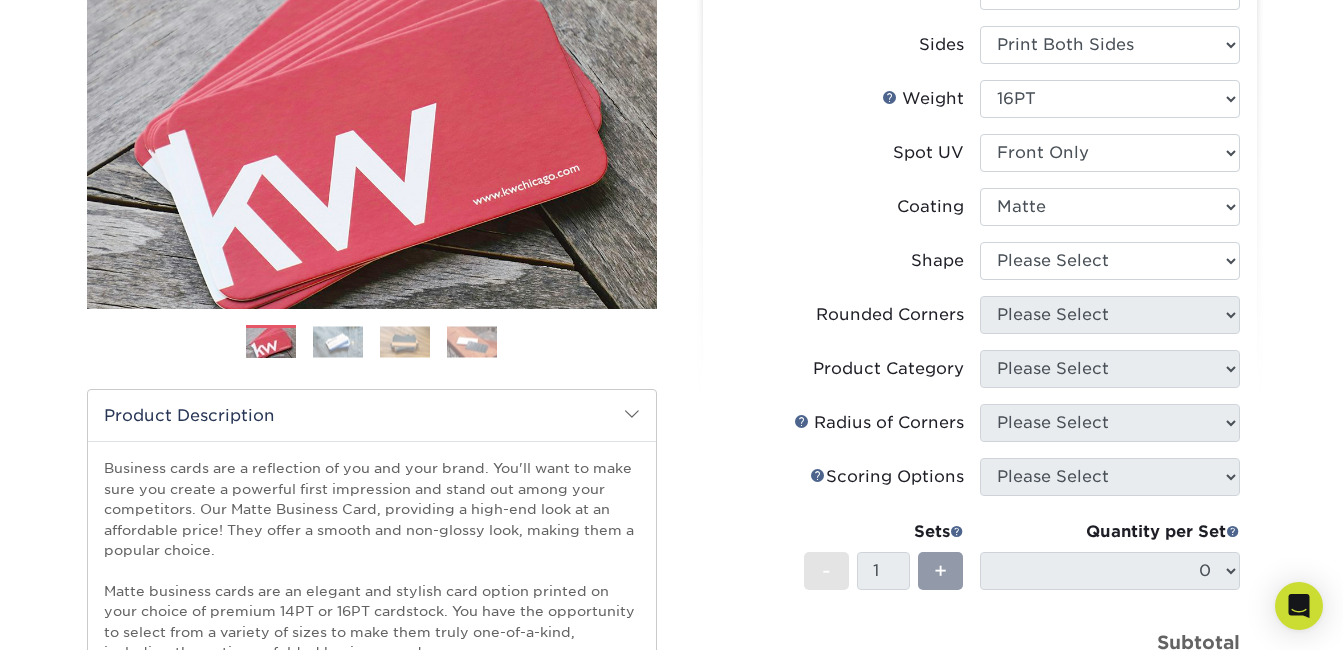 click at bounding box center [1110, 207] 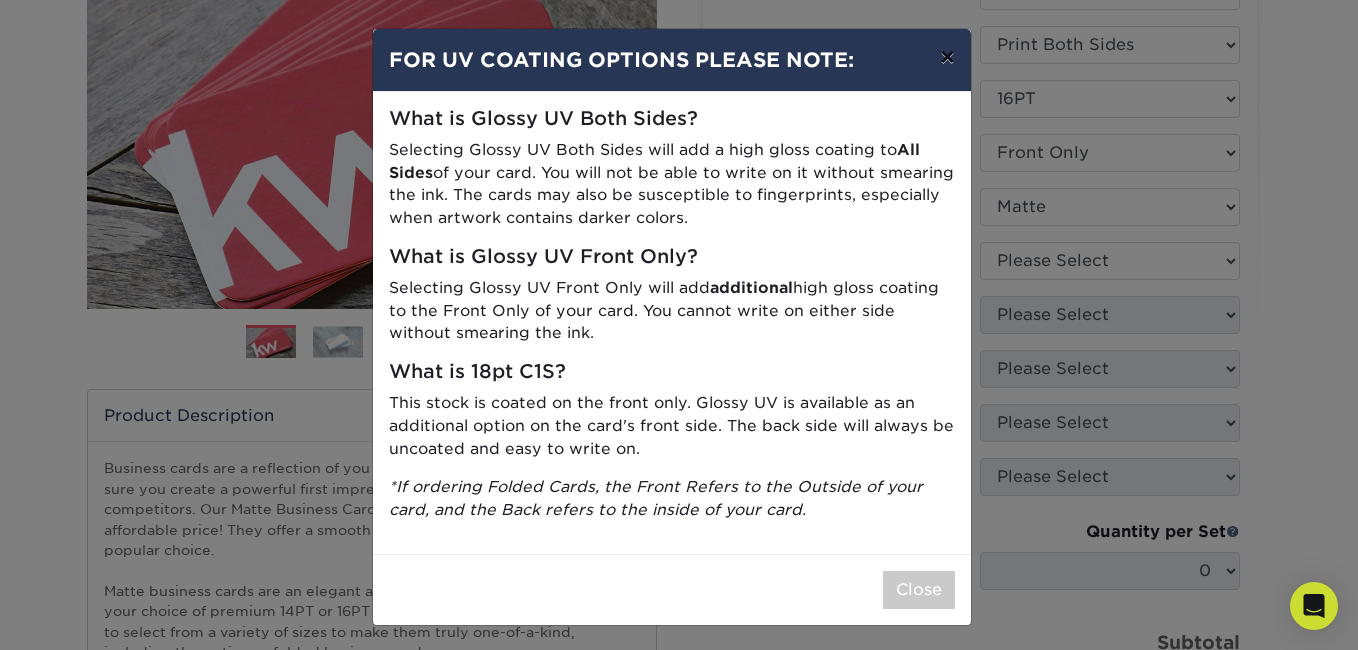 click on "×" at bounding box center [947, 57] 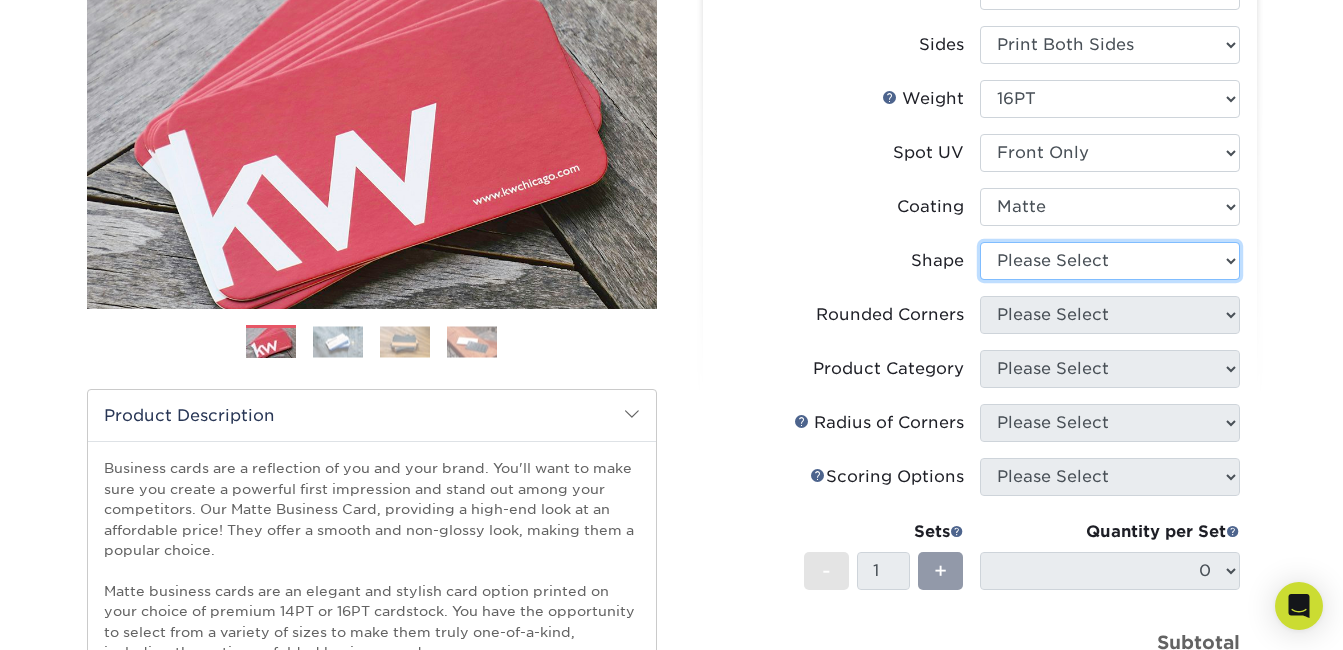 click on "Please Select Standard" at bounding box center (1110, 261) 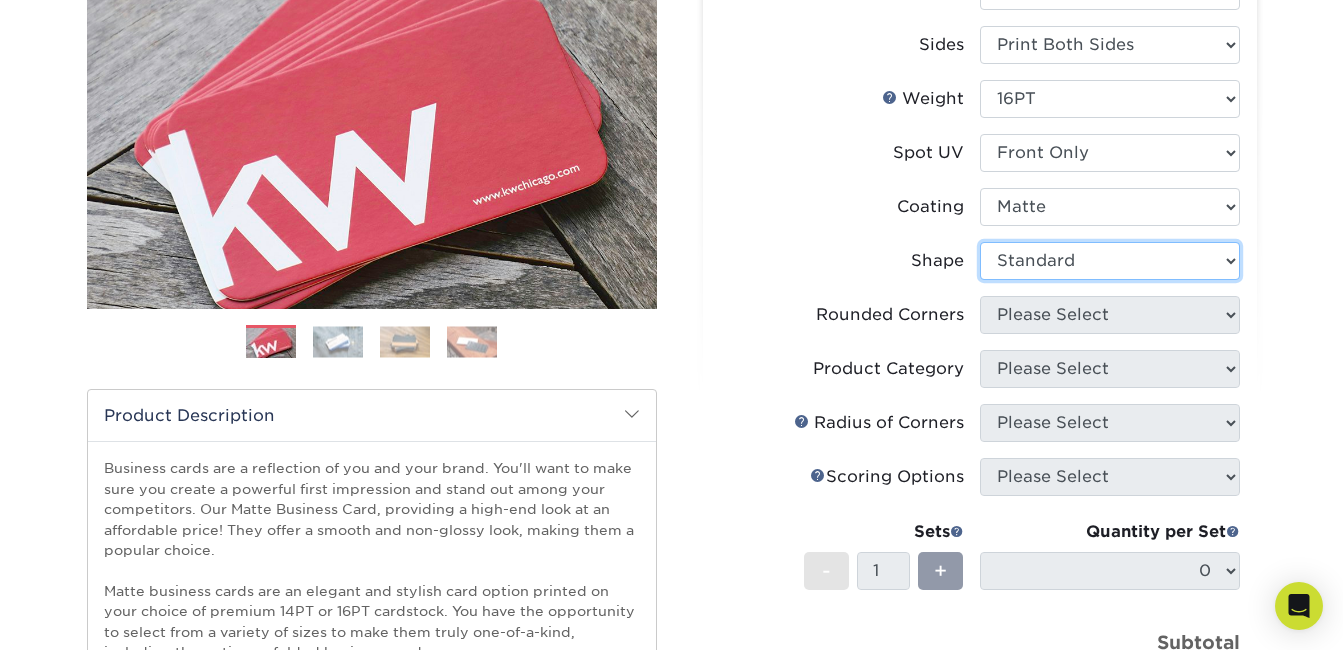 click on "Please Select Standard" at bounding box center (1110, 261) 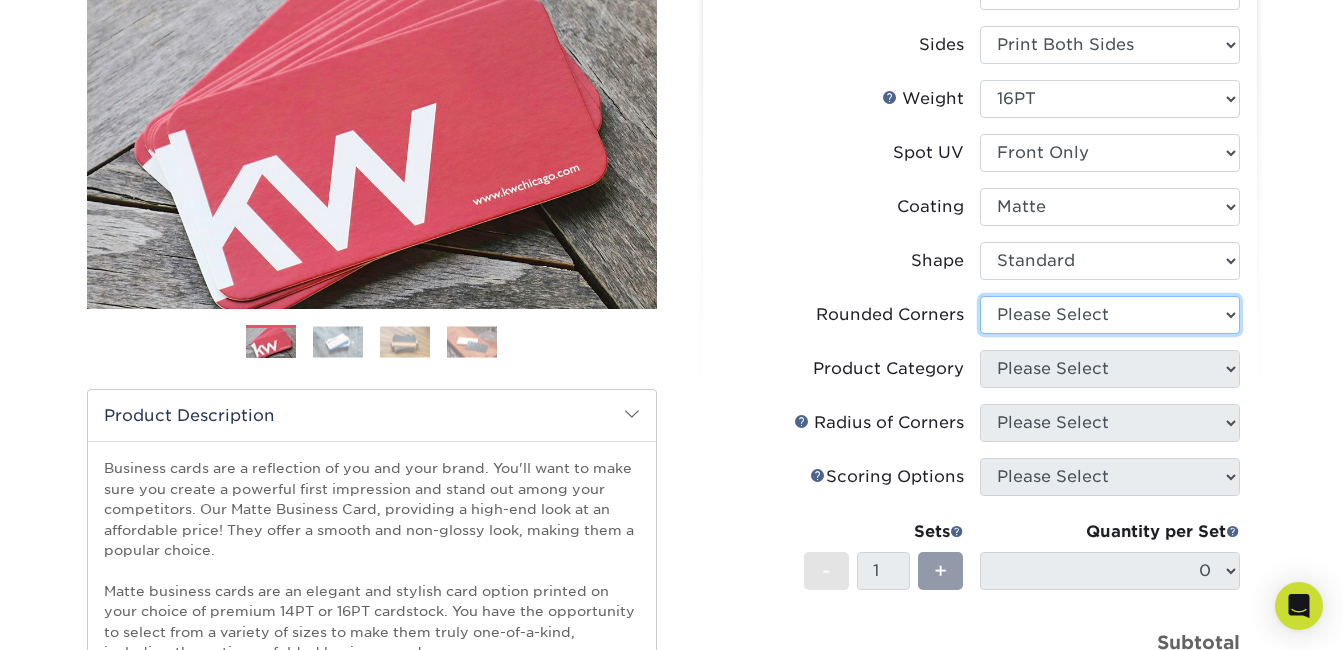 click on "Please Select
Yes - Round 2 Corners                                                    Yes - Round 4 Corners                                                    No" at bounding box center [1110, 315] 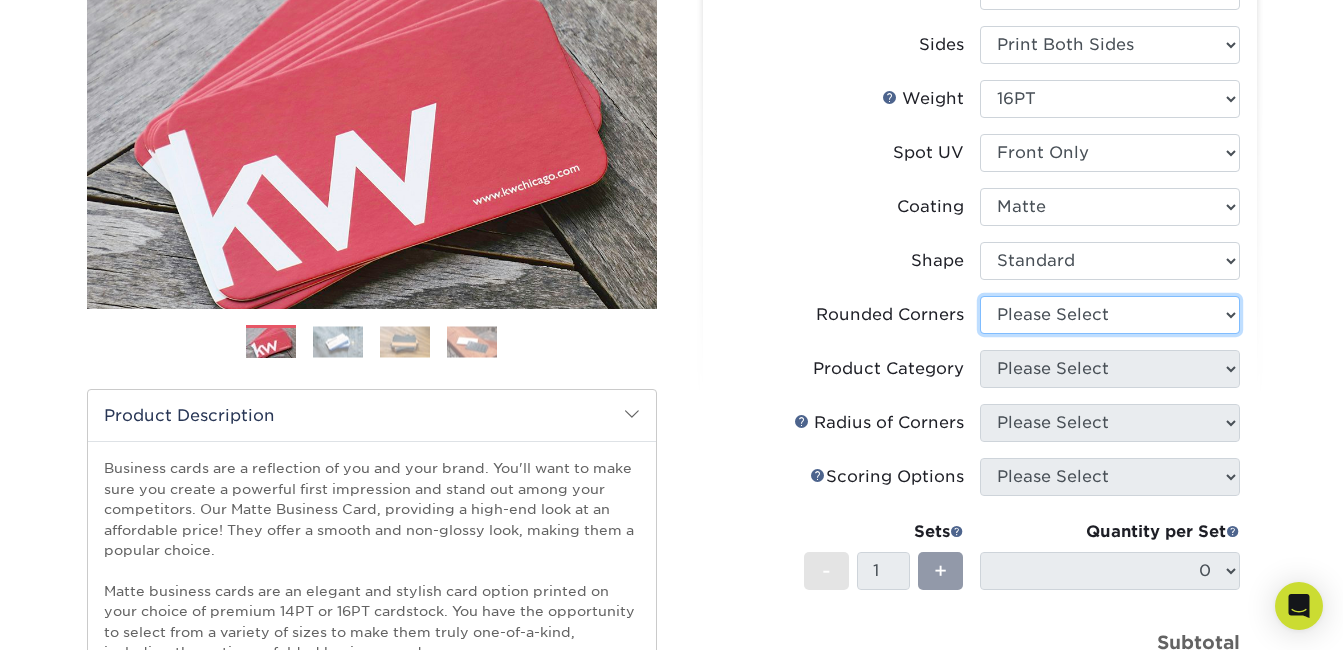 select on "7672df9e-0e0a-464d-8e1f-920c575e4da3" 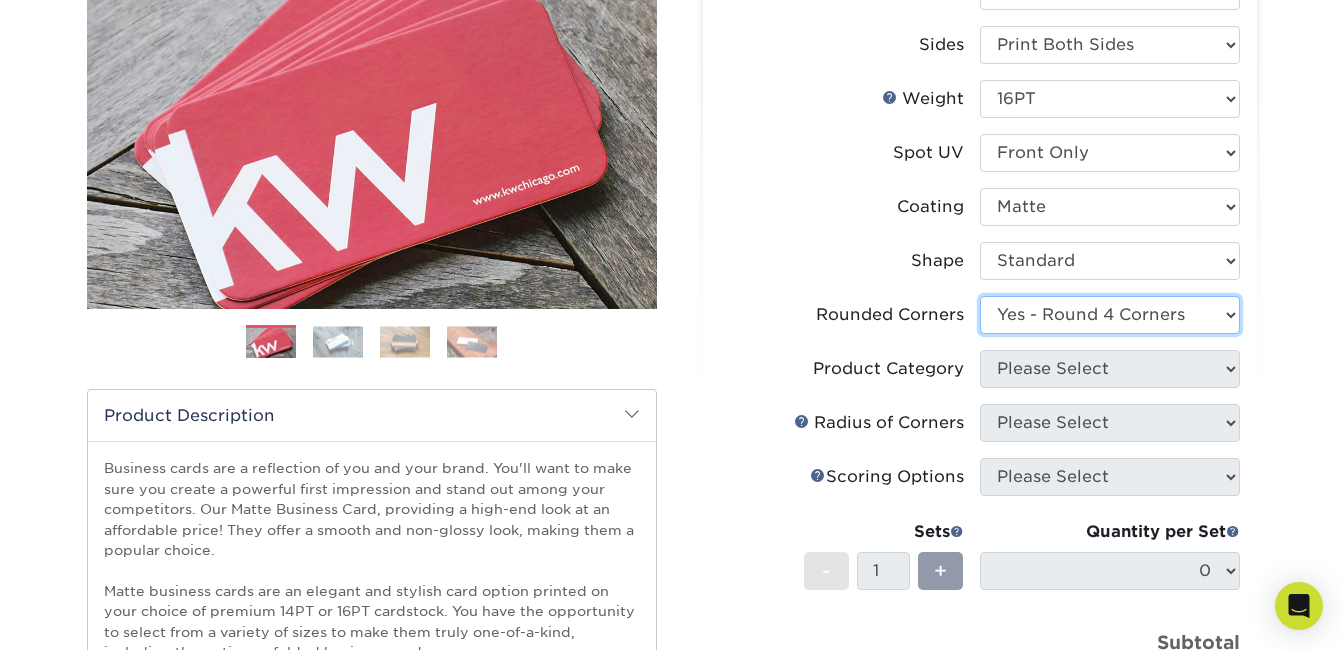 click on "Please Select
Yes - Round 2 Corners                                                    Yes - Round 4 Corners                                                    No" at bounding box center (1110, 315) 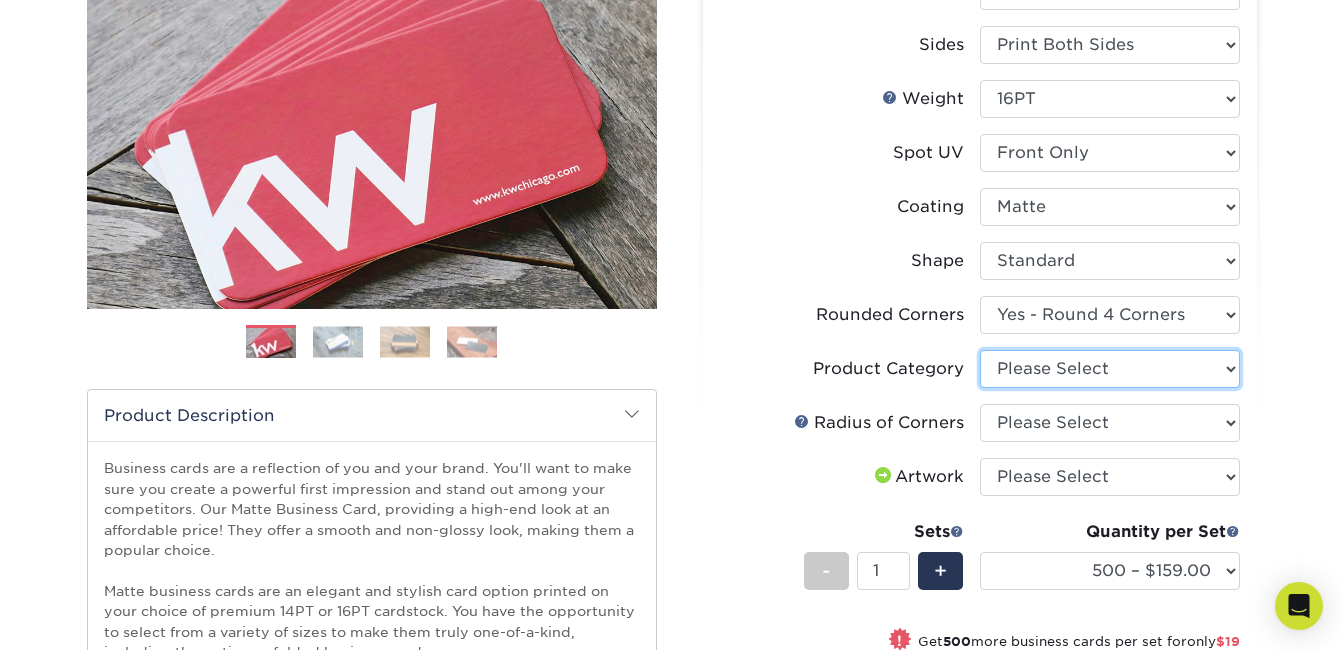 click on "Please Select Business Cards" at bounding box center [1110, 369] 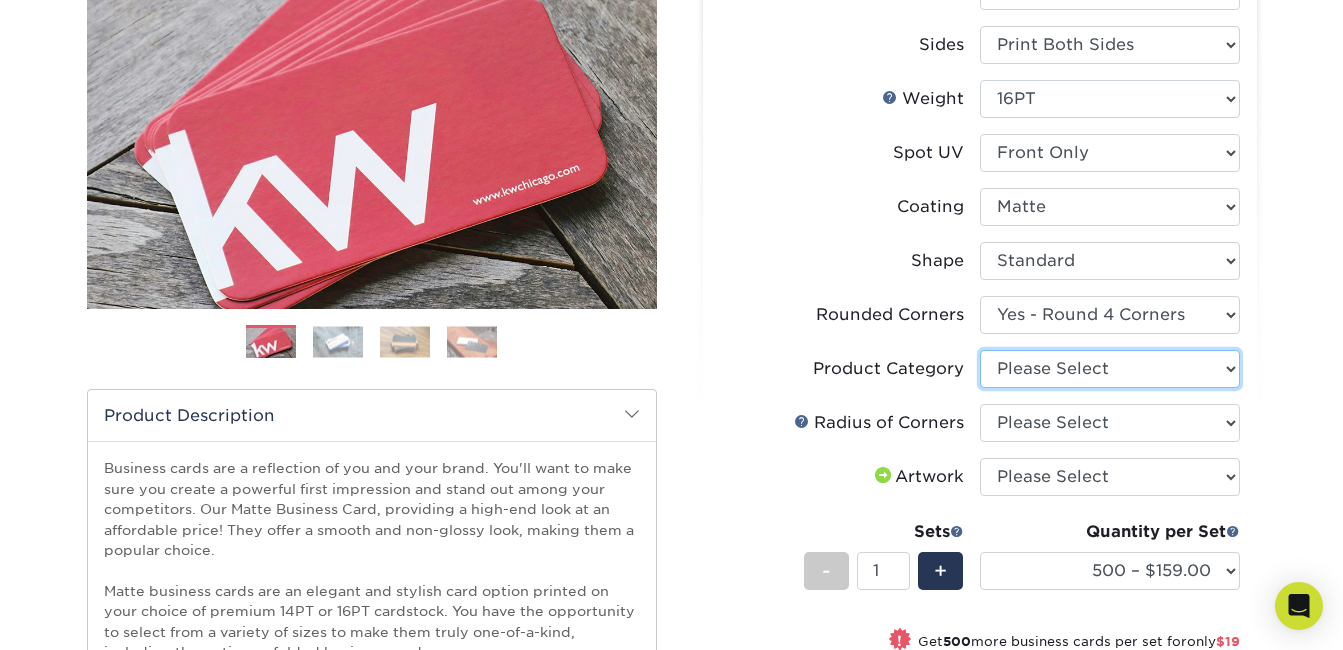 select on "3b5148f1-0588-4f88-a218-97bcfdce65c1" 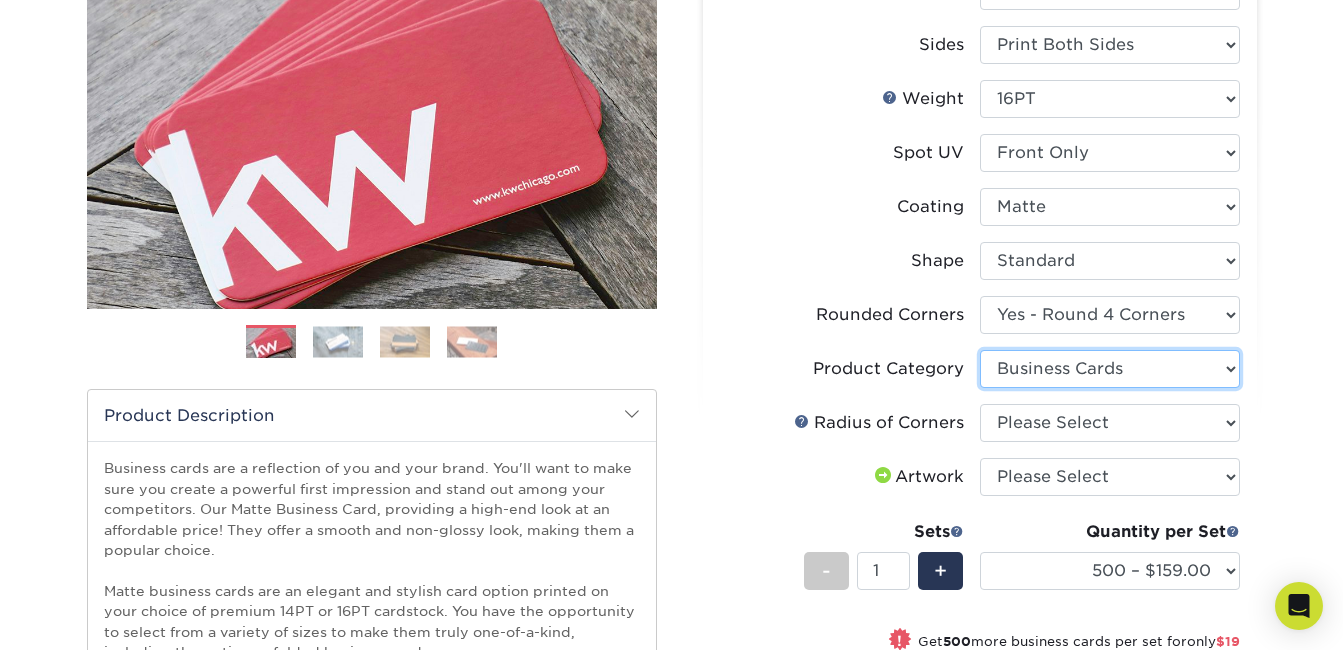 click on "Please Select Business Cards" at bounding box center [1110, 369] 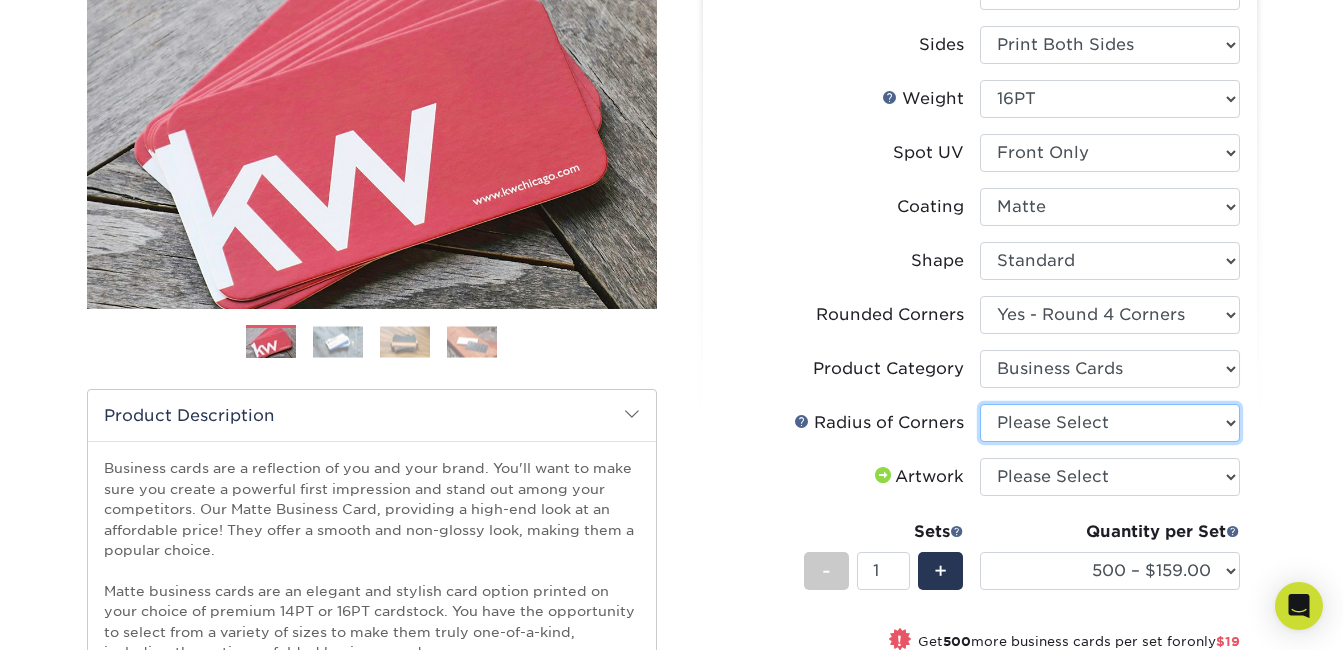 click on "Please Select Rounded 1/8" Rounded 1/4"" at bounding box center (1110, 423) 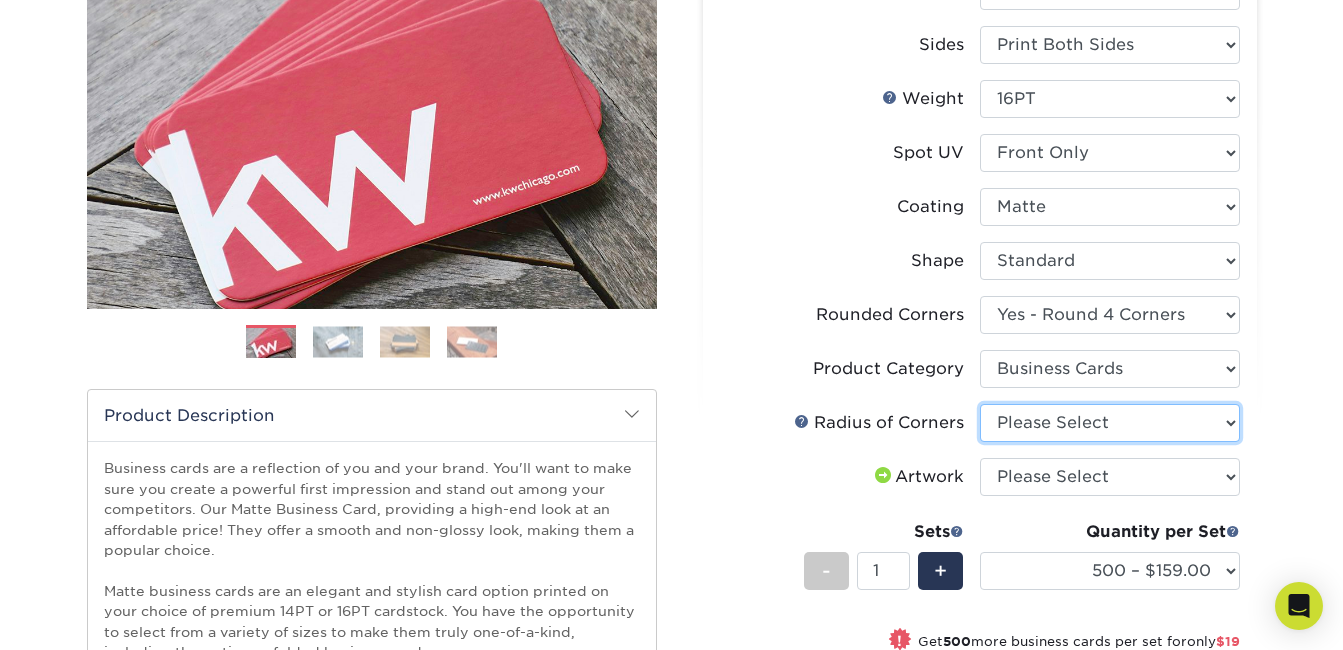 select on "479fbfe7-6a0c-4895-8c9a-81739b7486c9" 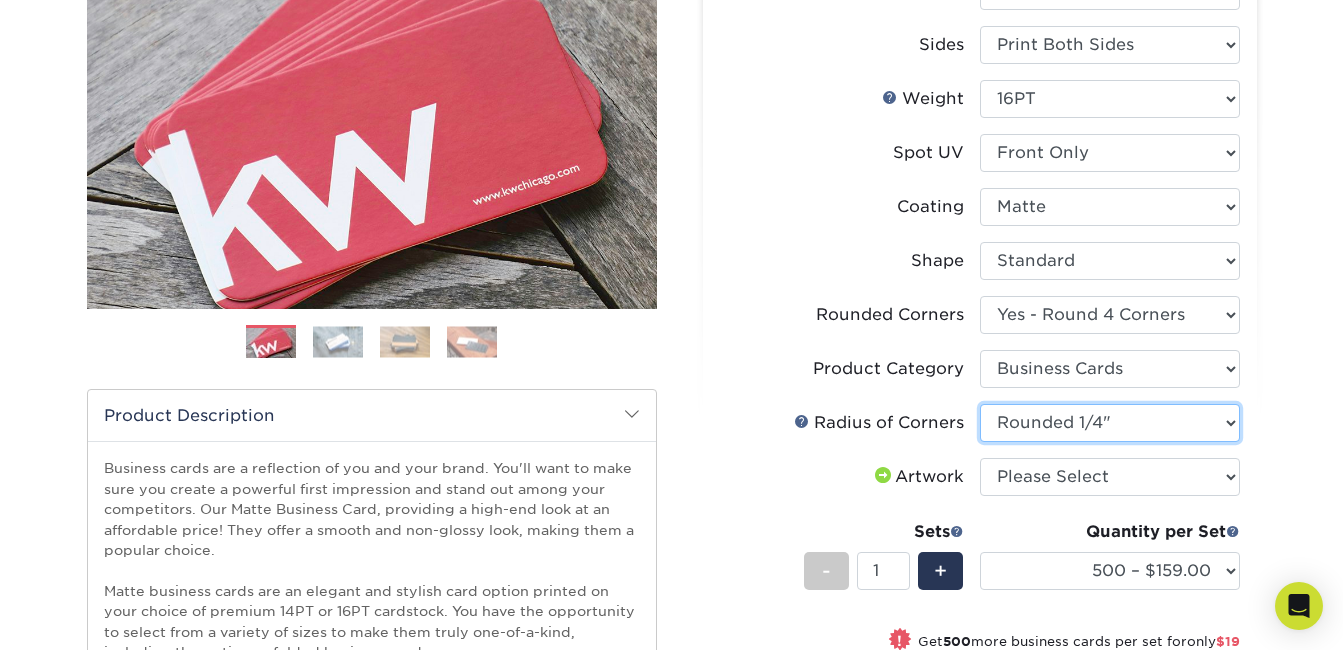 click on "Please Select Rounded 1/8" Rounded 1/4"" at bounding box center [1110, 423] 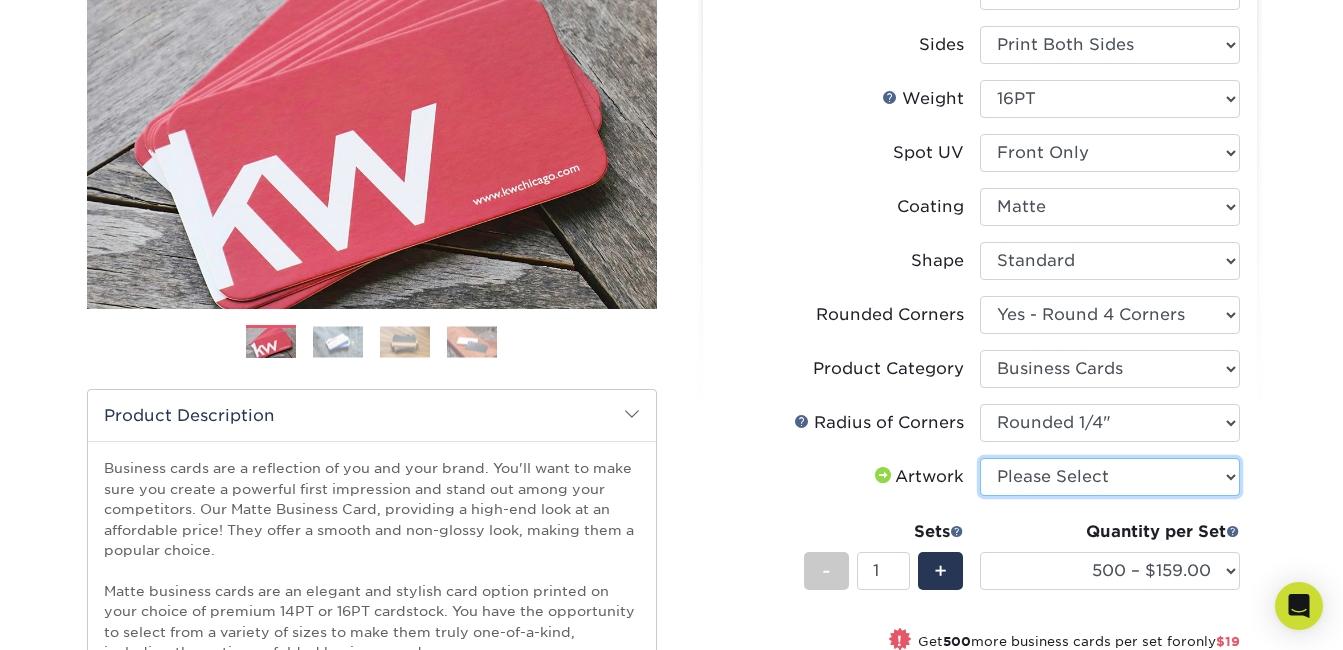 click on "Please Select I will upload files I need a design - $100" at bounding box center (1110, 477) 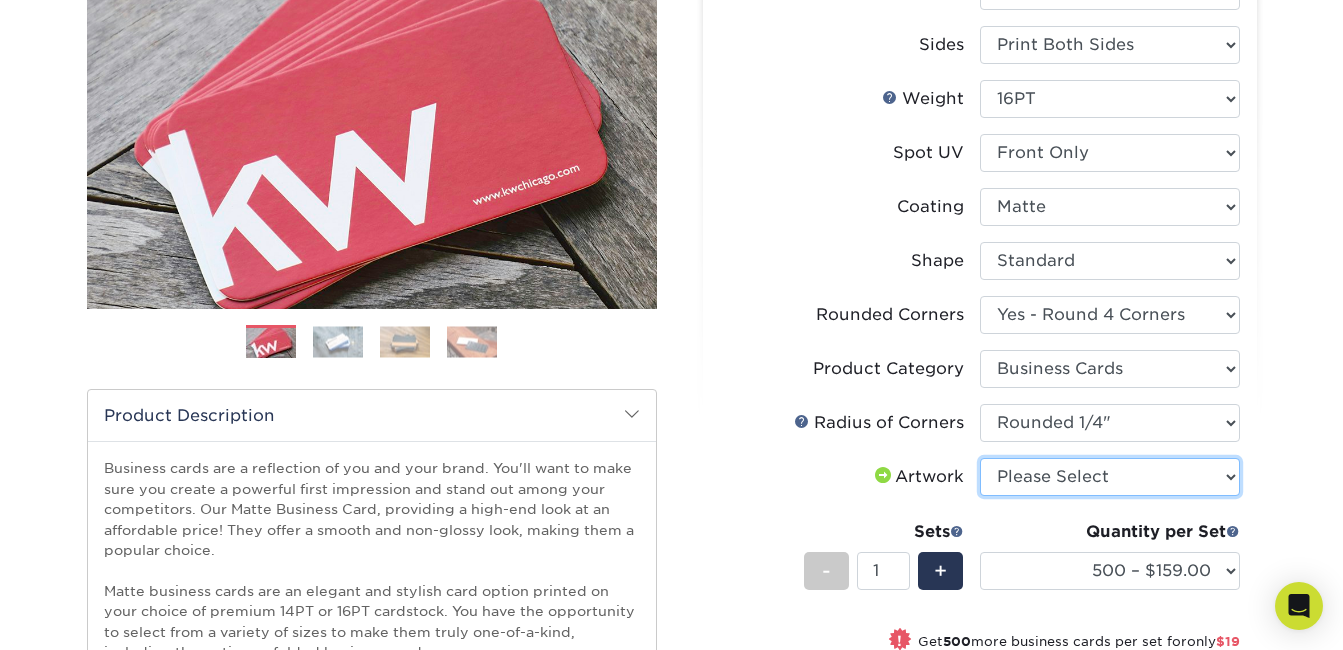 select on "upload" 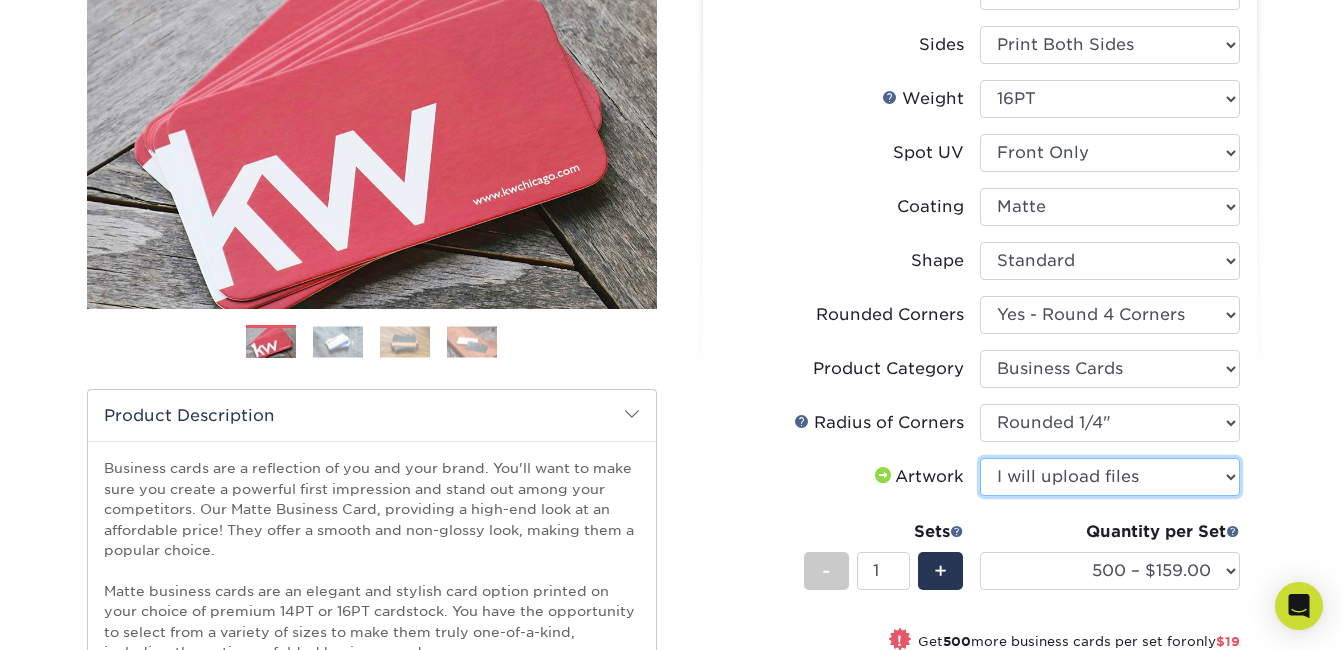 click on "Please Select I will upload files I need a design - $100" at bounding box center (1110, 477) 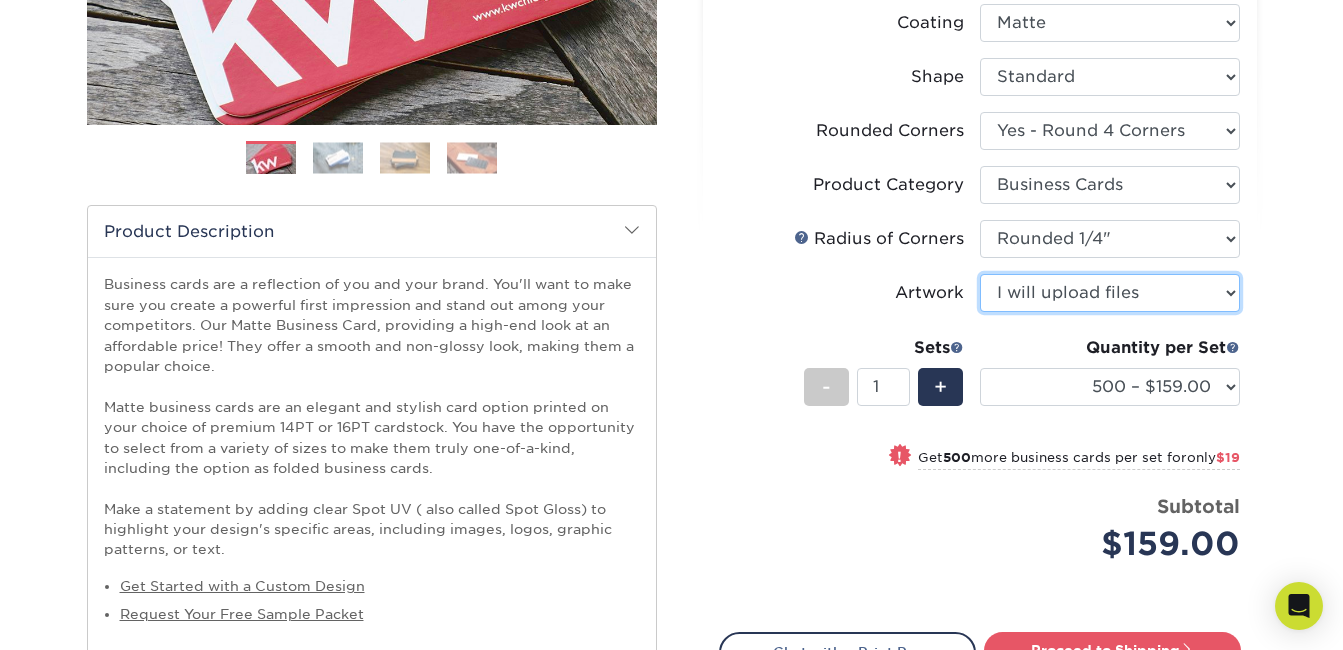 scroll, scrollTop: 473, scrollLeft: 0, axis: vertical 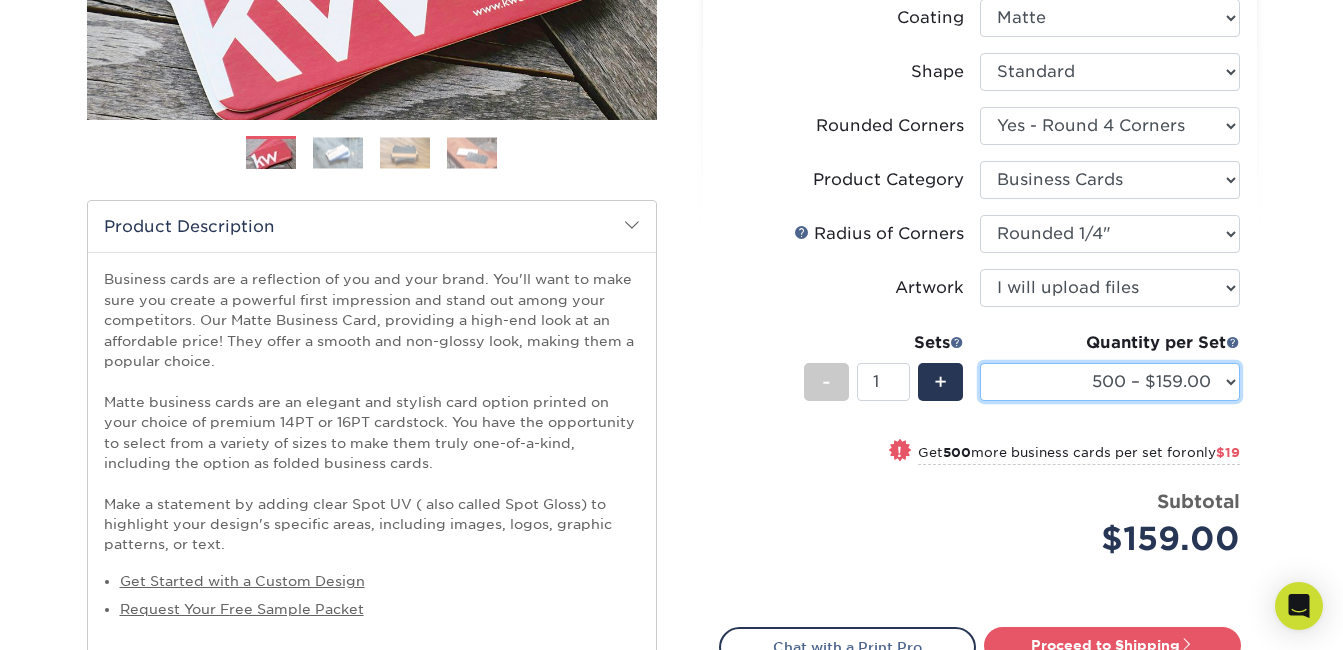 click on "500 – $159.00 1000 – $178.00 2500 – $346.00 5000 – $455.00 10000 – $964.00 15000 – $1334.00 20000 – $1828.00 25000 – $2224.00" at bounding box center [1110, 382] 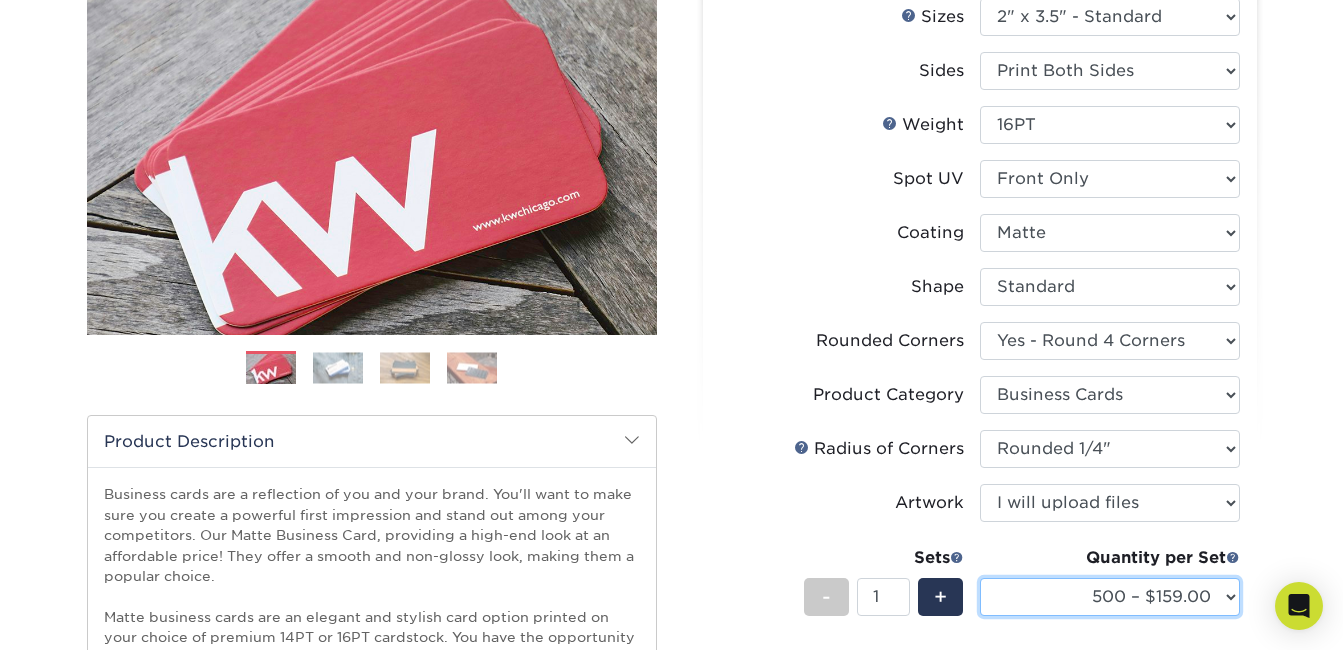 scroll, scrollTop: 256, scrollLeft: 0, axis: vertical 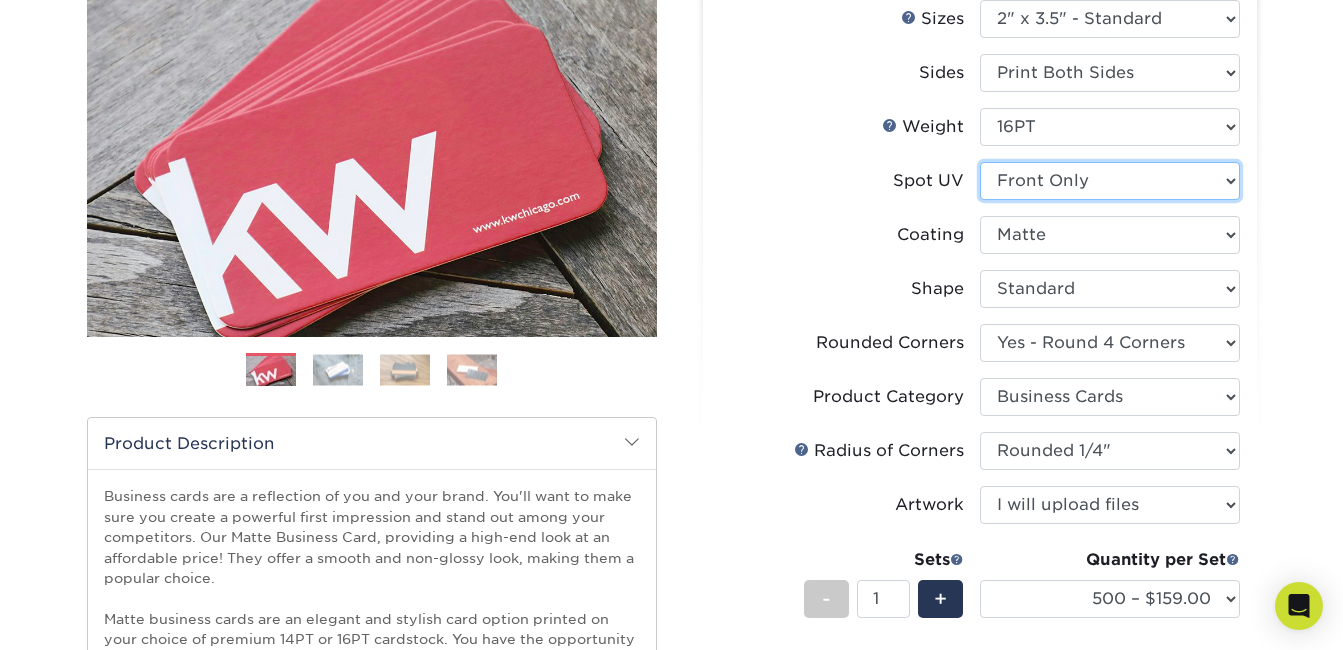 click on "Please Select No Spot UV Front and Back (Both Sides) Front Only Back Only" at bounding box center (1110, 181) 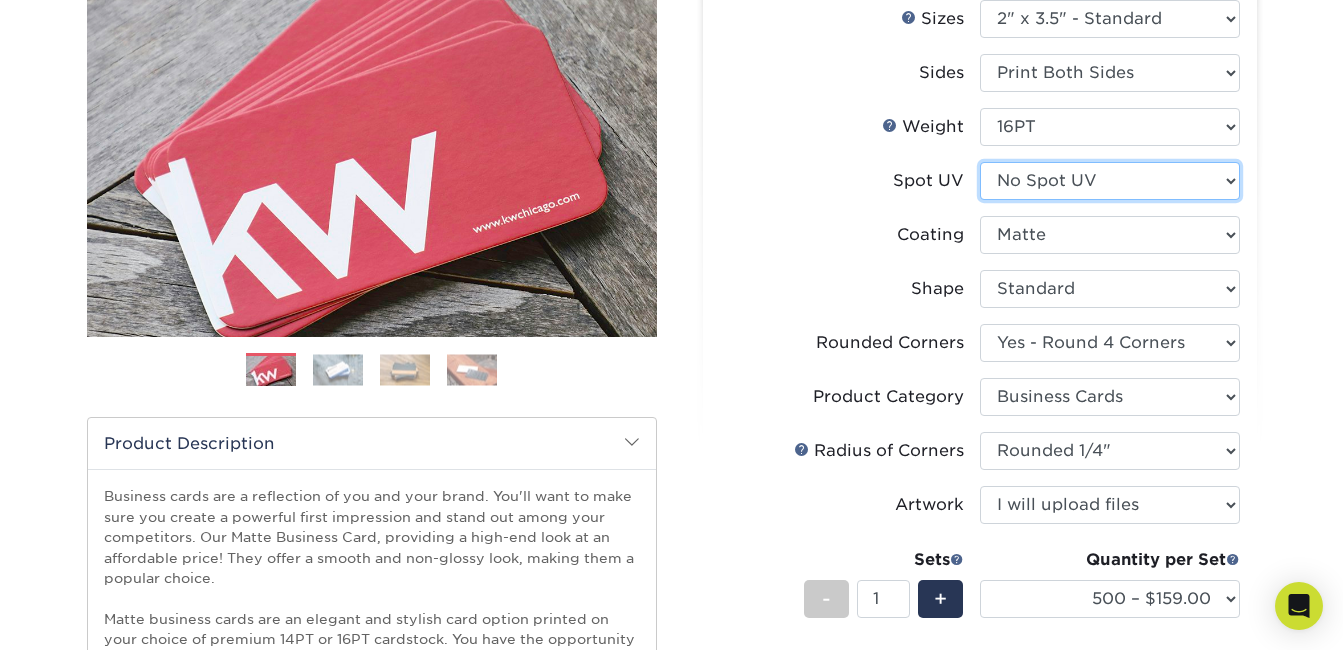 click on "Please Select No Spot UV Front and Back (Both Sides) Front Only Back Only" at bounding box center [1110, 181] 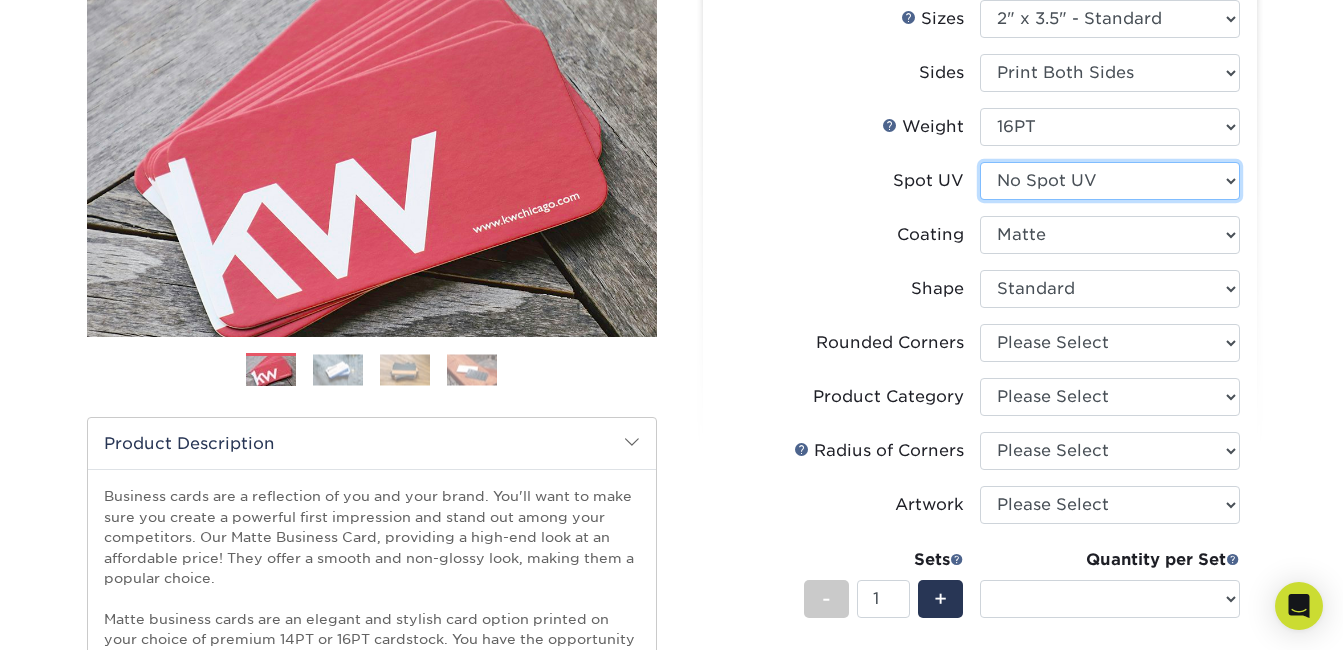 select on "-1" 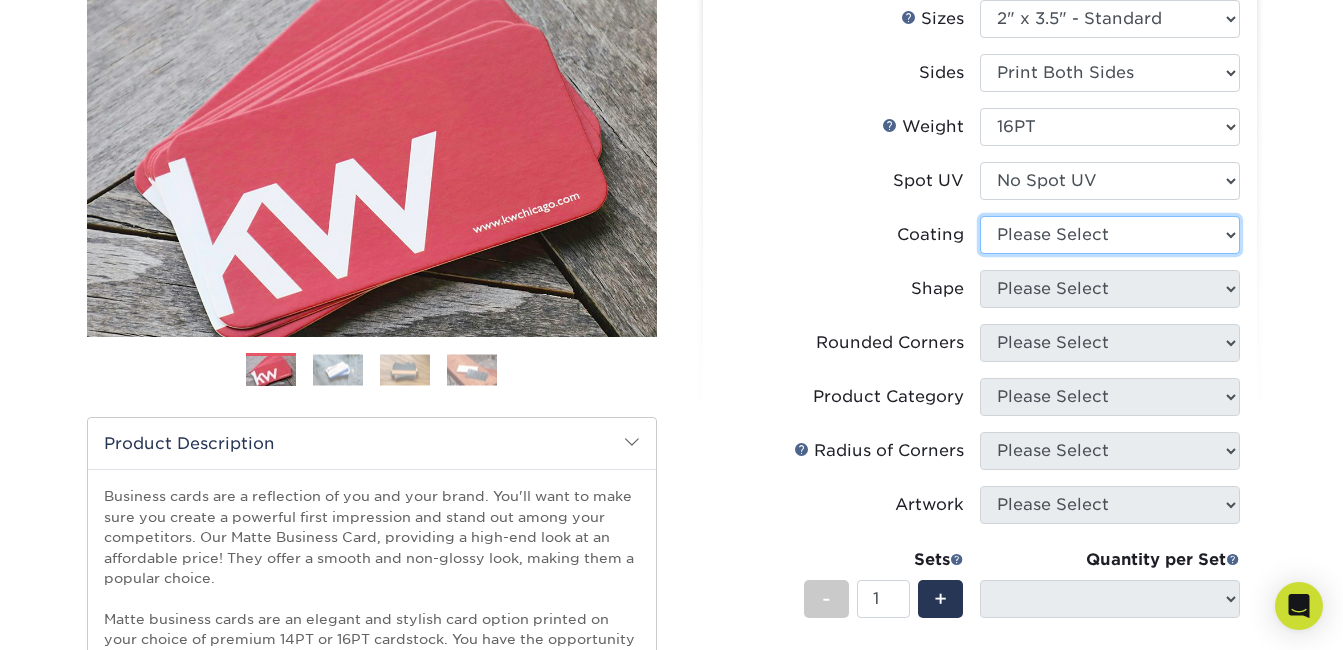 click at bounding box center (1110, 235) 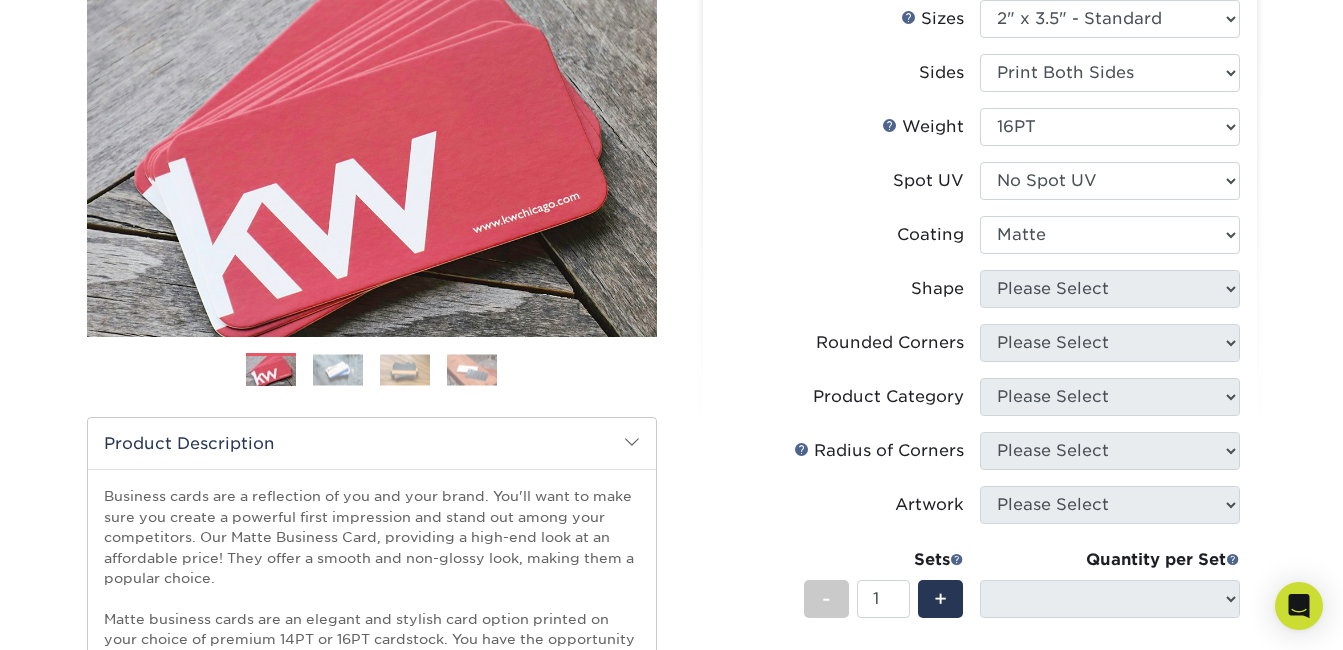 click at bounding box center [1110, 235] 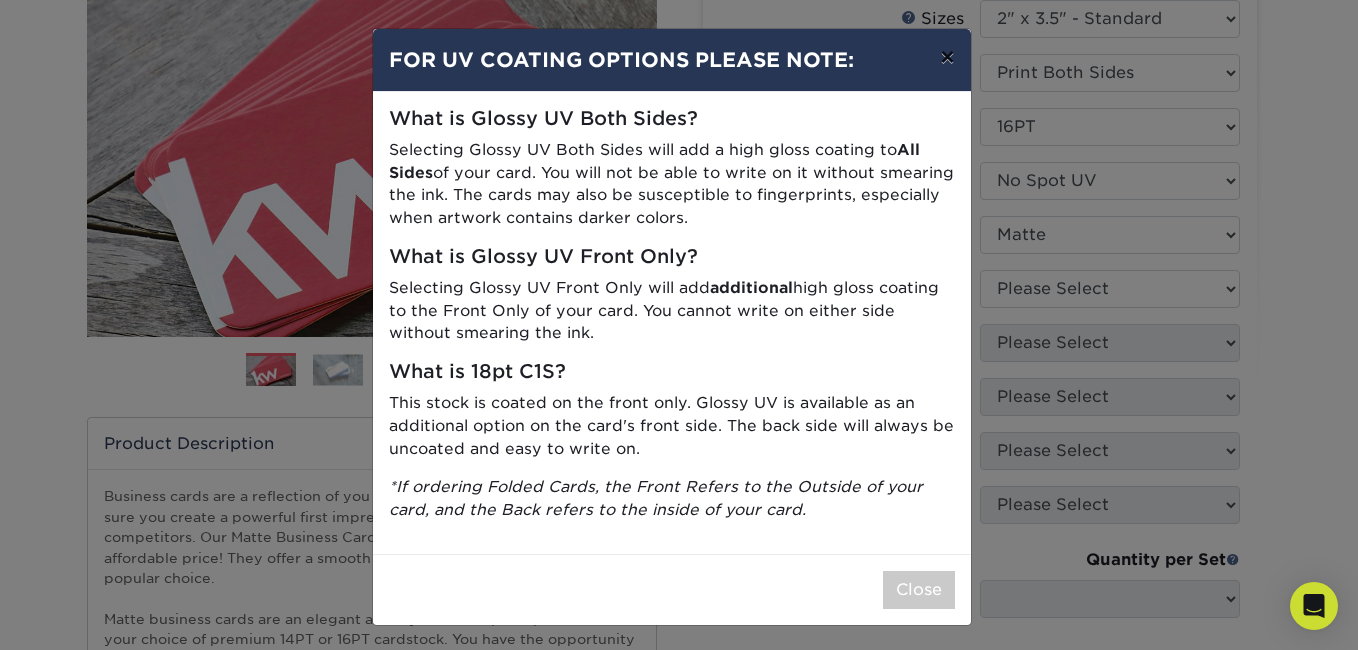 click on "×" at bounding box center [947, 57] 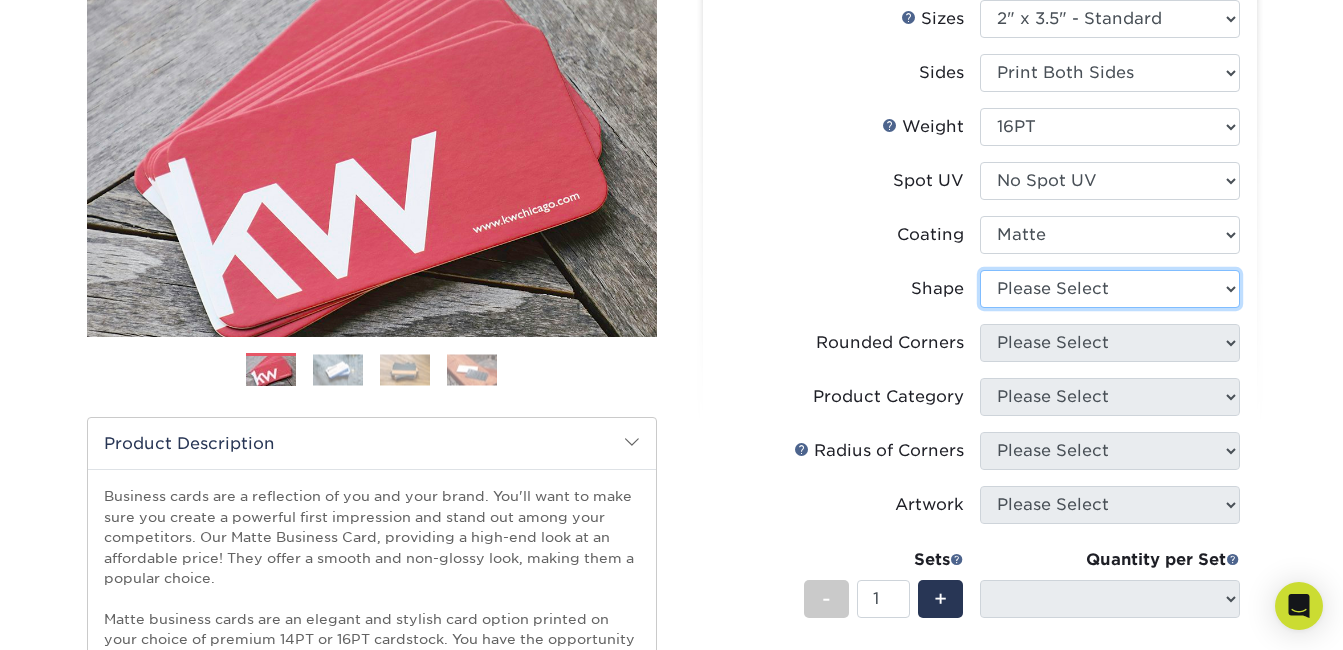 click on "Please Select Standard Oval" at bounding box center [1110, 289] 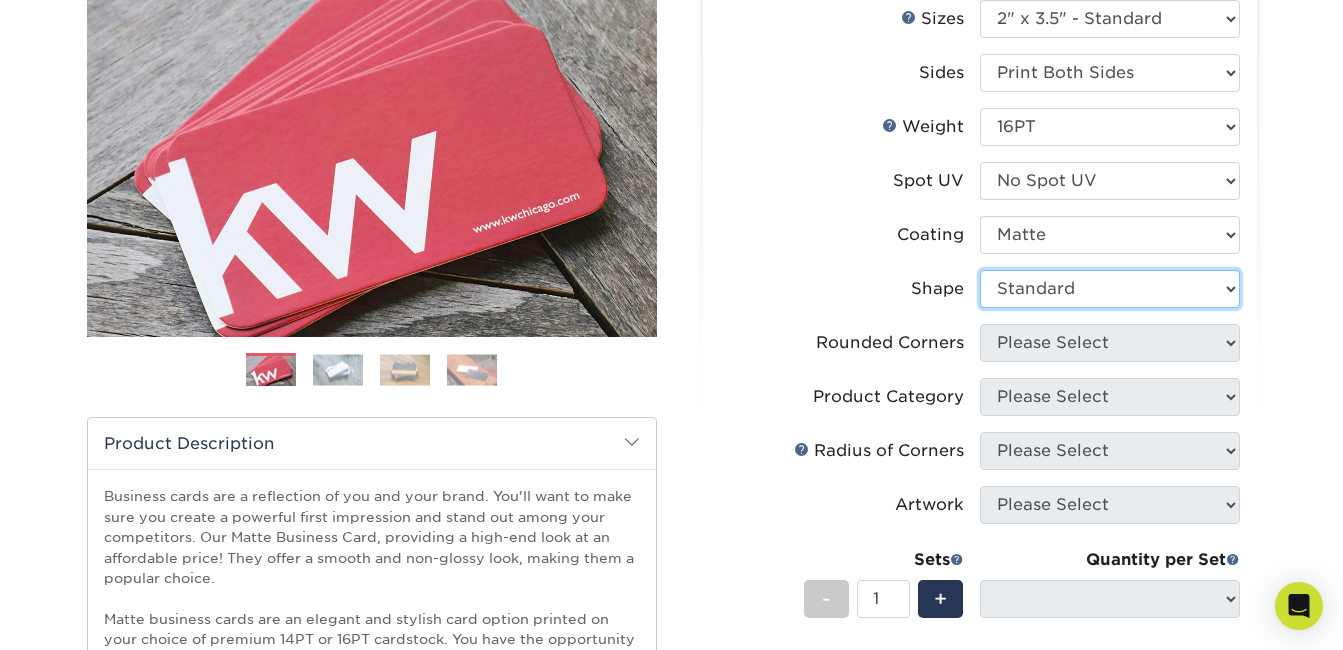 click on "Please Select Standard Oval" at bounding box center [1110, 289] 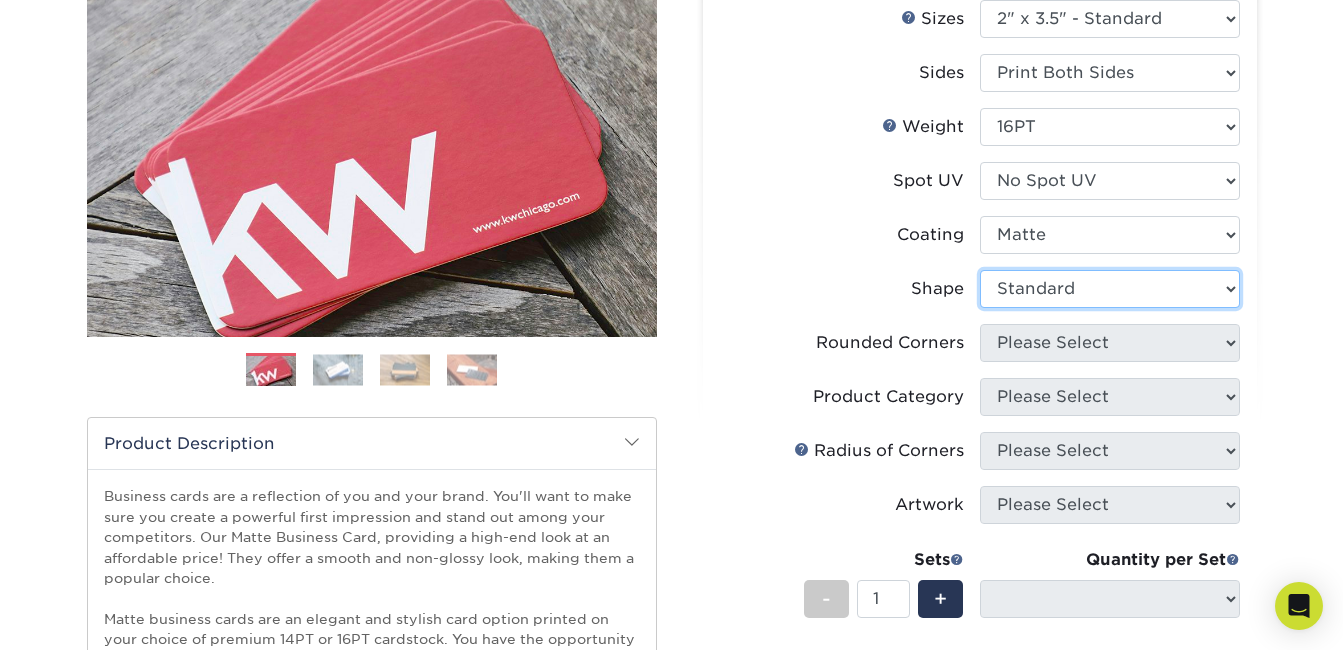 select 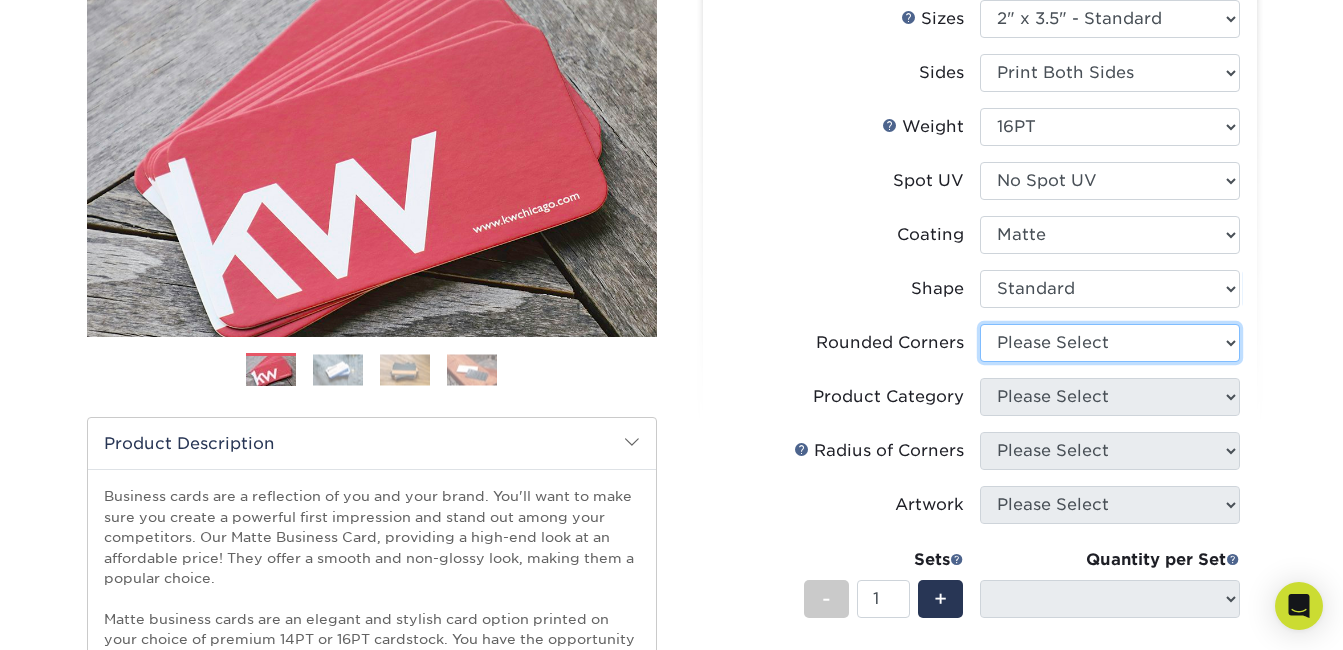 click on "Please Select
Yes - Round 2 Corners                                                    Yes - Round 4 Corners                                                    No" at bounding box center [1110, 343] 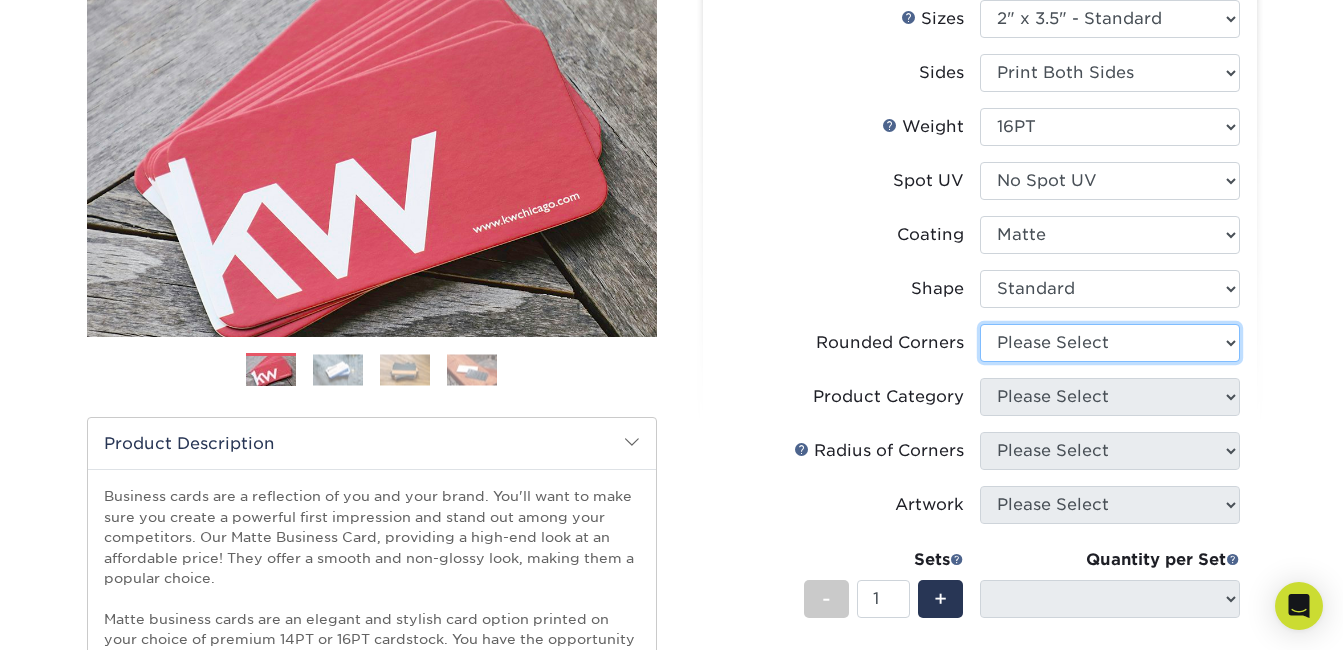 select on "7672df9e-0e0a-464d-8e1f-920c575e4da3" 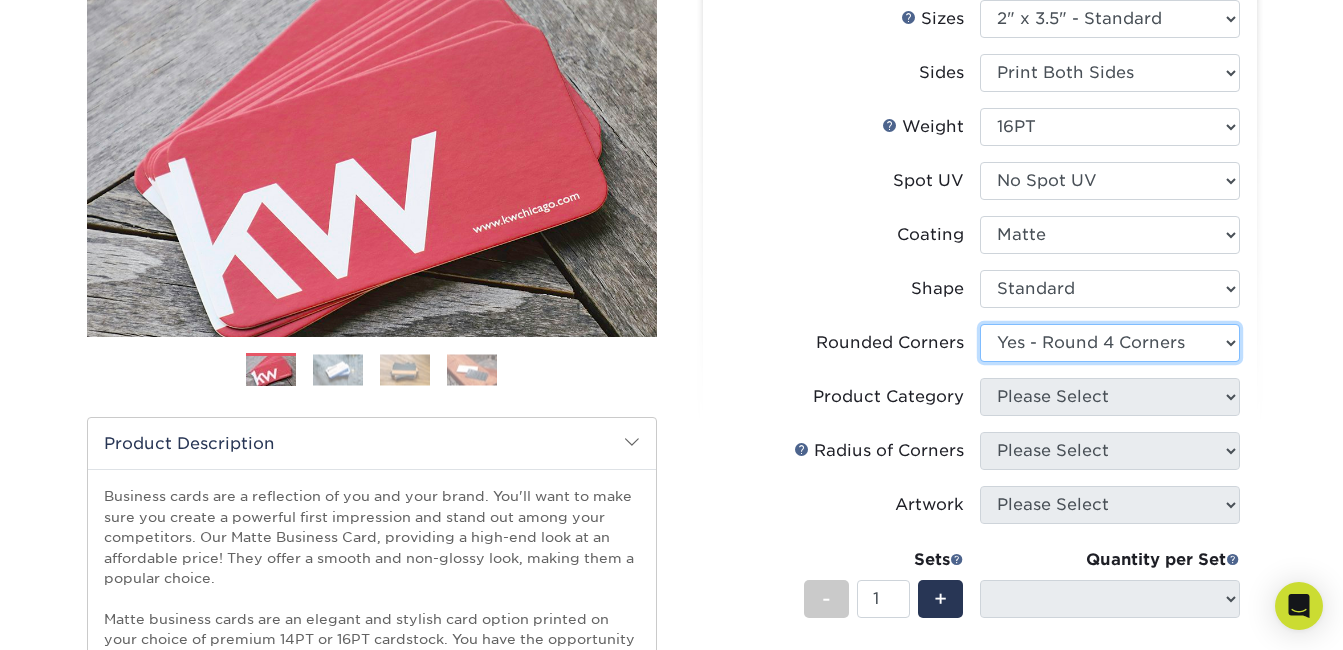 click on "Please Select
Yes - Round 2 Corners                                                    Yes - Round 4 Corners                                                    No" at bounding box center (1110, 343) 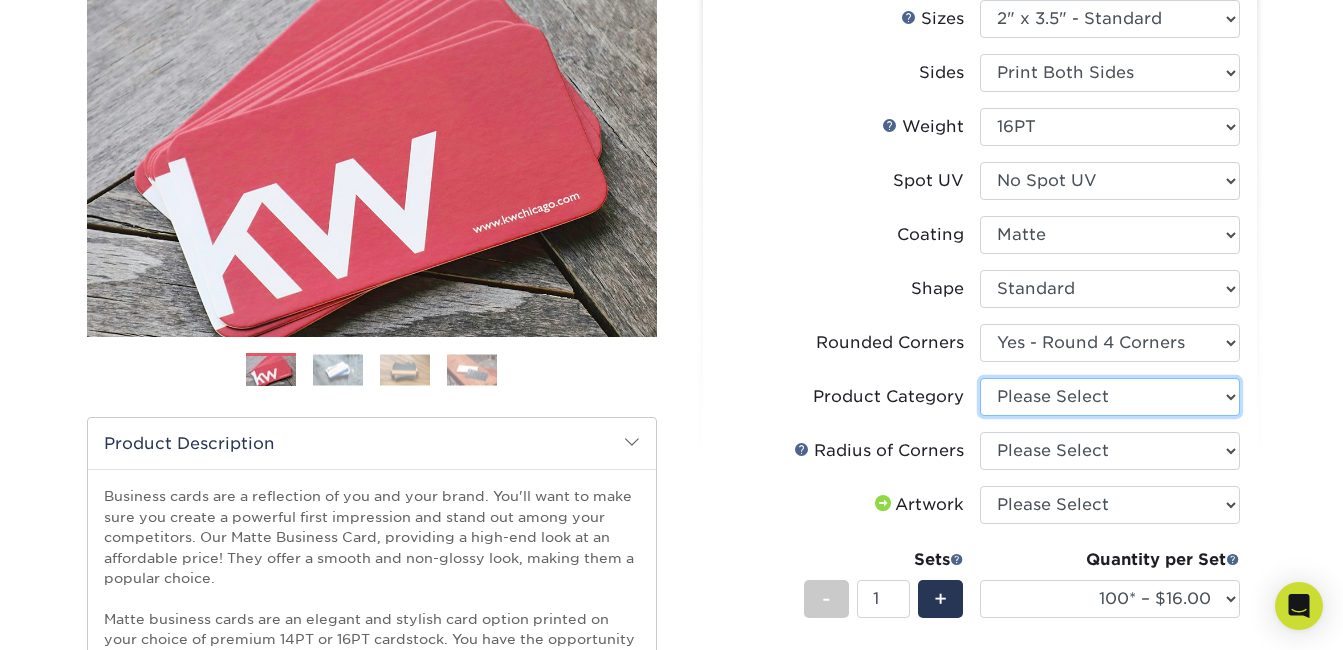 click on "Please Select Business Cards" at bounding box center (1110, 397) 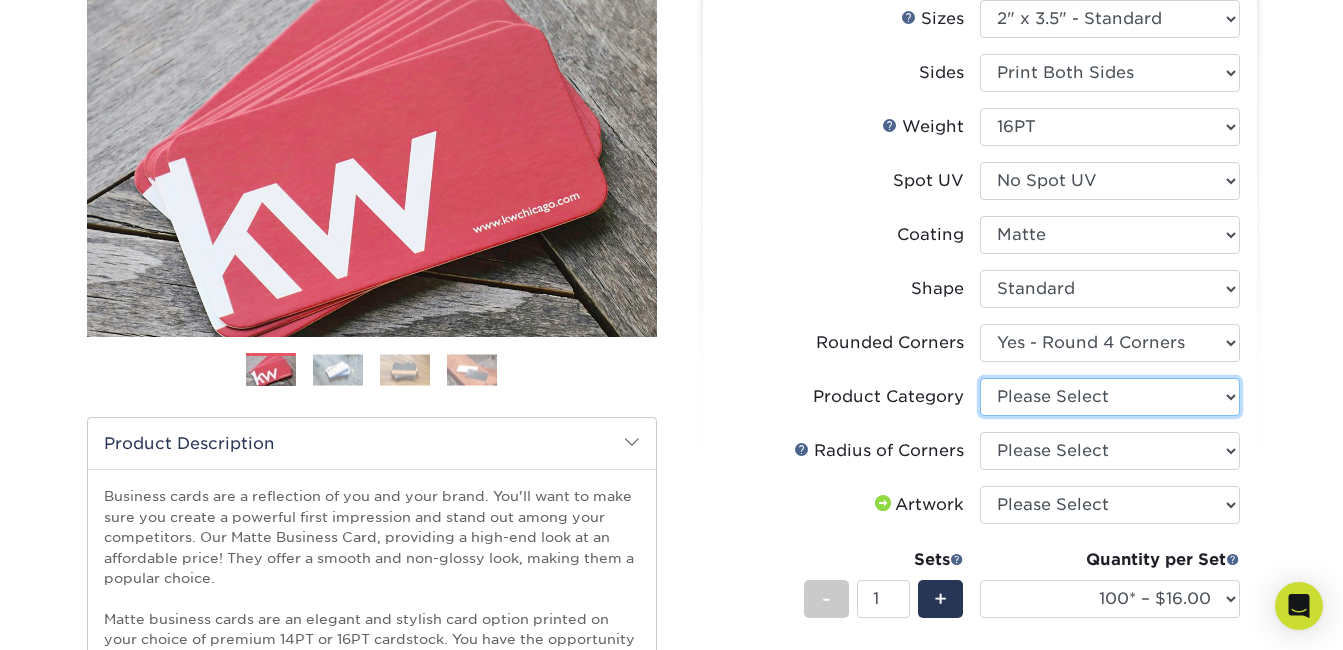 select on "3b5148f1-0588-4f88-a218-97bcfdce65c1" 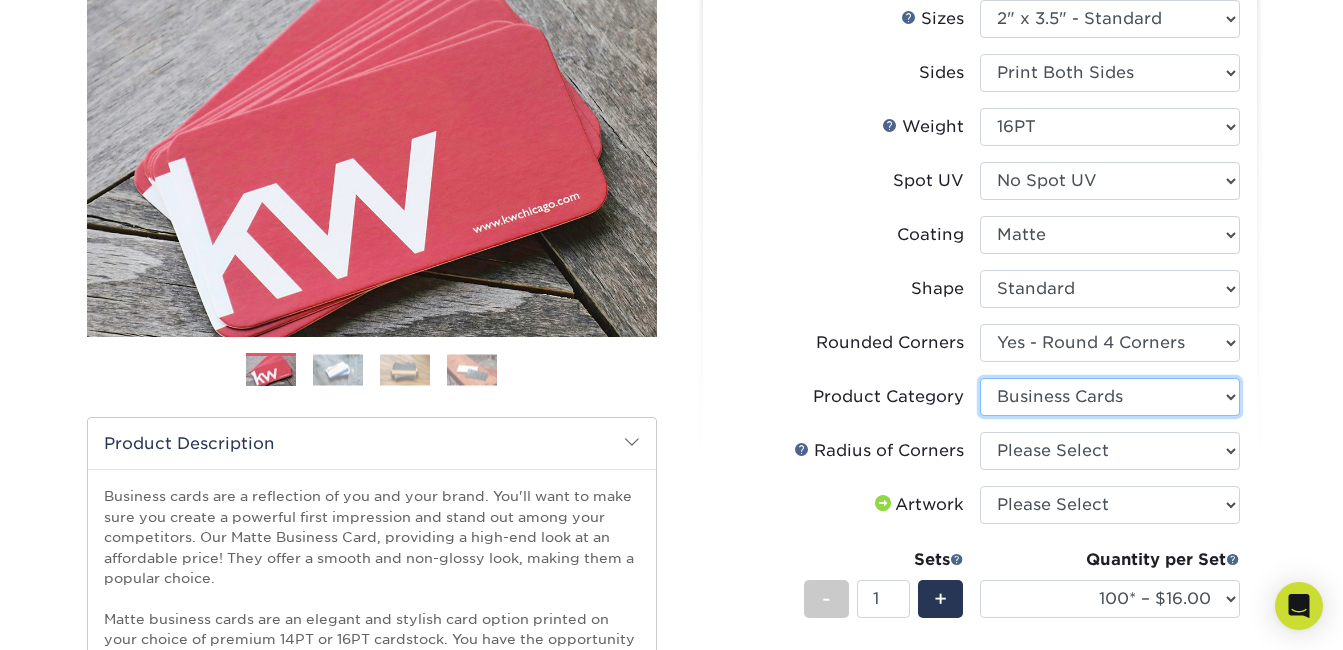 click on "Please Select Business Cards" at bounding box center (1110, 397) 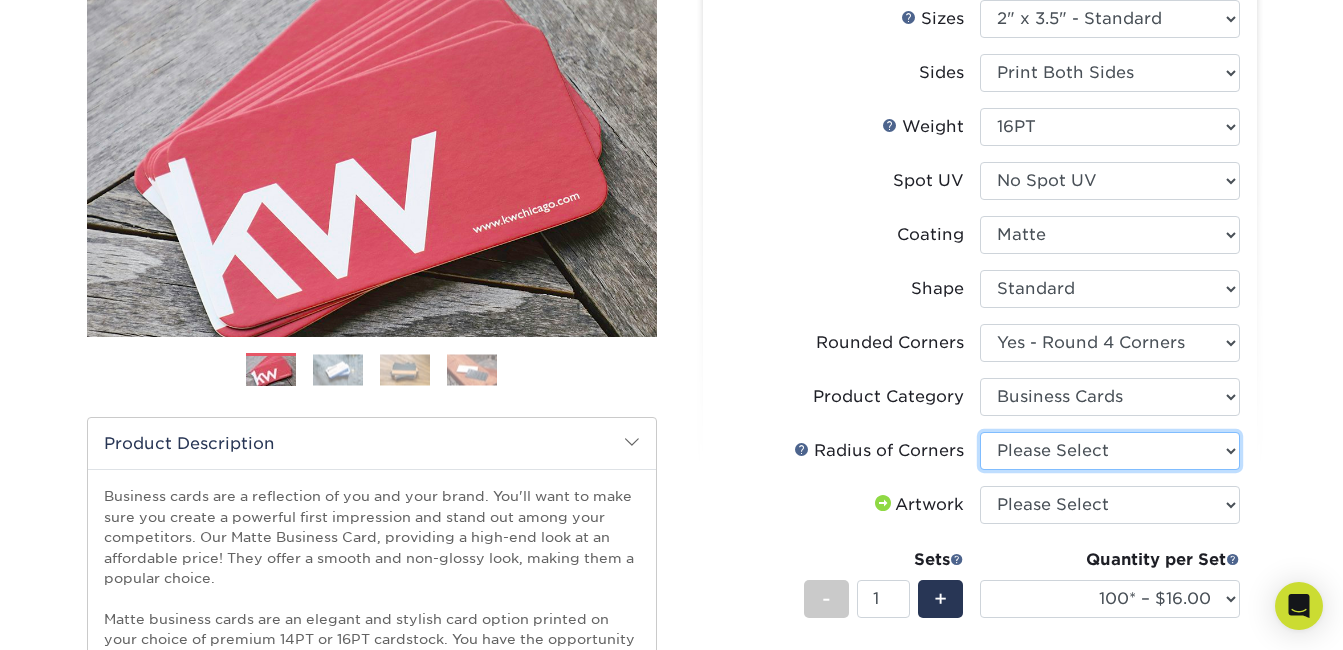 click on "Please Select Rounded 1/8" Rounded 1/4"" at bounding box center (1110, 451) 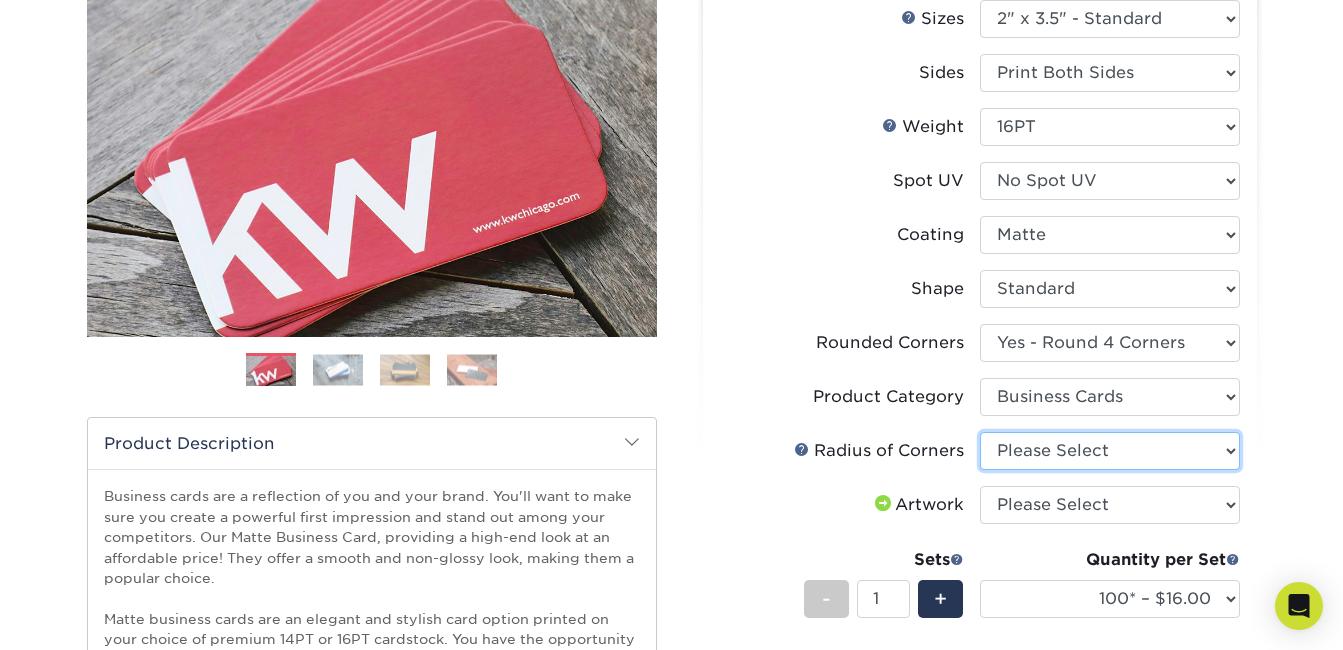 select on "479fbfe7-6a0c-4895-8c9a-81739b7486c9" 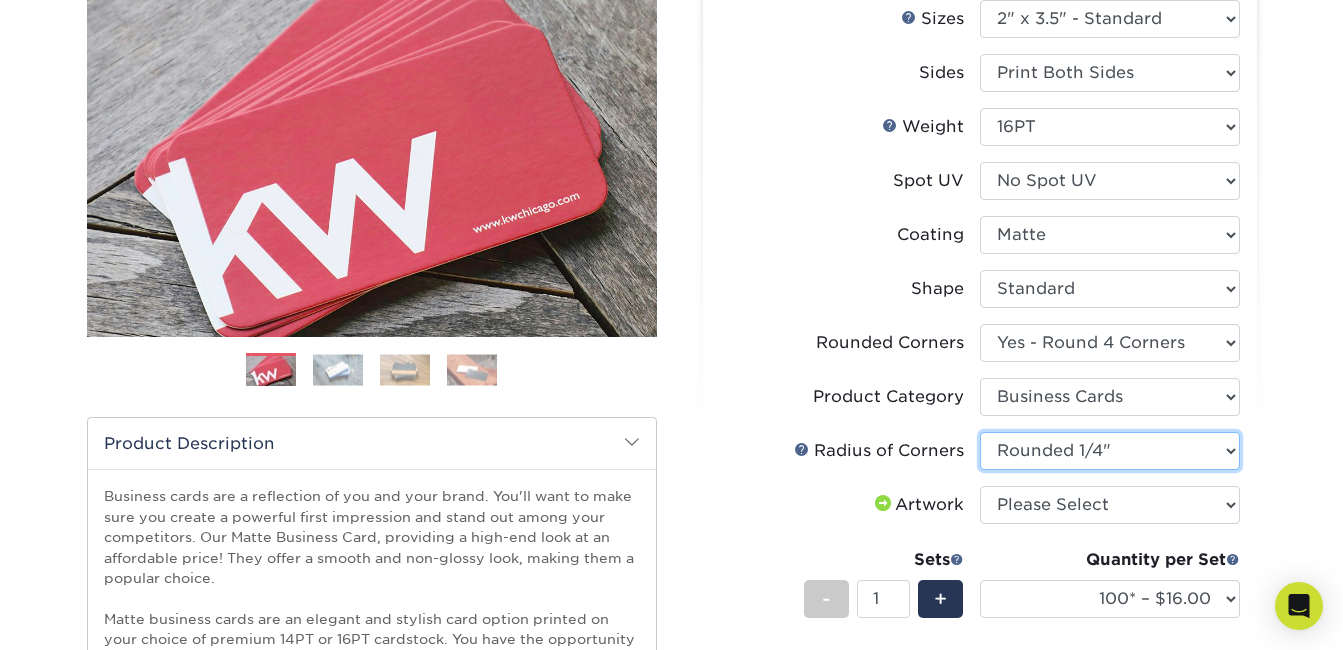 click on "Please Select Rounded 1/8" Rounded 1/4"" at bounding box center (1110, 451) 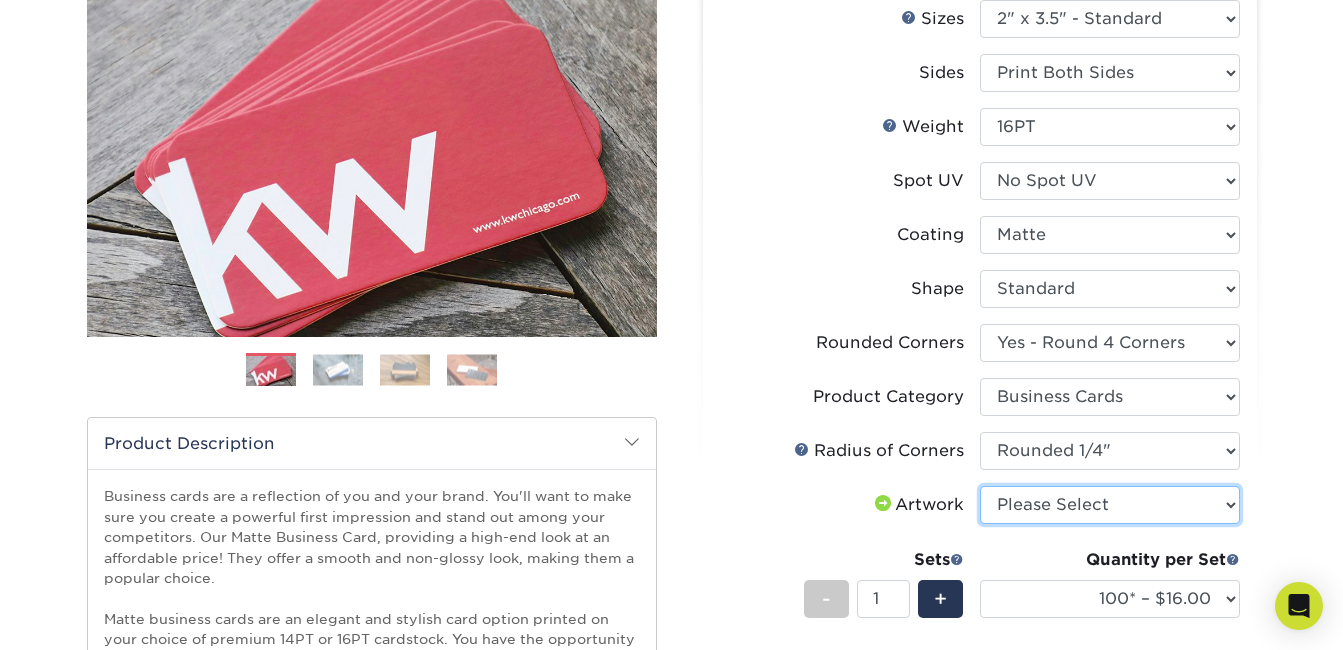 click on "Please Select I will upload files I need a design - $100" at bounding box center (1110, 505) 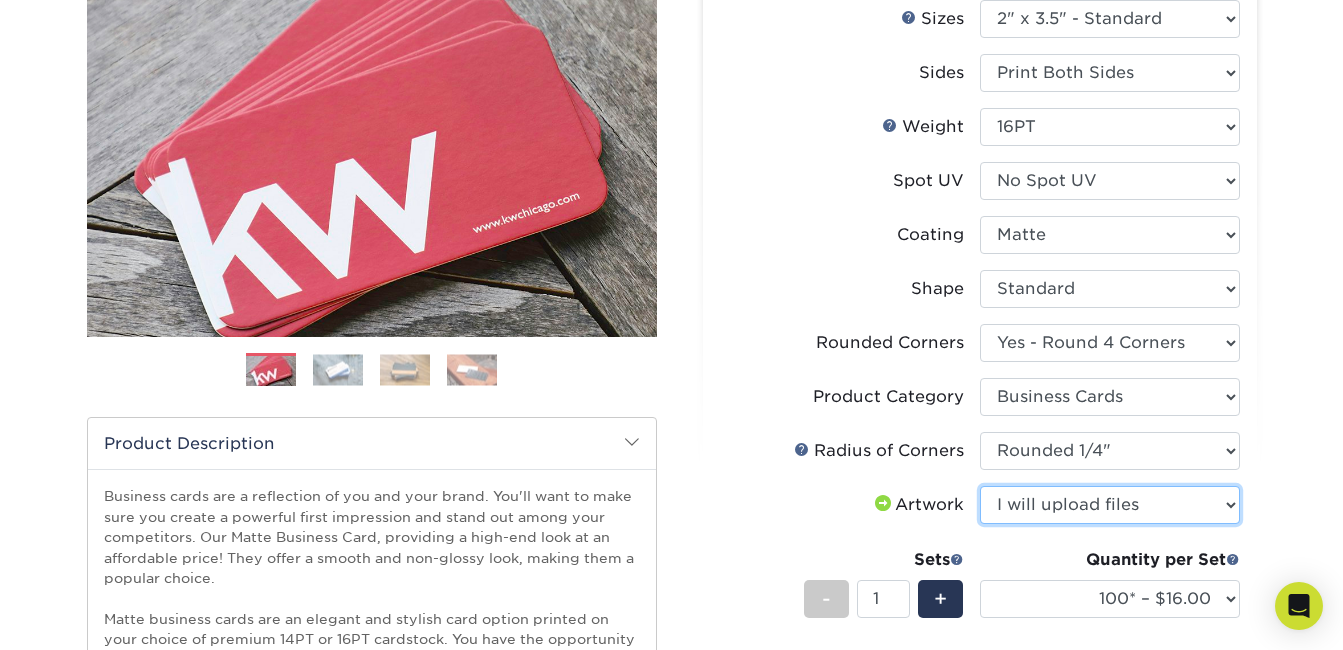 click on "Please Select I will upload files I need a design - $100" at bounding box center [1110, 505] 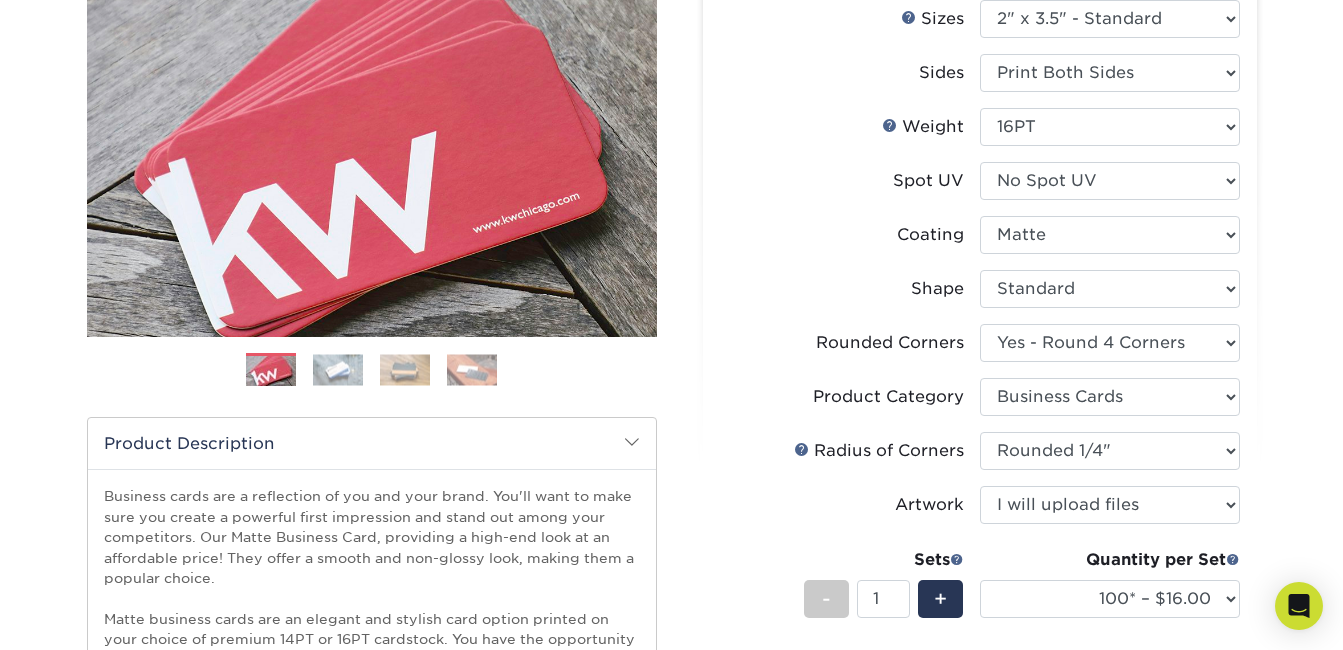 click on "Products
Business Cards
Matte  Business Cards
Previous Next
100 $ 9" at bounding box center (671, 859) 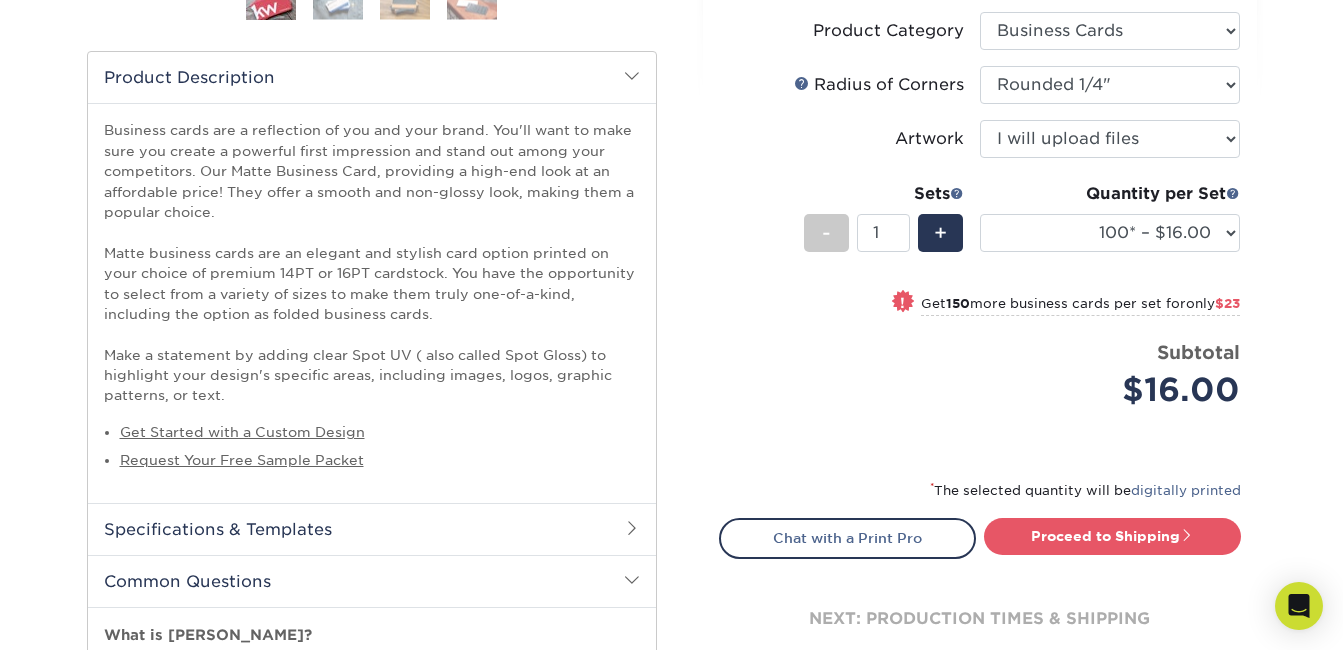 scroll, scrollTop: 631, scrollLeft: 0, axis: vertical 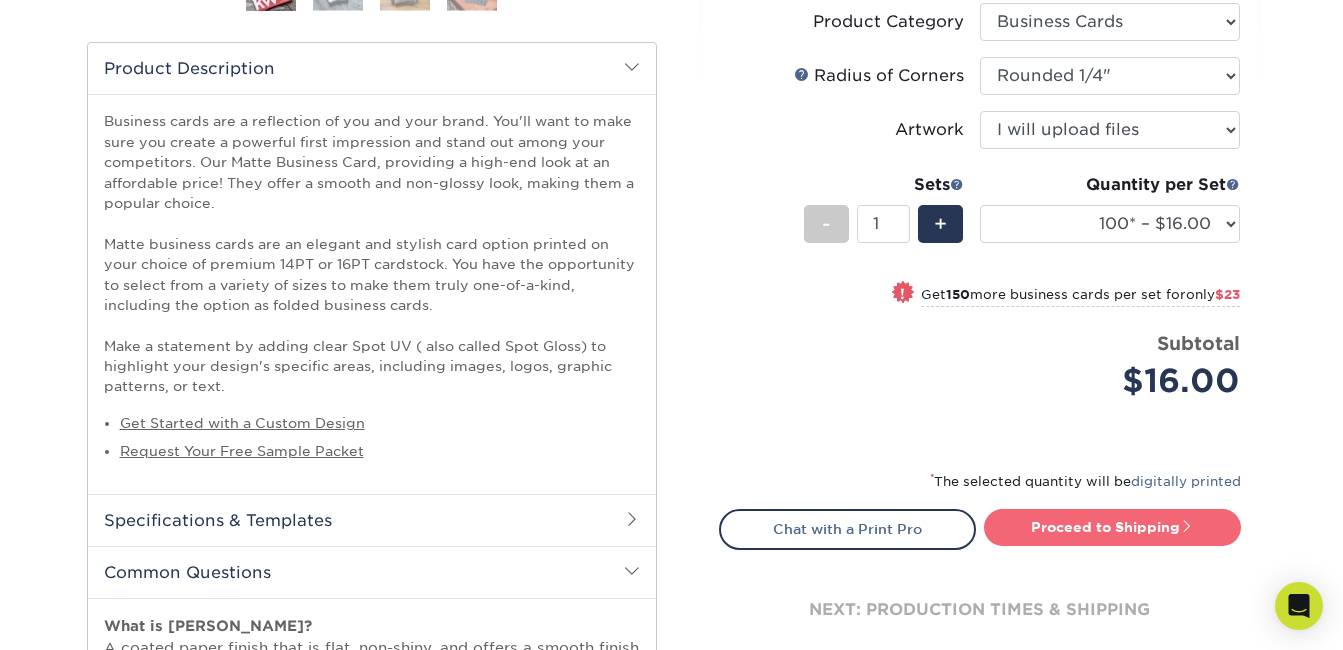 click on "Proceed to Shipping" at bounding box center [1112, 527] 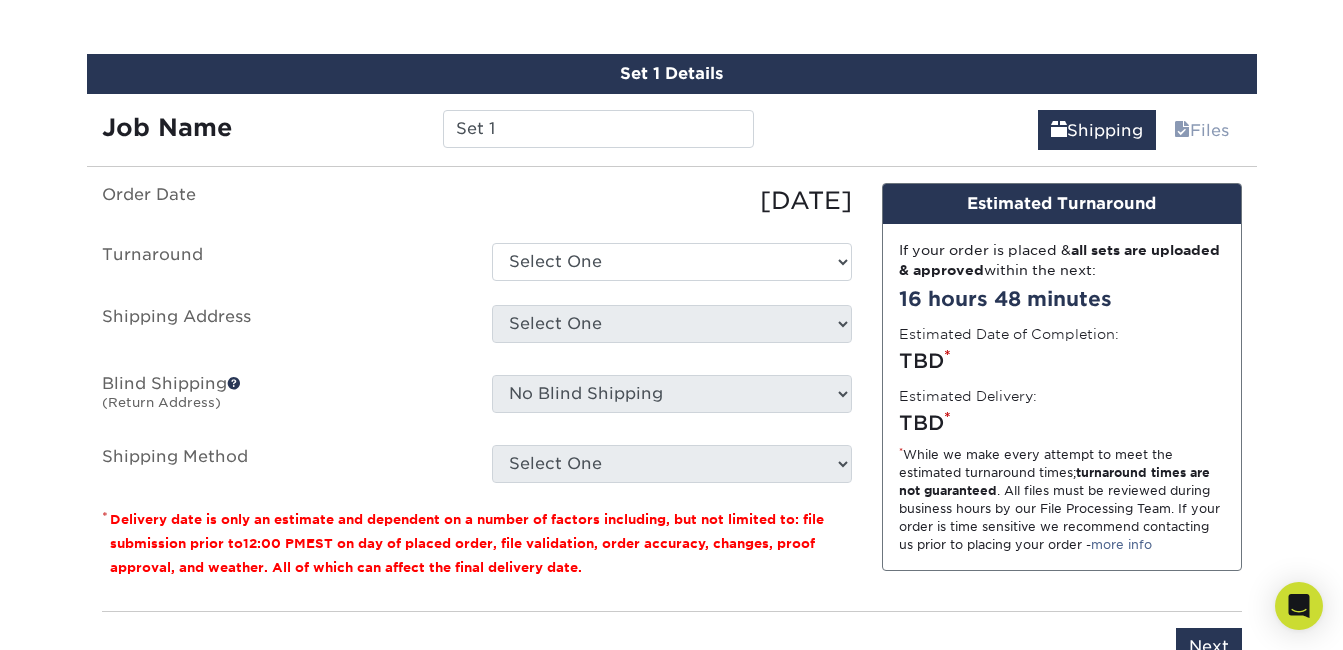 scroll, scrollTop: 2043, scrollLeft: 0, axis: vertical 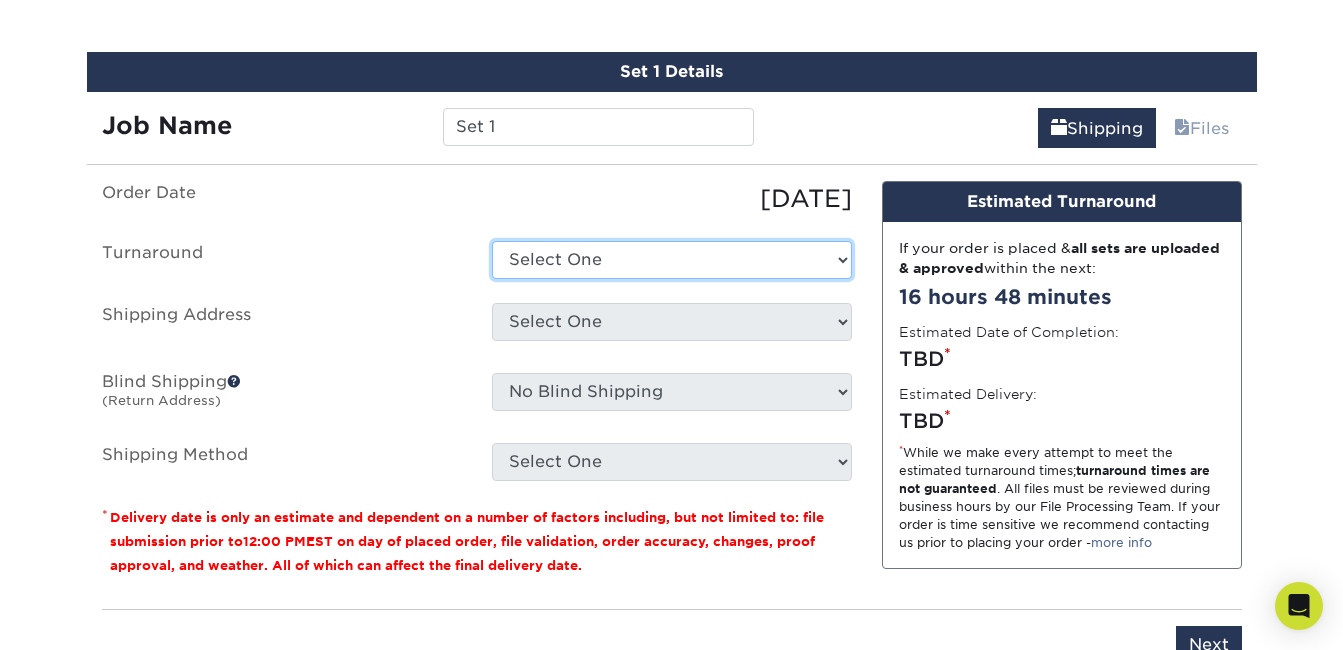 click on "Select One 2-4 Business Days 2 Day Next Business Day" at bounding box center [672, 260] 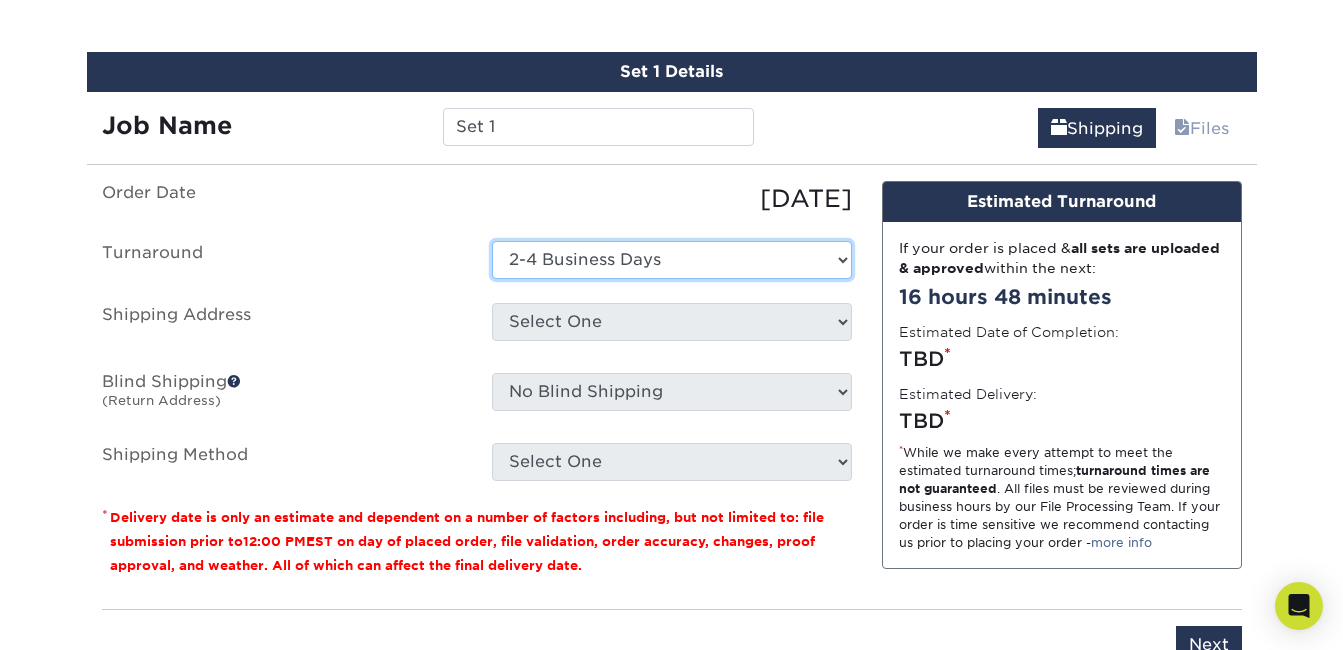 click on "Select One 2-4 Business Days 2 Day Next Business Day" at bounding box center (672, 260) 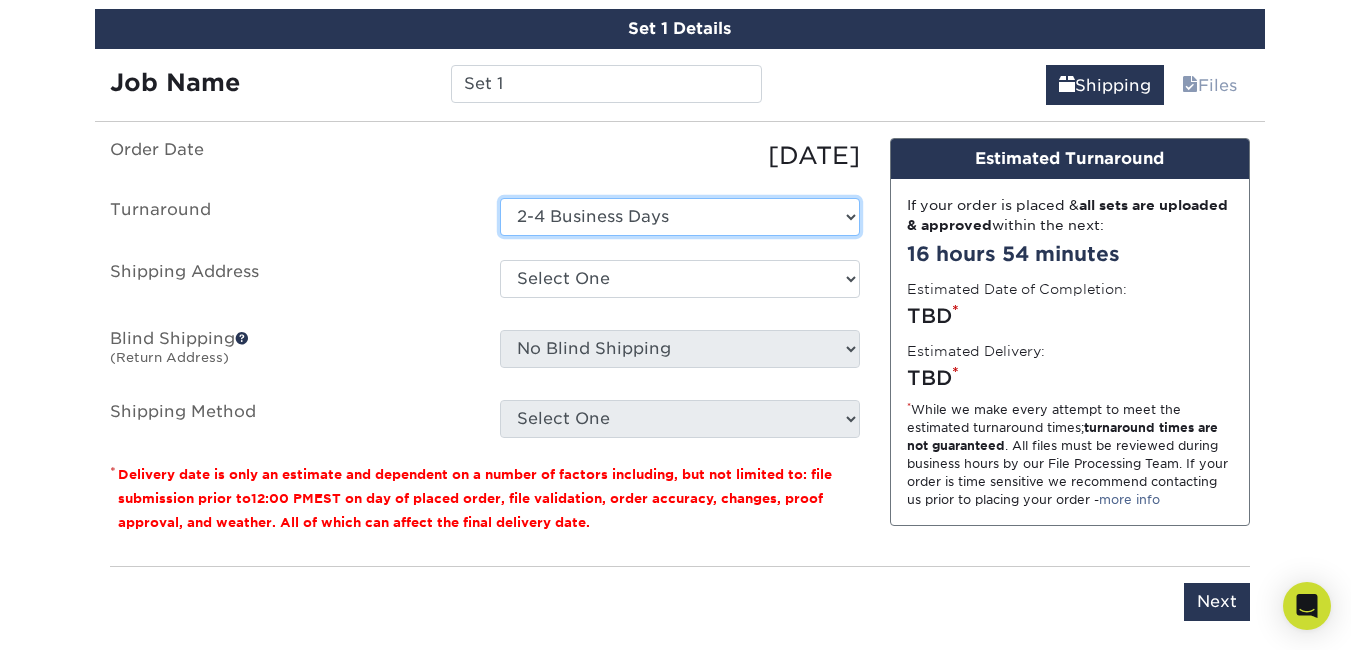 scroll, scrollTop: 2087, scrollLeft: 0, axis: vertical 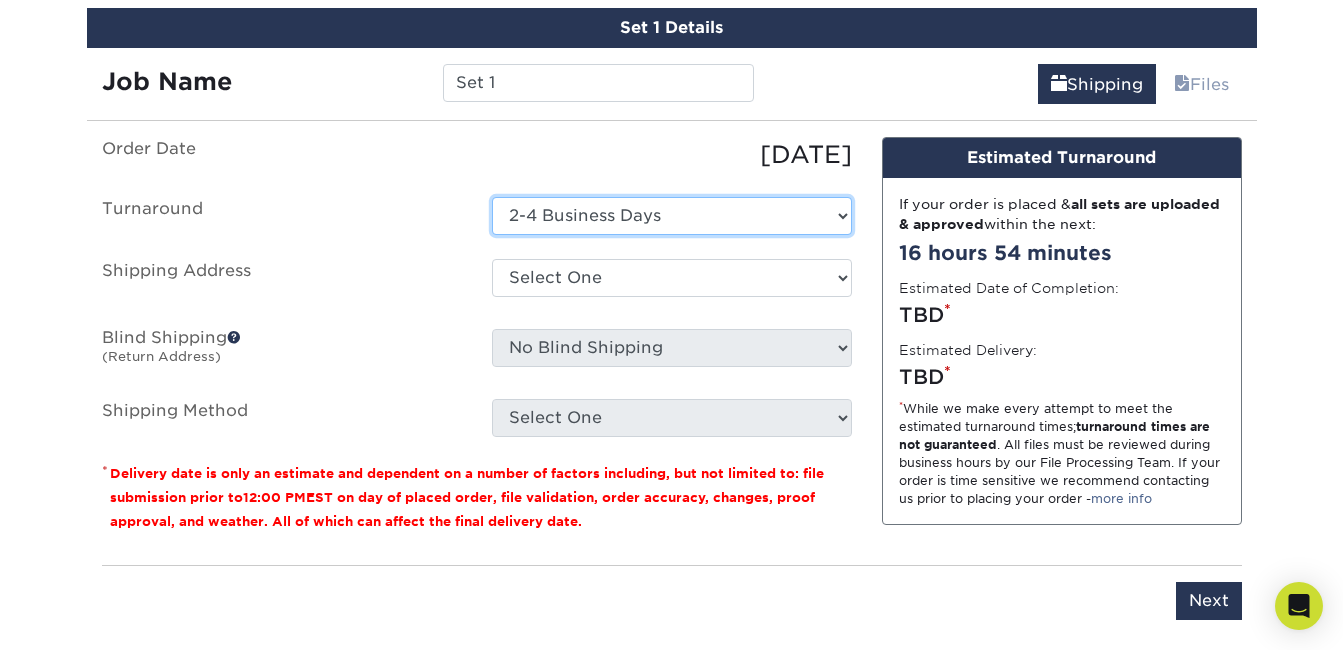 click on "Select One 2-4 Business Days 2 Day Next Business Day" at bounding box center (672, 216) 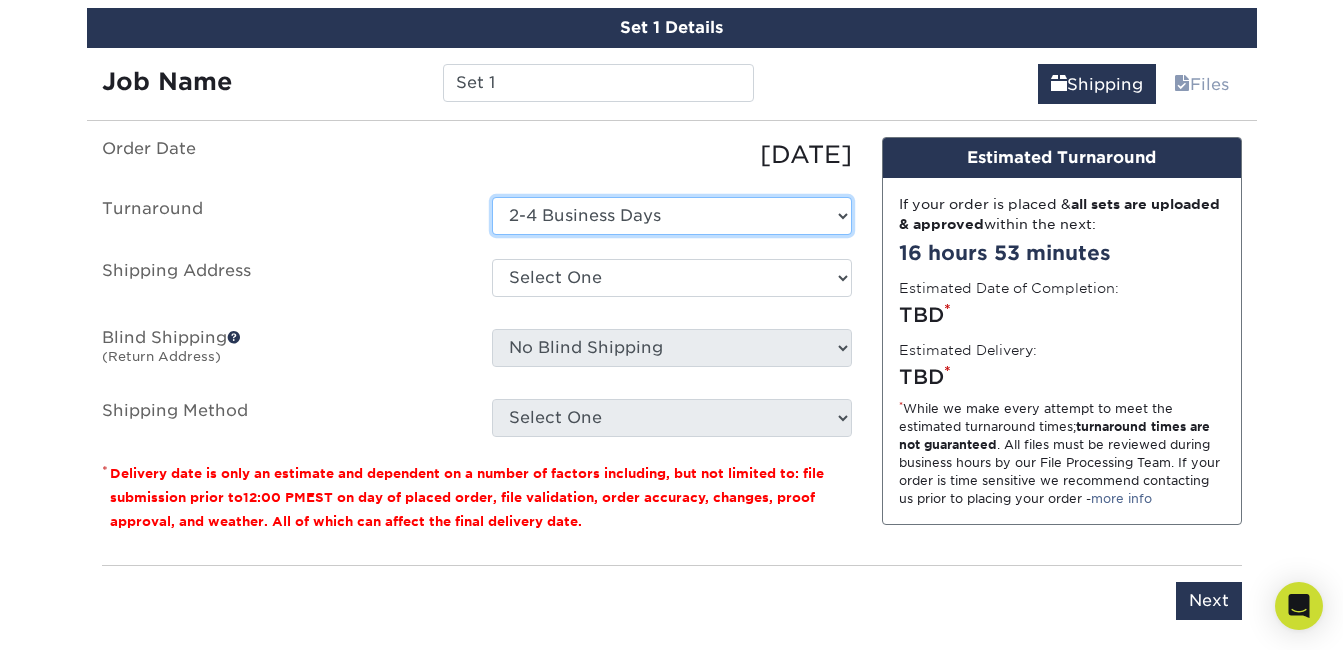 click on "Select One 2-4 Business Days 2 Day Next Business Day" at bounding box center (672, 216) 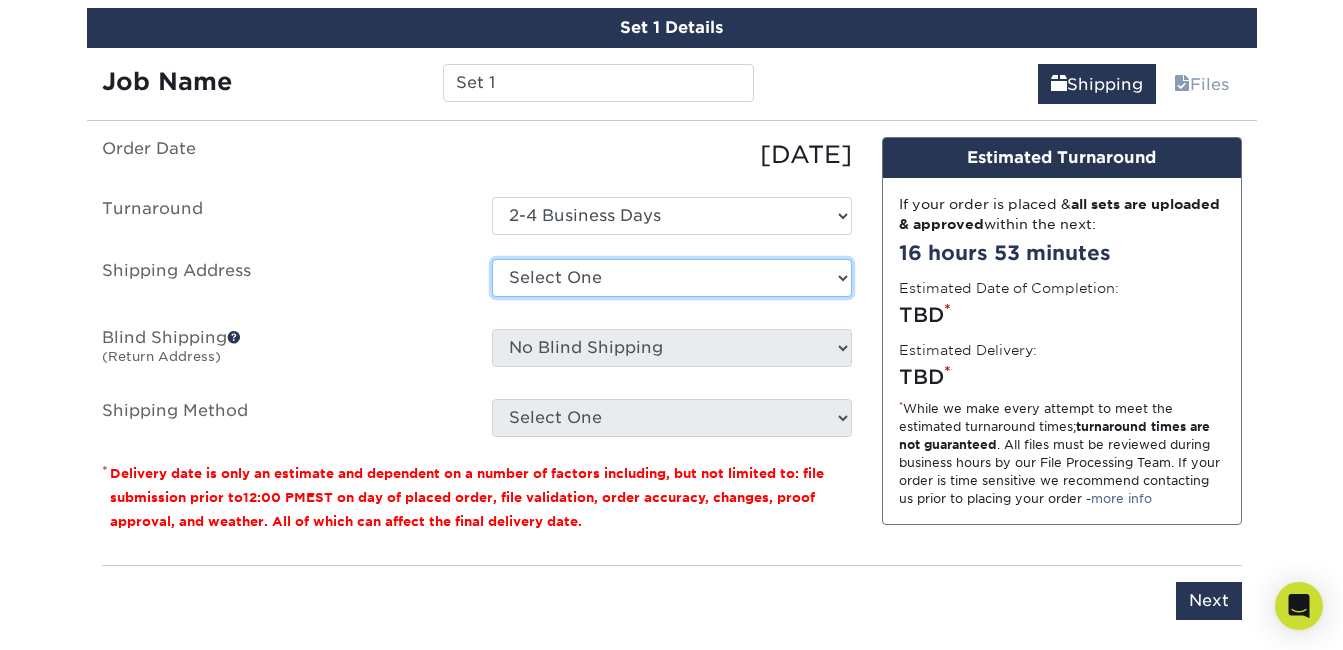 click on "Select One
+ Add New Address
- Login" at bounding box center [672, 278] 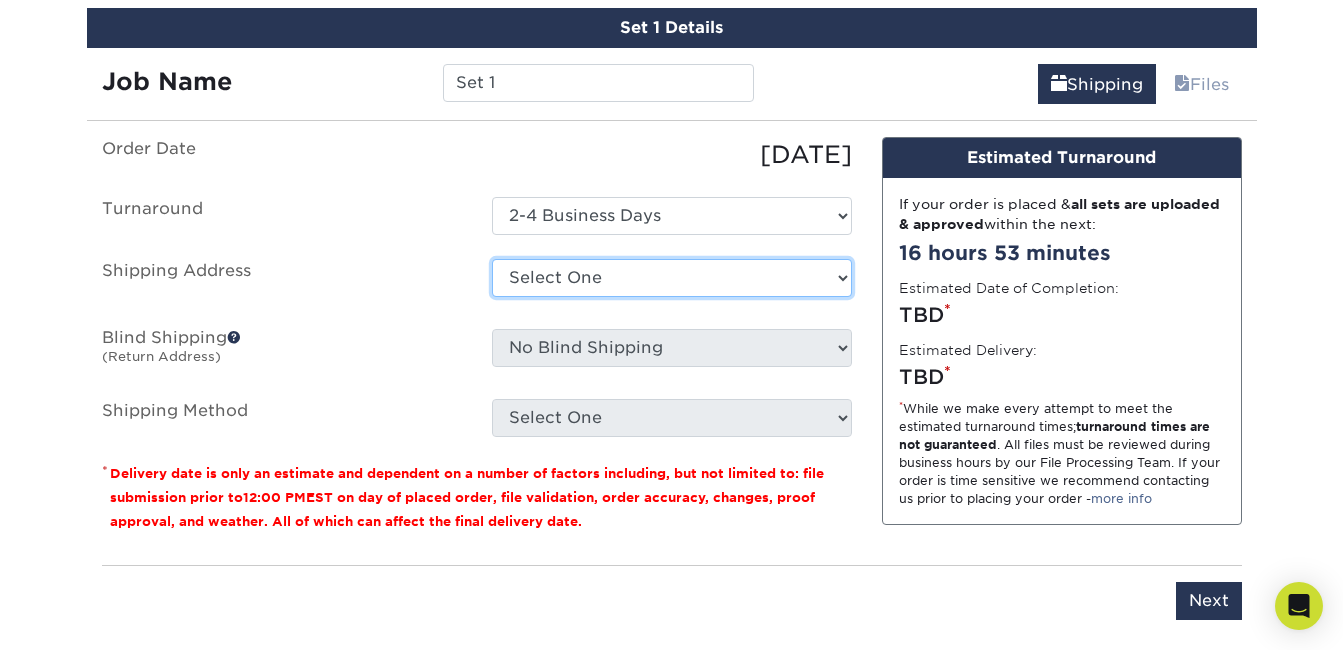 select on "newaddress" 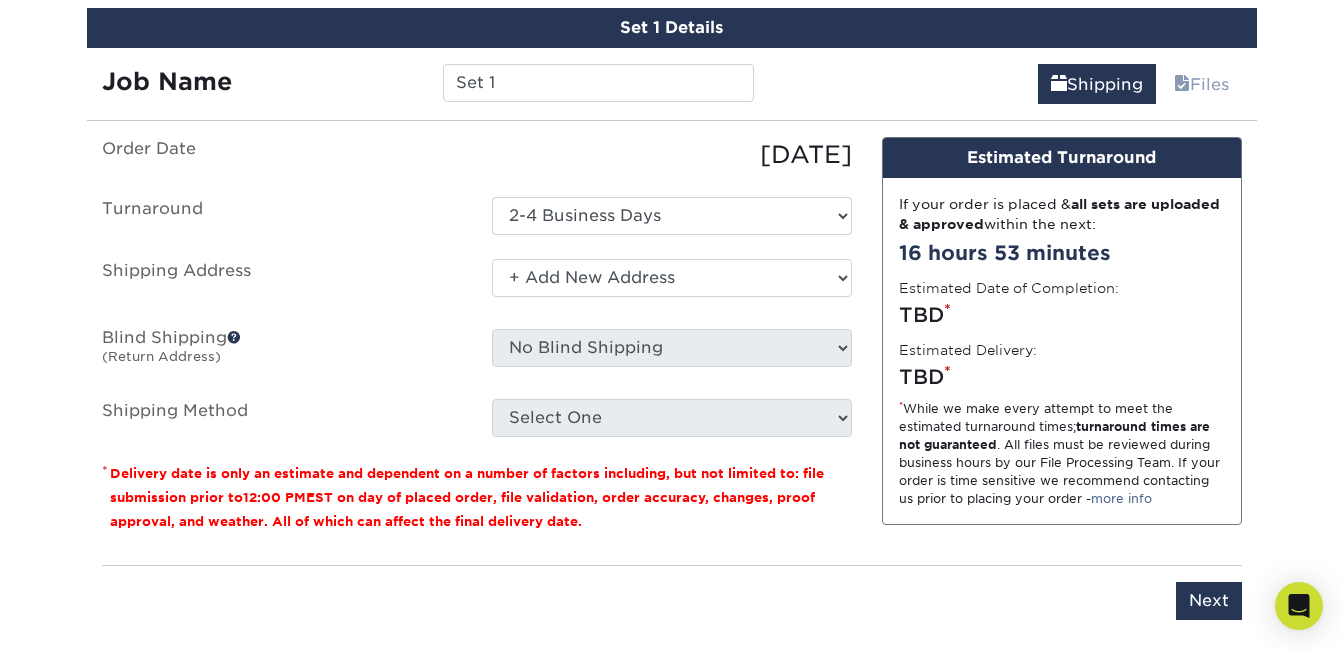 click on "Select One
+ Add New Address
- Login" at bounding box center (672, 278) 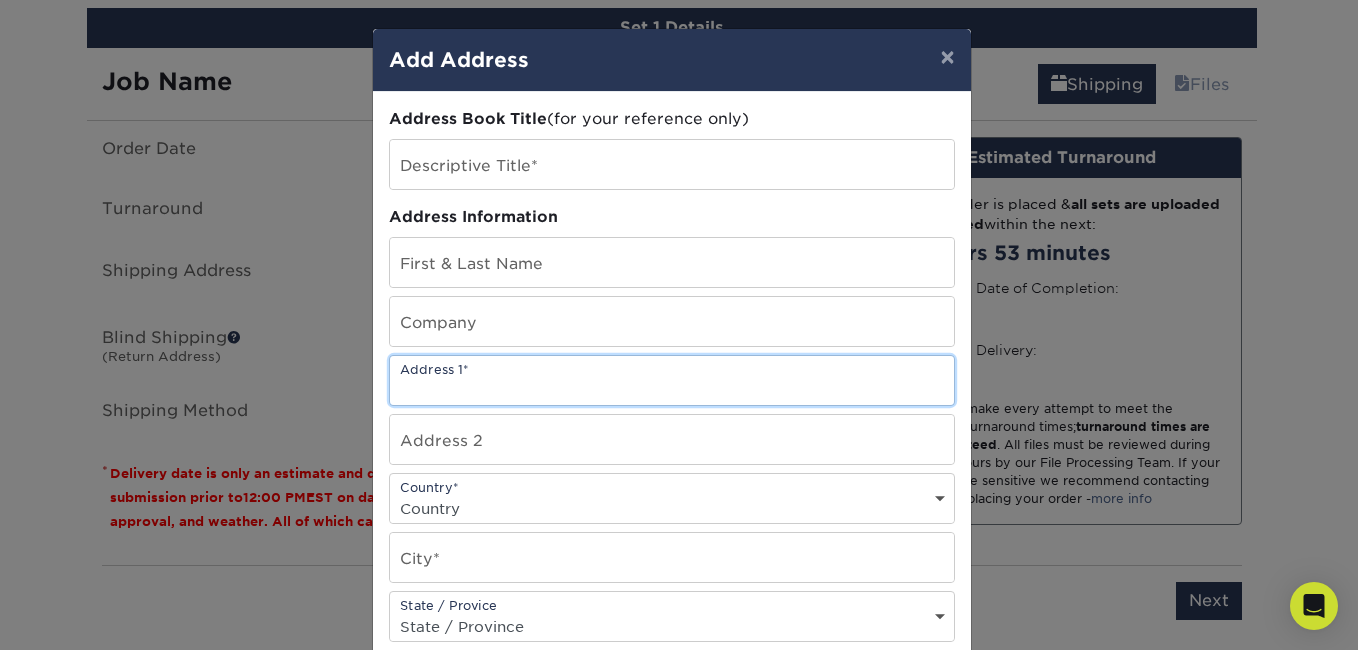 click at bounding box center (672, 380) 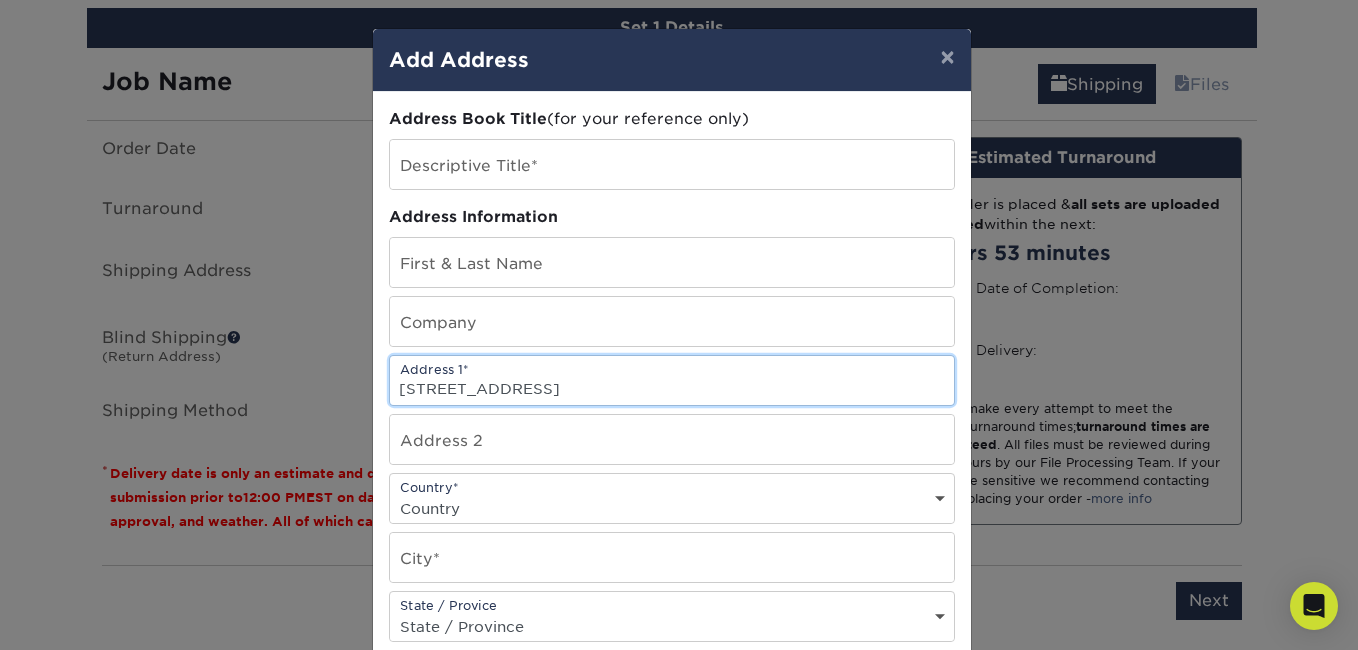 type on "14869 Towne Lake Circle" 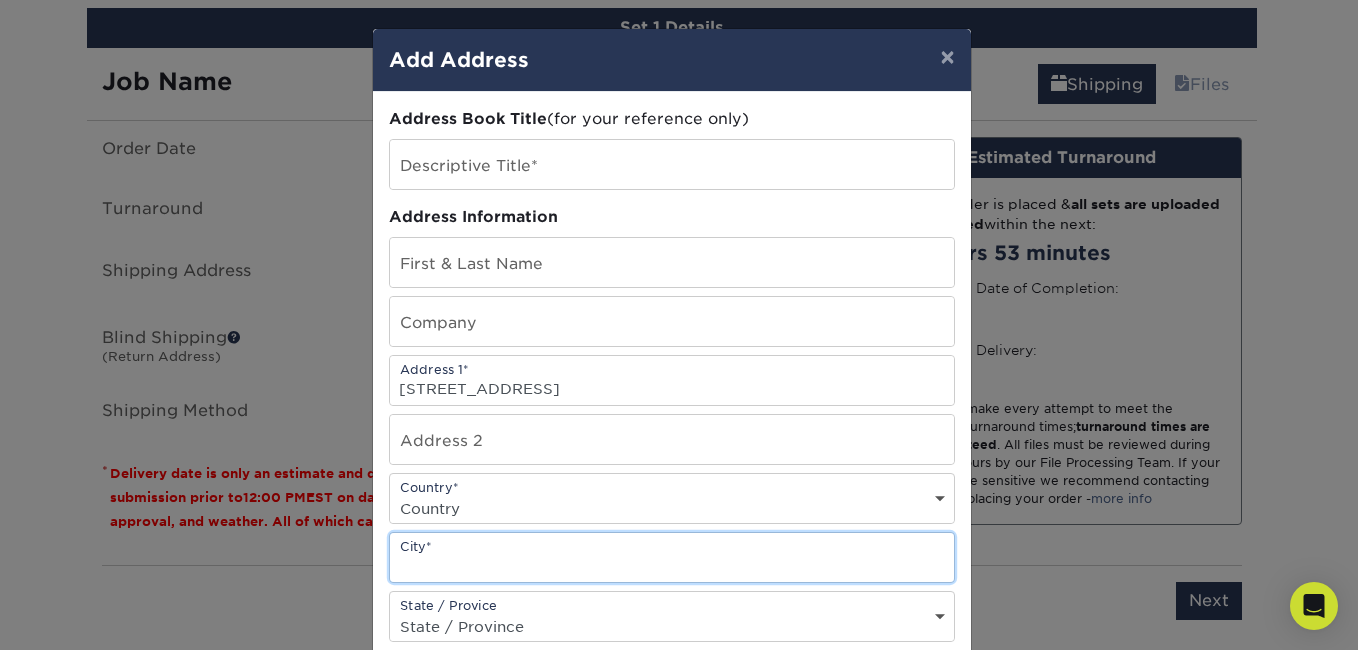 click at bounding box center (672, 557) 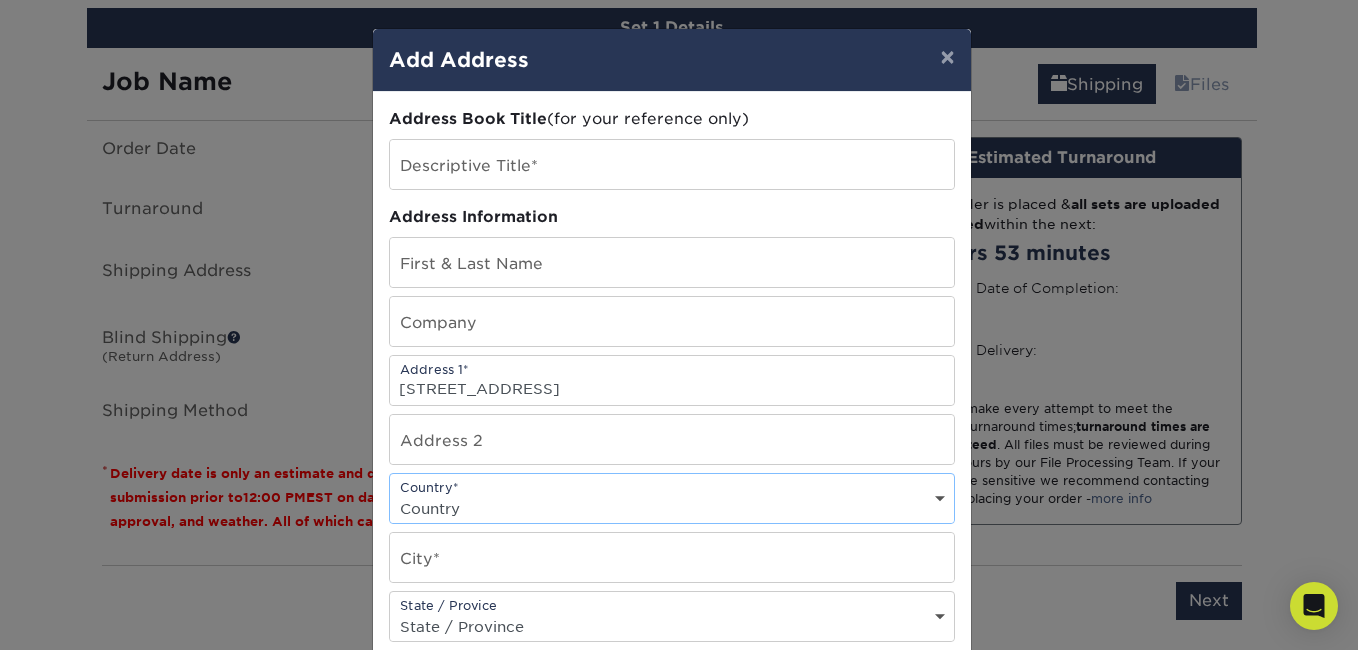 click on "Country United States Canada ----------------------------- Afghanistan Albania Algeria American Samoa Andorra Angola Anguilla Antarctica Antigua and Barbuda Argentina Armenia Aruba Australia Austria Azerbaijan Bahamas Bahrain Bangladesh Barbados Belarus Belgium Belize Benin Bermuda Bhutan Bolivia Bosnia and Herzegovina Botswana Bouvet Island Brazil British Indian Ocean Territory British Virgin Islands Brunei Darussalam Bulgaria Burkina Faso Burundi Cambodia Cameroon Cape Verde Cayman Islands Central African Republic Chad Chile China Christmas Island Cocos Colombia Comoros Congo Cook Islands Costa Rica Croatia Cuba Cyprus Czech Republic Denmark Djibouti Dominica Dominican Republic East Timor Ecuador Egypt El Salvador Equatorial Guinea Eritrea Estonia Ethiopia Falkland Islands Faroe Islands Fiji Finland France French Guiana French Polynesia French Southern Territories Gabon Gambia Georgia Germany Ghana Gibraltar Greece Greenland Grenada Guadeloupe Guam Guatemala Guinea Guinea-Bissau Guyana Haiti Honduras India" at bounding box center (672, 508) 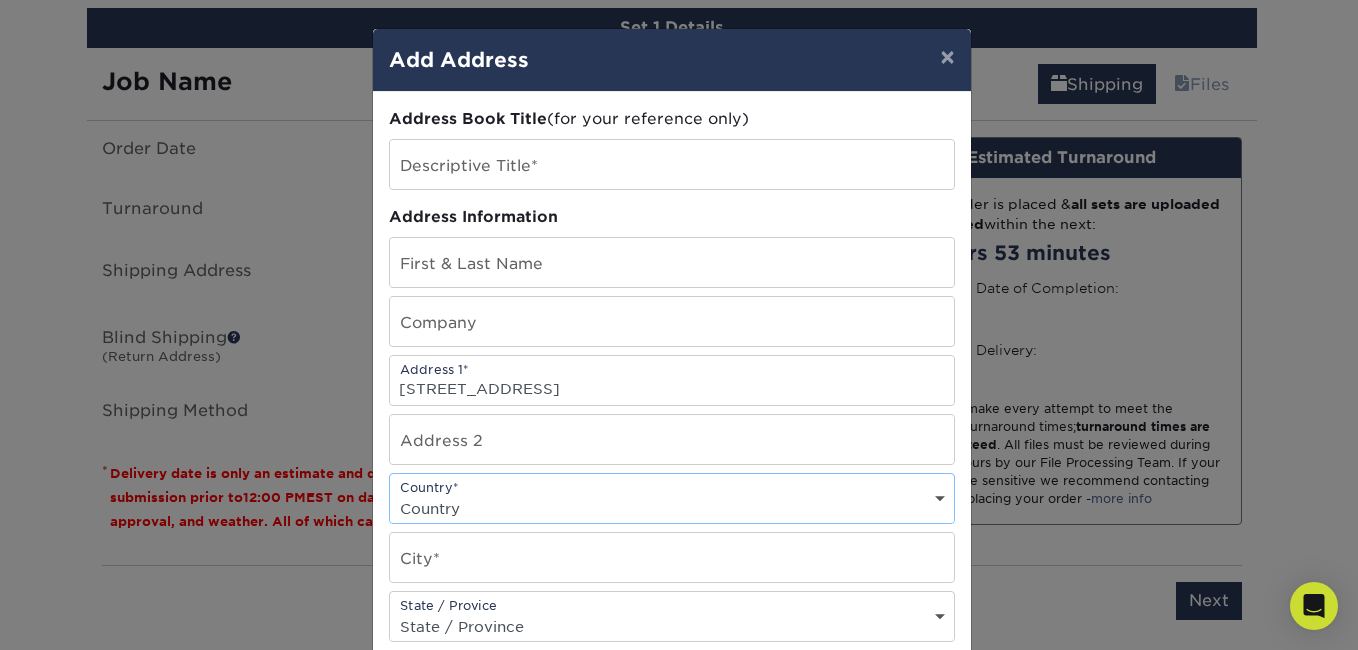 select on "US" 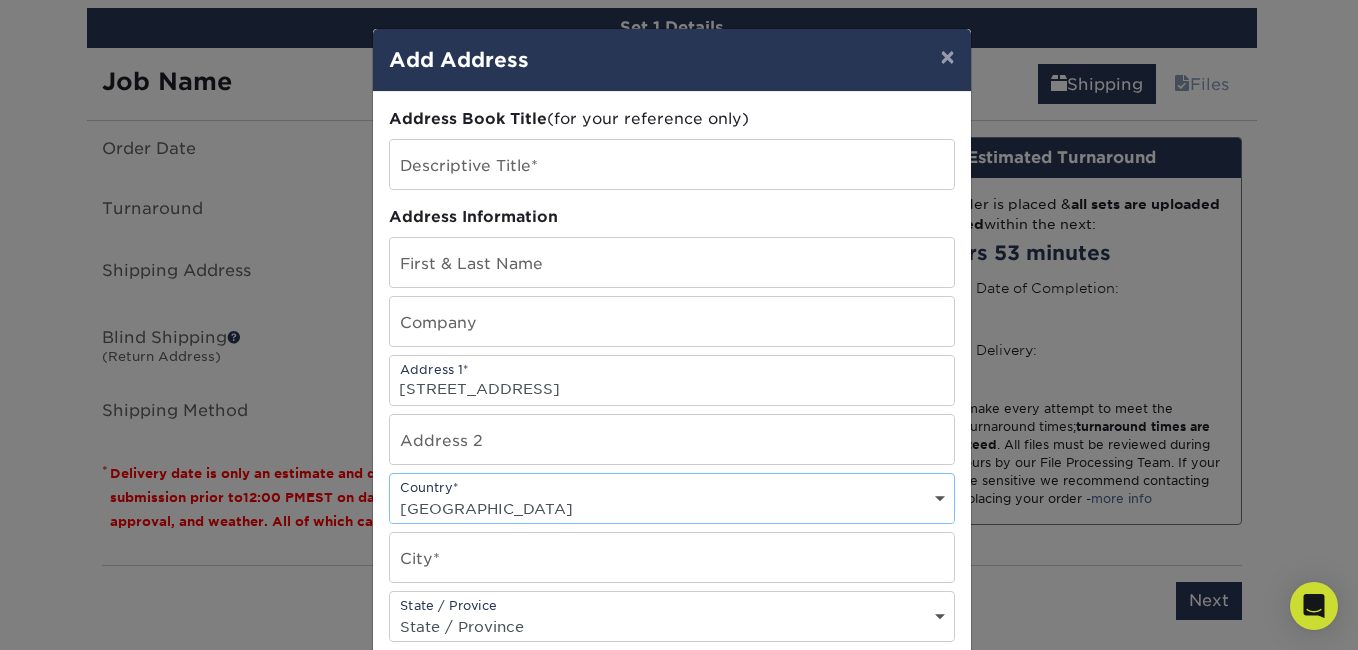 click on "Country United States Canada ----------------------------- Afghanistan Albania Algeria American Samoa Andorra Angola Anguilla Antarctica Antigua and Barbuda Argentina Armenia Aruba Australia Austria Azerbaijan Bahamas Bahrain Bangladesh Barbados Belarus Belgium Belize Benin Bermuda Bhutan Bolivia Bosnia and Herzegovina Botswana Bouvet Island Brazil British Indian Ocean Territory British Virgin Islands Brunei Darussalam Bulgaria Burkina Faso Burundi Cambodia Cameroon Cape Verde Cayman Islands Central African Republic Chad Chile China Christmas Island Cocos Colombia Comoros Congo Cook Islands Costa Rica Croatia Cuba Cyprus Czech Republic Denmark Djibouti Dominica Dominican Republic East Timor Ecuador Egypt El Salvador Equatorial Guinea Eritrea Estonia Ethiopia Falkland Islands Faroe Islands Fiji Finland France French Guiana French Polynesia French Southern Territories Gabon Gambia Georgia Germany Ghana Gibraltar Greece Greenland Grenada Guadeloupe Guam Guatemala Guinea Guinea-Bissau Guyana Haiti Honduras India" at bounding box center (672, 508) 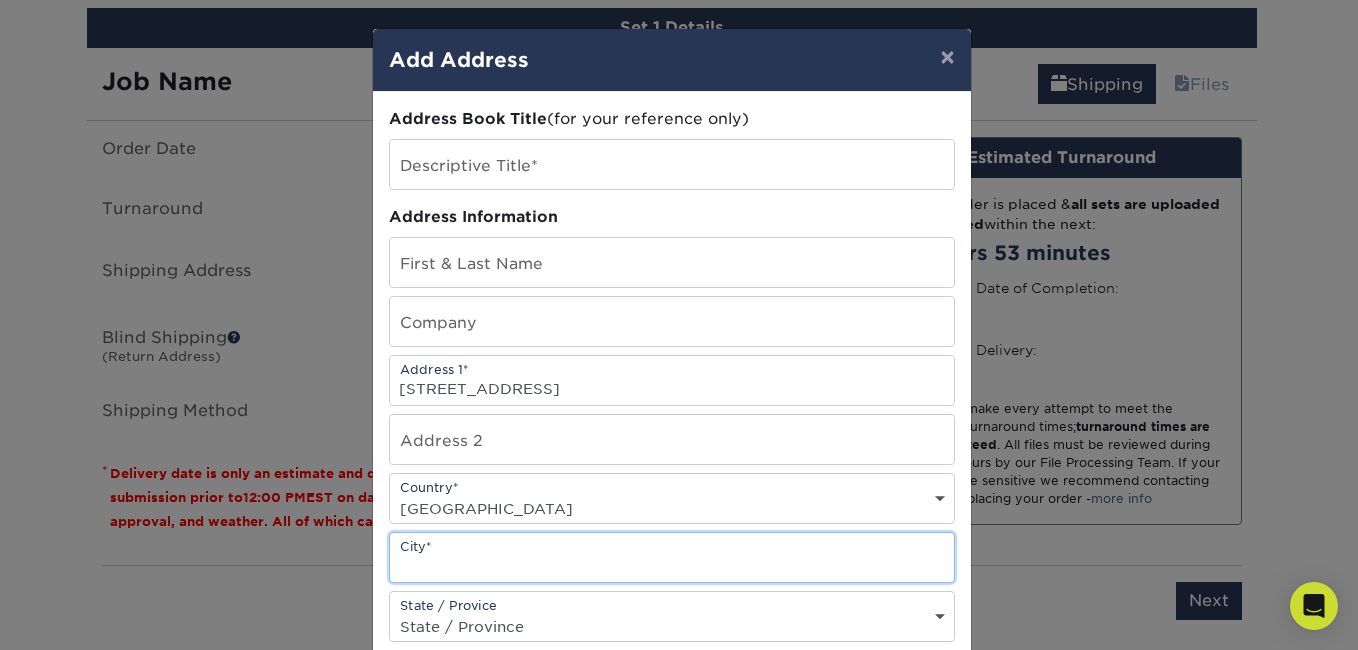 click at bounding box center [672, 557] 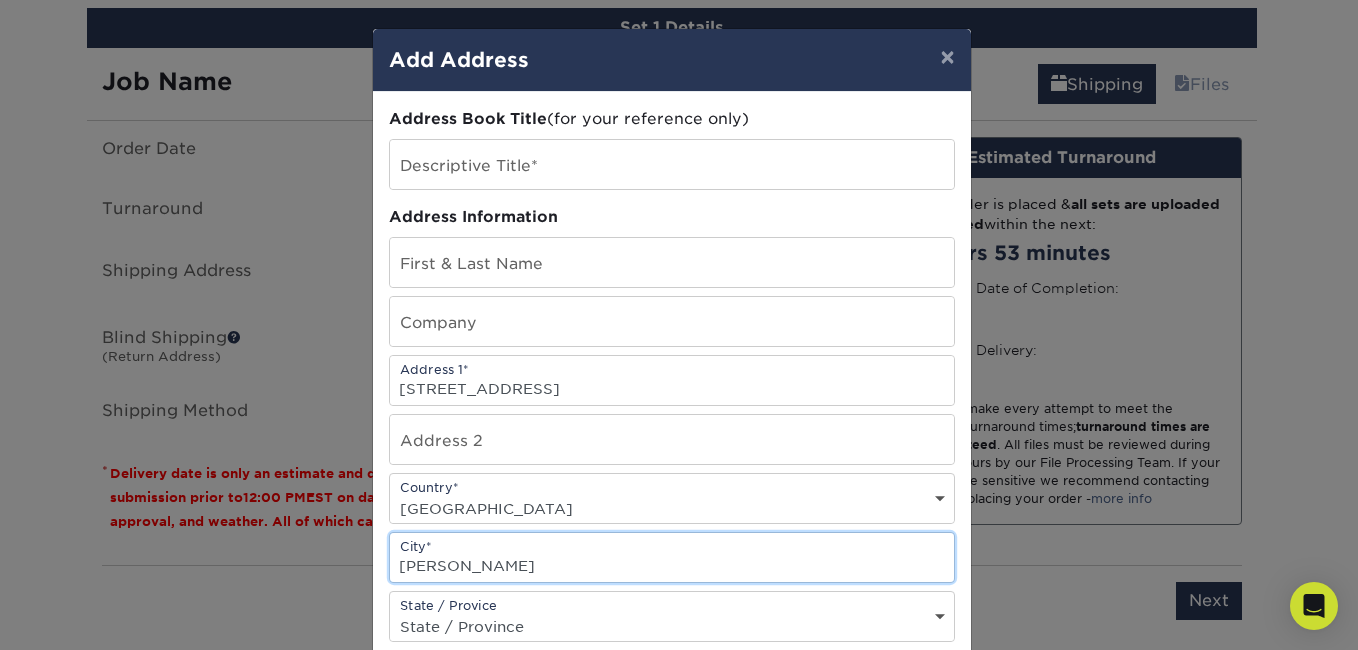 type on "Addison" 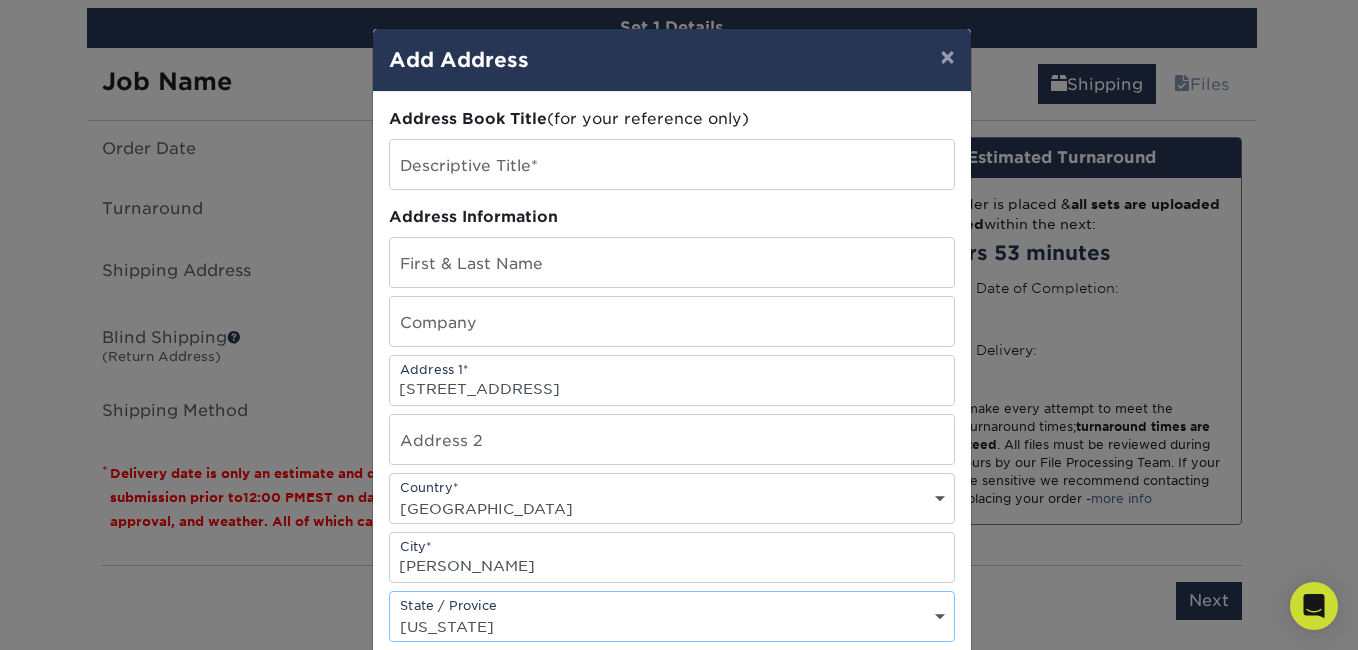 select on "TX" 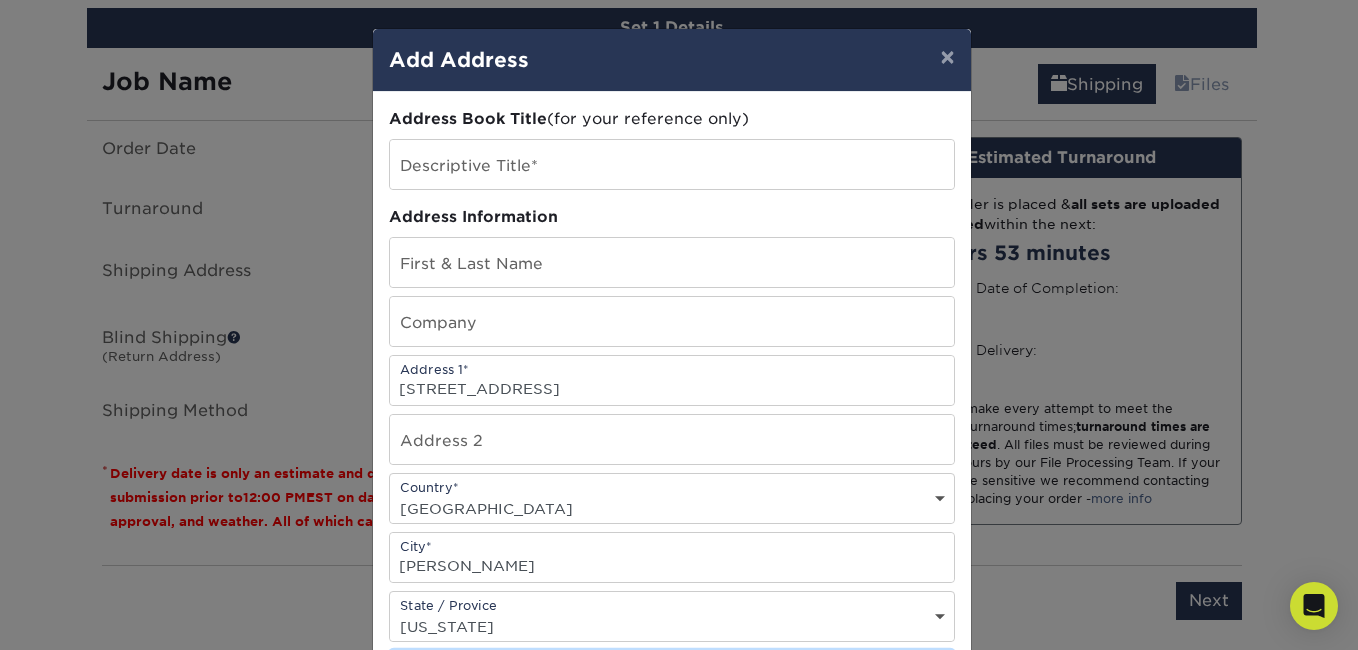 scroll, scrollTop: 350, scrollLeft: 0, axis: vertical 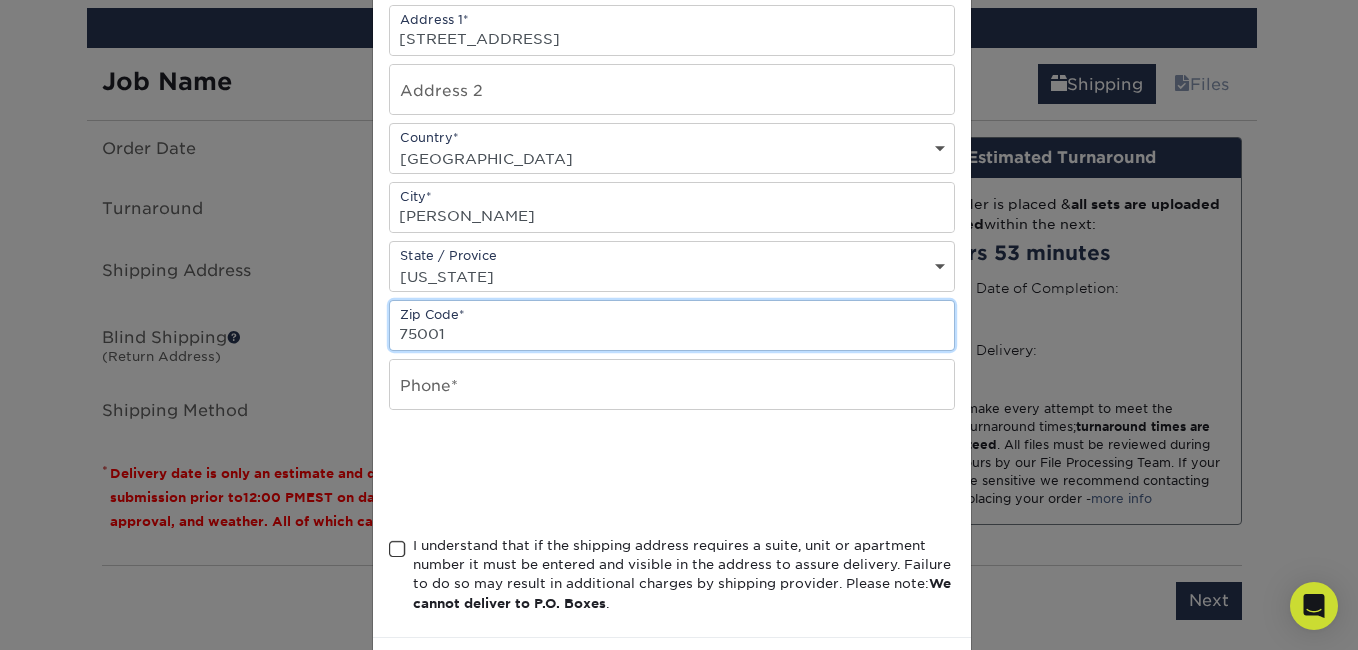 type on "75001" 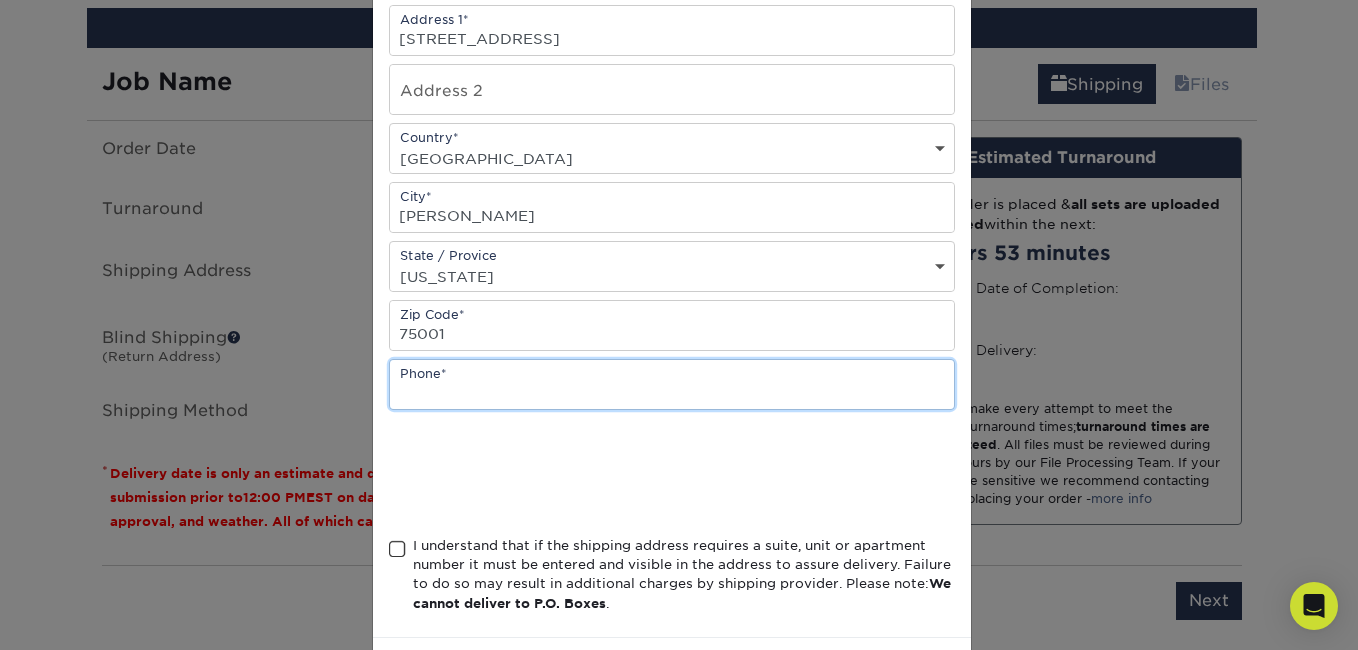 click at bounding box center [672, 384] 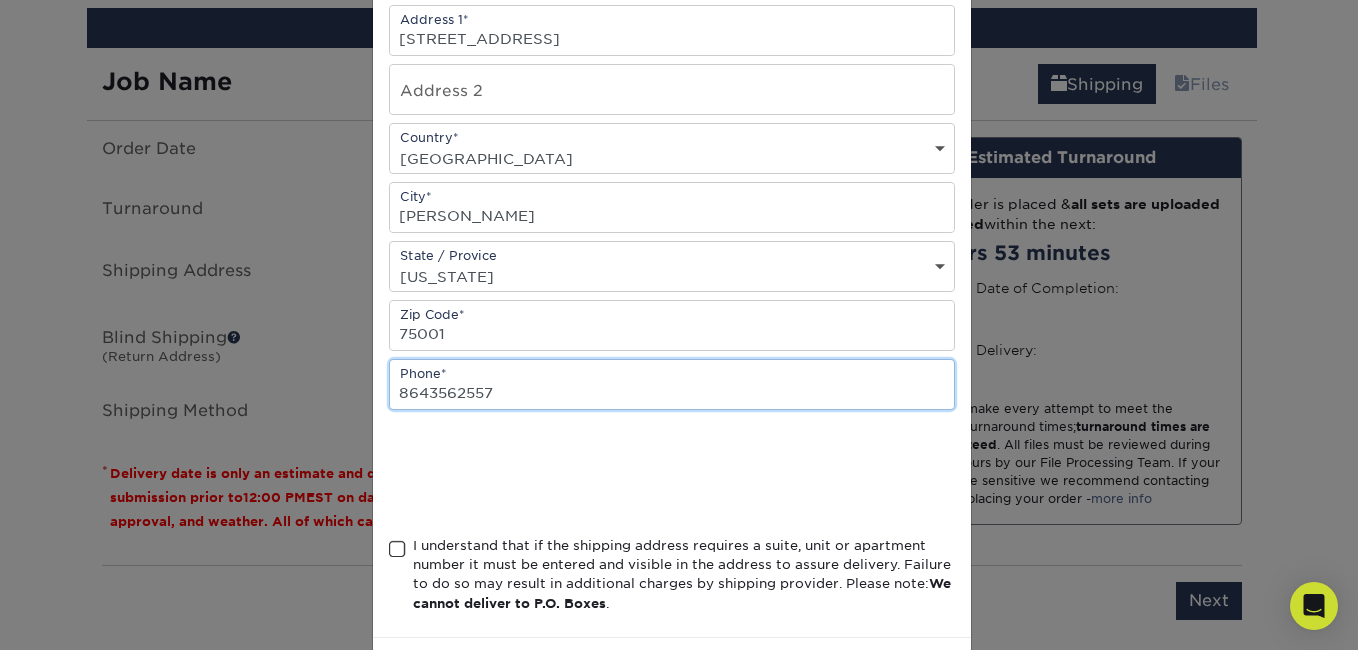 type on "8643562557" 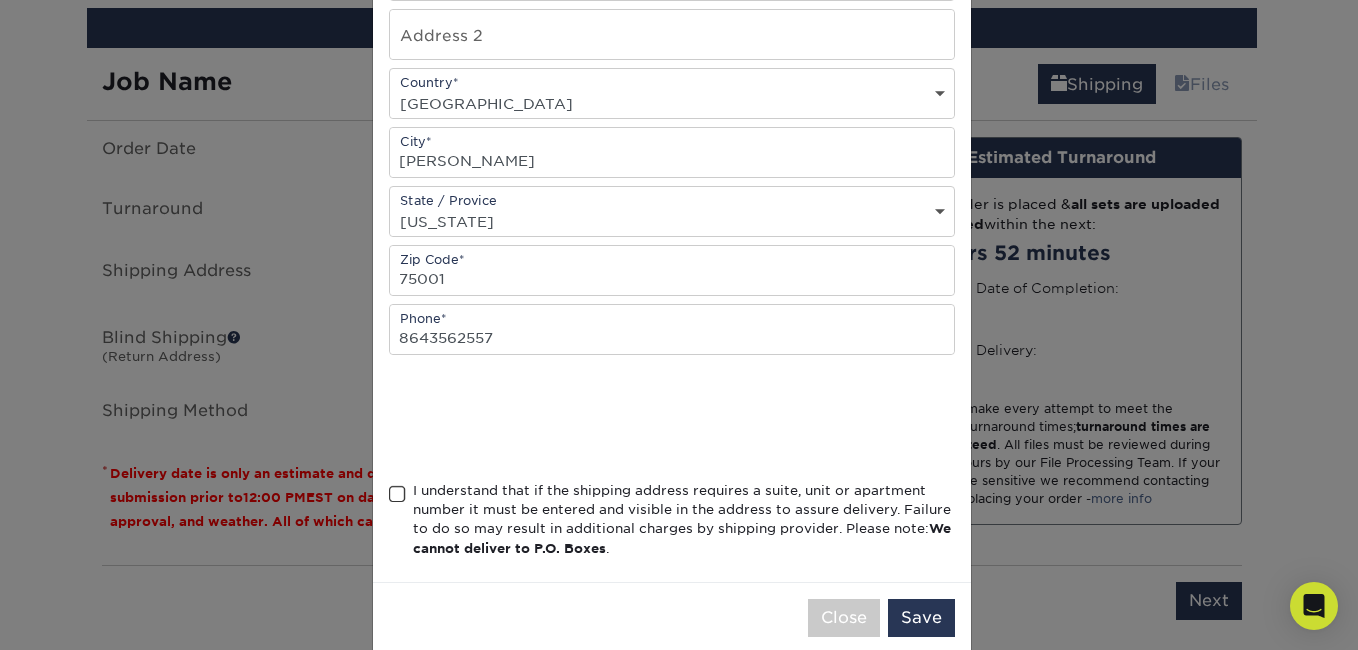 scroll, scrollTop: 437, scrollLeft: 0, axis: vertical 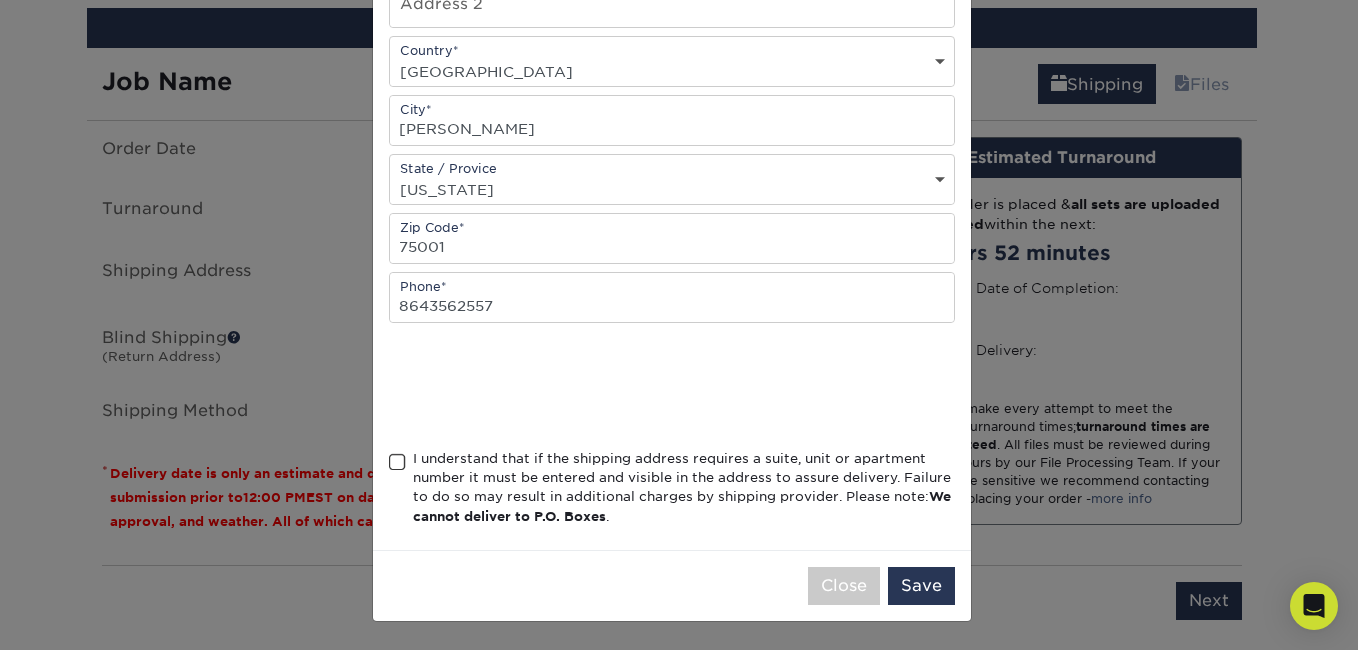 click at bounding box center (397, 462) 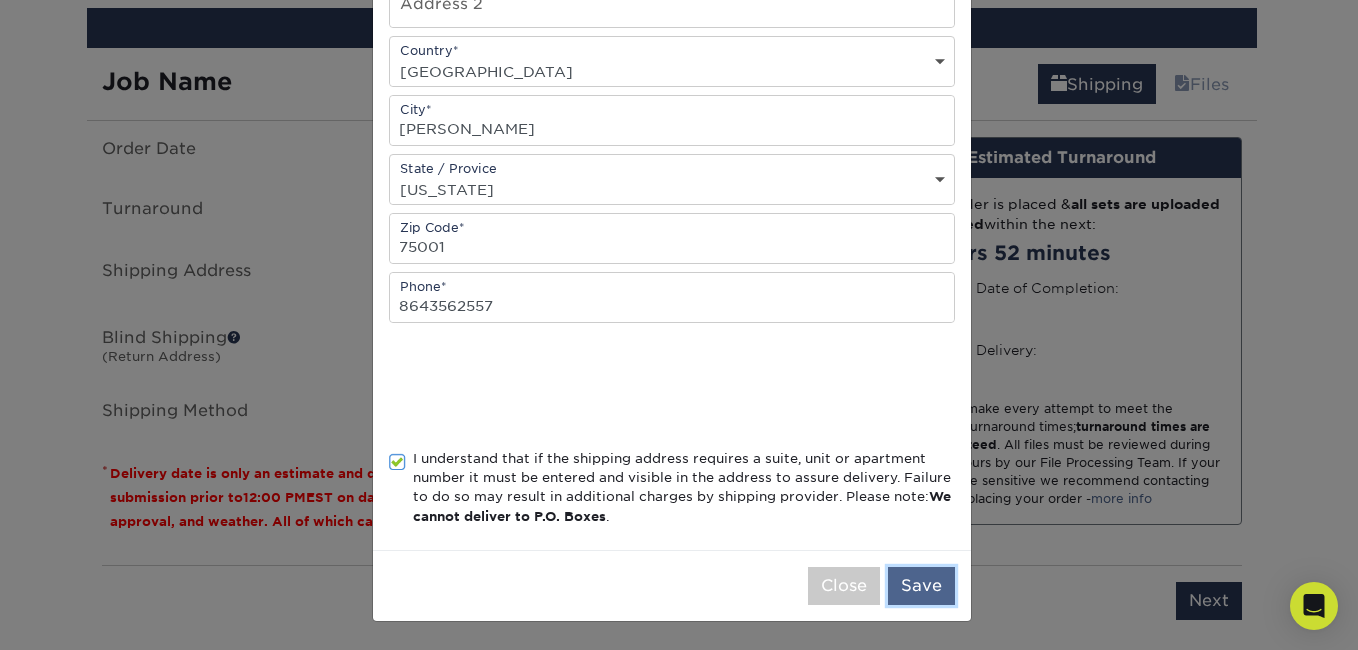 click on "Save" at bounding box center (921, 586) 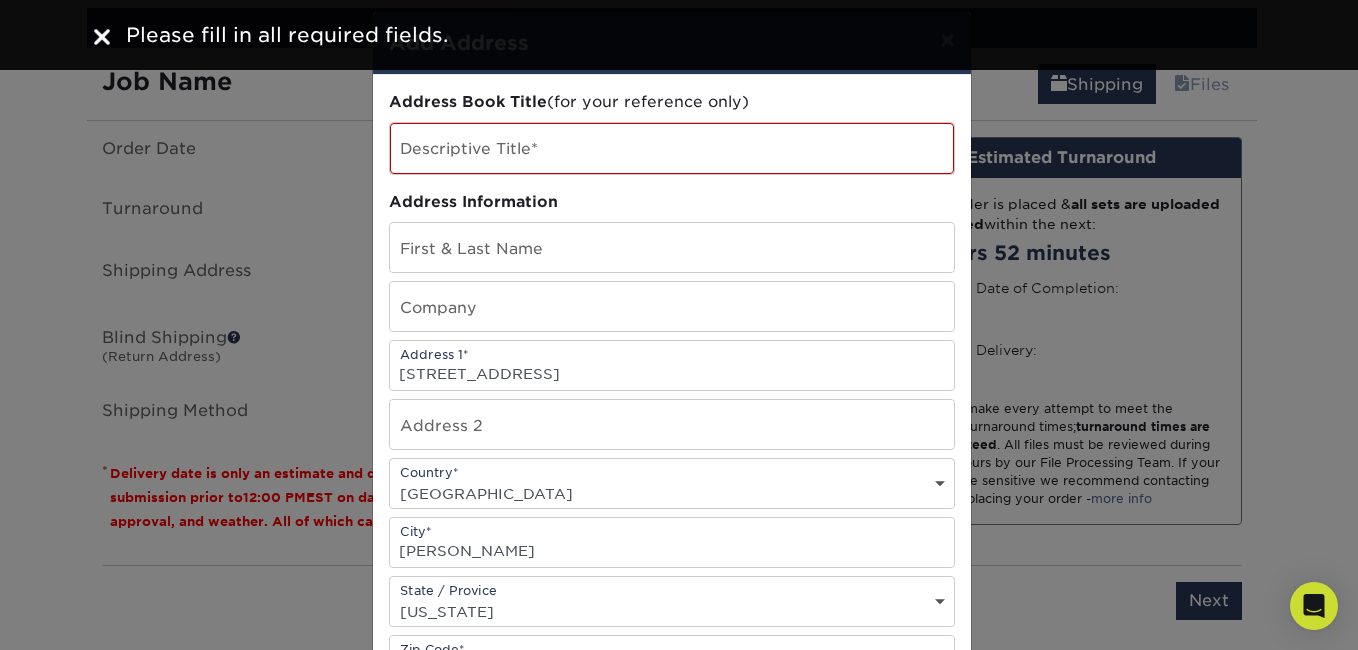 scroll, scrollTop: 0, scrollLeft: 0, axis: both 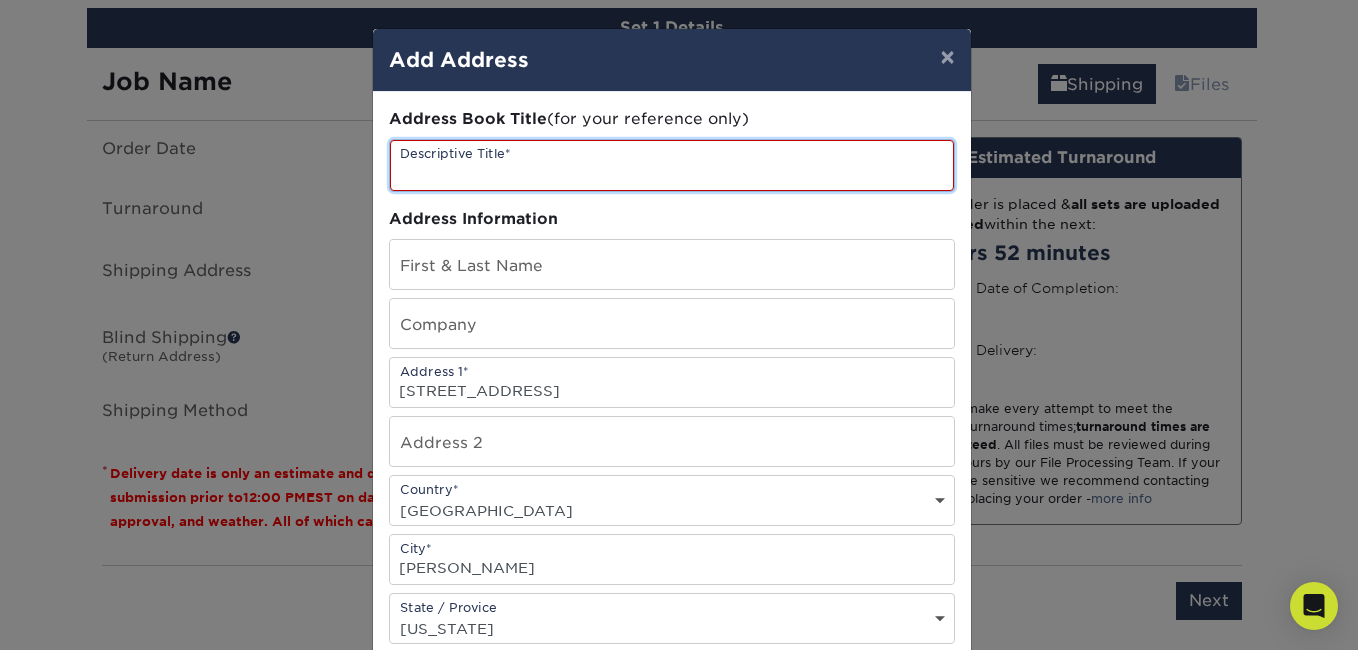 click at bounding box center (672, 165) 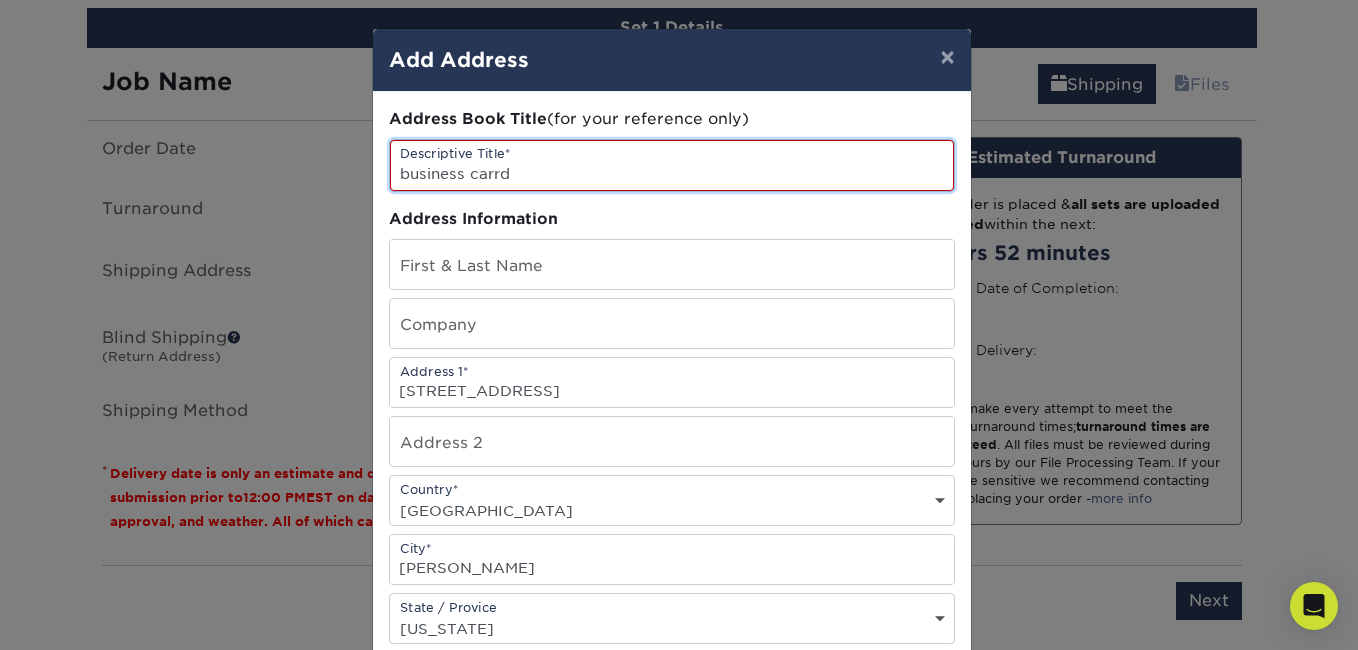 type on "business carrd" 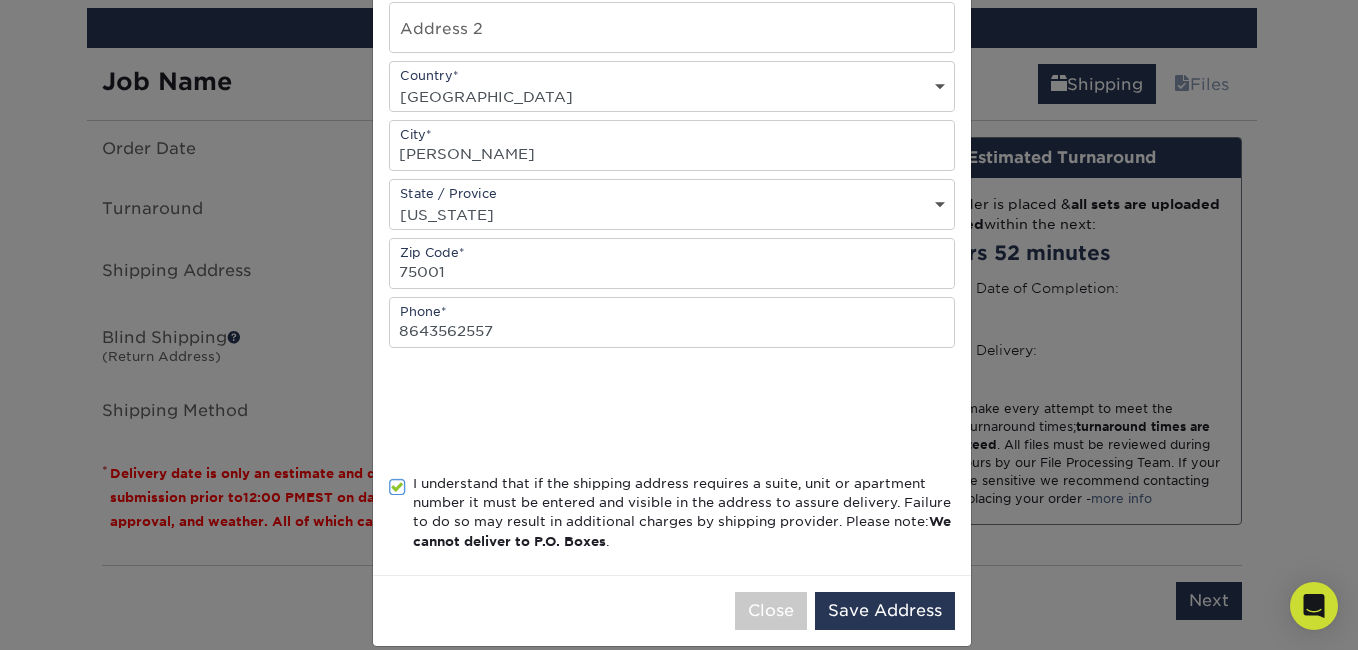 scroll, scrollTop: 439, scrollLeft: 0, axis: vertical 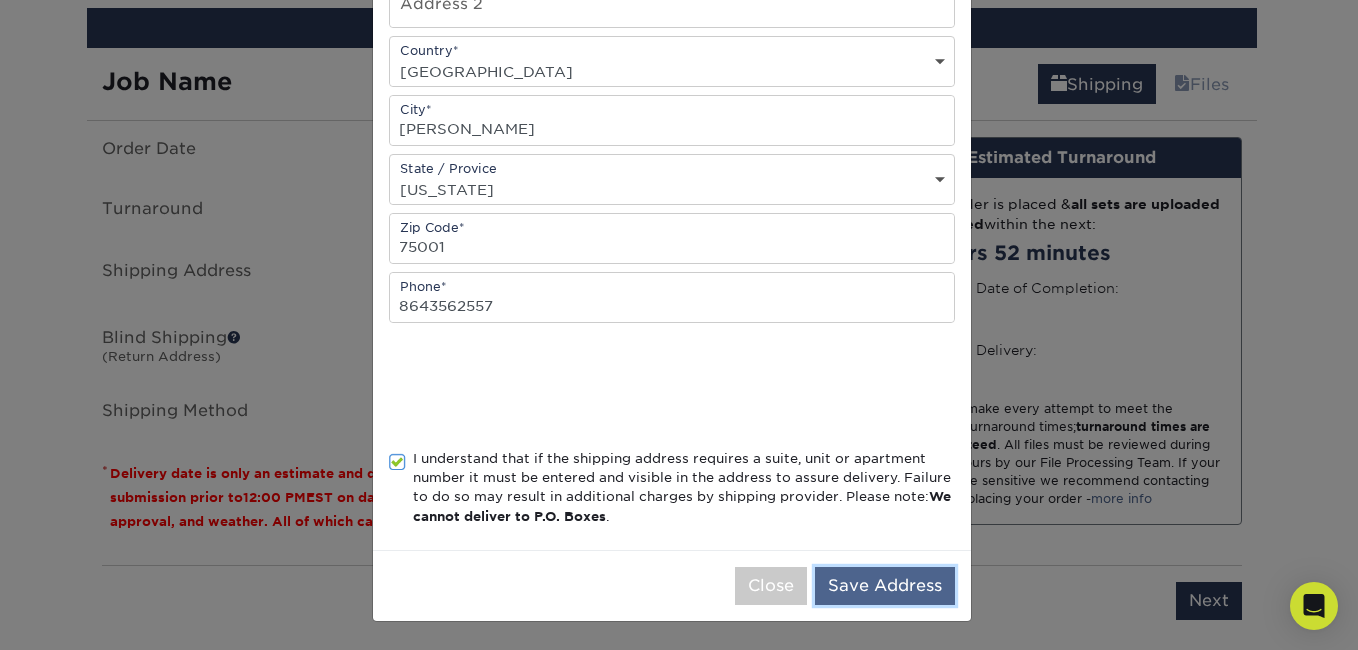 click on "Save Address" at bounding box center (885, 586) 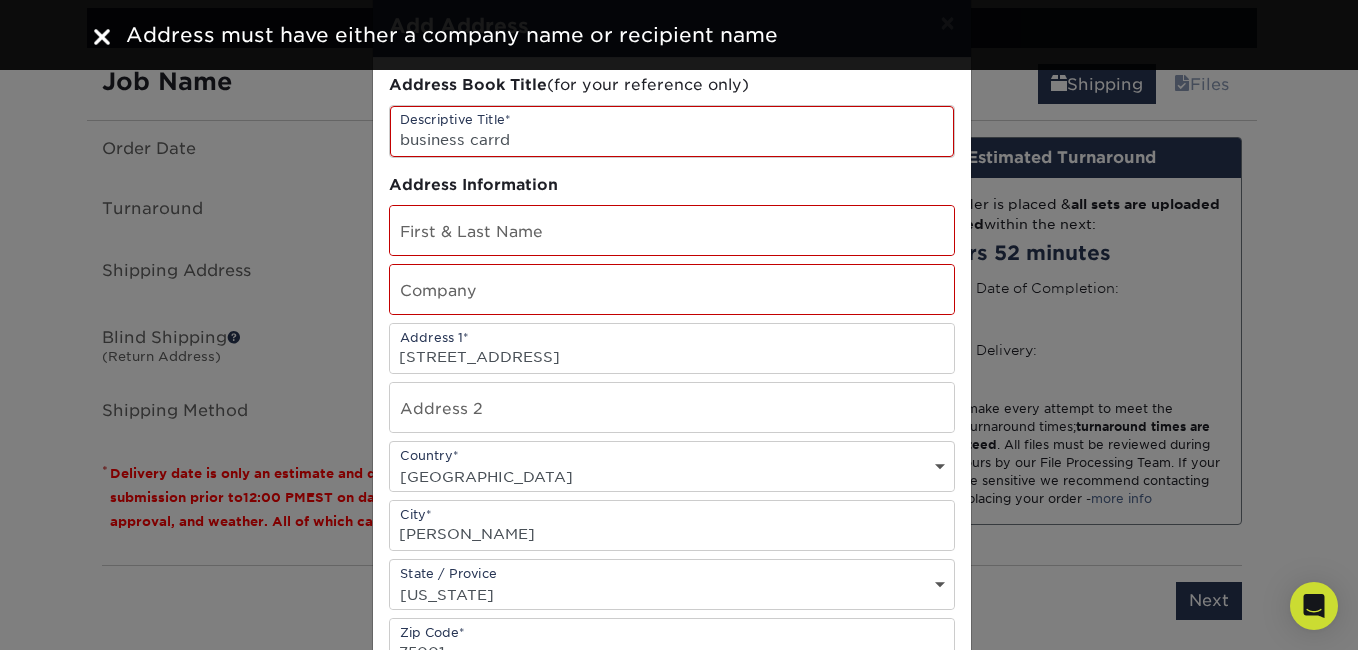 scroll, scrollTop: 45, scrollLeft: 0, axis: vertical 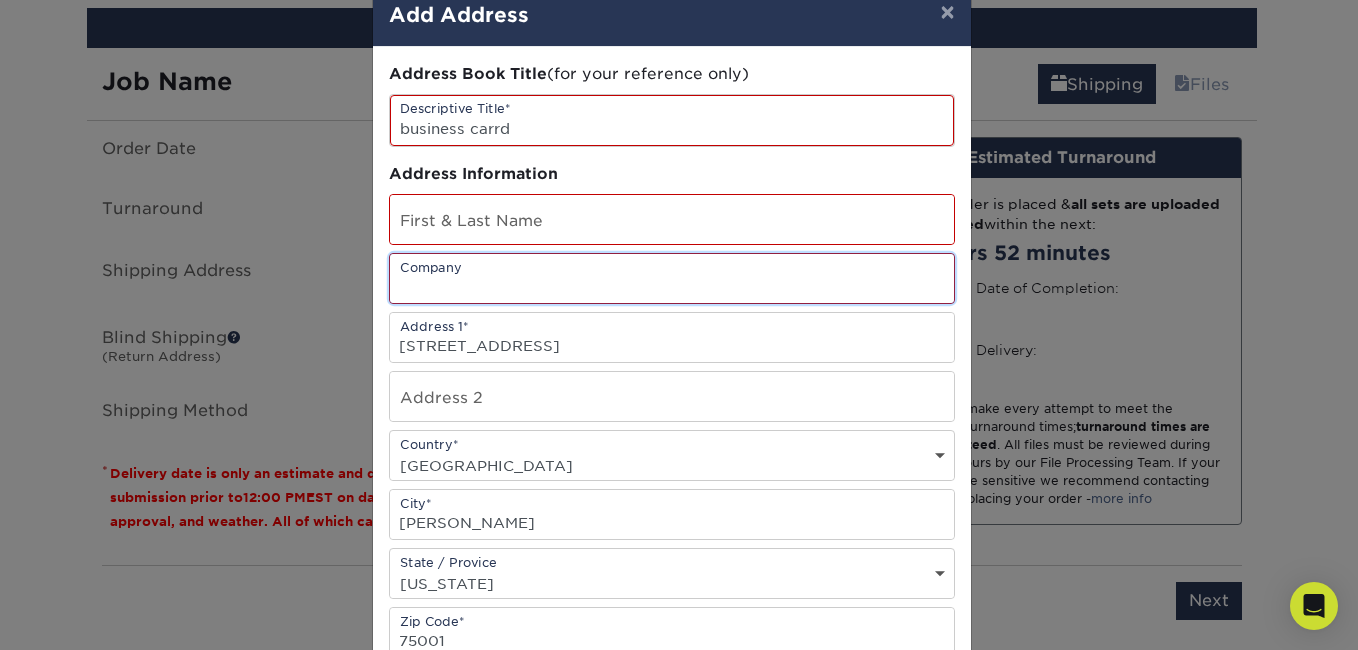 click at bounding box center (672, 278) 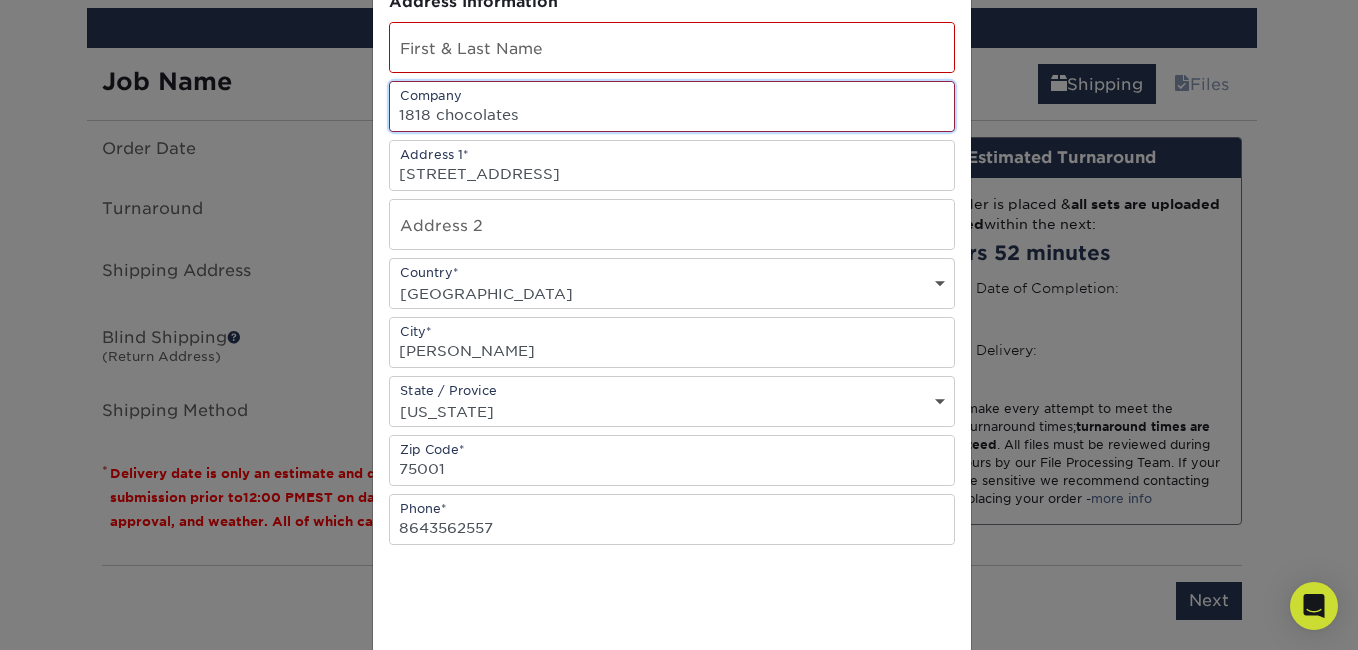 scroll, scrollTop: 439, scrollLeft: 0, axis: vertical 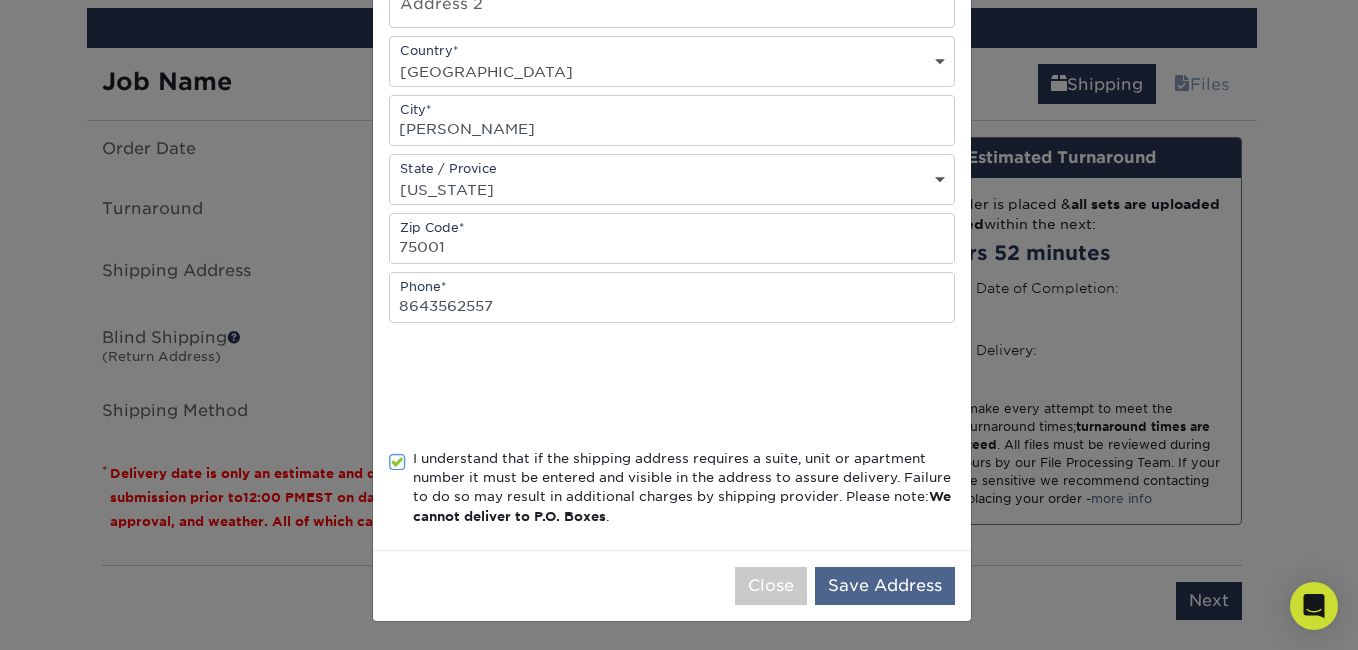 type on "1818 chocolates" 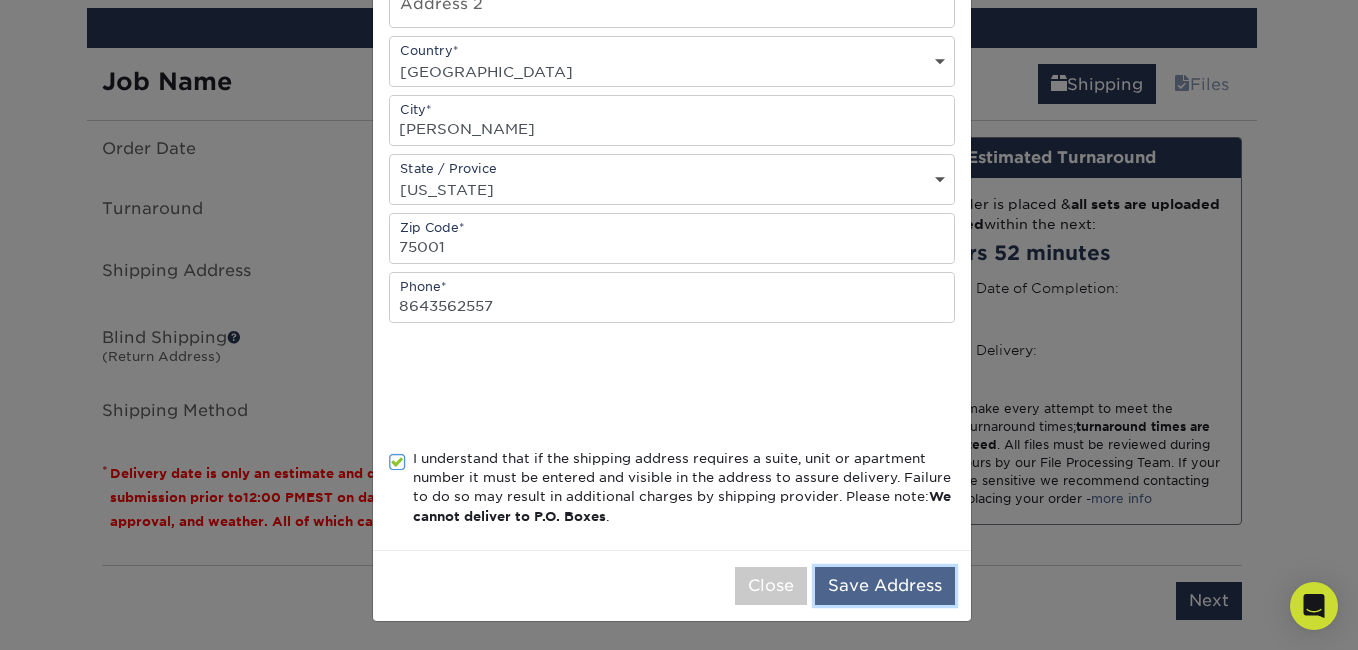 click on "Save Address" at bounding box center [885, 586] 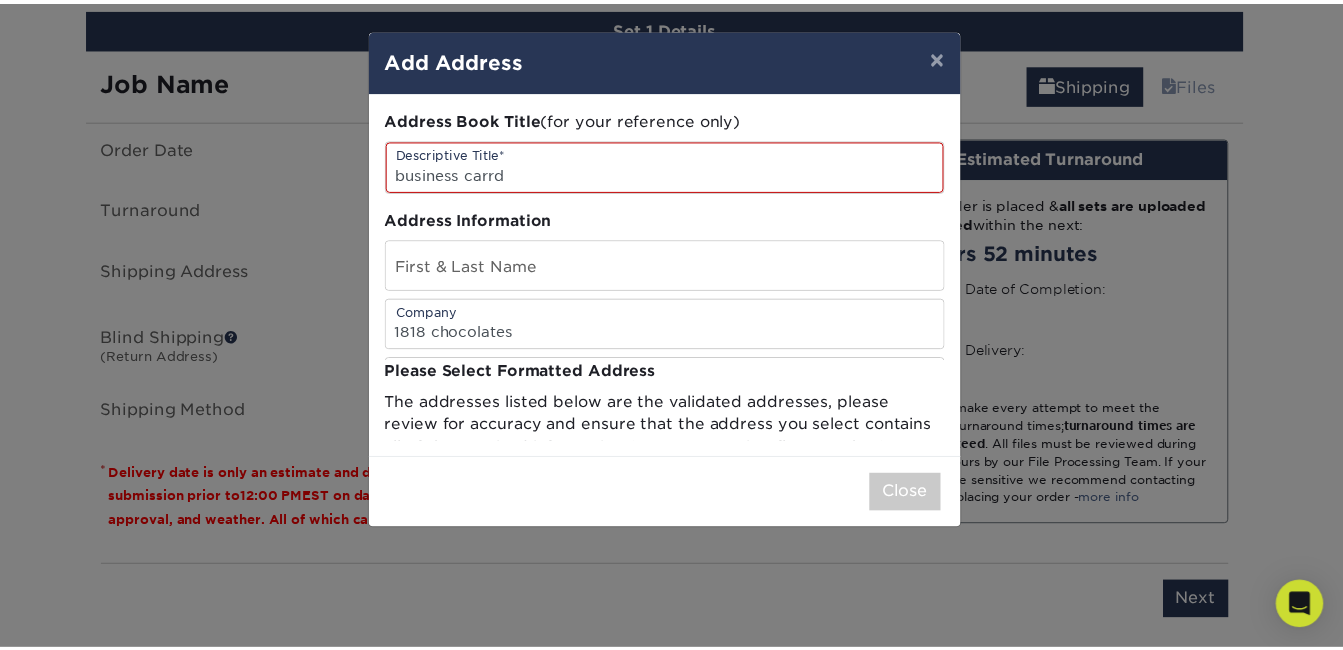 scroll, scrollTop: 0, scrollLeft: 0, axis: both 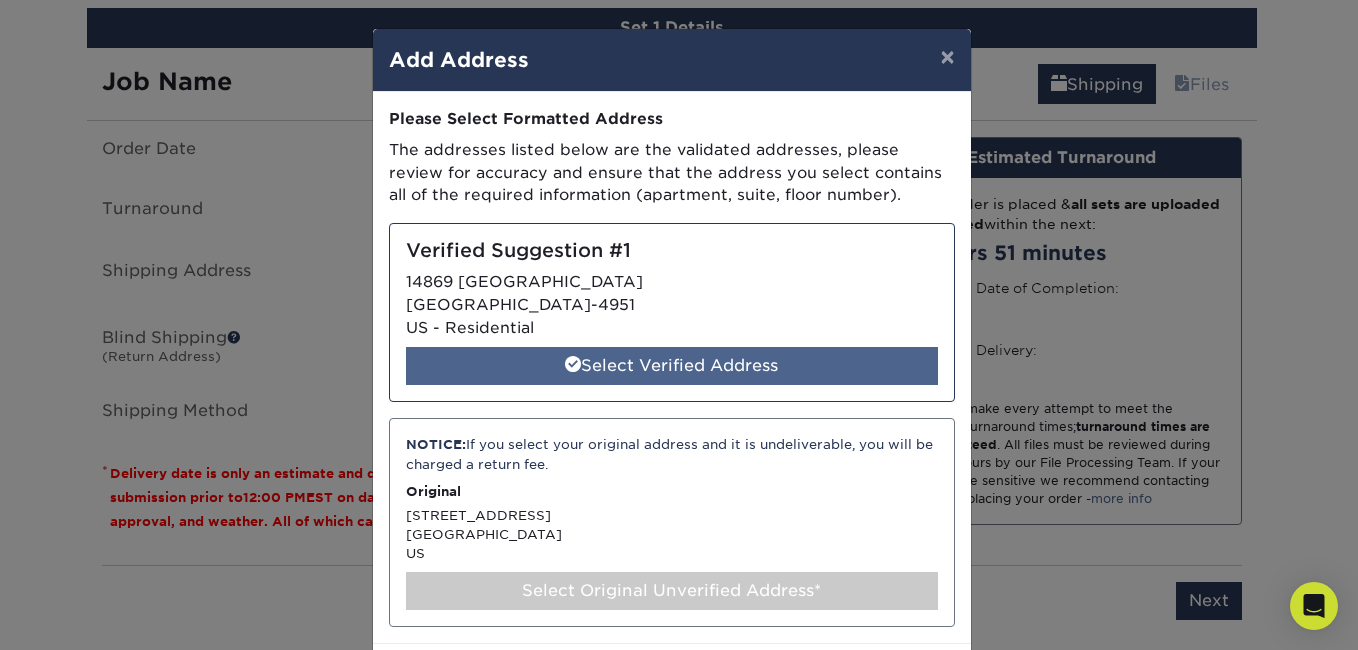 click on "Select Verified Address" at bounding box center (672, 366) 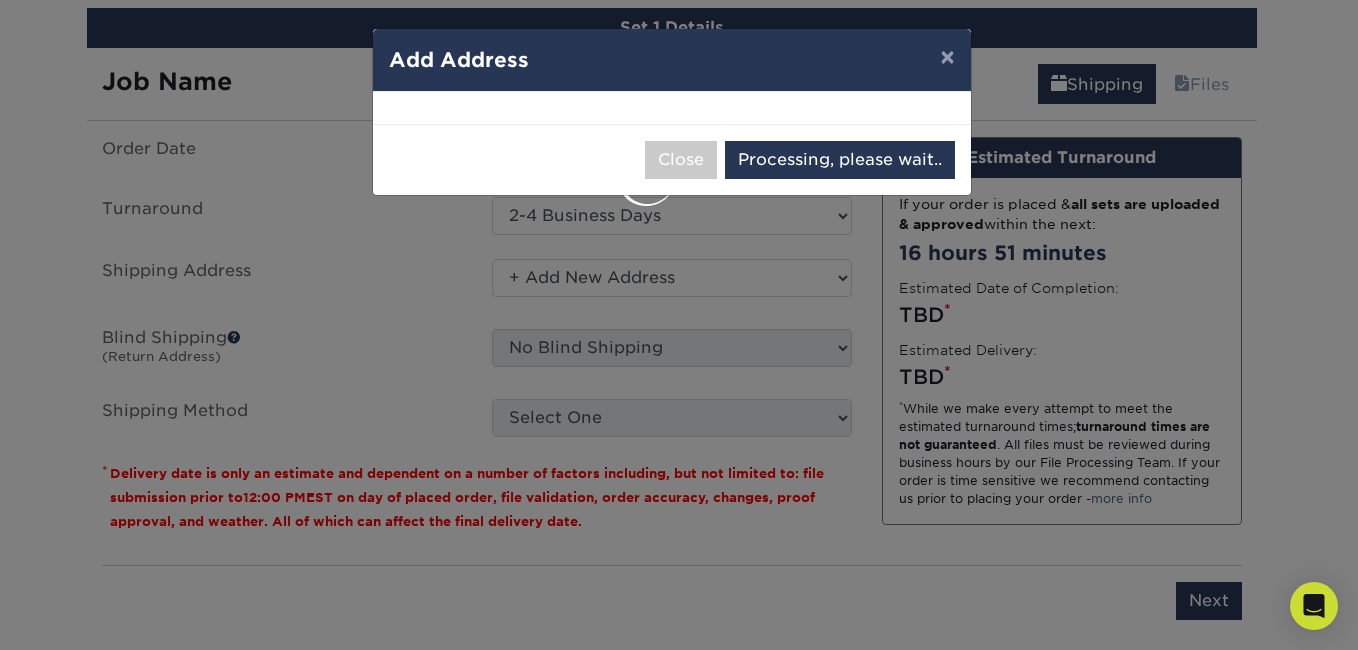 select on "284553" 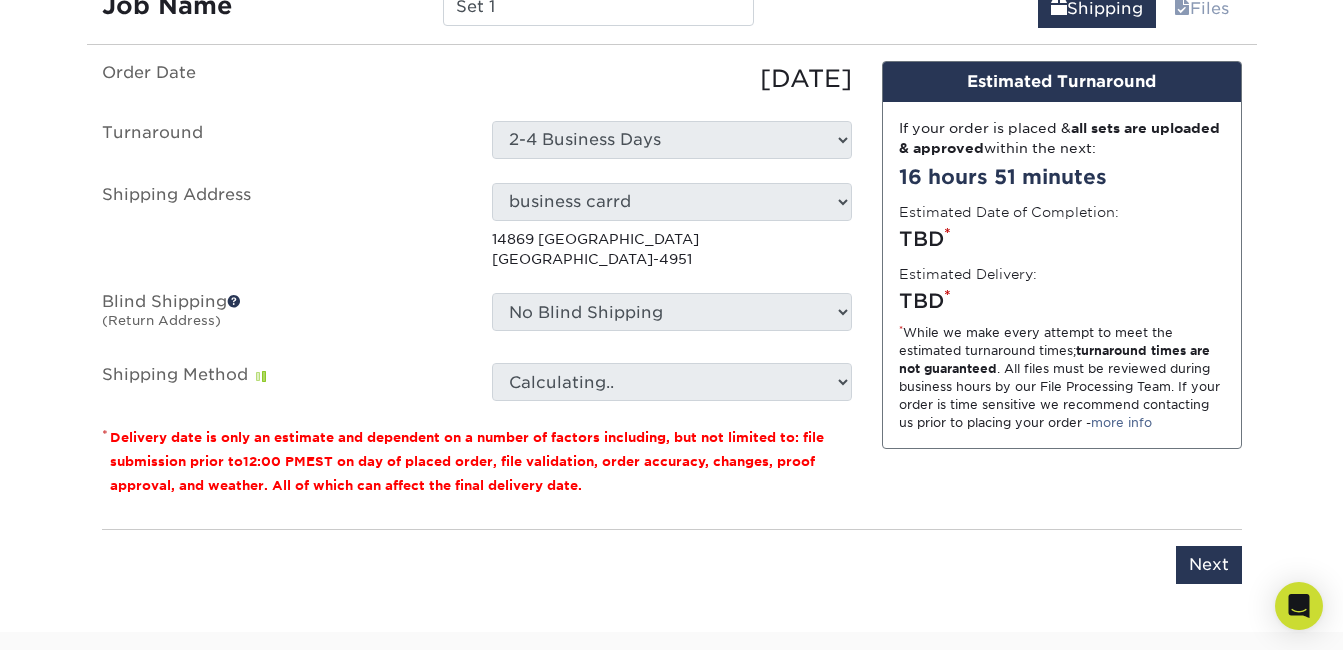 scroll, scrollTop: 2164, scrollLeft: 0, axis: vertical 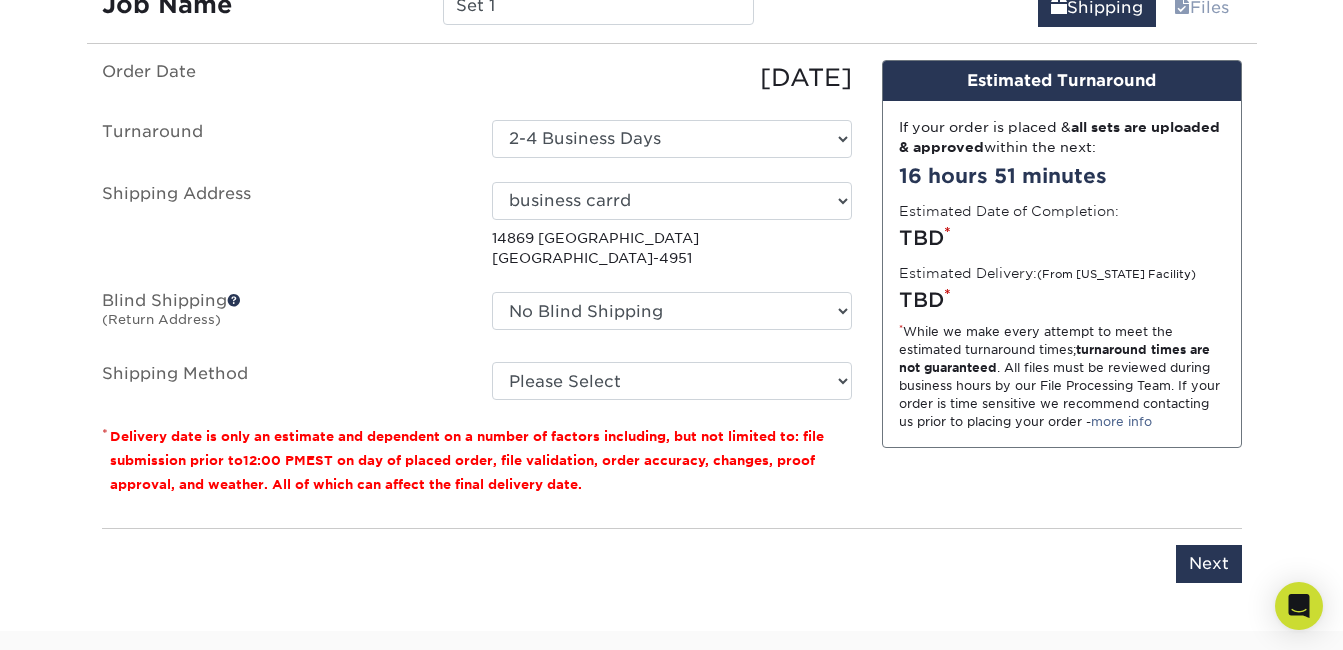 click at bounding box center (234, 300) 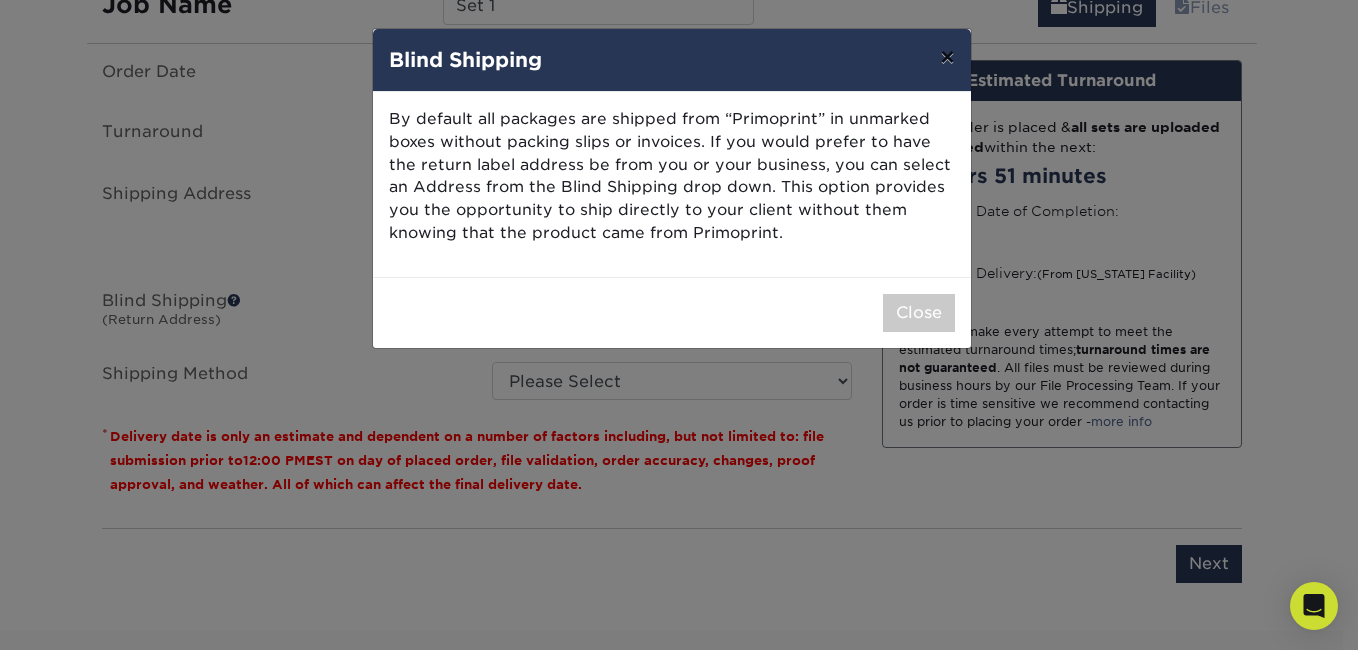 click on "×" at bounding box center [947, 57] 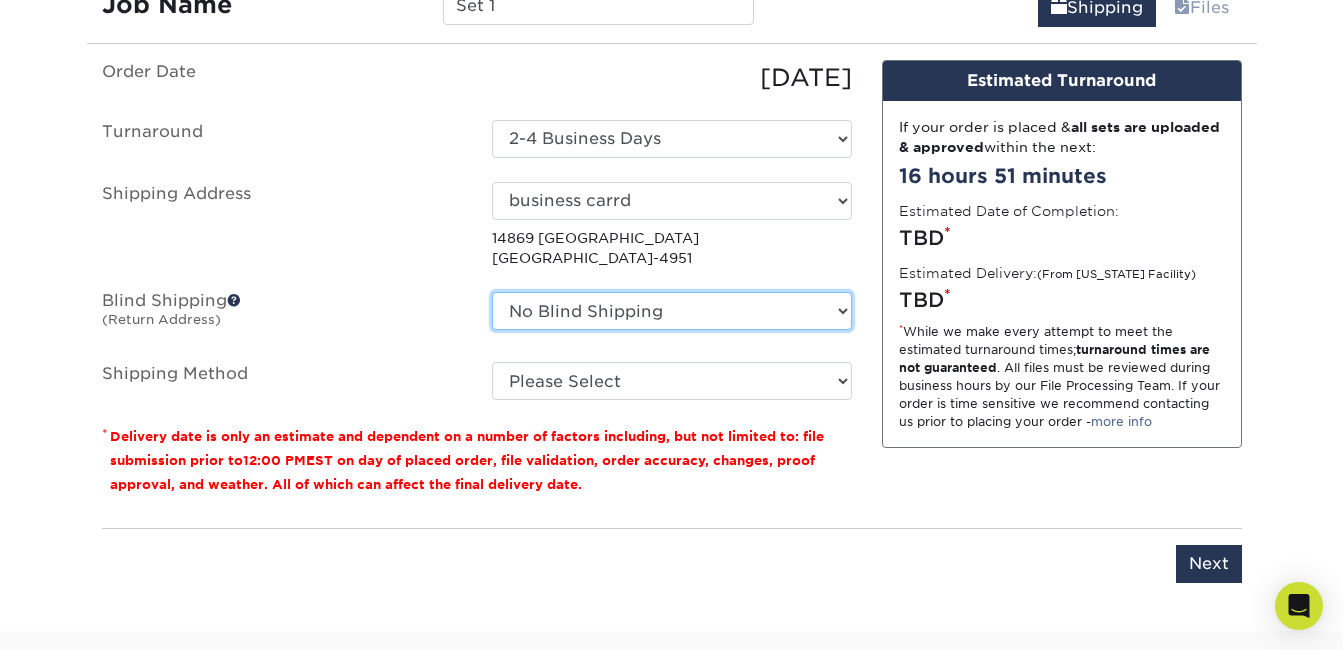 click on "No Blind Shipping
+ Add New Address" at bounding box center [672, 311] 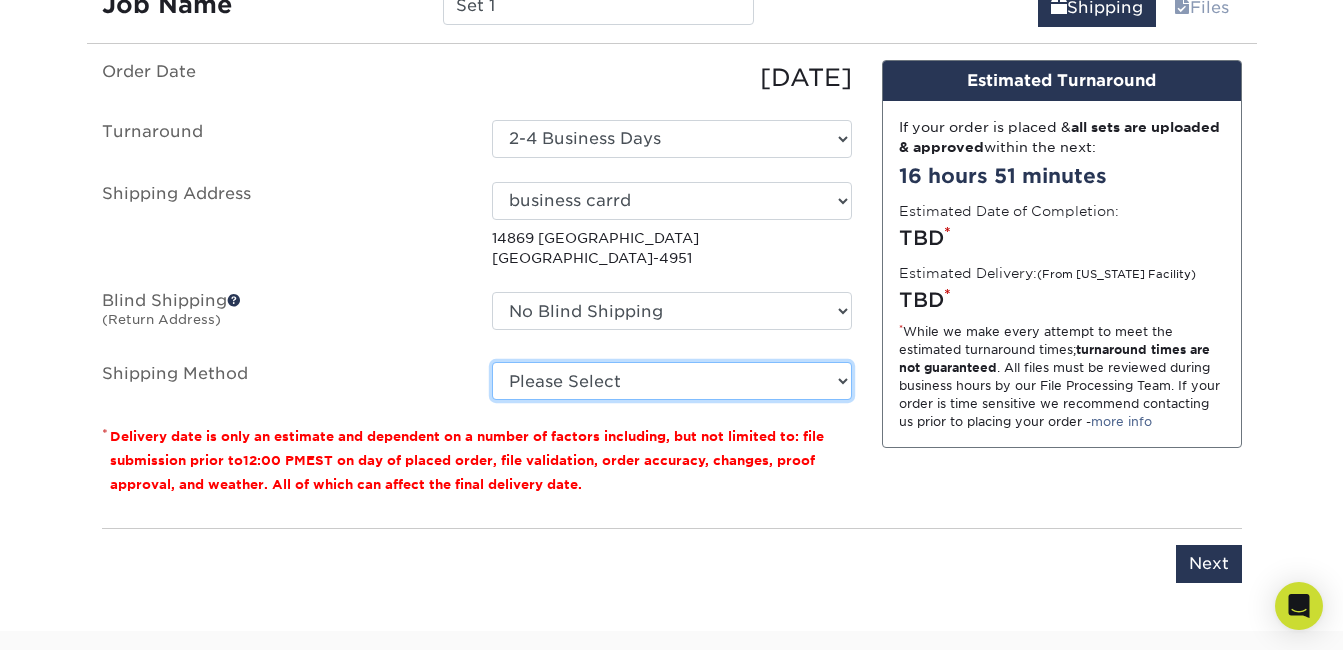 click on "Please Select Ground Shipping (+$7.84) 3 Day Shipping Service (+$20.08) 2 Day Air Shipping (+$20.57) Next Day Shipping by 5pm (+$23.03) Next Day Shipping by 12 noon (+$24.02) Next Day Air Early A.M. (+$110.42)" at bounding box center [672, 381] 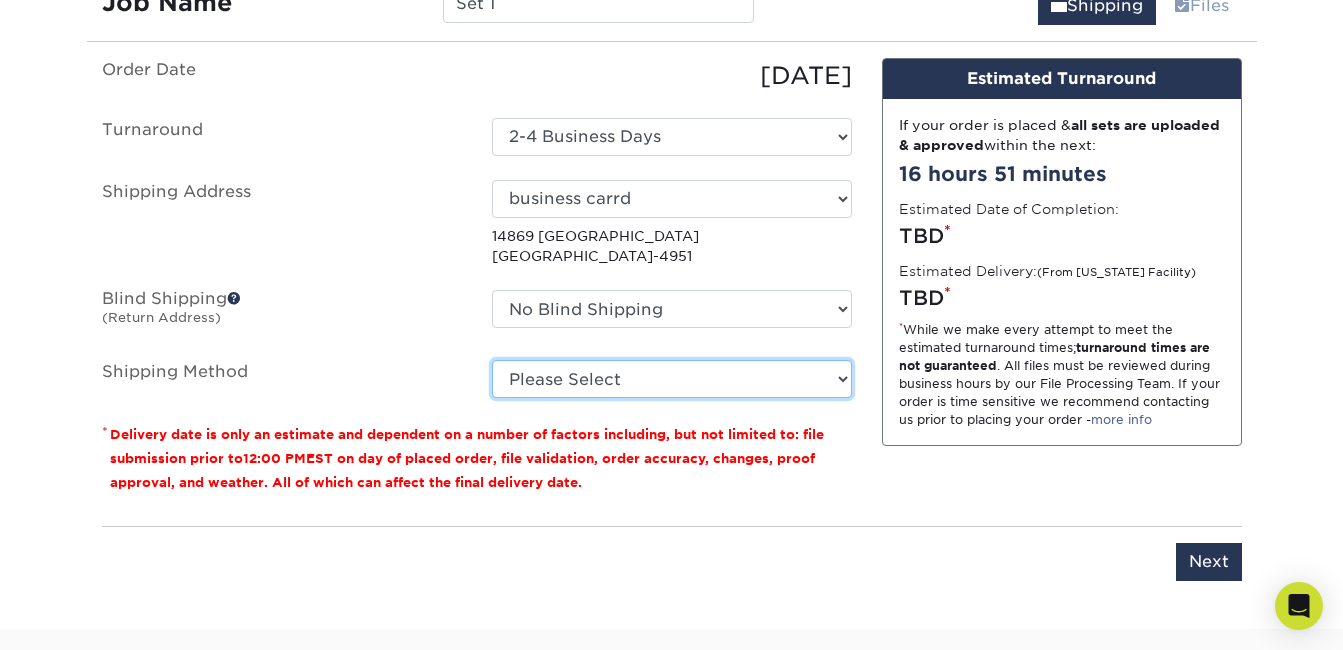 click on "Please Select Ground Shipping (+$7.84) 3 Day Shipping Service (+$20.08) 2 Day Air Shipping (+$20.57) Next Day Shipping by 5pm (+$23.03) Next Day Shipping by 12 noon (+$24.02) Next Day Air Early A.M. (+$110.42)" at bounding box center [672, 379] 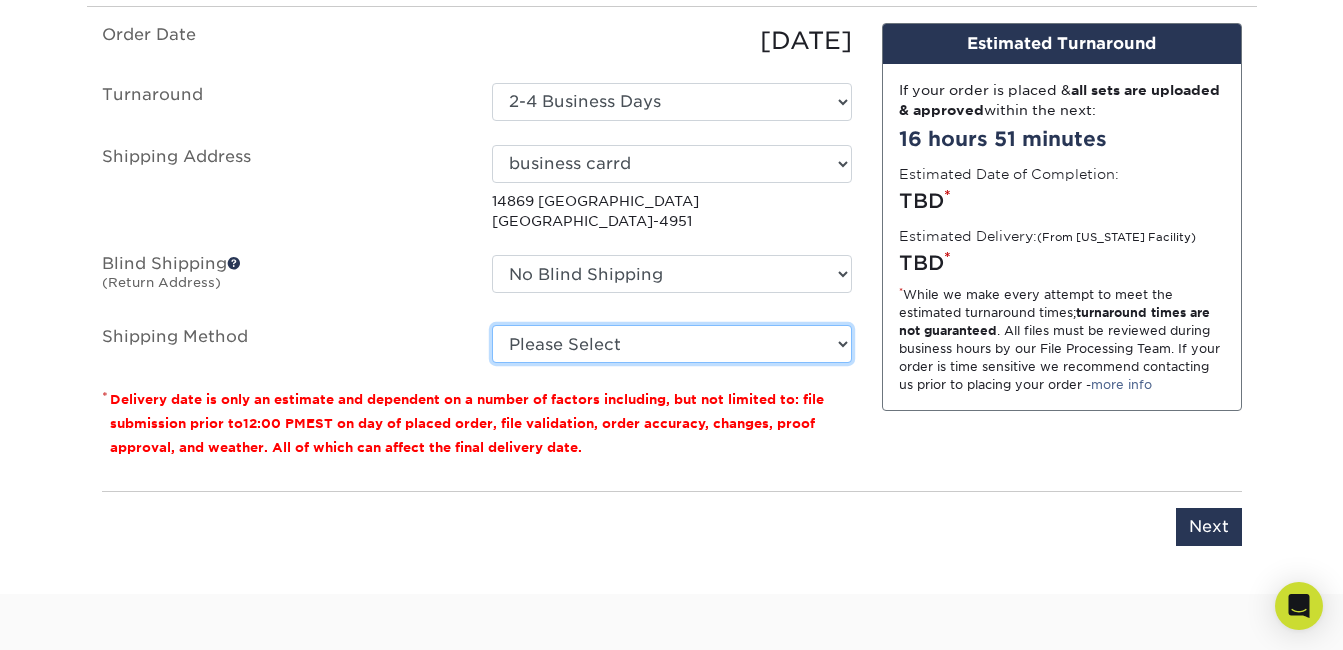 scroll, scrollTop: 2184, scrollLeft: 0, axis: vertical 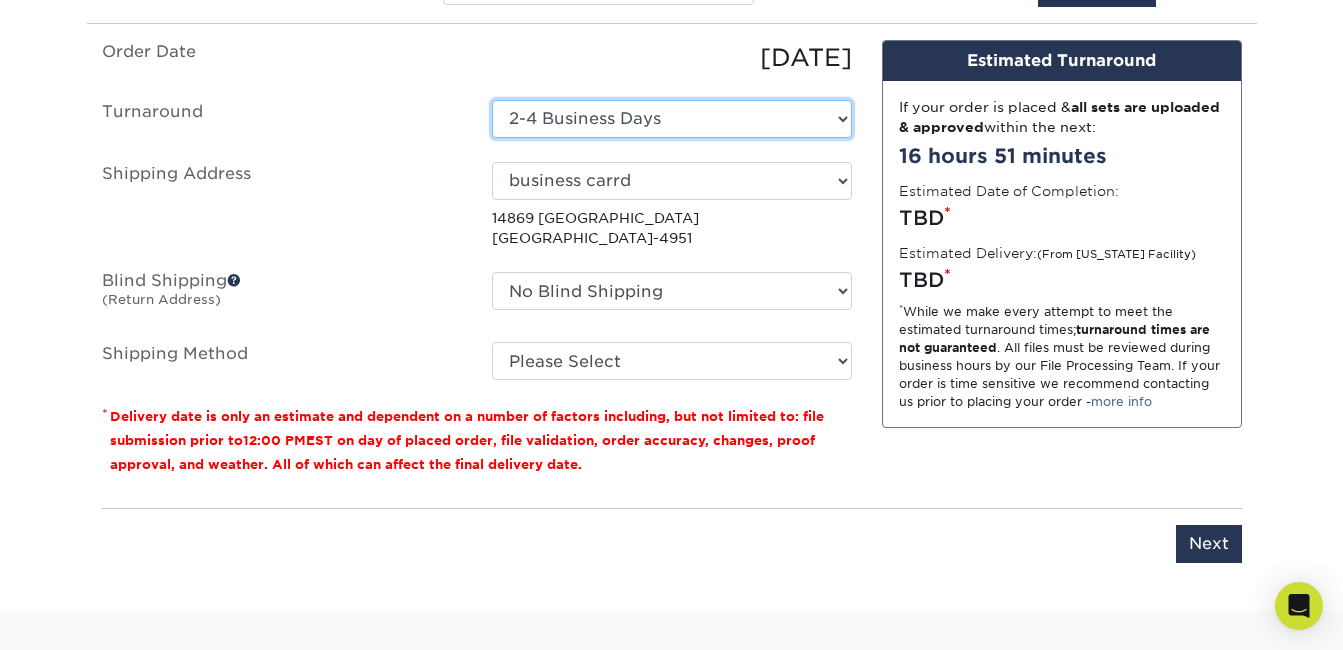 click on "Select One 2-4 Business Days 2 Day Next Business Day" at bounding box center [672, 119] 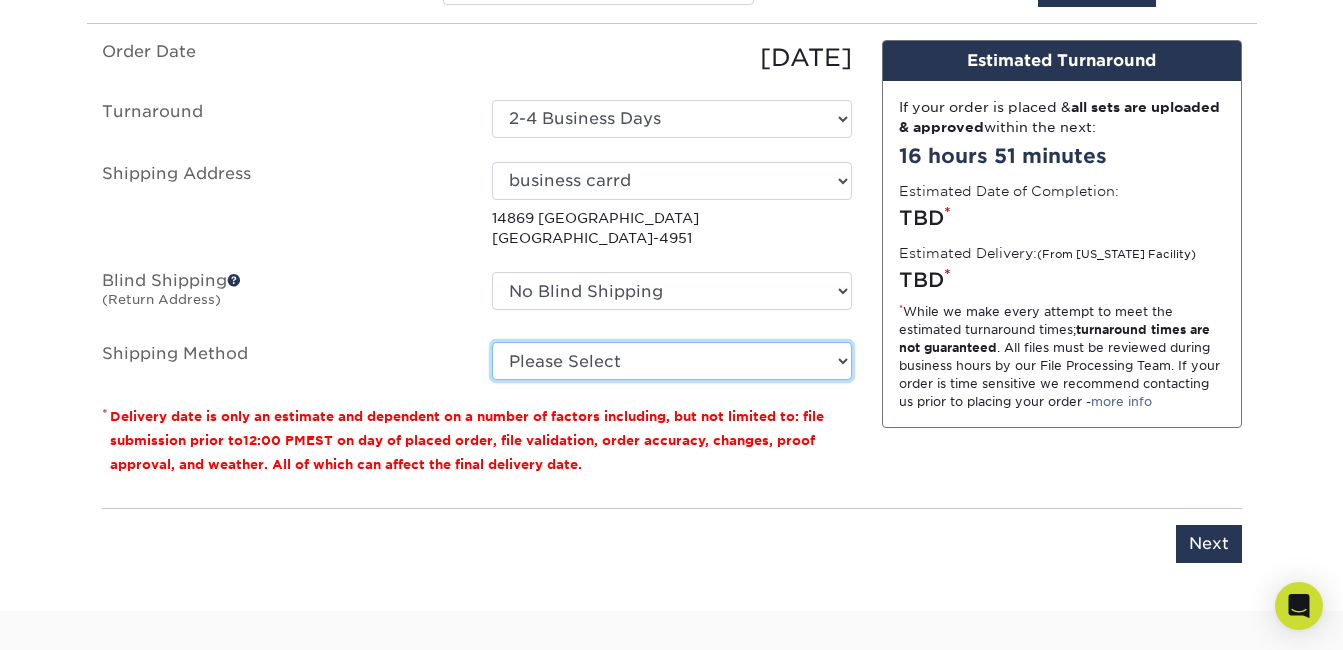 click on "Please Select Ground Shipping (+$7.84) 3 Day Shipping Service (+$20.08) 2 Day Air Shipping (+$20.57) Next Day Shipping by 5pm (+$23.03) Next Day Shipping by 12 noon (+$24.02) Next Day Air Early A.M. (+$110.42)" at bounding box center [672, 361] 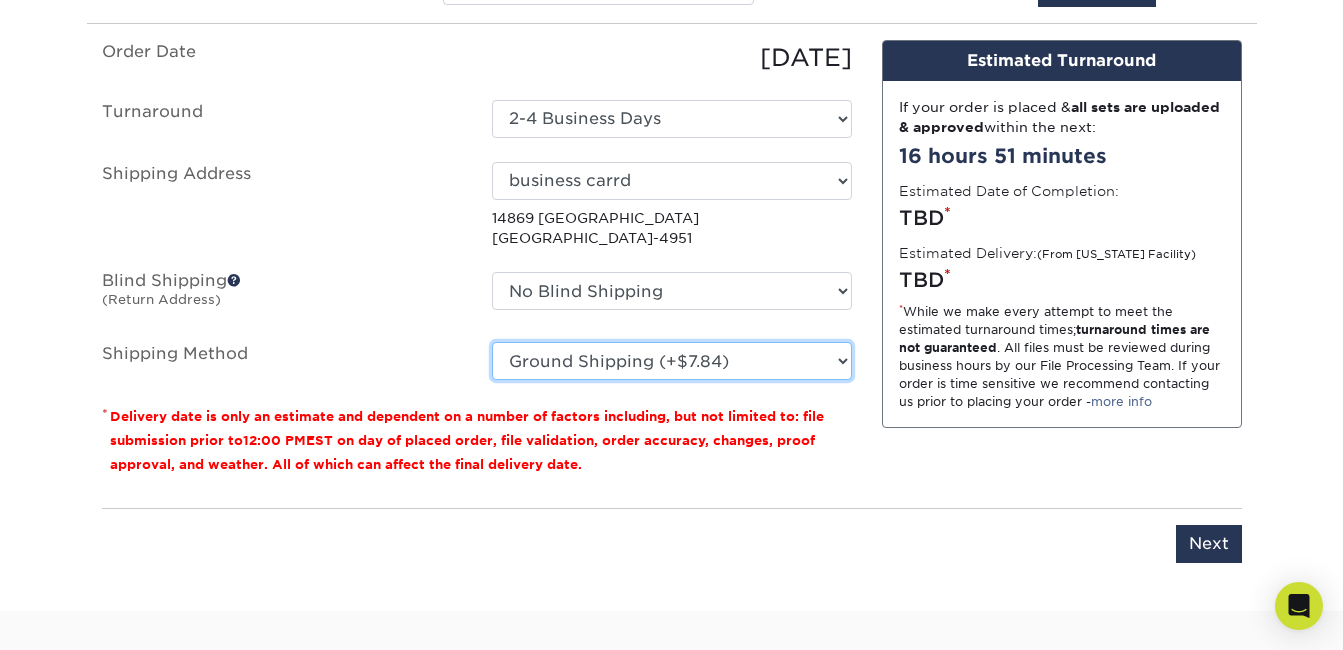 click on "Please Select Ground Shipping (+$7.84) 3 Day Shipping Service (+$20.08) 2 Day Air Shipping (+$20.57) Next Day Shipping by 5pm (+$23.03) Next Day Shipping by 12 noon (+$24.02) Next Day Air Early A.M. (+$110.42)" at bounding box center (672, 361) 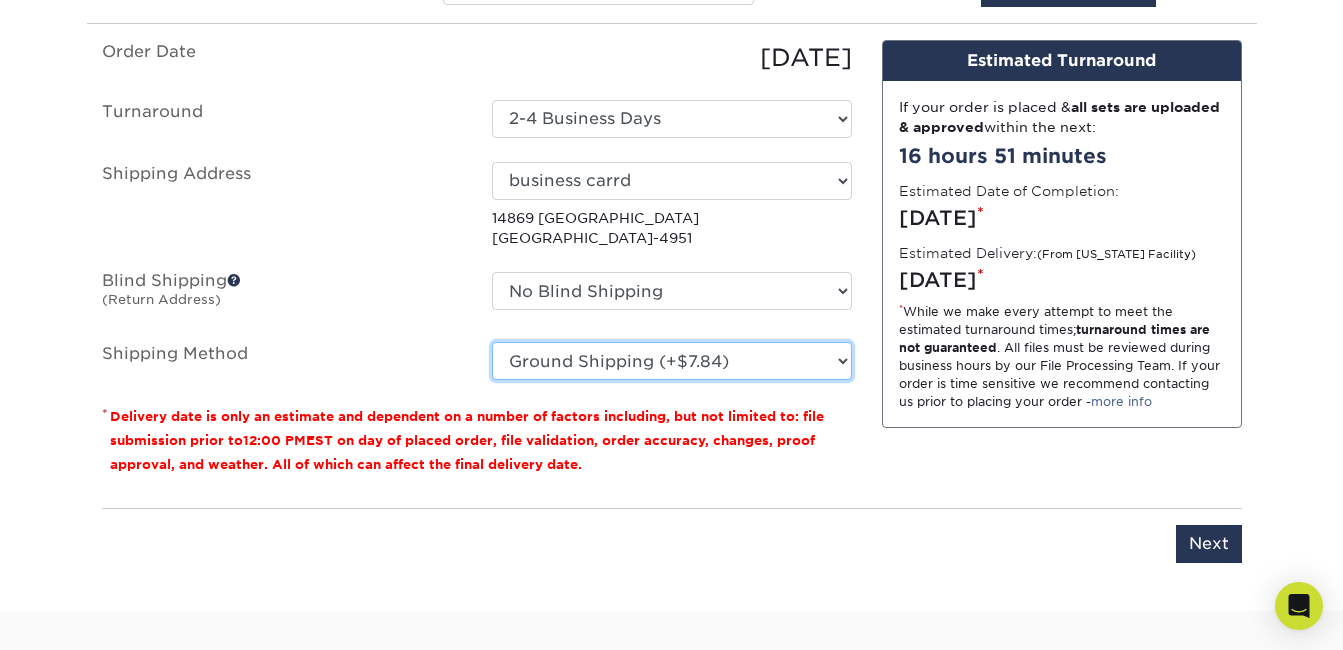 click on "Please Select Ground Shipping (+$7.84) 3 Day Shipping Service (+$20.08) 2 Day Air Shipping (+$20.57) Next Day Shipping by 5pm (+$23.03) Next Day Shipping by 12 noon (+$24.02) Next Day Air Early A.M. (+$110.42)" at bounding box center (672, 361) 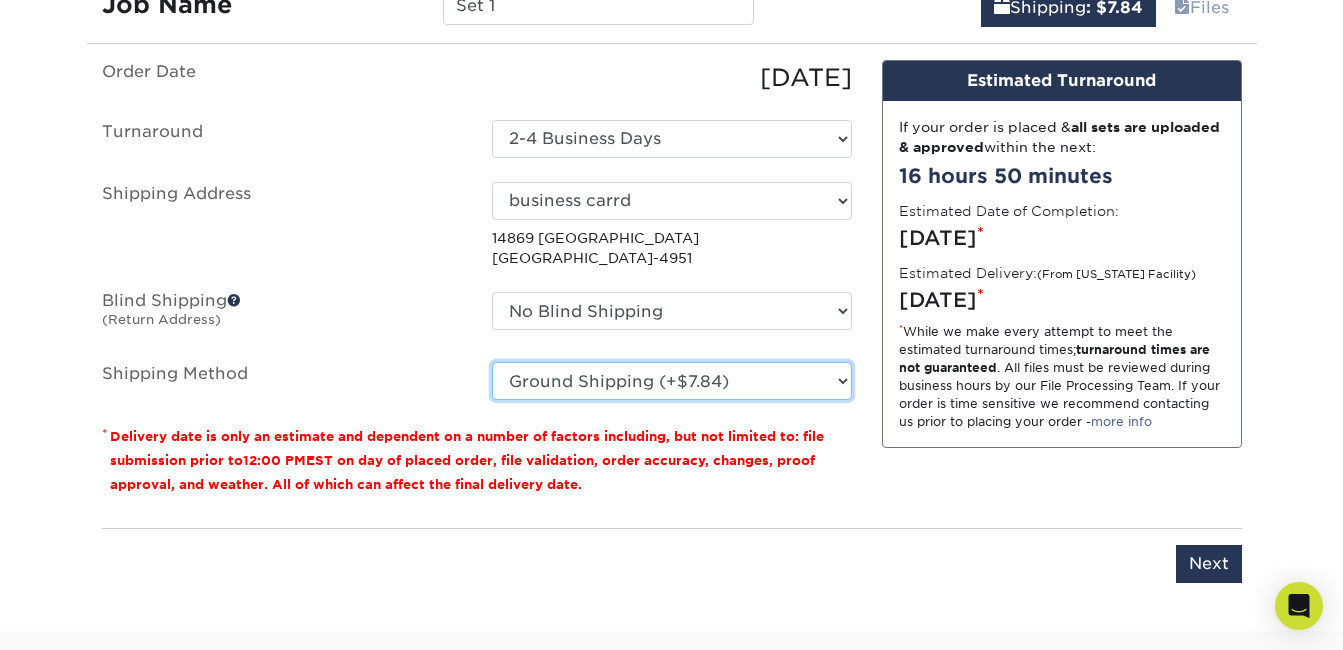 scroll, scrollTop: 2159, scrollLeft: 0, axis: vertical 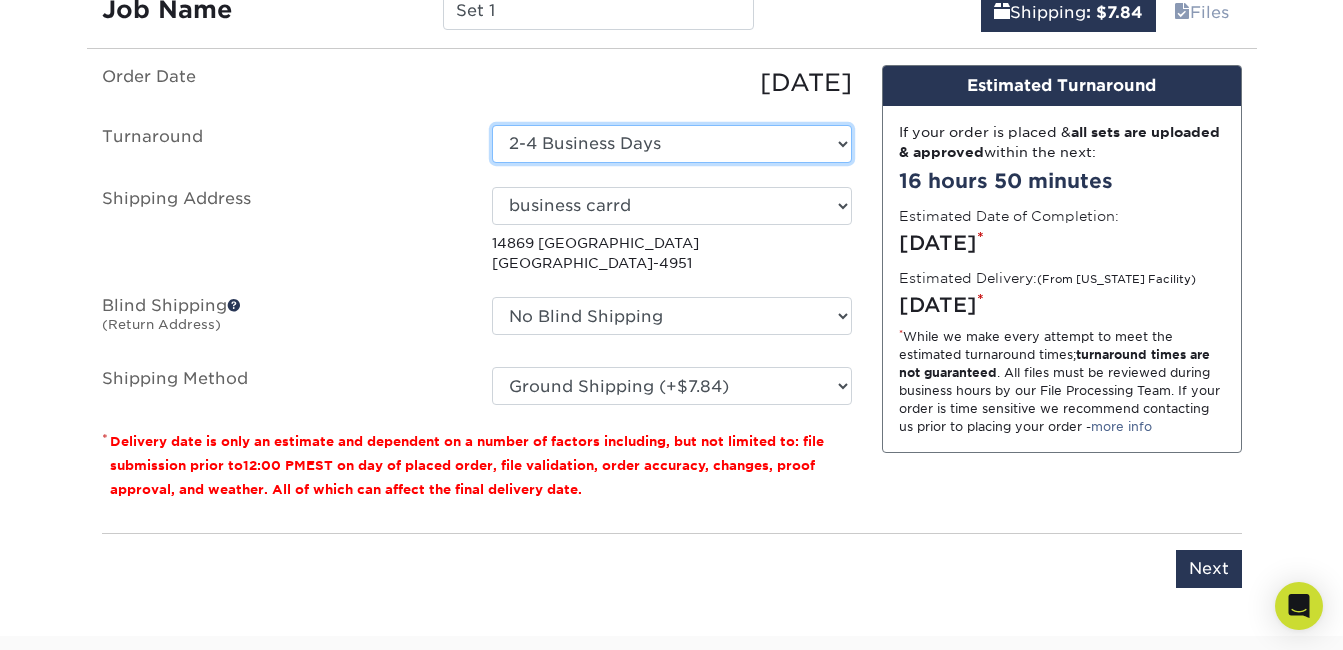click on "Select One 2-4 Business Days 2 Day Next Business Day" at bounding box center [672, 144] 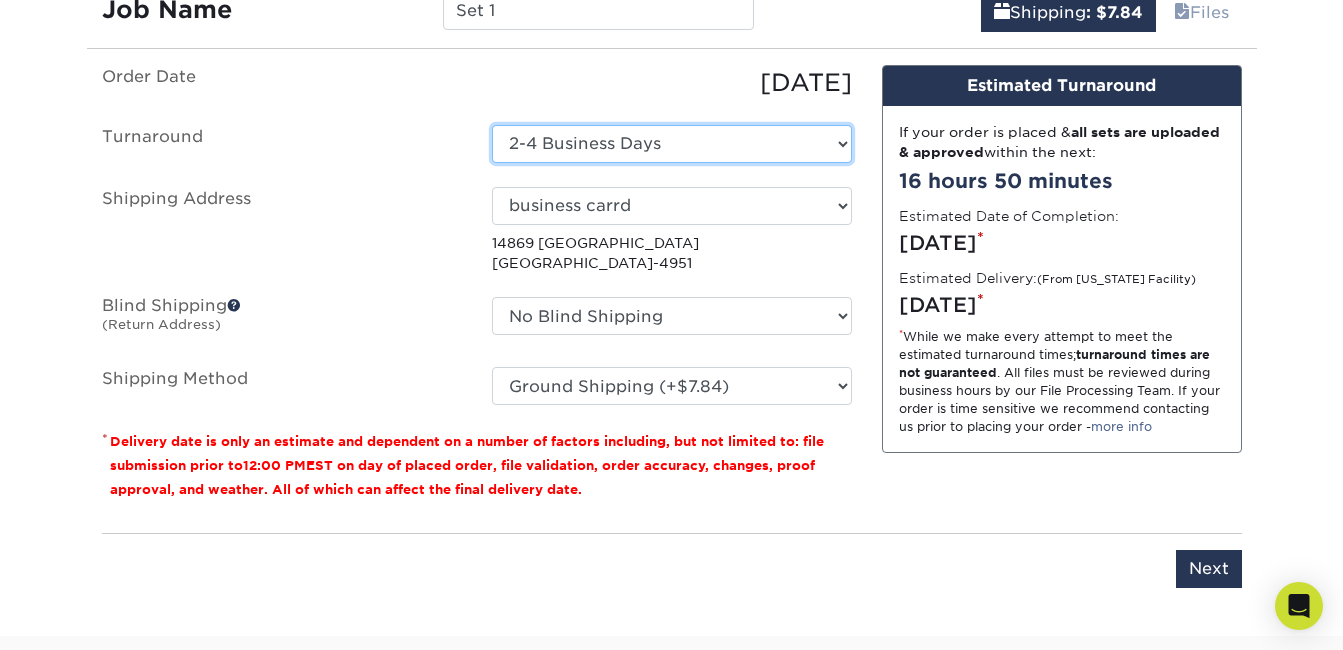 select on "88dbdc31-0f57-4f74-b7a9-a797d1e3dcaf" 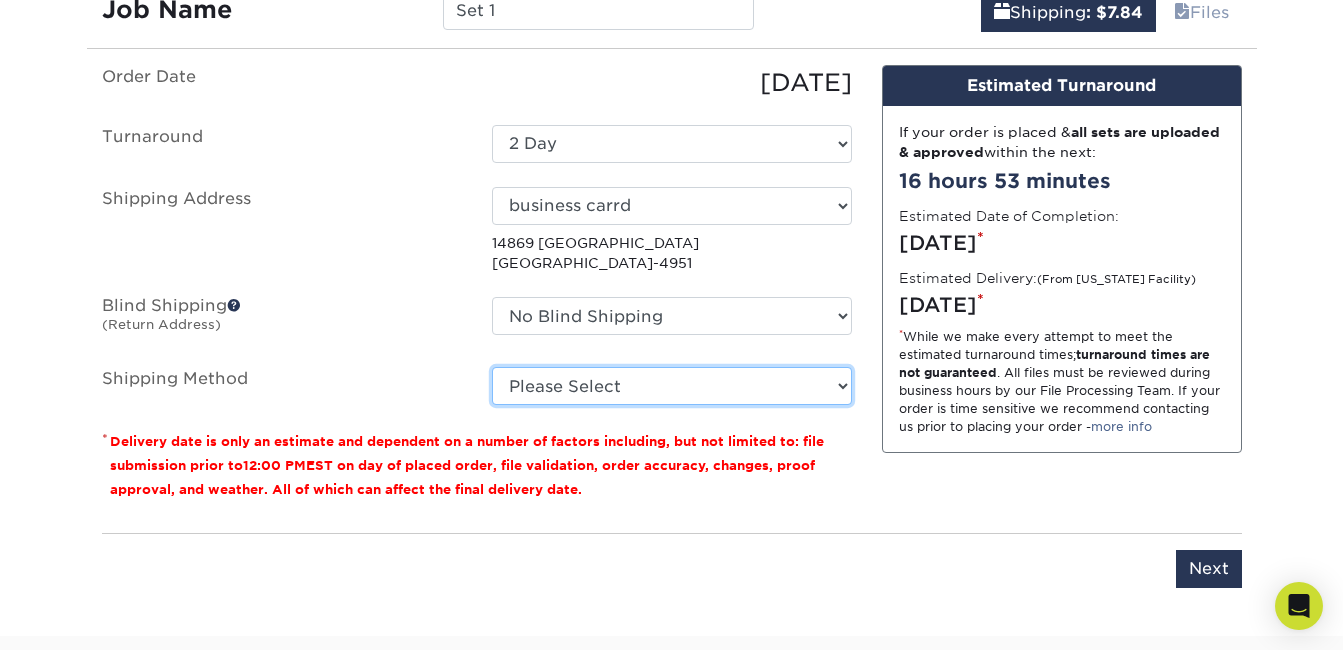 click on "Please Select Ground Shipping (+$7.84) 3 Day Shipping Service (+$20.08) 2 Day Air Shipping (+$20.57) Next Day Shipping by 5pm (+$23.03) Next Day Shipping by 12 noon (+$24.02) Next Day Air Early A.M. (+$110.42)" at bounding box center [672, 386] 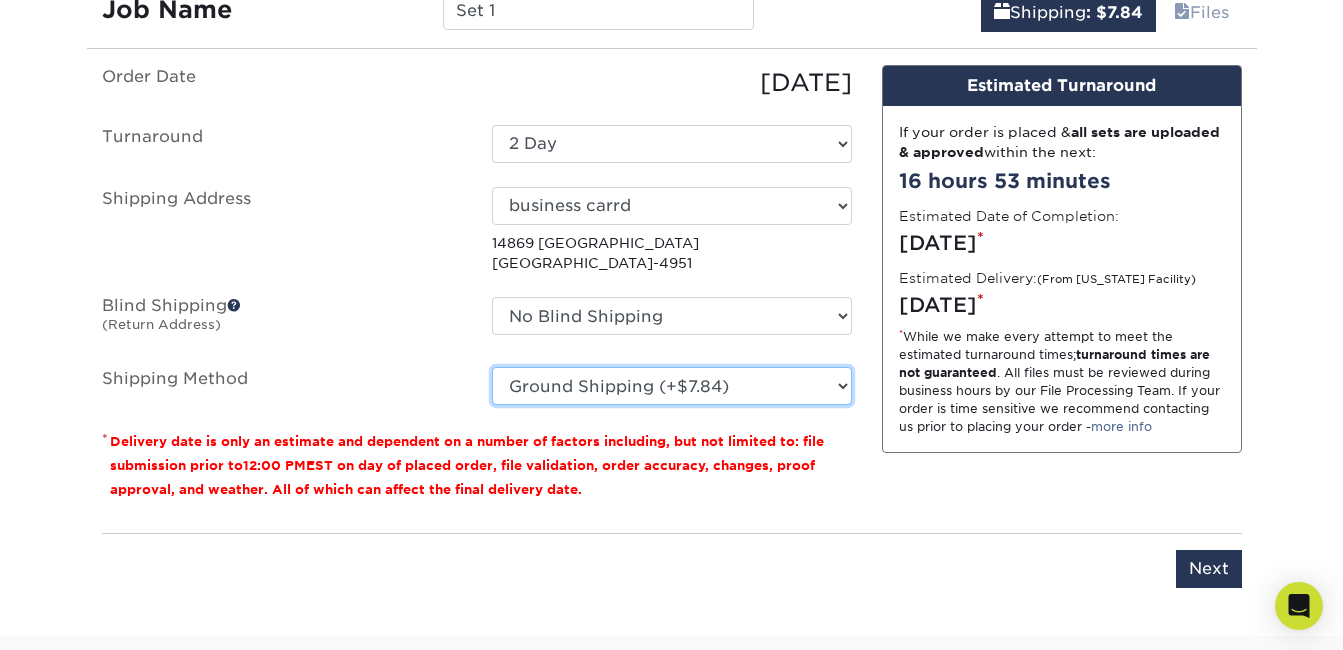 click on "Please Select Ground Shipping (+$7.84) 3 Day Shipping Service (+$20.08) 2 Day Air Shipping (+$20.57) Next Day Shipping by 5pm (+$23.03) Next Day Shipping by 12 noon (+$24.02) Next Day Air Early A.M. (+$110.42)" at bounding box center (672, 386) 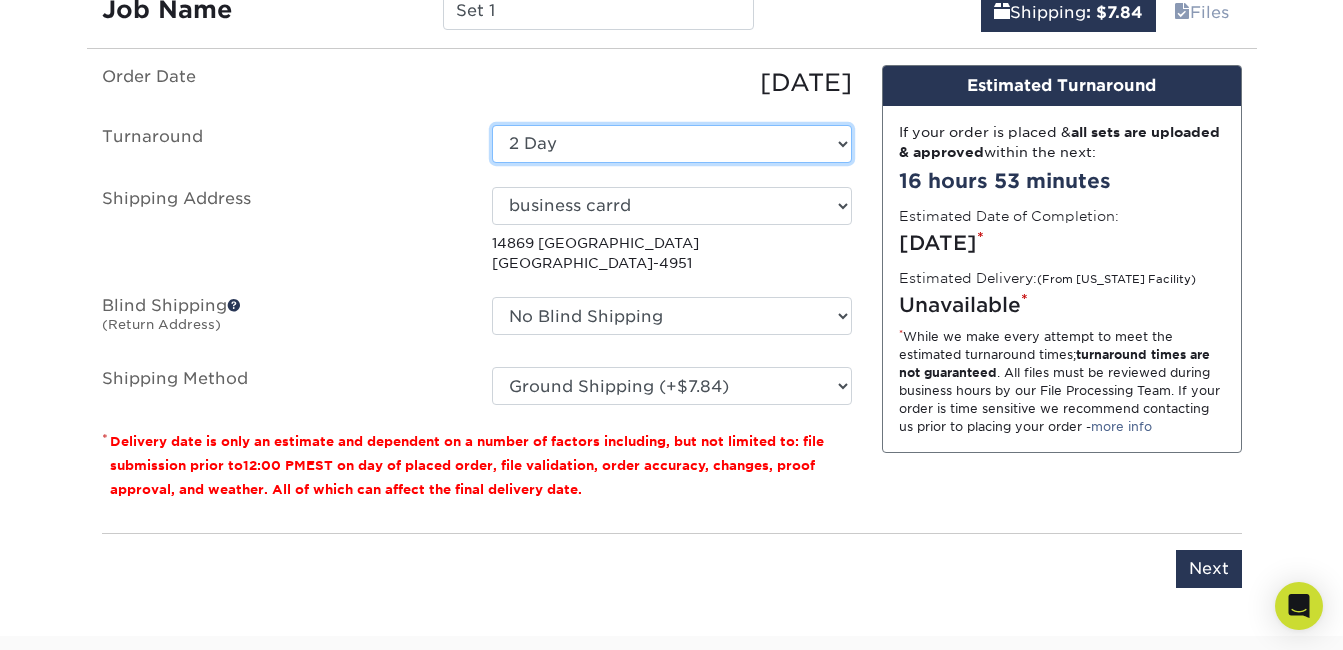 click on "Select One 2-4 Business Days 2 Day Next Business Day" at bounding box center (672, 144) 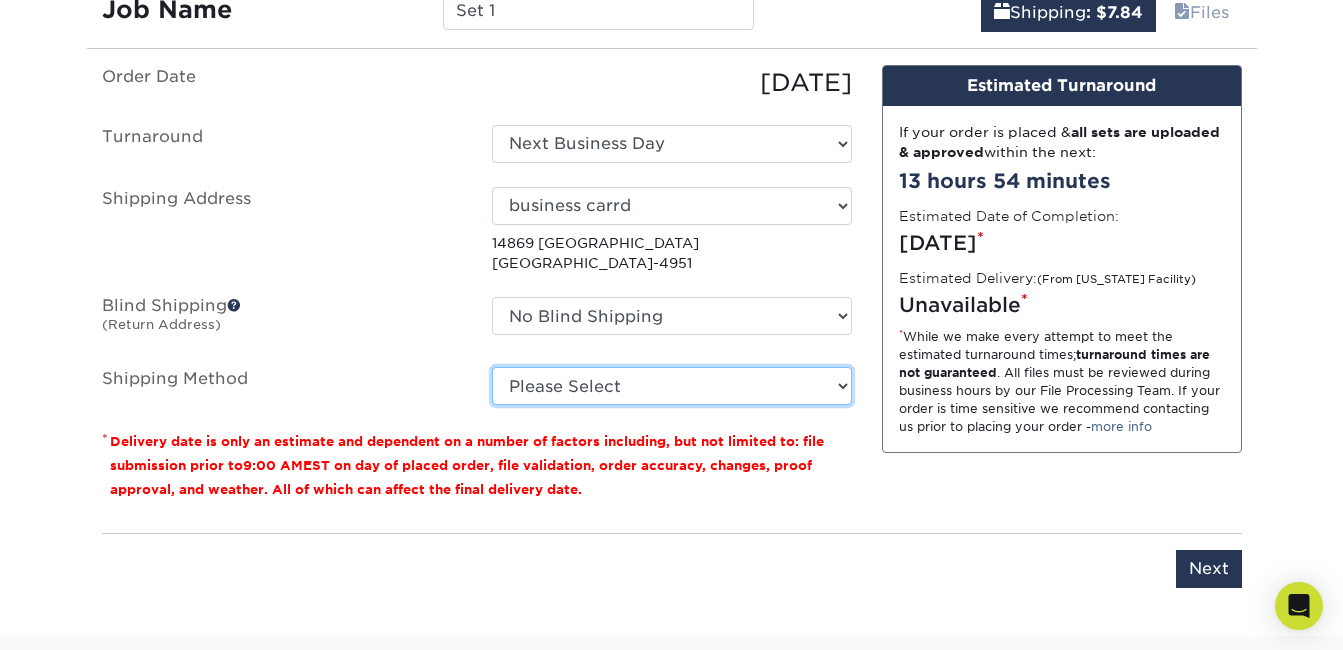 click on "Please Select Ground Shipping (+$7.84) 3 Day Shipping Service (+$20.08) 2 Day Air Shipping (+$20.57) Next Day Shipping by 5pm (+$23.03) Next Day Shipping by 12 noon (+$24.02) Next Day Air Early A.M. (+$110.42)" at bounding box center (672, 386) 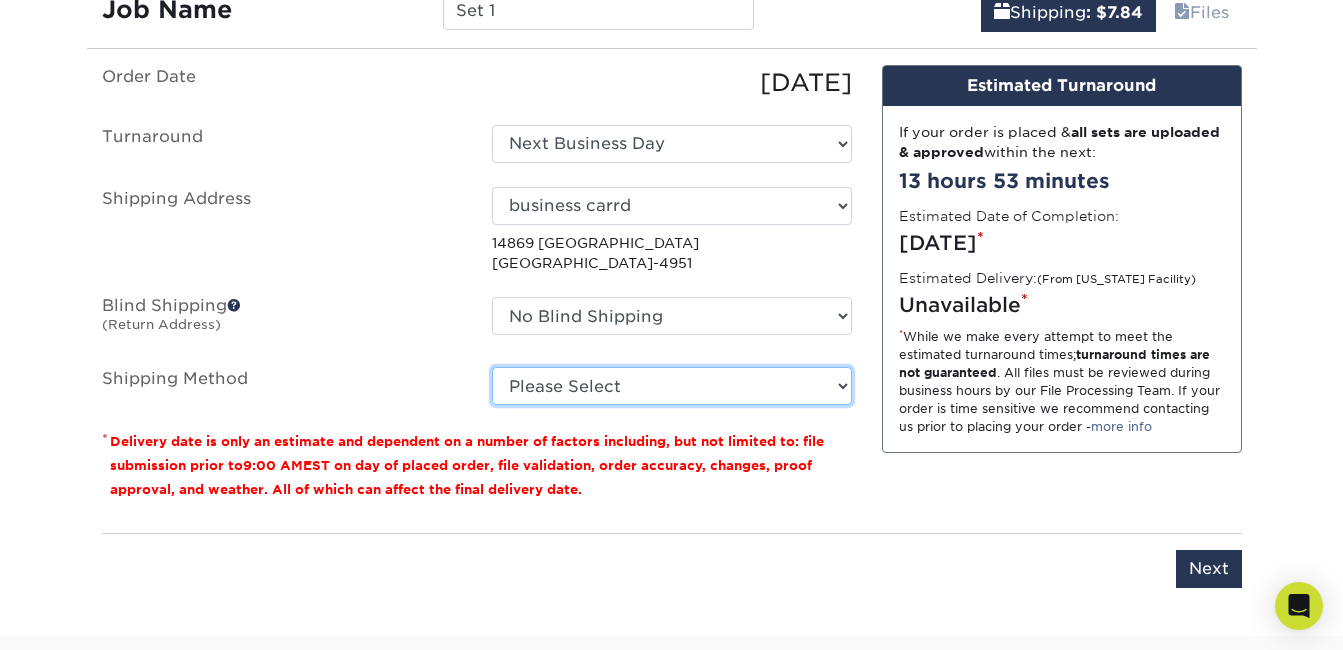 select on "03" 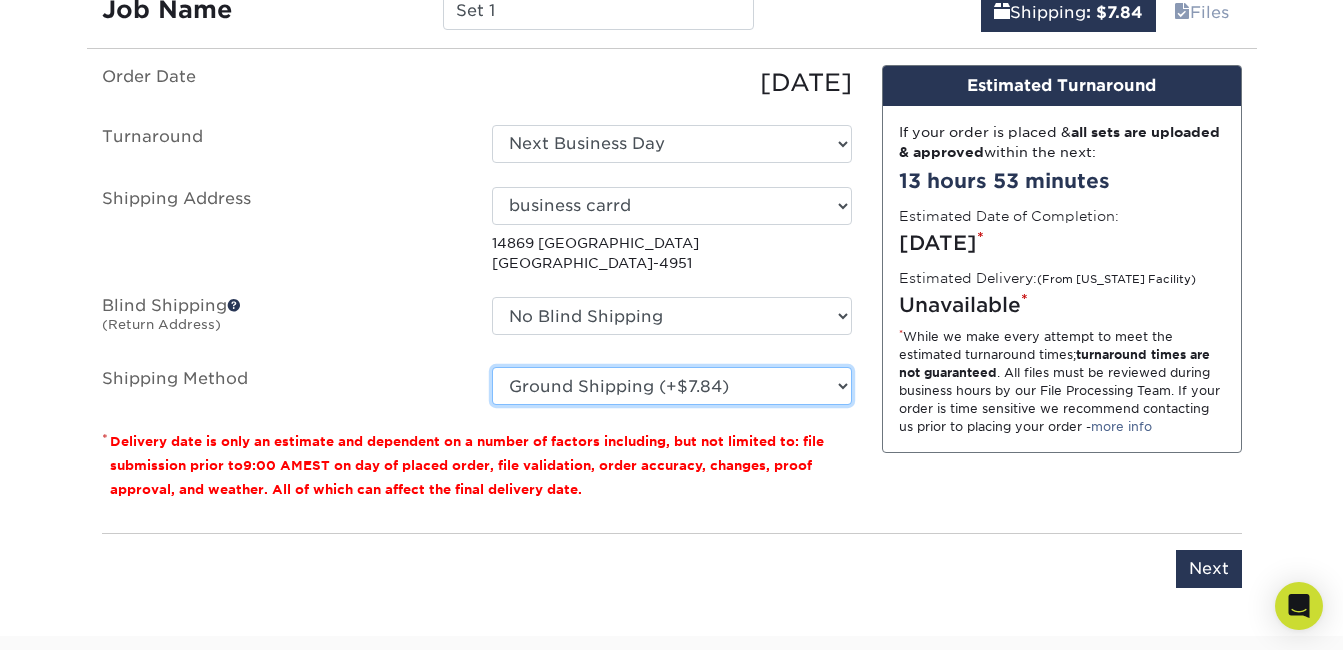 click on "Please Select Ground Shipping (+$7.84) 3 Day Shipping Service (+$20.08) 2 Day Air Shipping (+$20.57) Next Day Shipping by 5pm (+$23.03) Next Day Shipping by 12 noon (+$24.02) Next Day Air Early A.M. (+$110.42)" at bounding box center (672, 386) 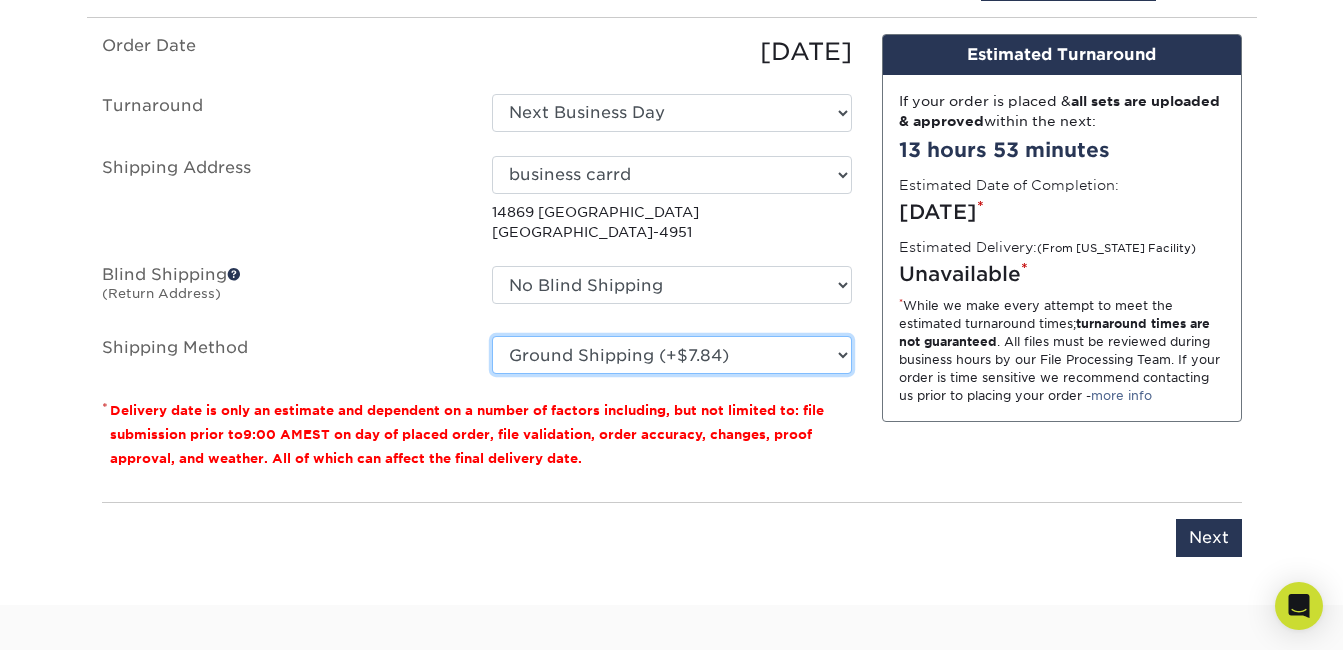 scroll, scrollTop: 2198, scrollLeft: 0, axis: vertical 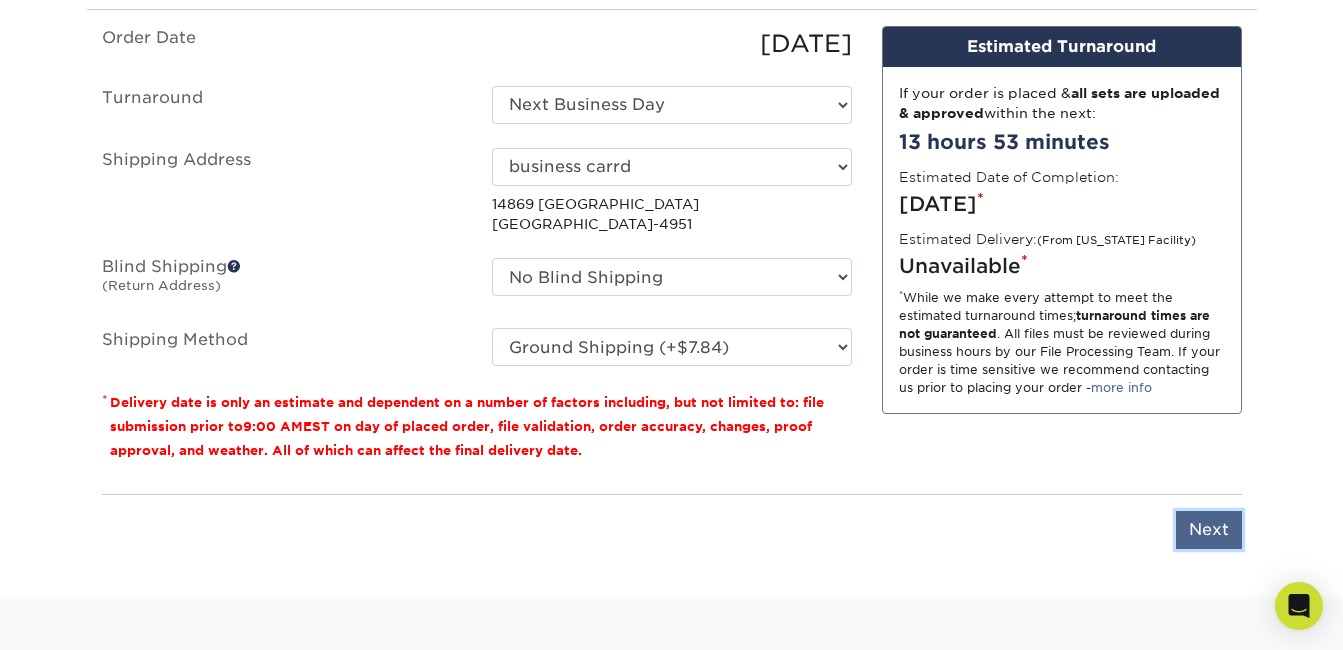 click on "Next" at bounding box center (1209, 530) 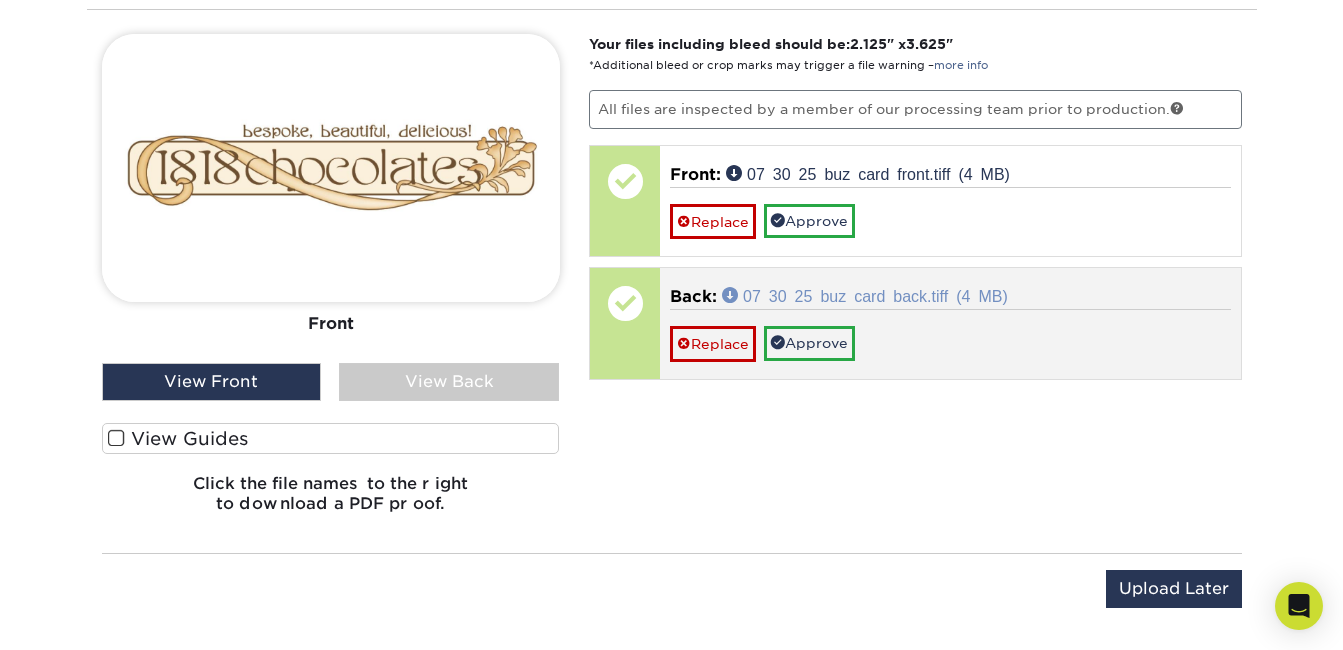 click on "07 30 25 buz card back.tiff (4 MB)" at bounding box center (865, 295) 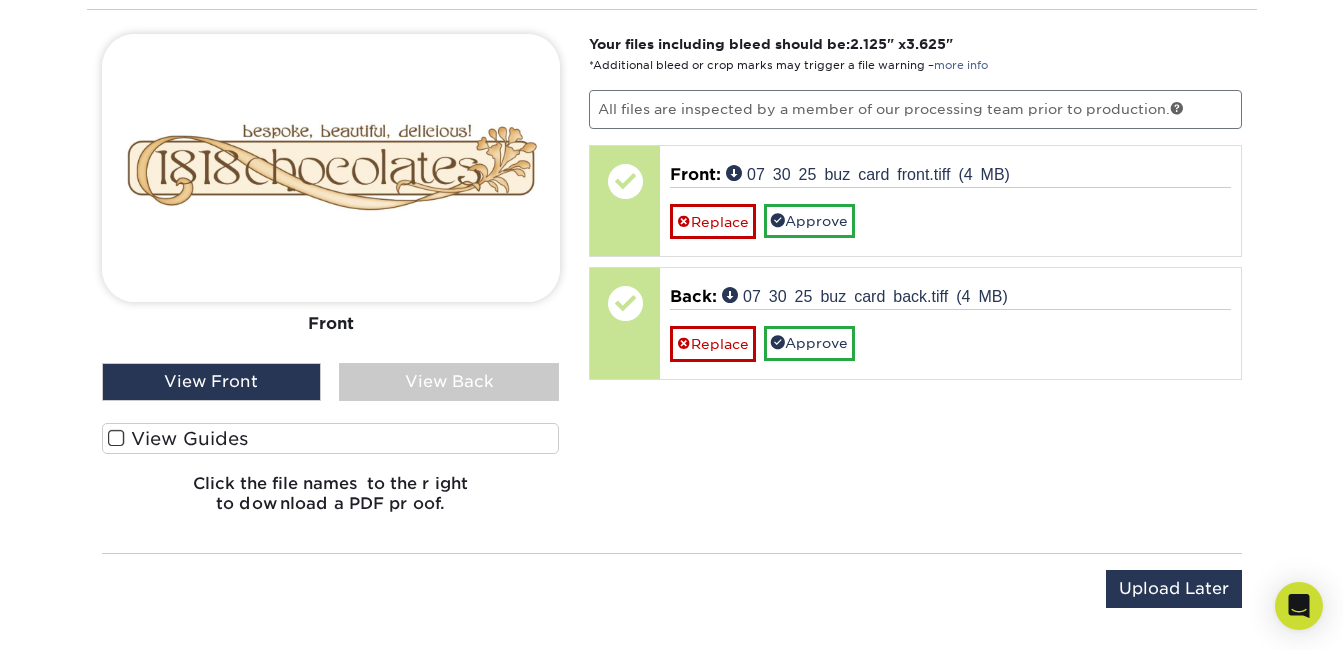 click on "View Back" at bounding box center [449, 382] 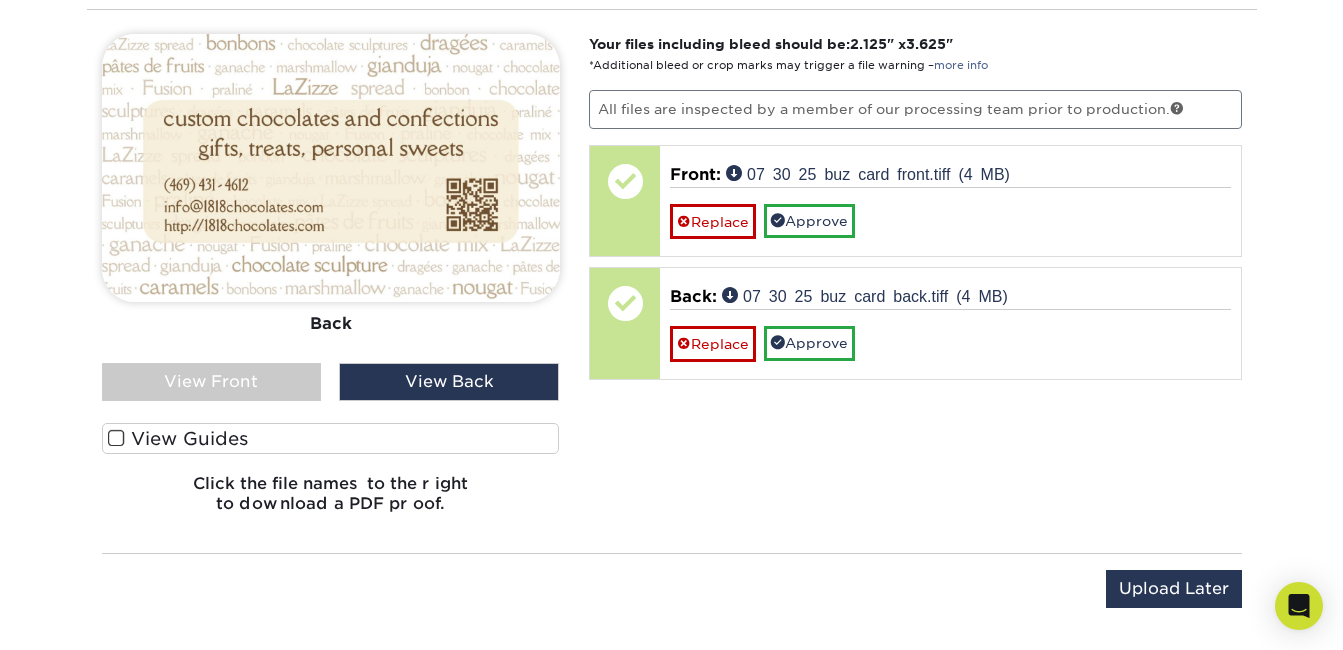 click on "Front
Back
View Front
View Back
Front" at bounding box center (331, 281) 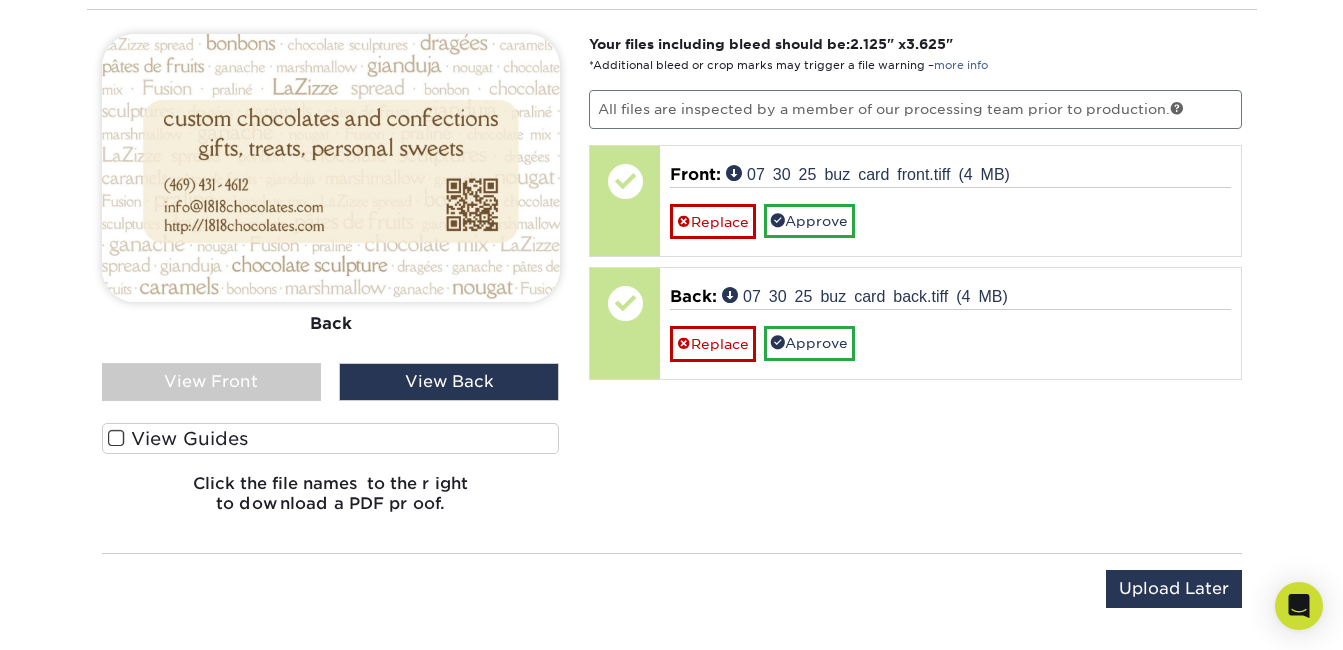 click on "View Front" at bounding box center [212, 382] 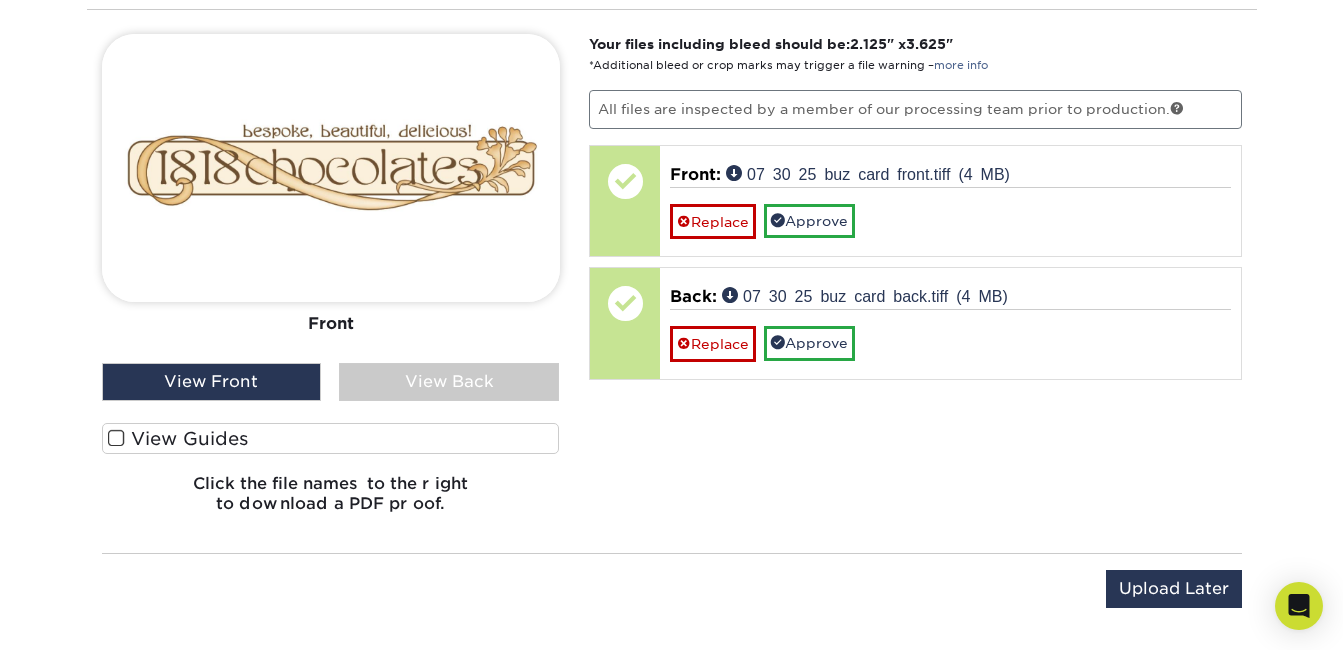 click on "View Guides" at bounding box center (331, 438) 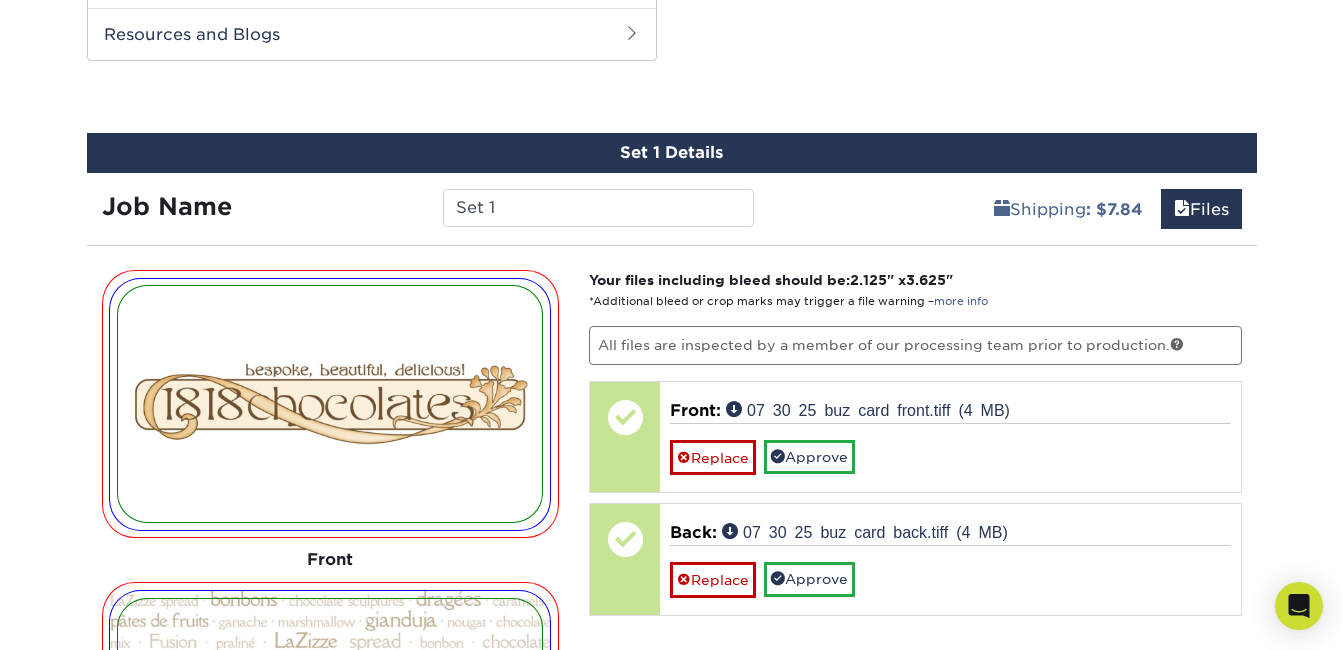 scroll, scrollTop: 1960, scrollLeft: 0, axis: vertical 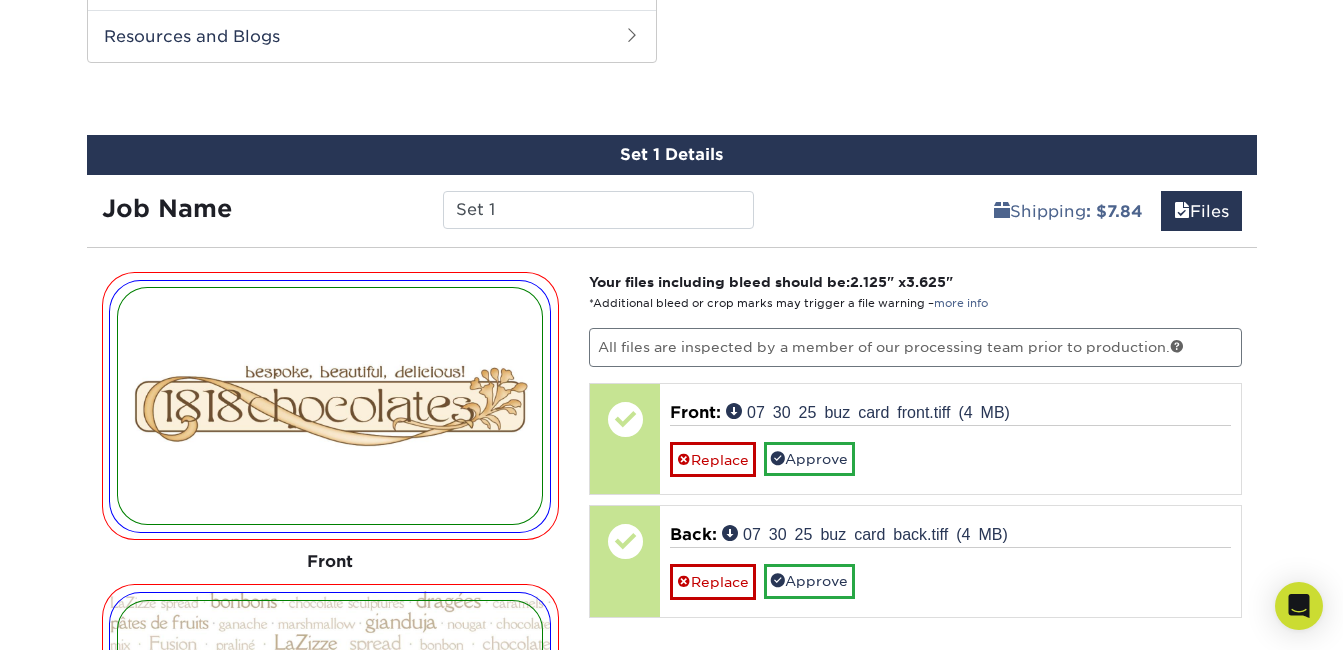 click on "Job Name" at bounding box center (167, 208) 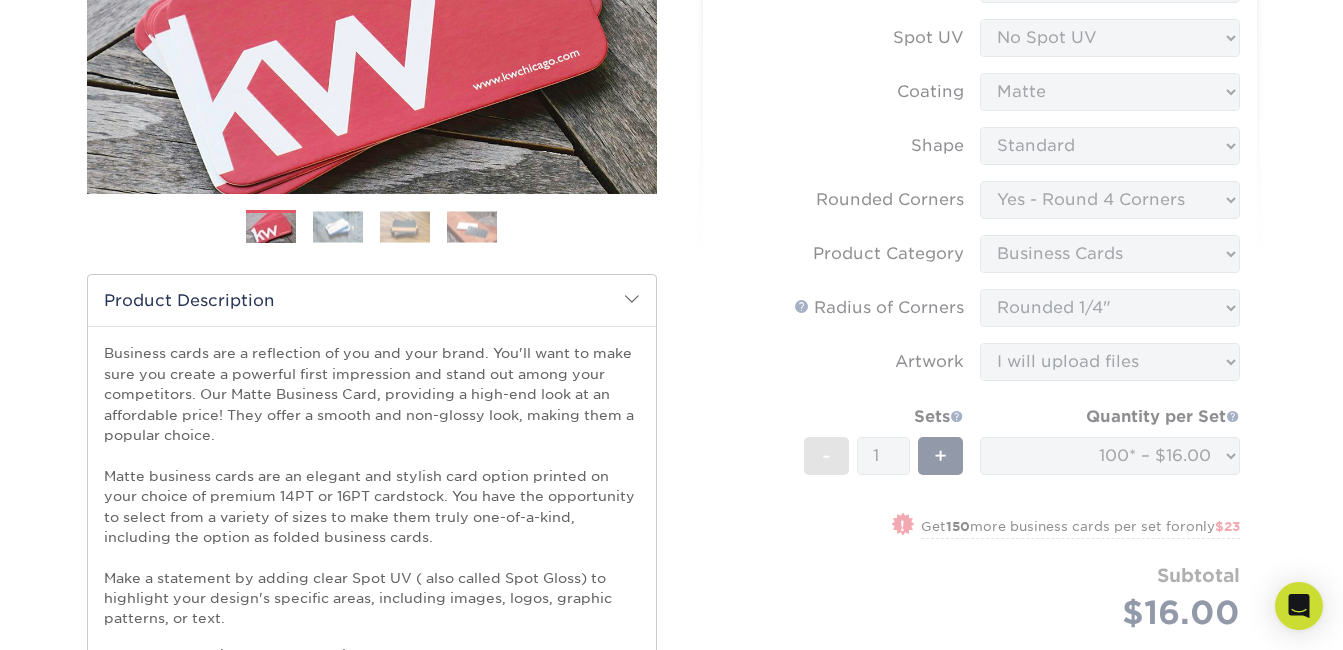 scroll, scrollTop: 398, scrollLeft: 0, axis: vertical 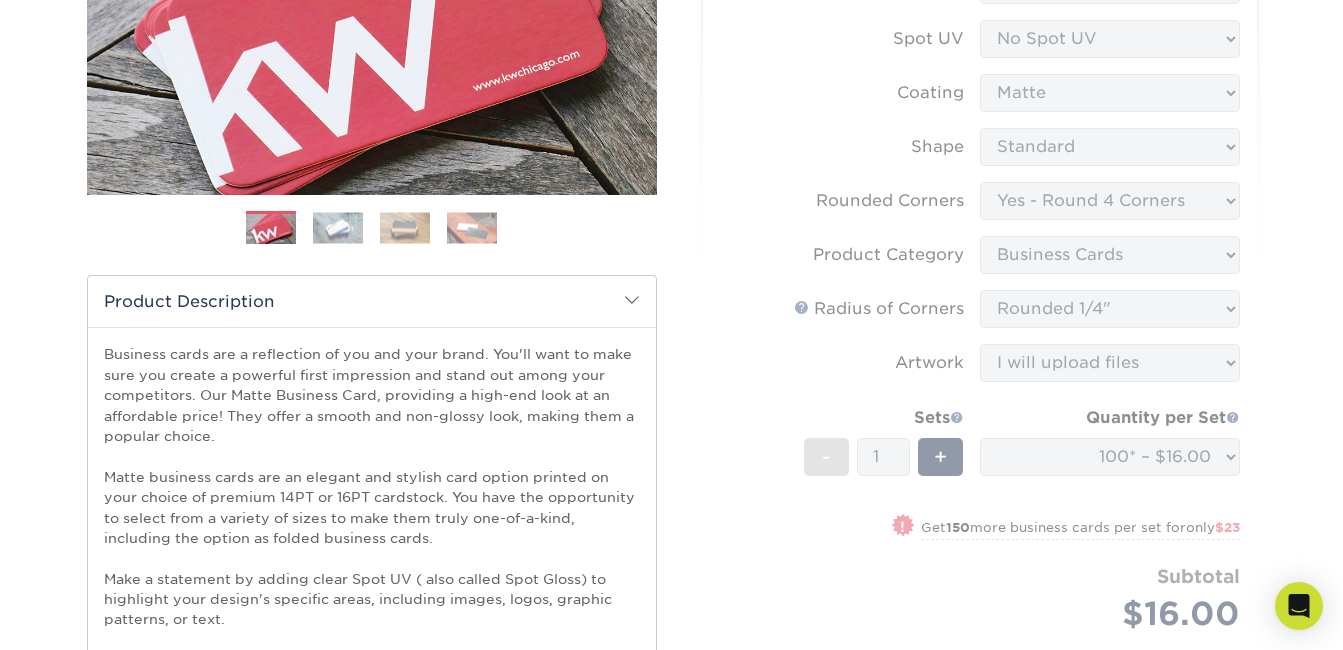 click on "Sizes Help Sizes
Please Select
1.5" x 3.5"  - Mini
1.75" x 3.5" - Mini 2" x 2" - Square 2" x 3" - Mini No" at bounding box center (980, 268) 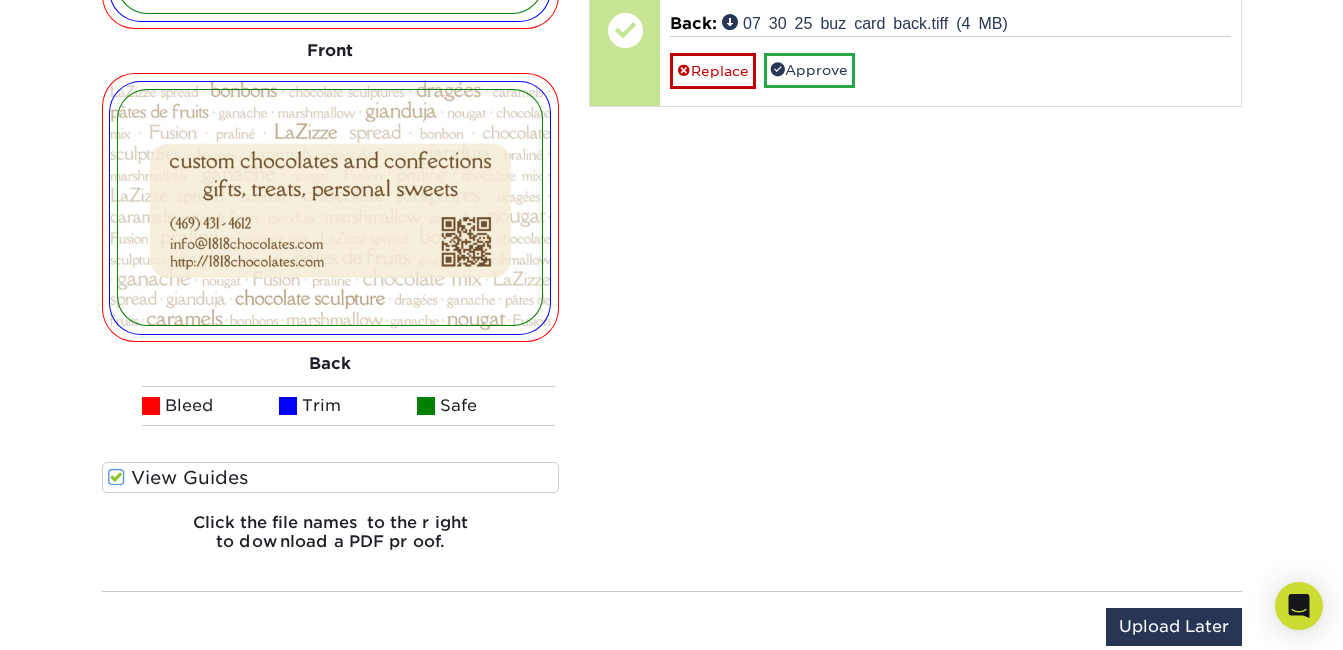 scroll, scrollTop: 2472, scrollLeft: 0, axis: vertical 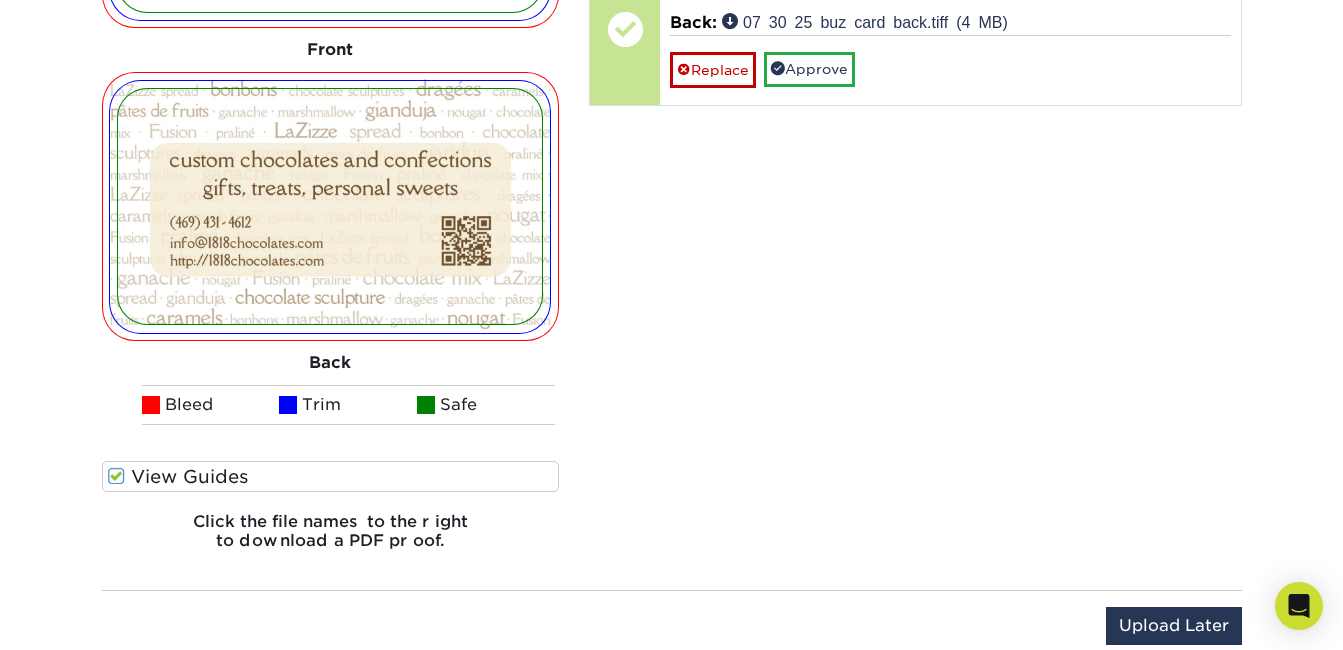 click at bounding box center [116, 476] 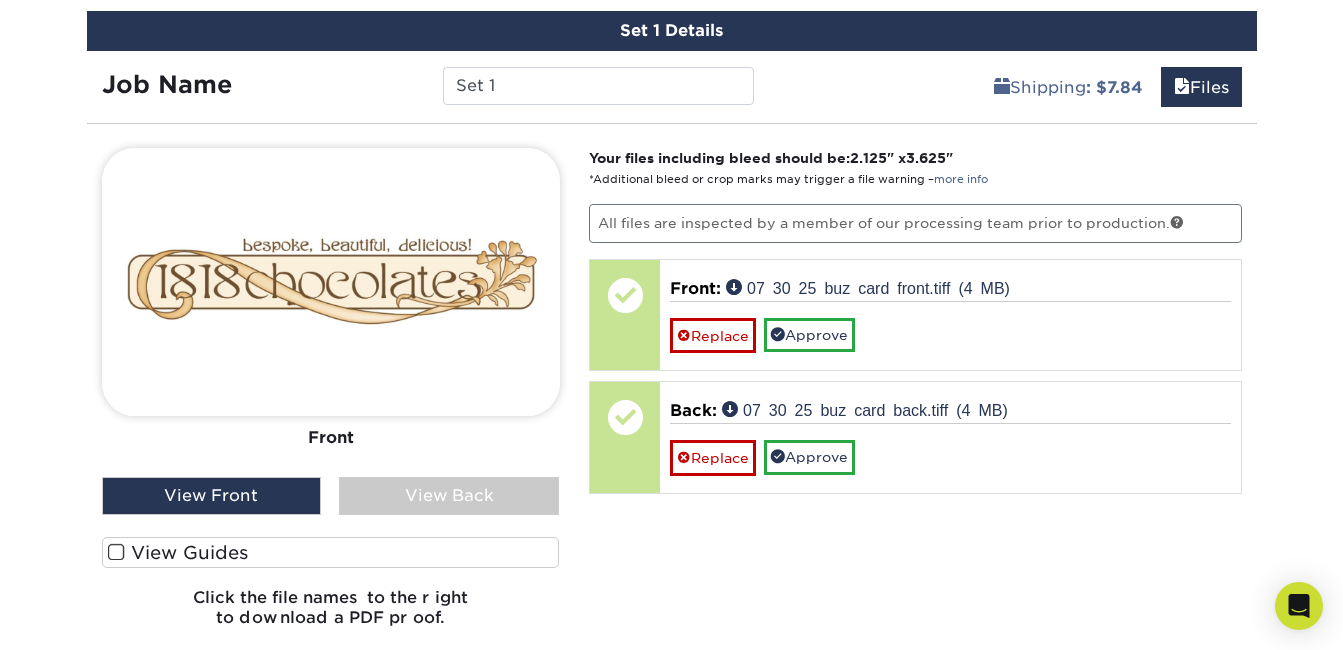 scroll, scrollTop: 2085, scrollLeft: 0, axis: vertical 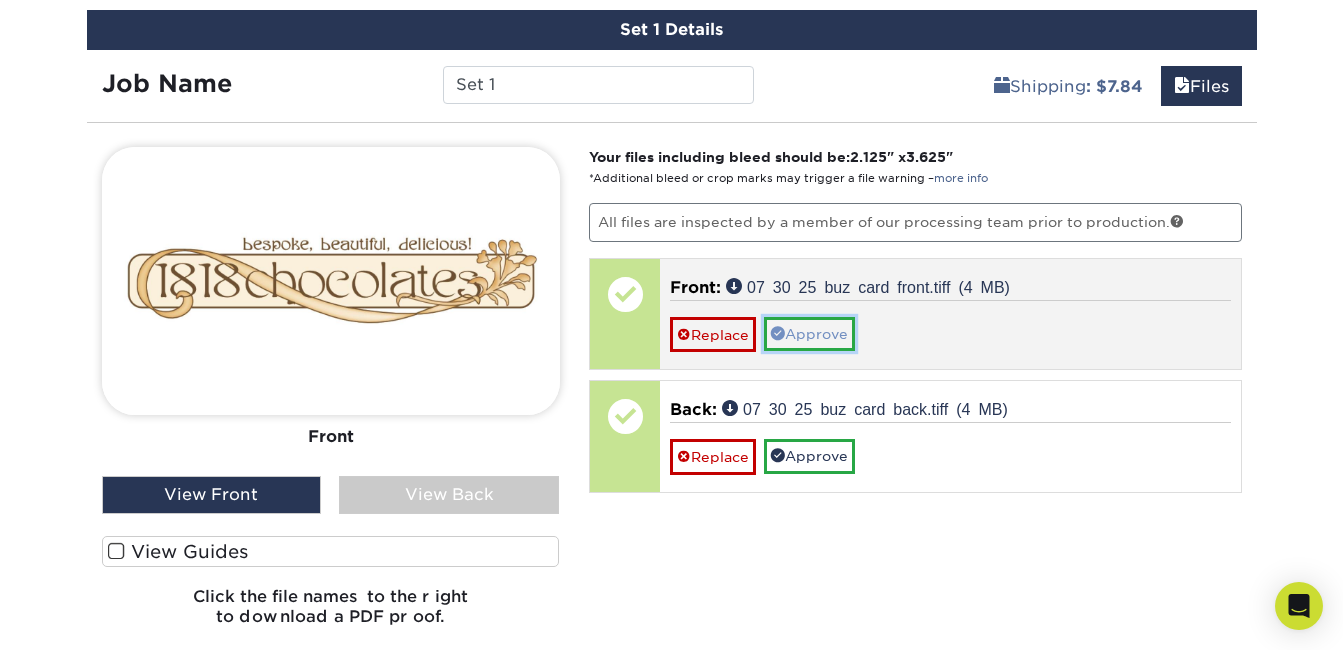 click on "Approve" at bounding box center [809, 334] 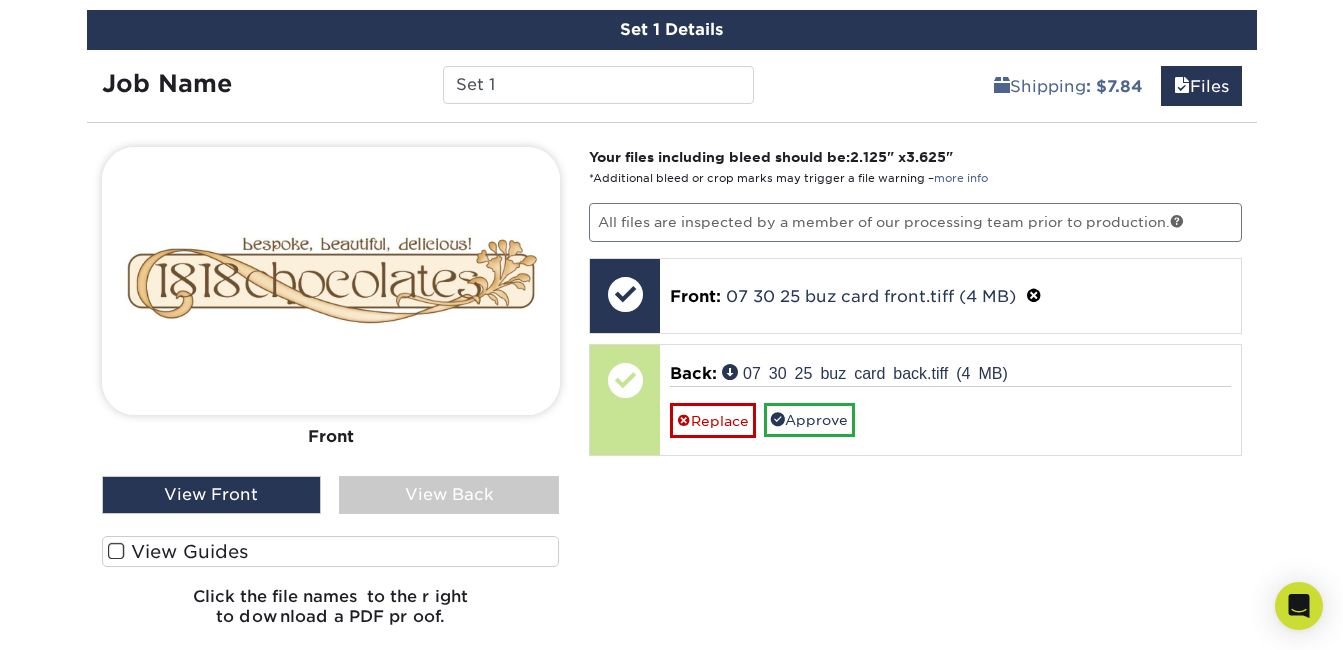 click on "View Back" at bounding box center [449, 495] 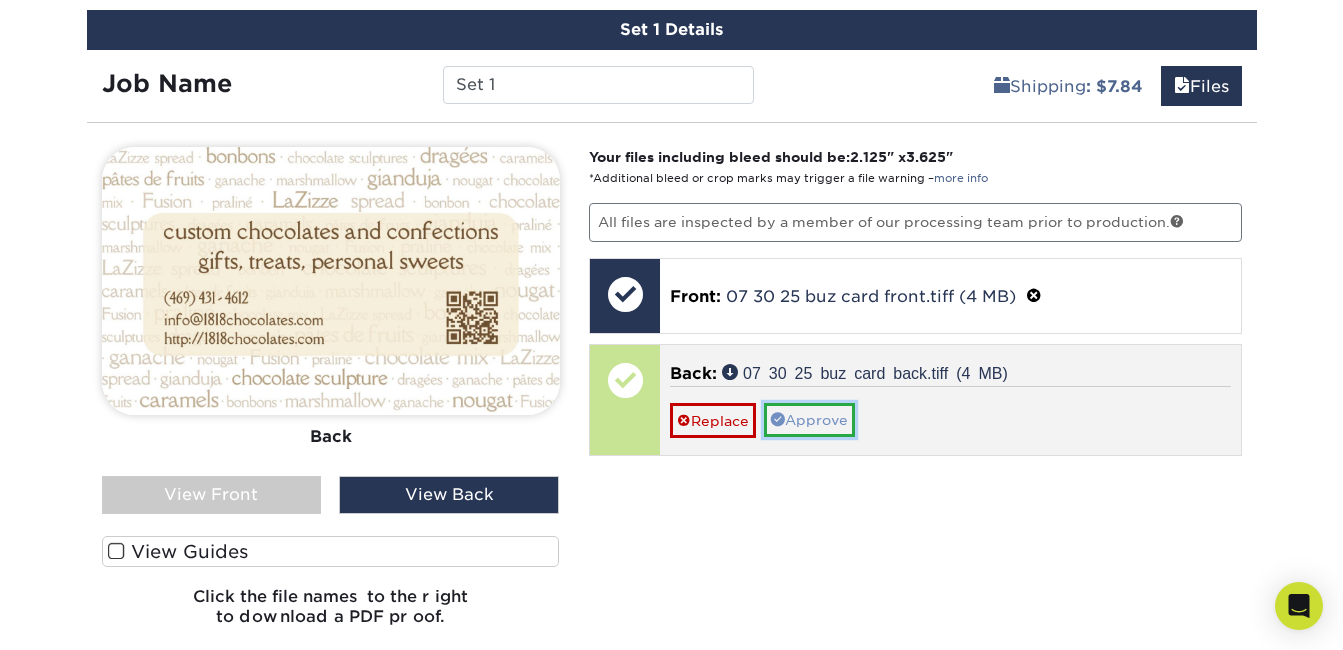 click on "Approve" at bounding box center [809, 420] 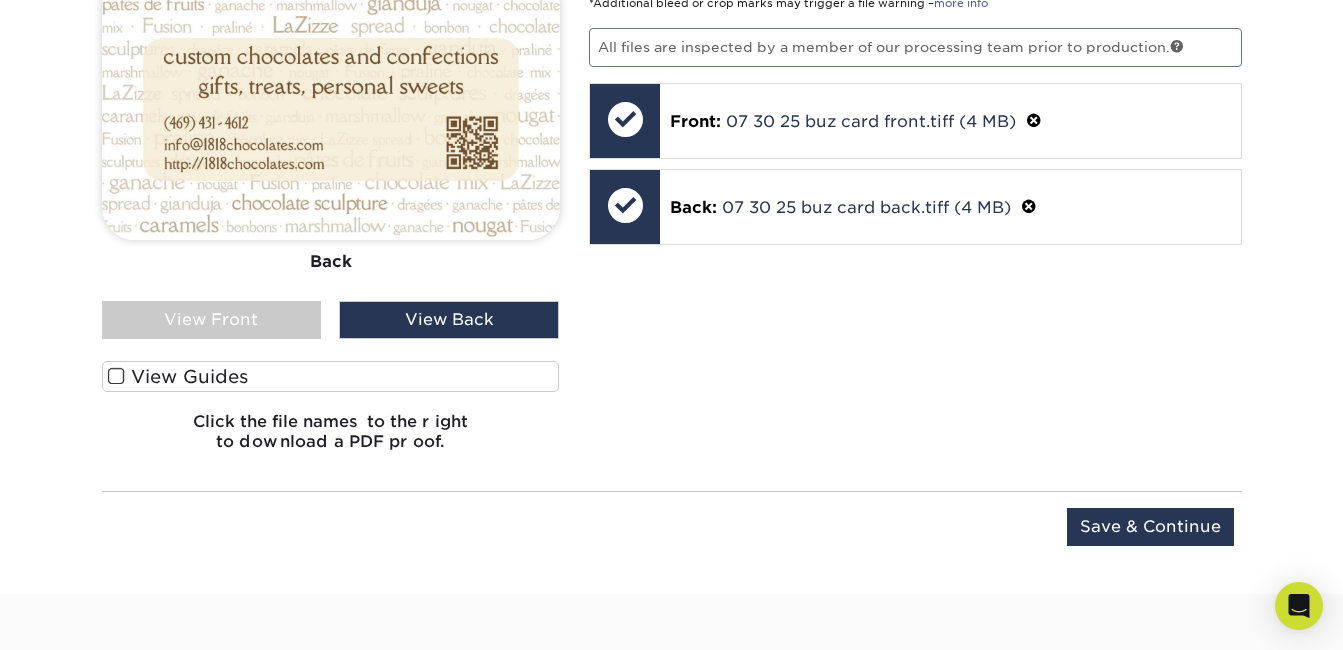 scroll, scrollTop: 2261, scrollLeft: 0, axis: vertical 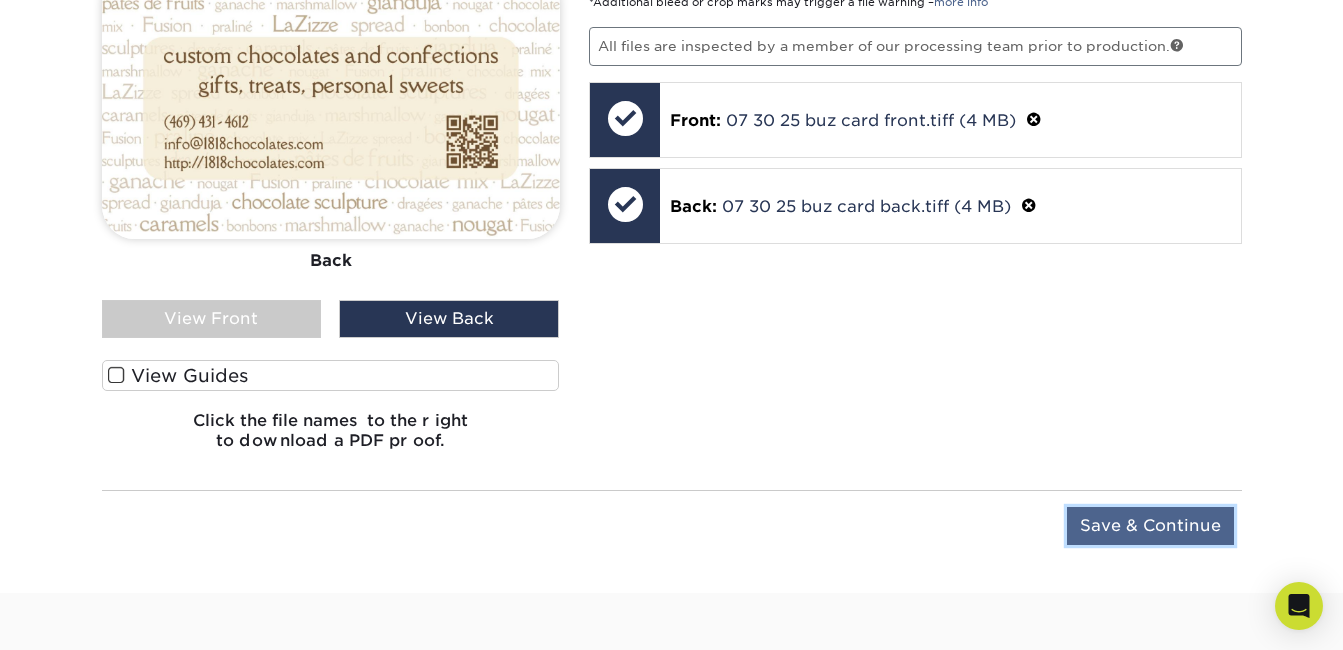 click on "Save & Continue" at bounding box center [1150, 526] 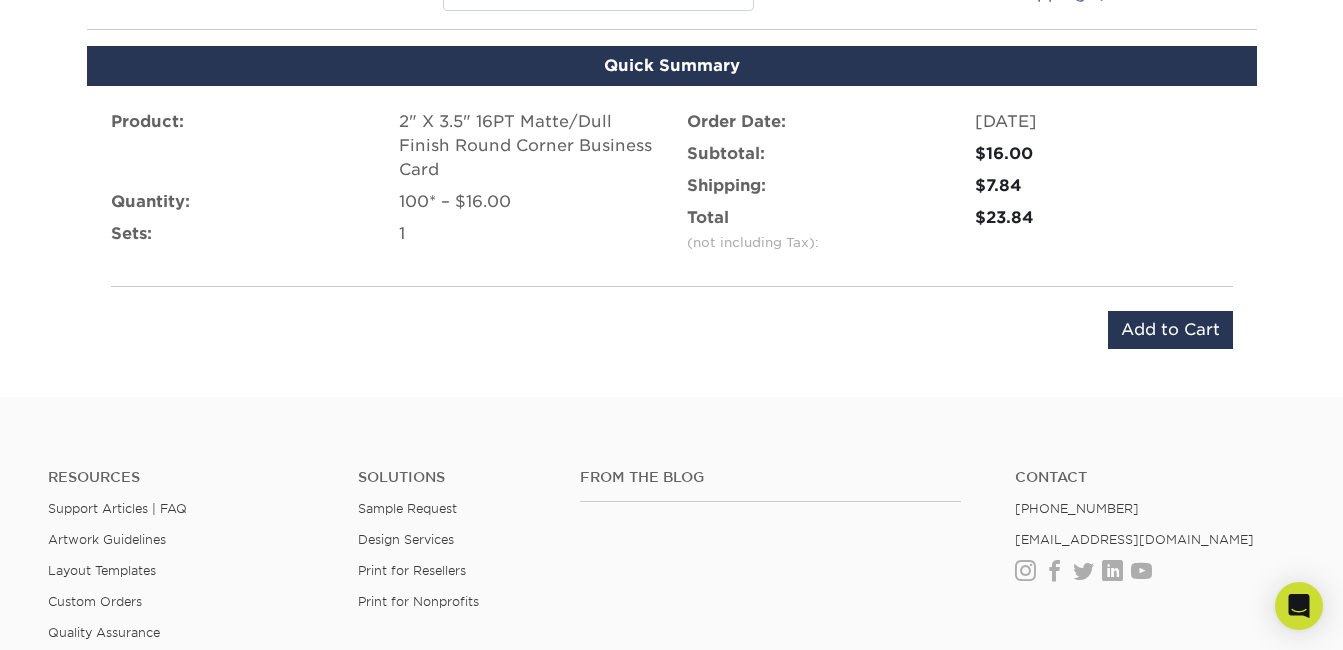scroll, scrollTop: 2179, scrollLeft: 0, axis: vertical 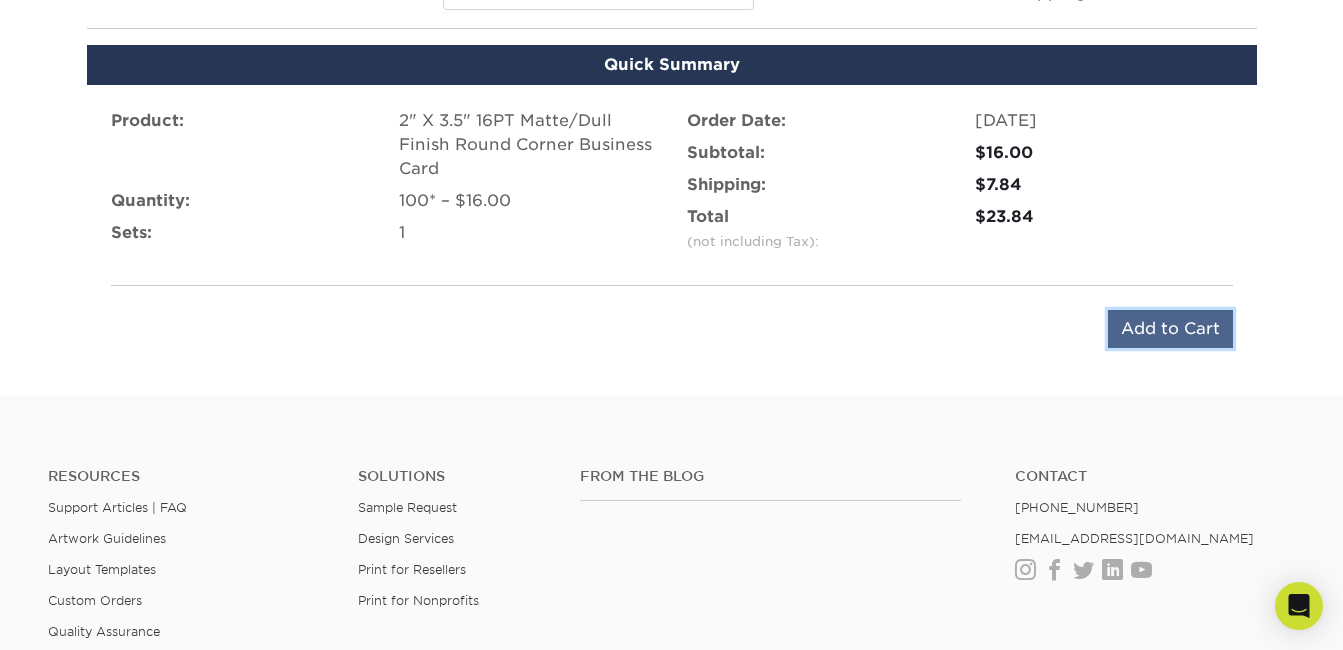 click on "Add to Cart" at bounding box center [1170, 329] 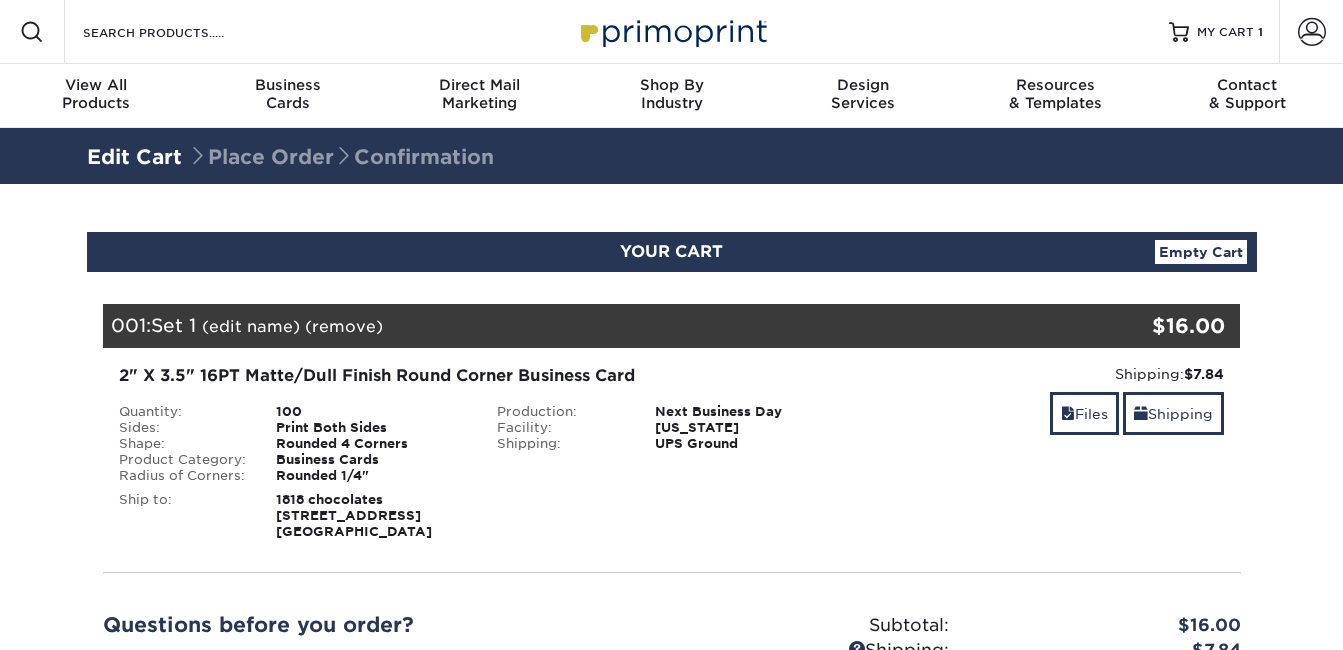 scroll, scrollTop: 0, scrollLeft: 0, axis: both 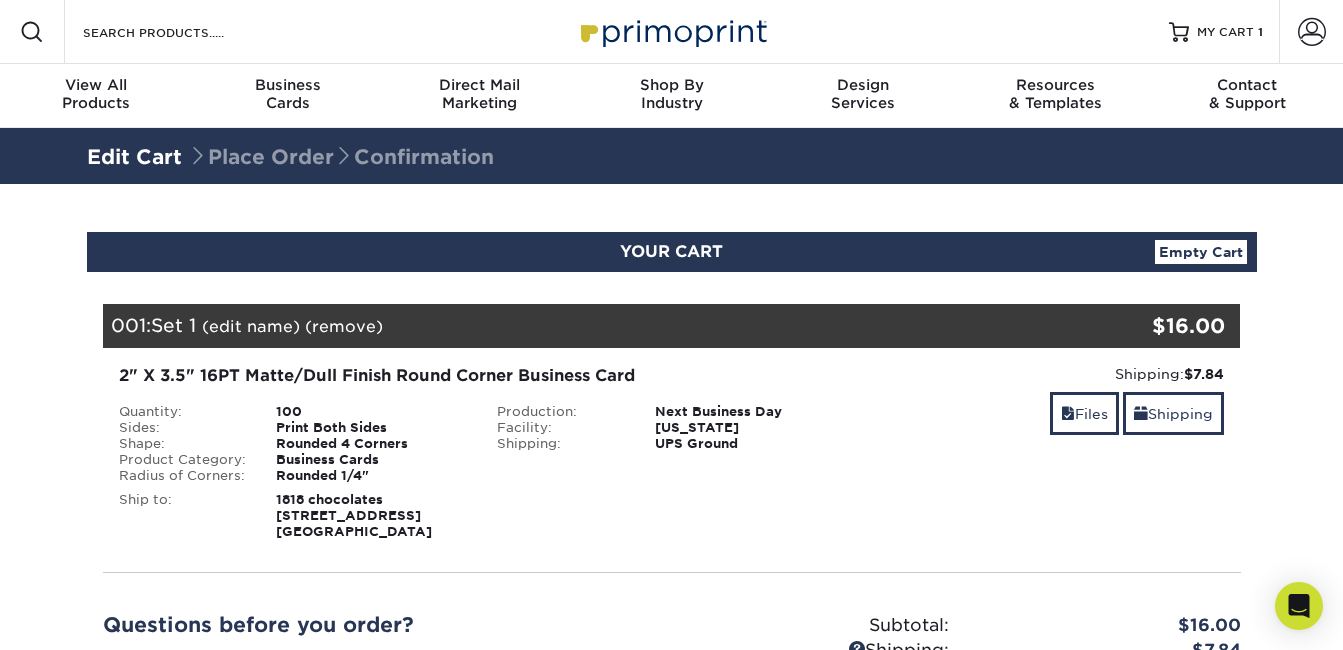 click on "Edit Cart" at bounding box center (134, 157) 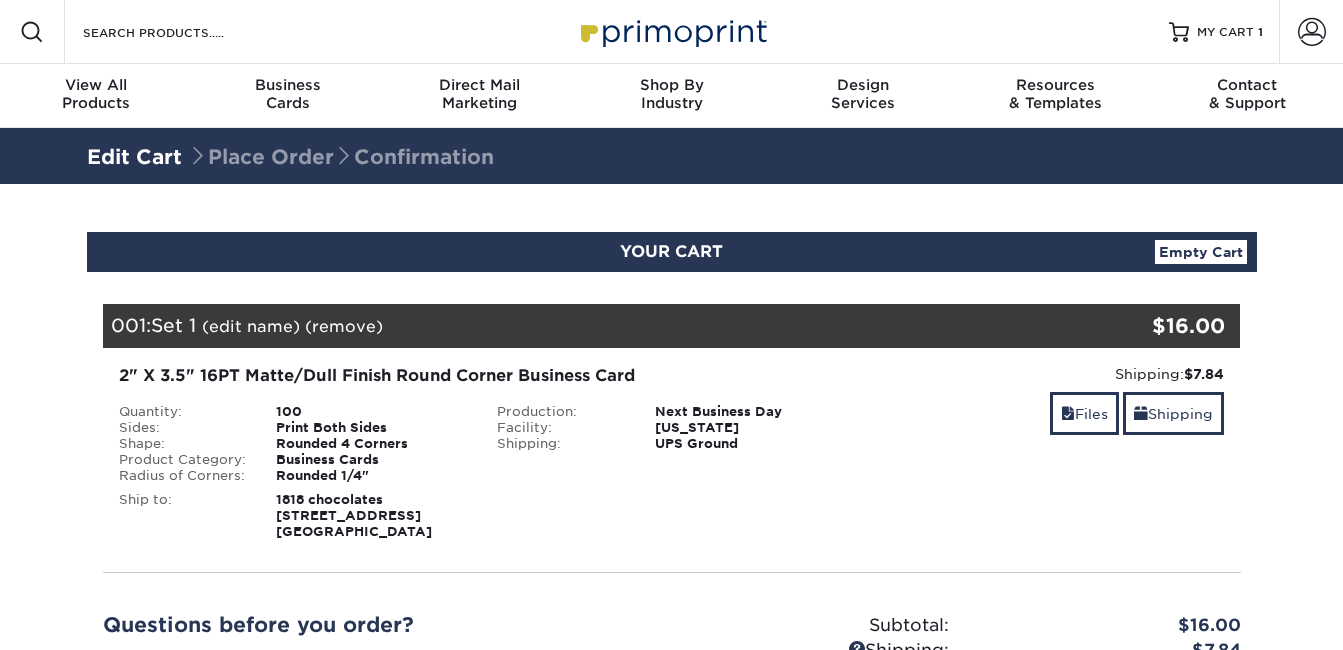 scroll, scrollTop: 0, scrollLeft: 0, axis: both 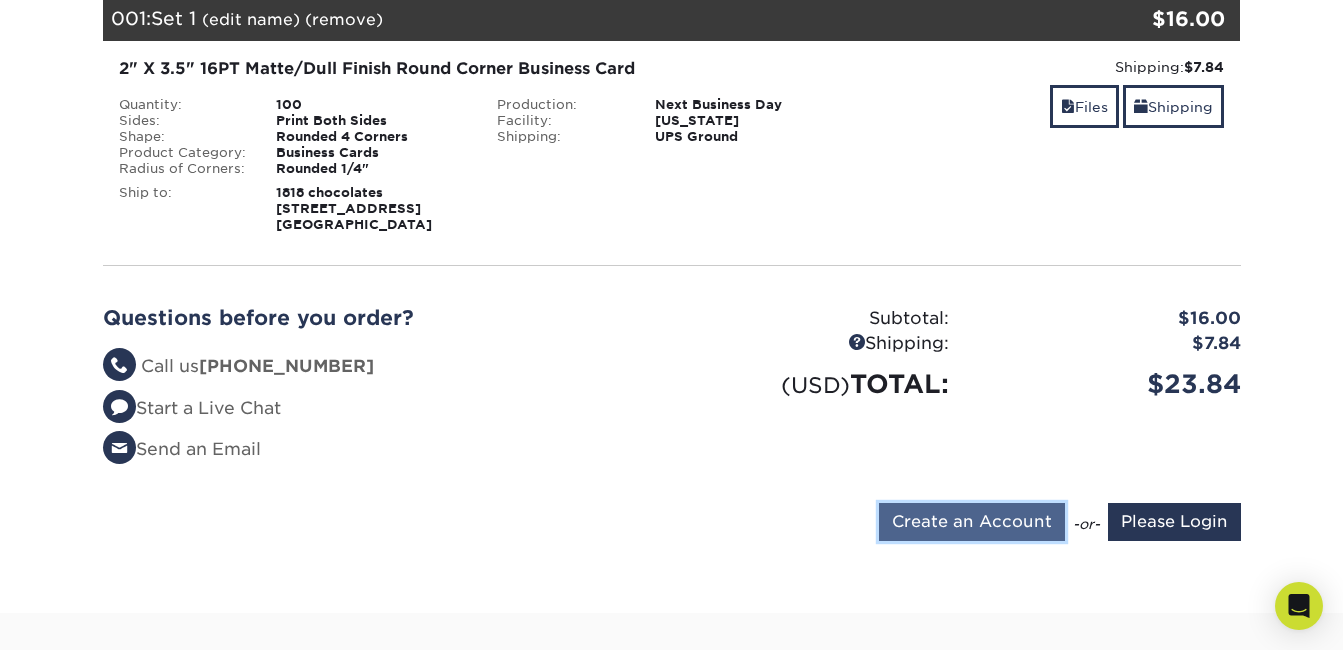 click on "Create an Account" at bounding box center [972, 522] 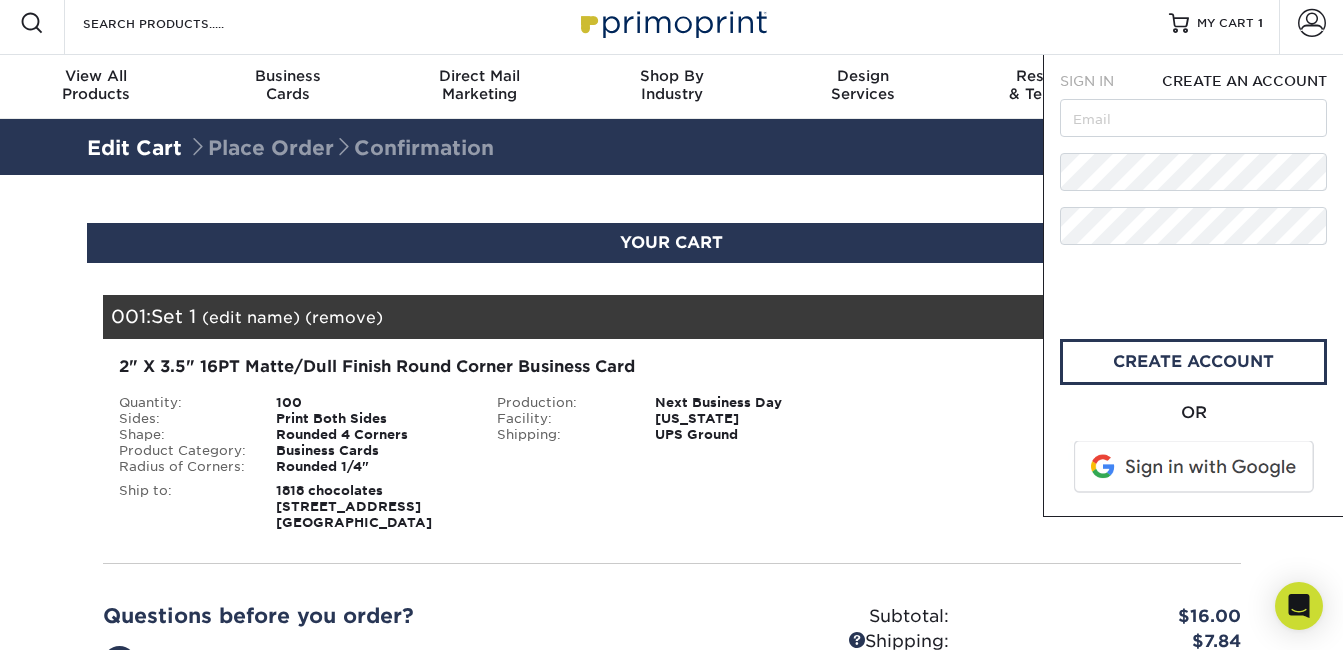 scroll, scrollTop: 0, scrollLeft: 0, axis: both 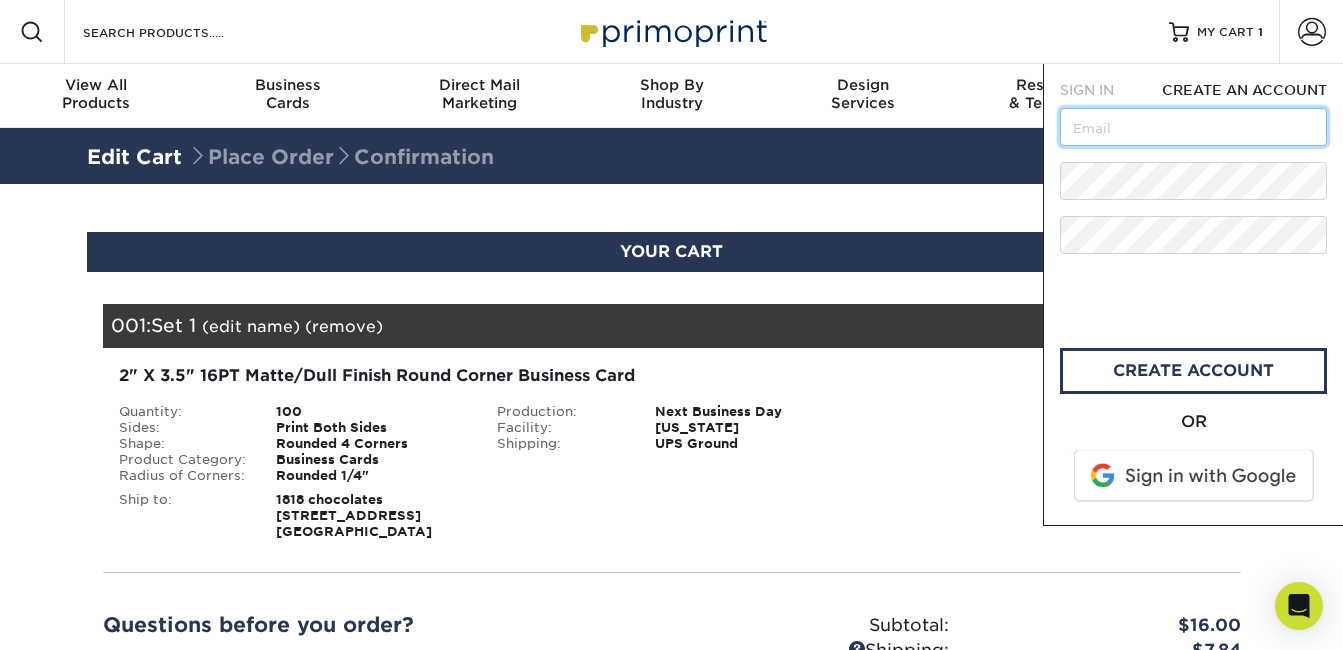click at bounding box center (1193, 127) 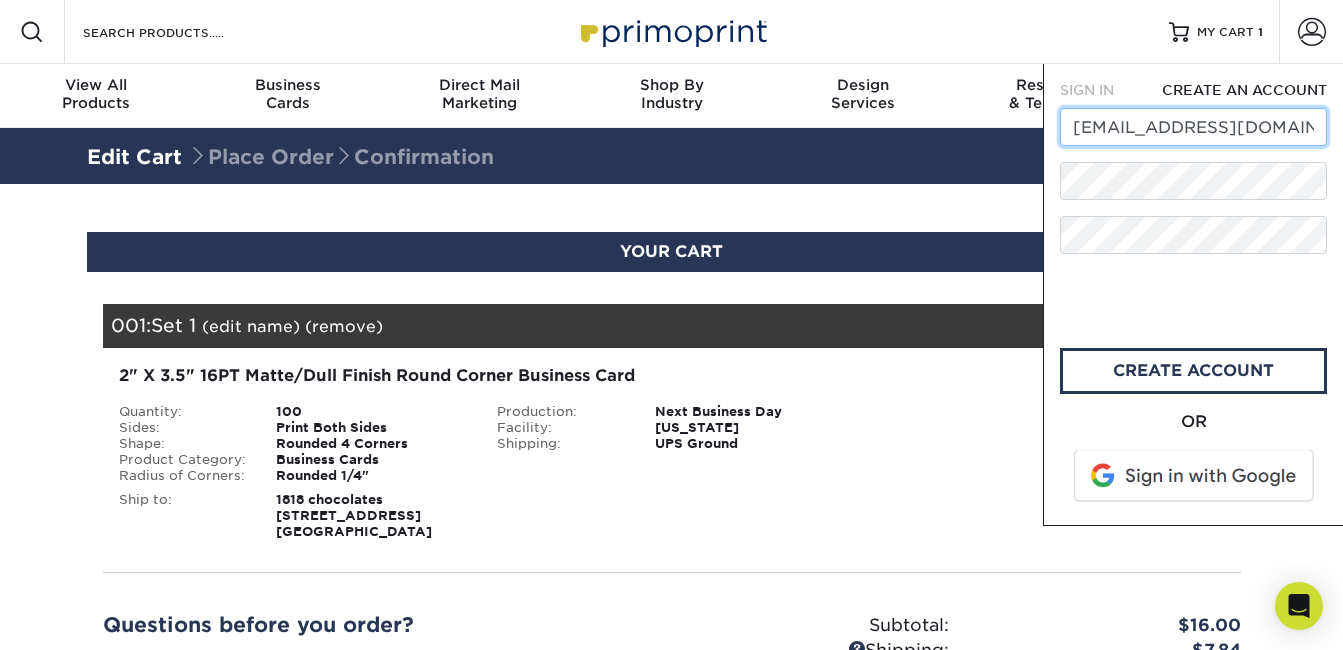 type on "[EMAIL_ADDRESS][DOMAIN_NAME]" 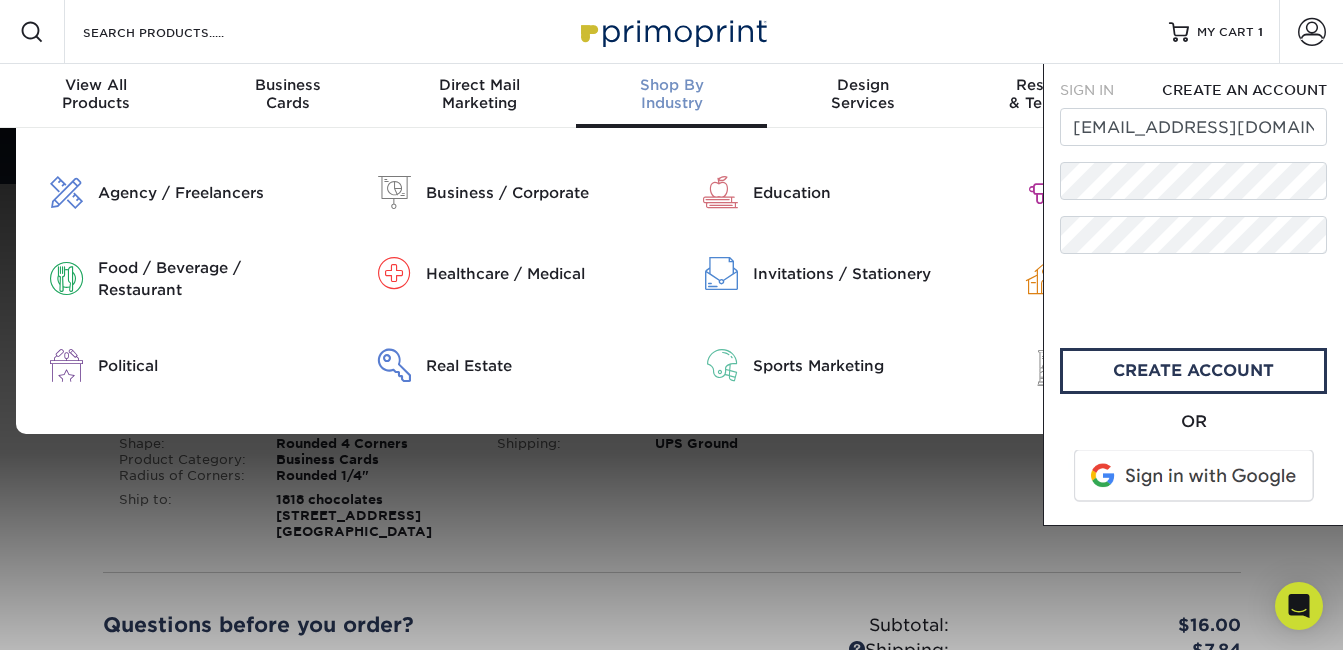 click on "Shop By  Industry" at bounding box center (672, 94) 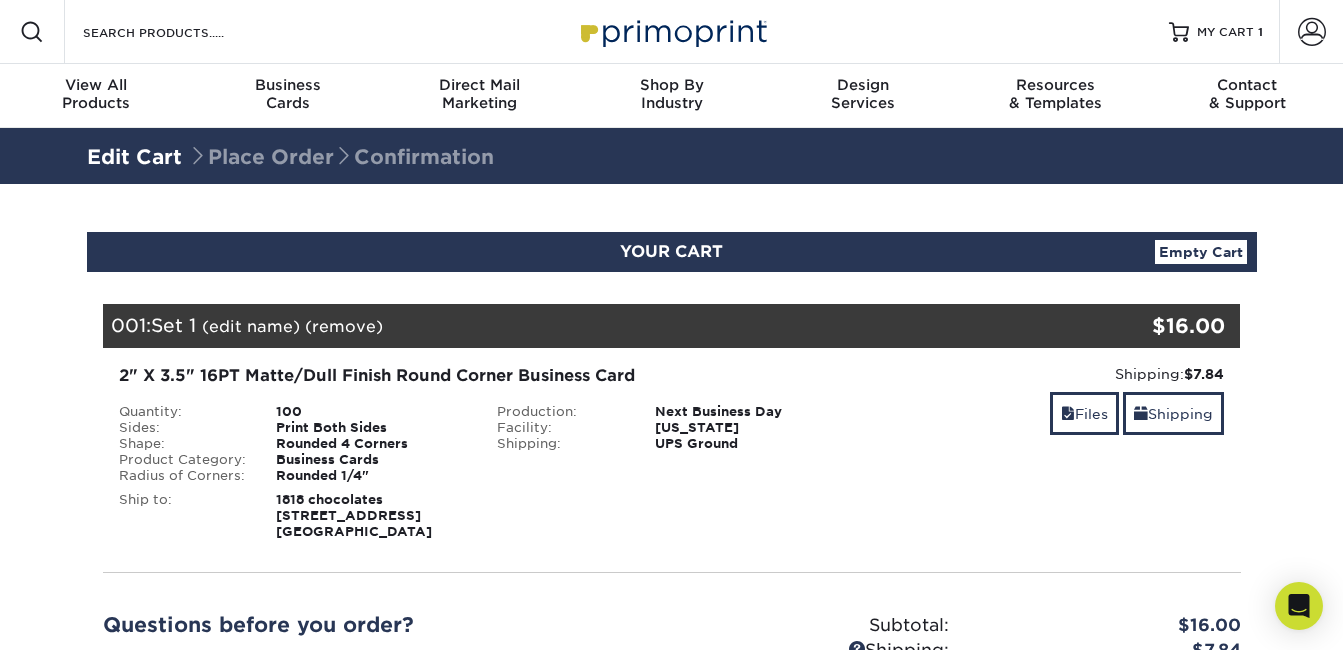 click on "Blind Ship:" at bounding box center [671, 512] 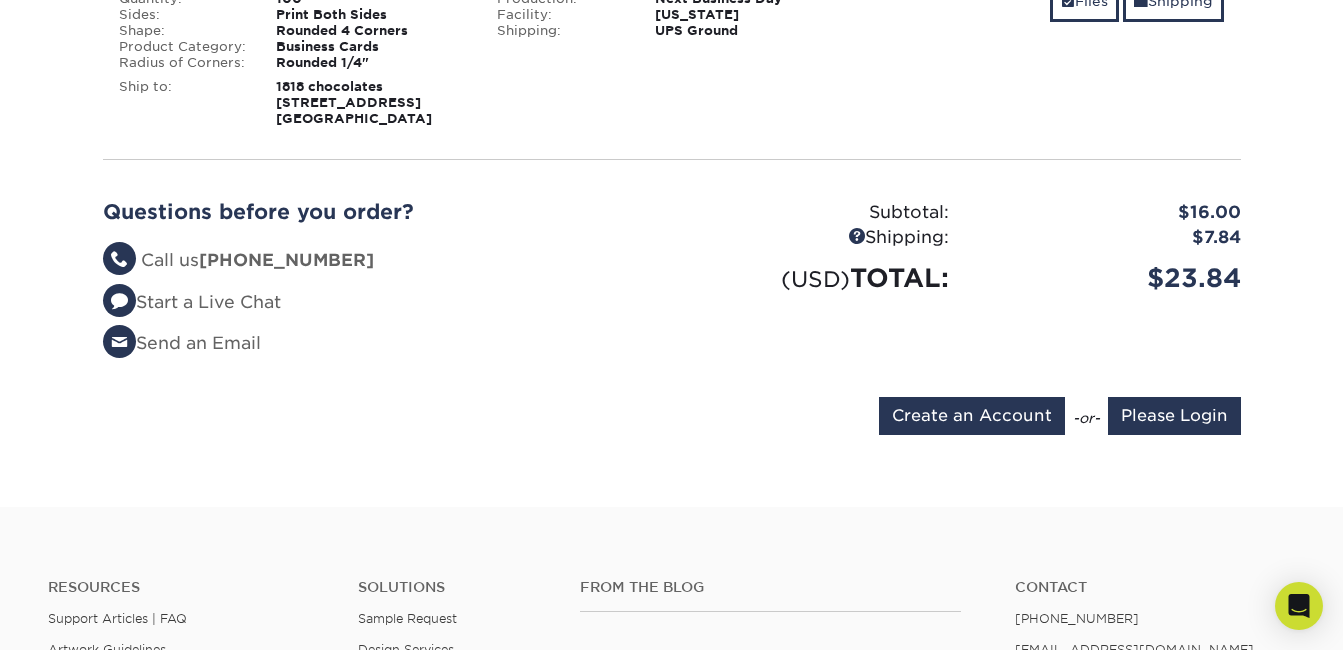 scroll, scrollTop: 414, scrollLeft: 0, axis: vertical 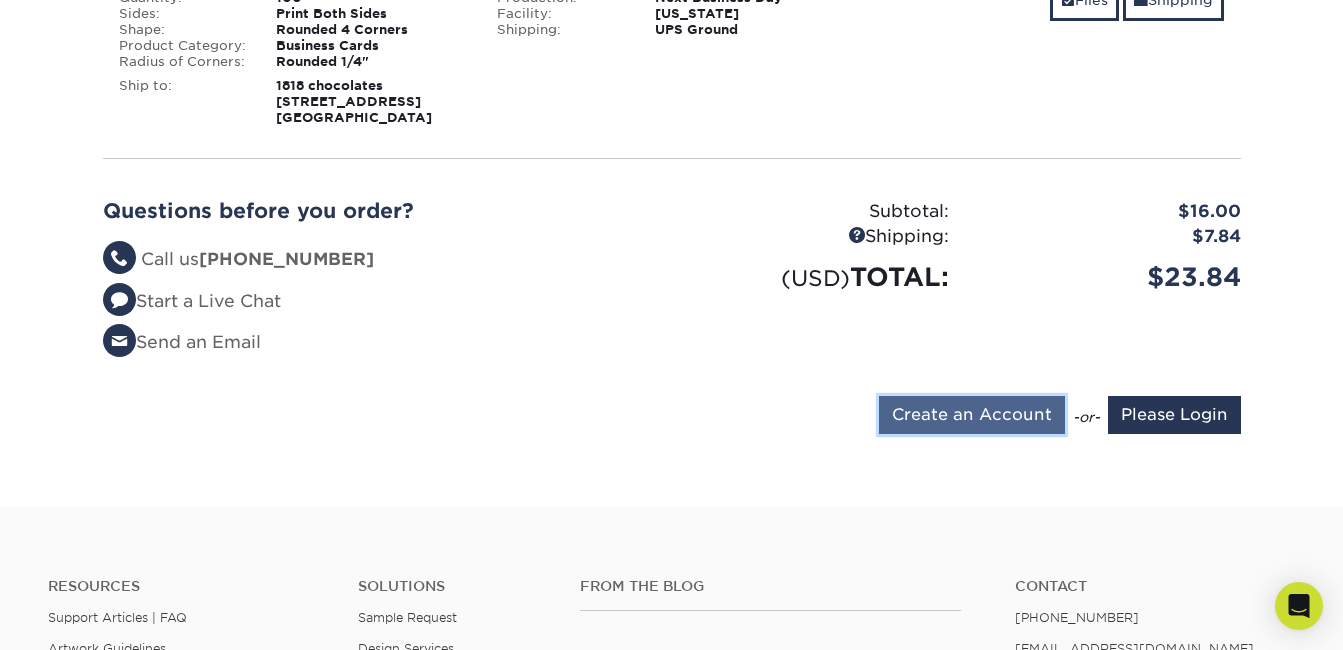 click on "Create an Account" at bounding box center (972, 415) 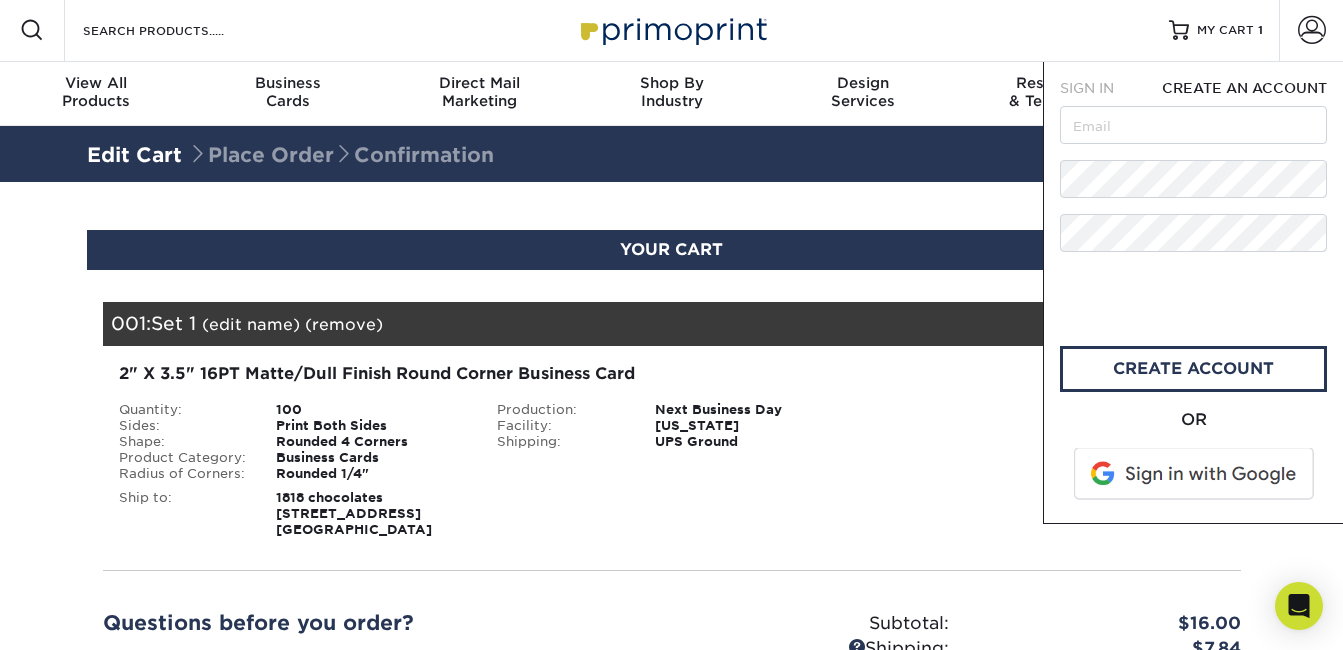 scroll, scrollTop: 0, scrollLeft: 0, axis: both 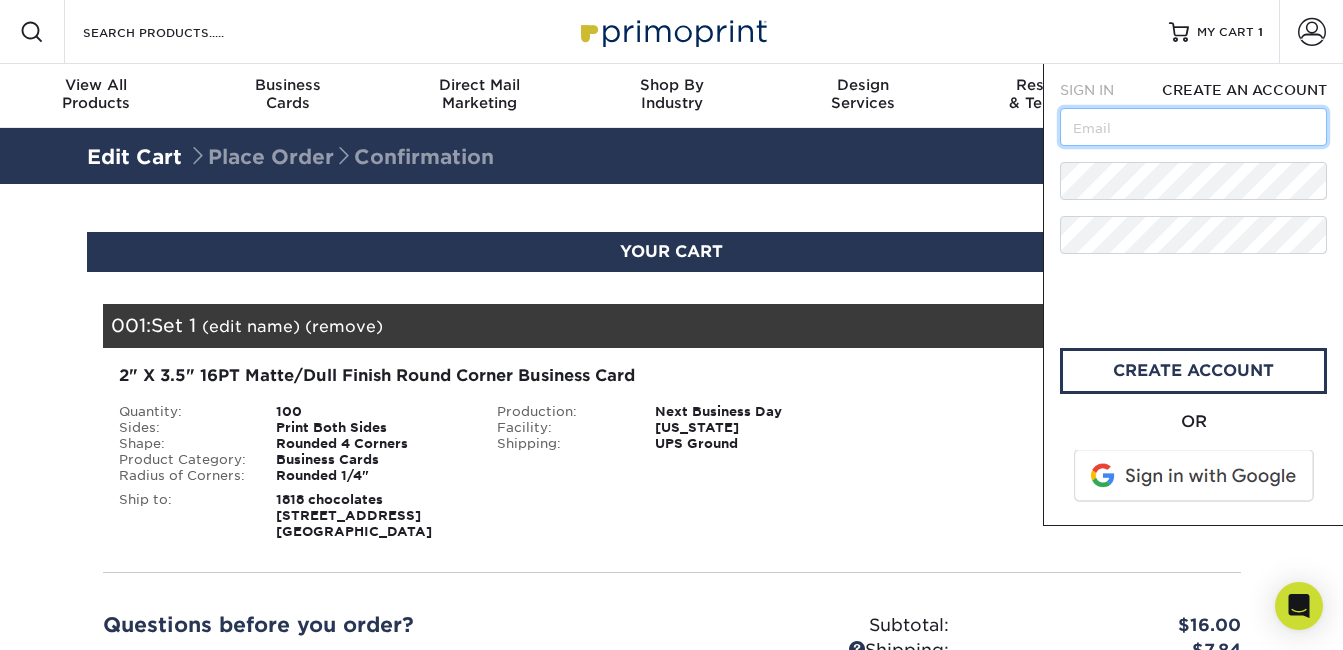 click at bounding box center (1193, 127) 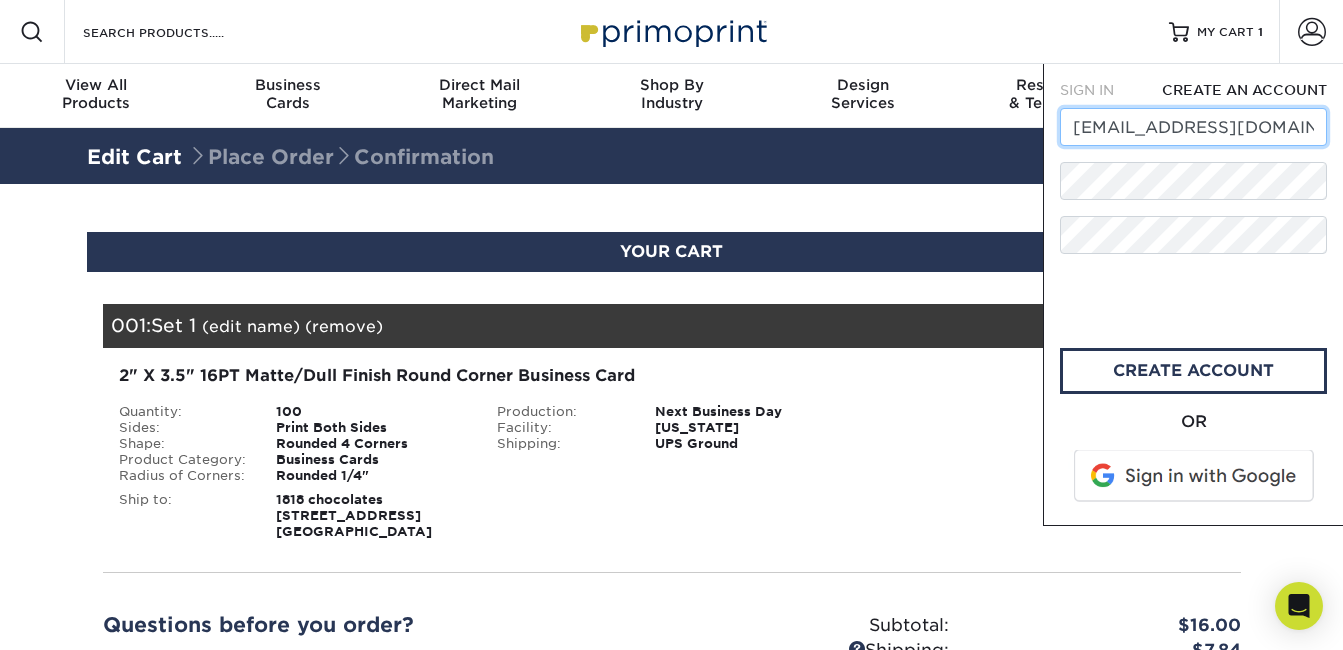 type on "[EMAIL_ADDRESS][DOMAIN_NAME]" 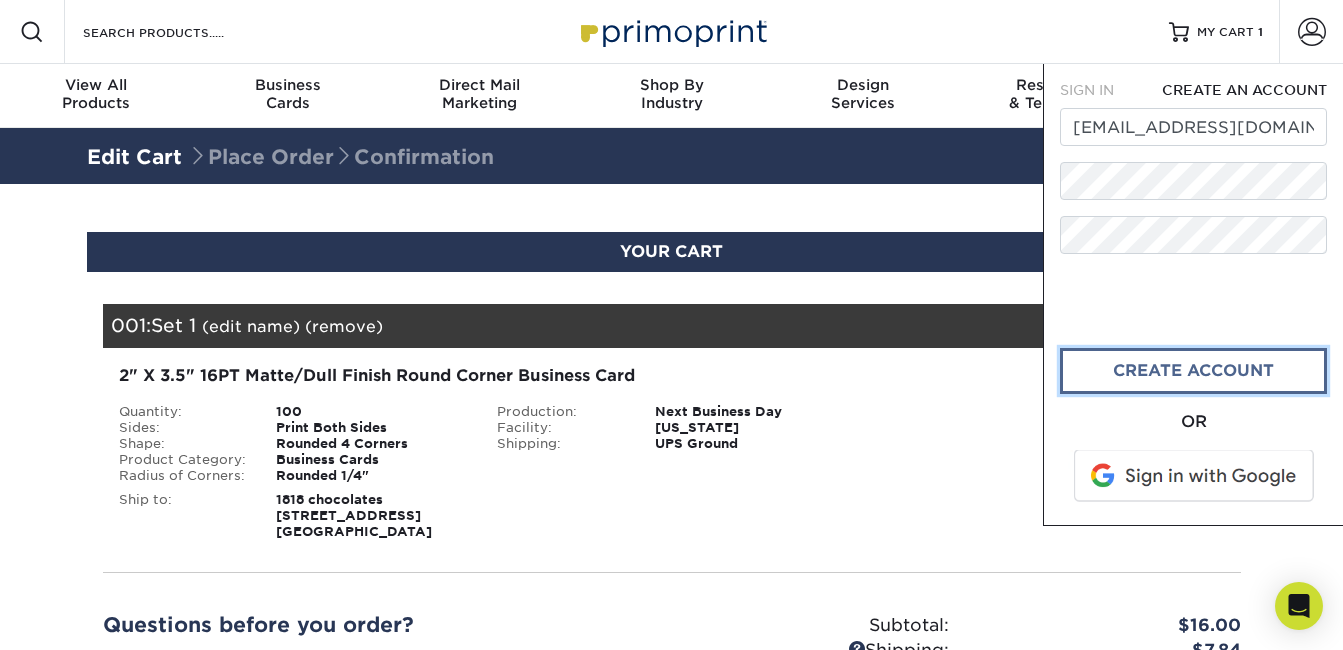 click on "create account" at bounding box center [1193, 371] 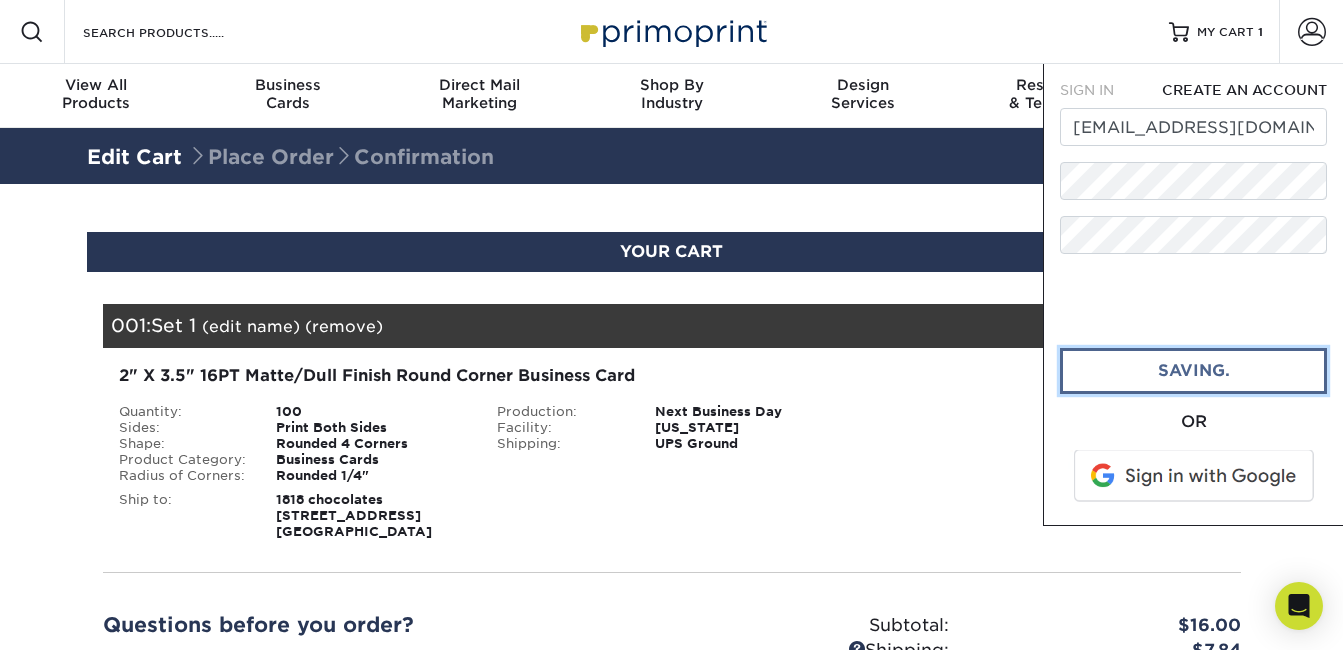 type 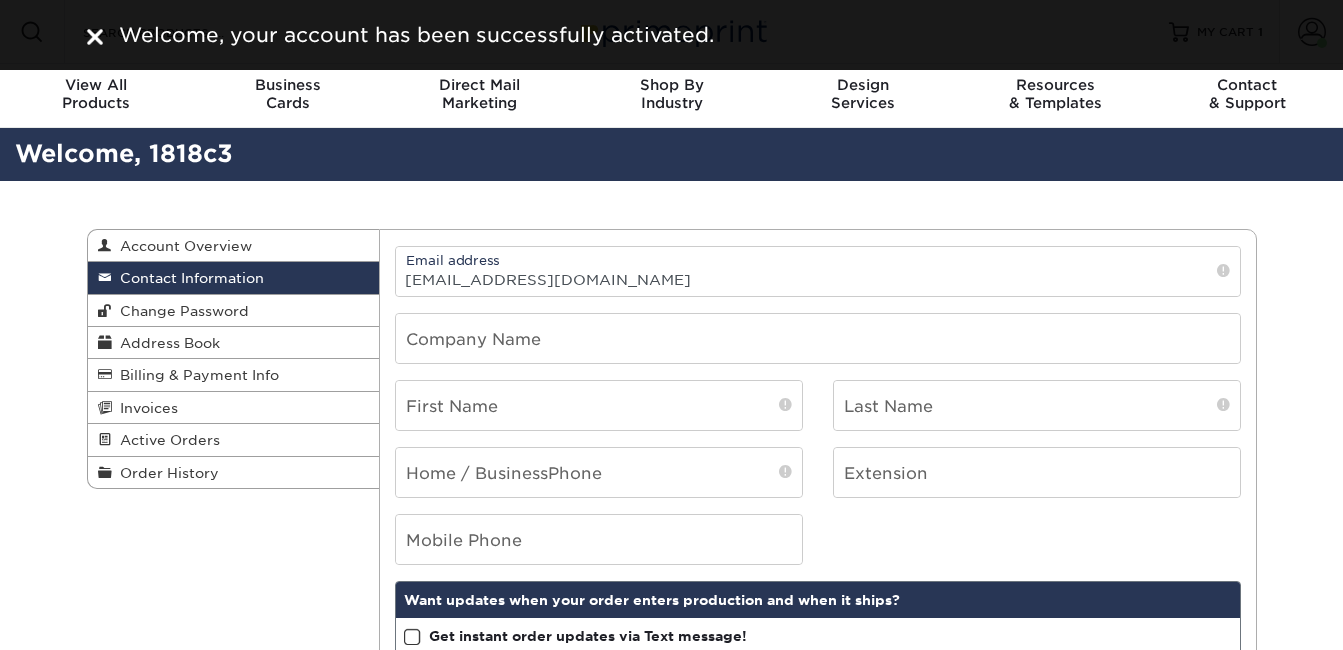 scroll, scrollTop: 0, scrollLeft: 0, axis: both 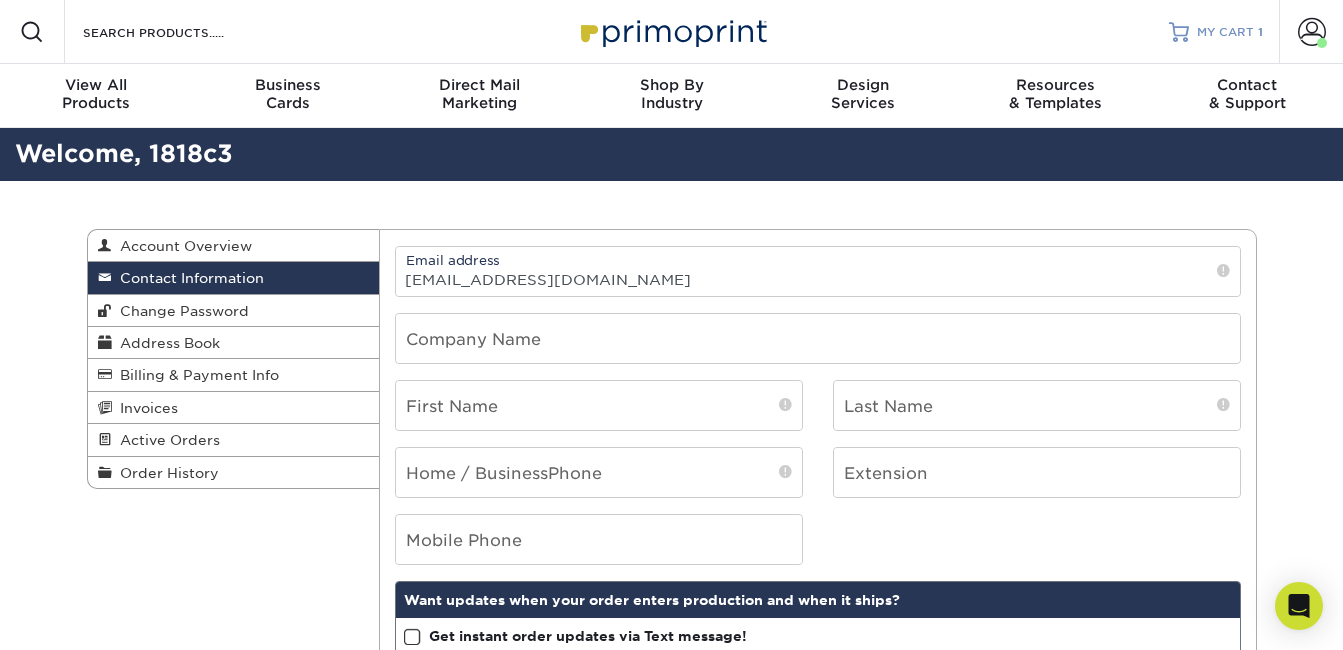 click on "MY CART" at bounding box center (1225, 32) 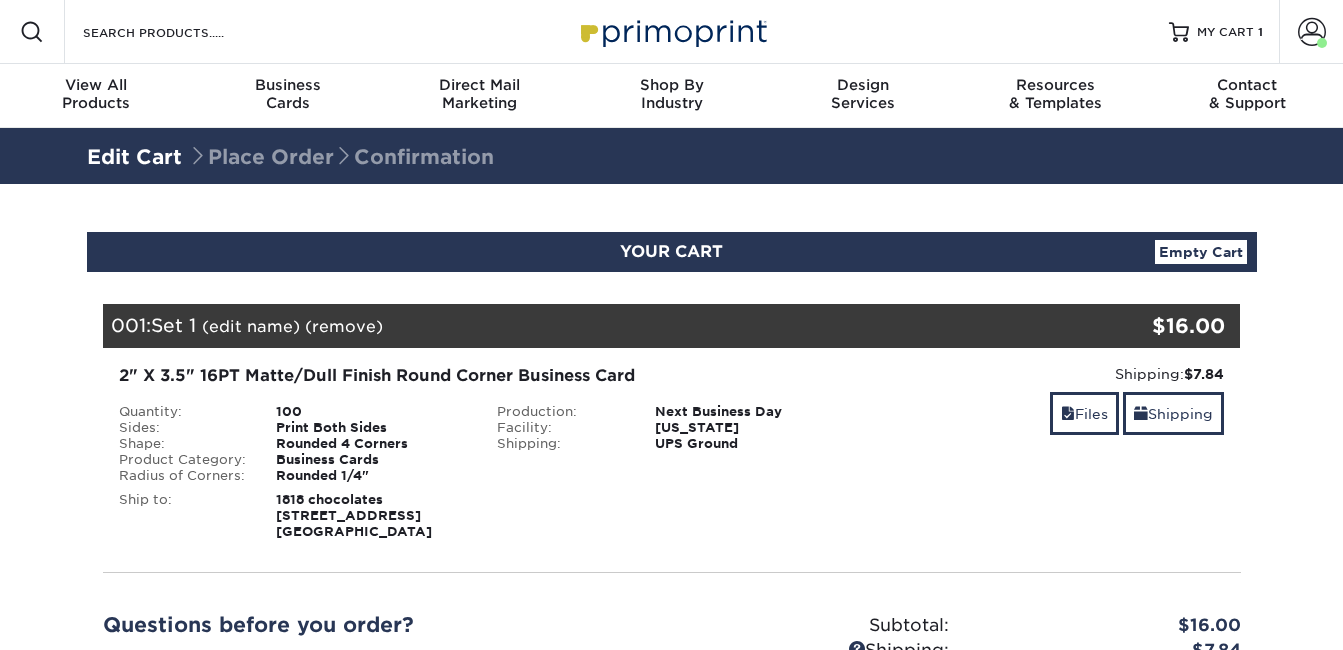 scroll, scrollTop: 0, scrollLeft: 0, axis: both 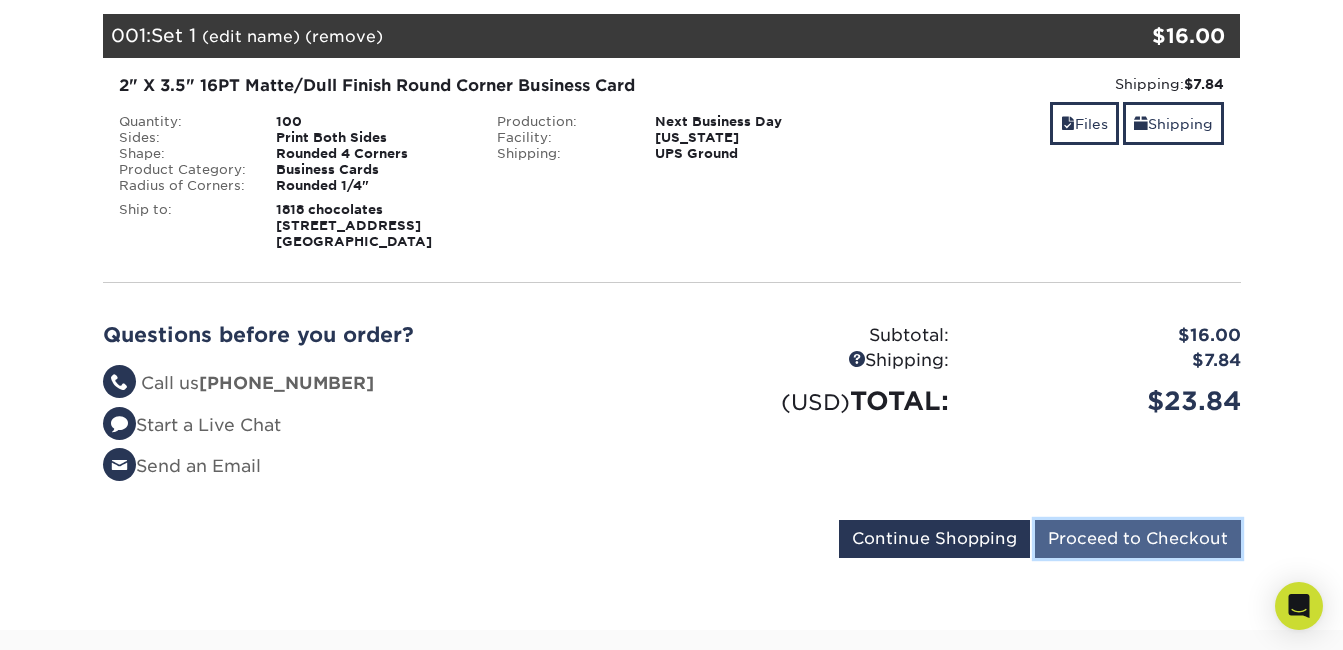 click on "Proceed to Checkout" at bounding box center [1138, 539] 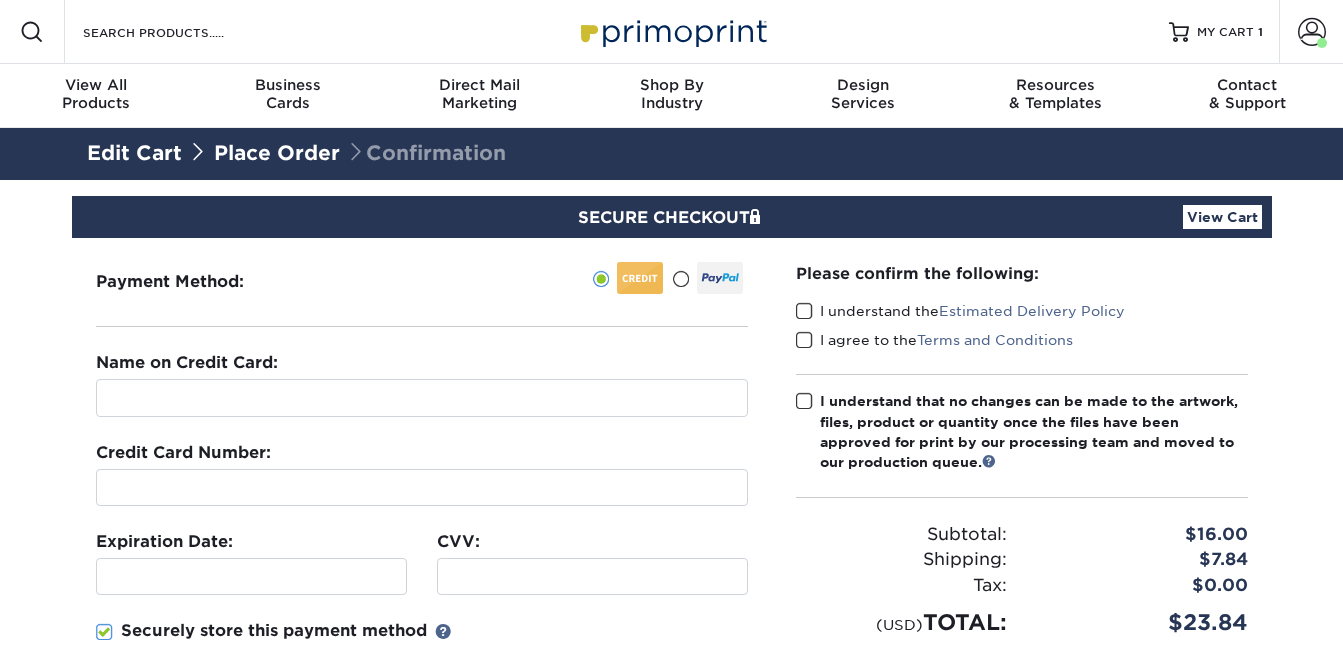 scroll, scrollTop: 0, scrollLeft: 0, axis: both 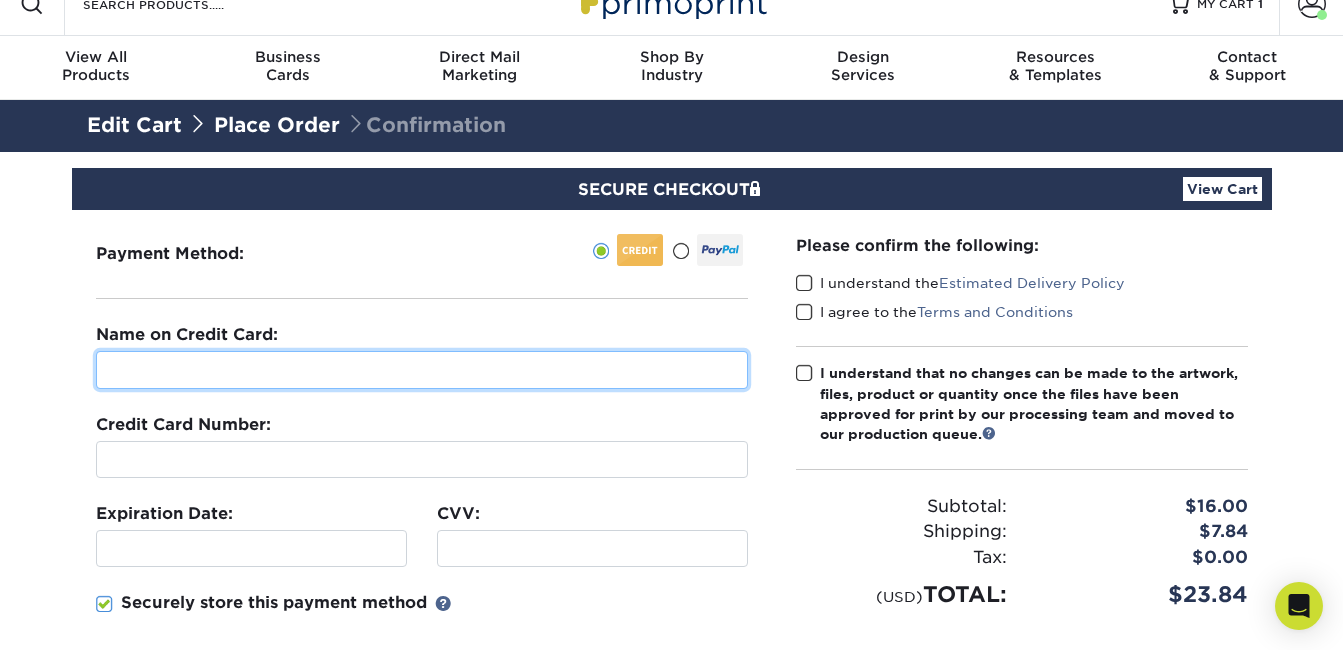 click at bounding box center [422, 370] 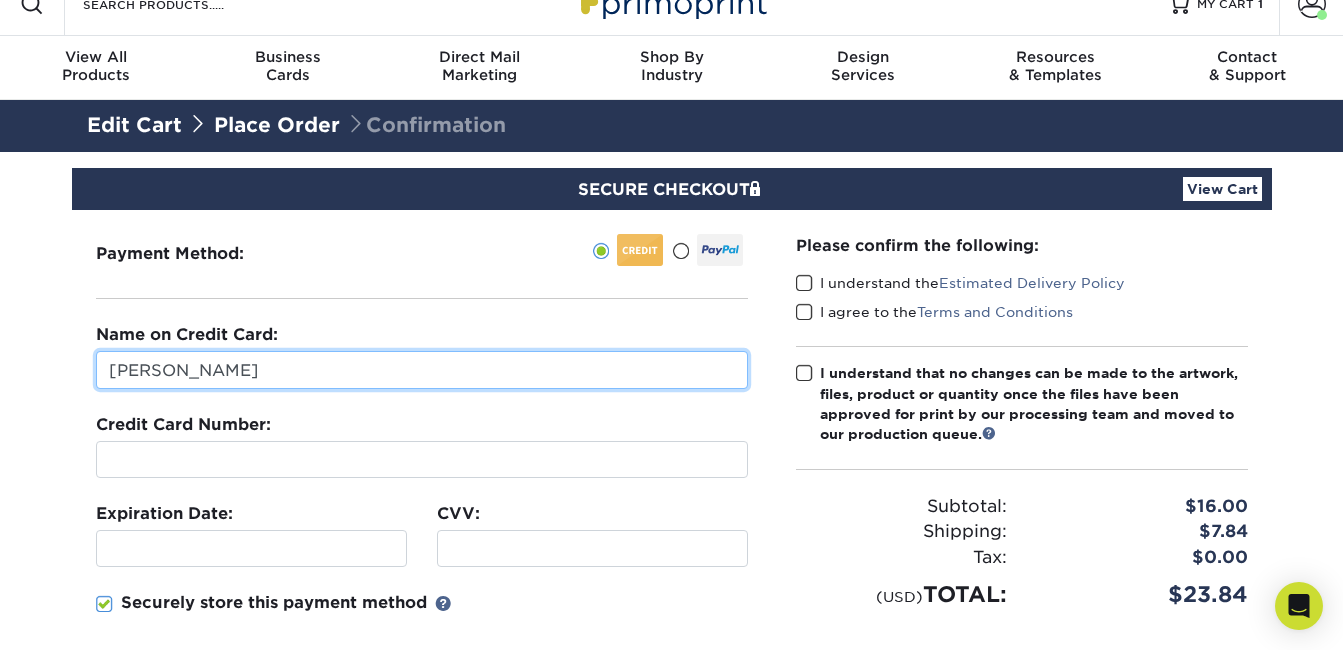type on "Ana Jamshidi" 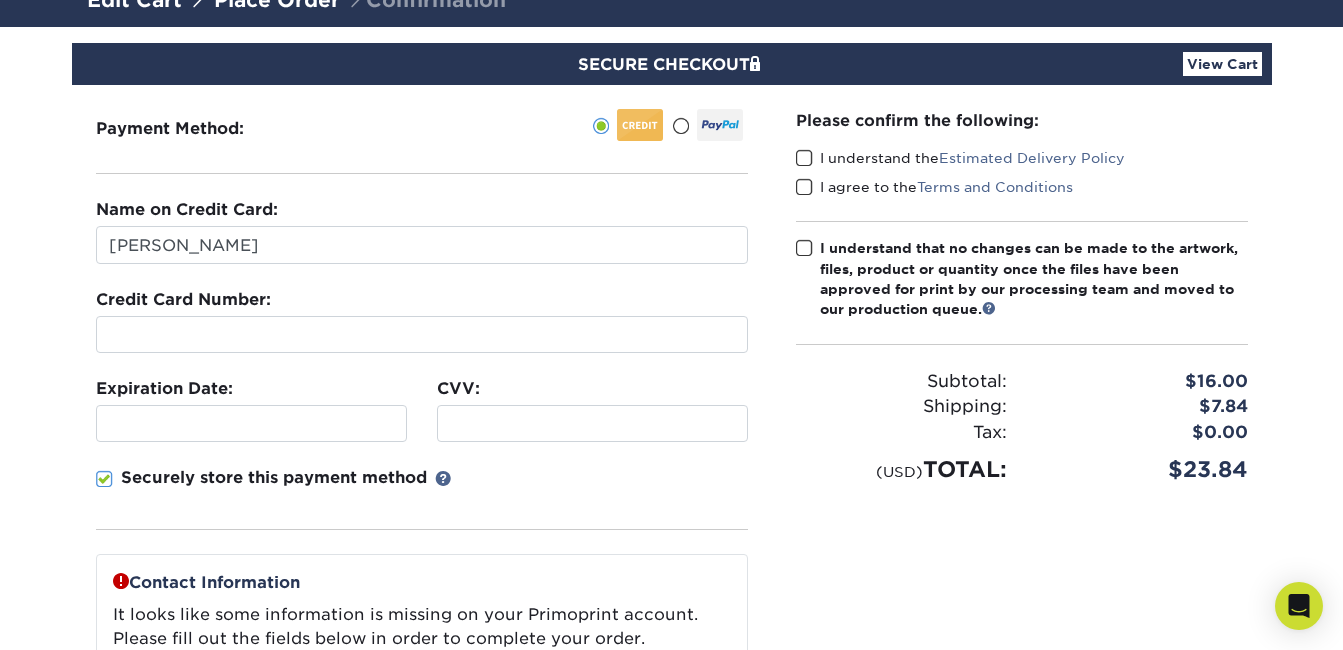 scroll, scrollTop: 155, scrollLeft: 0, axis: vertical 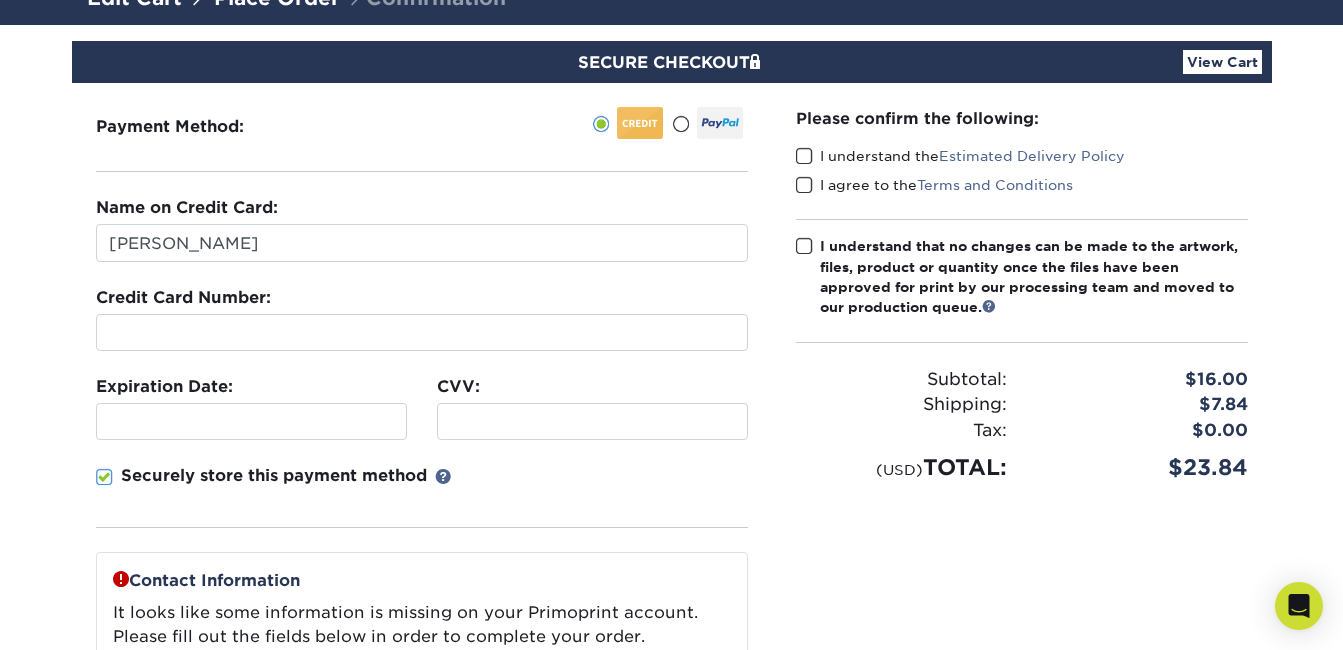 click at bounding box center [104, 477] 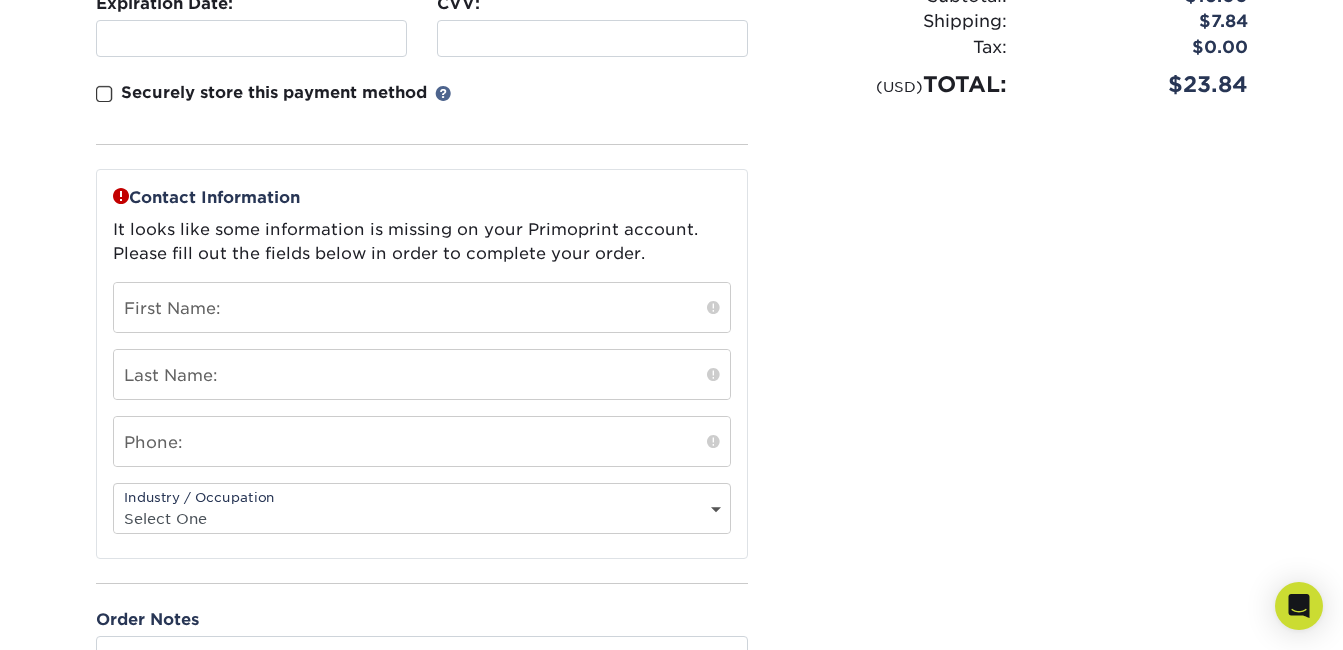 scroll, scrollTop: 540, scrollLeft: 0, axis: vertical 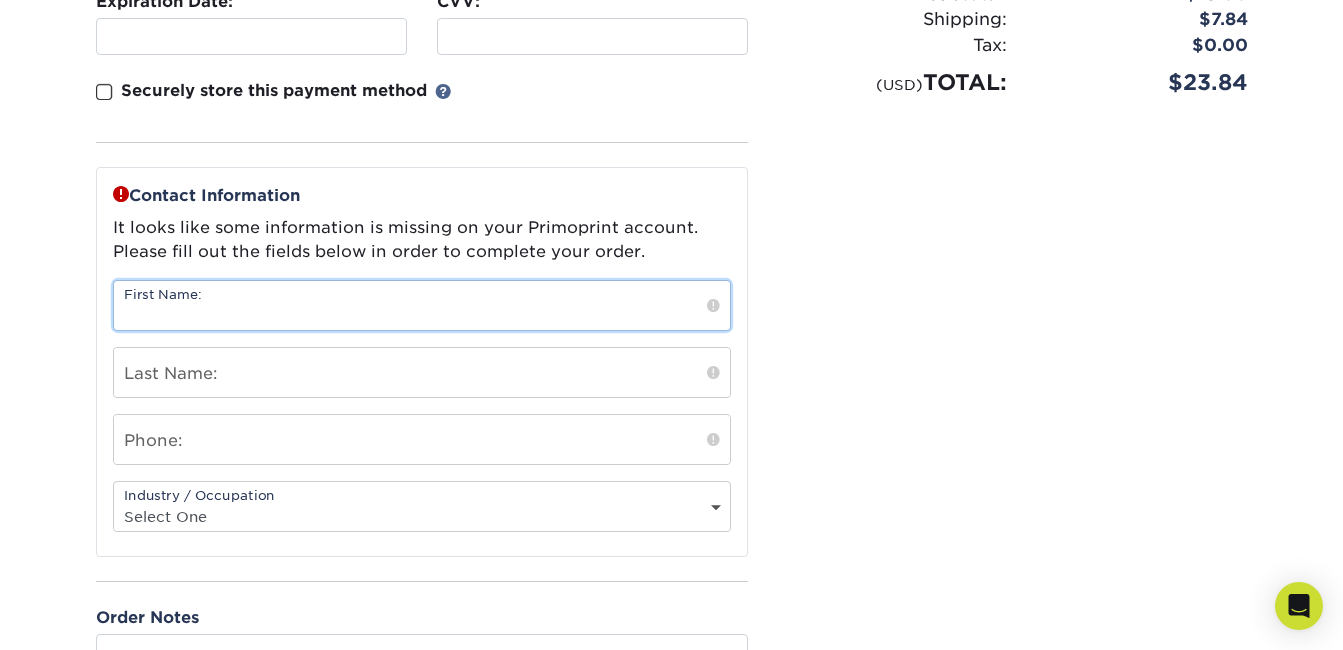 click at bounding box center [422, 305] 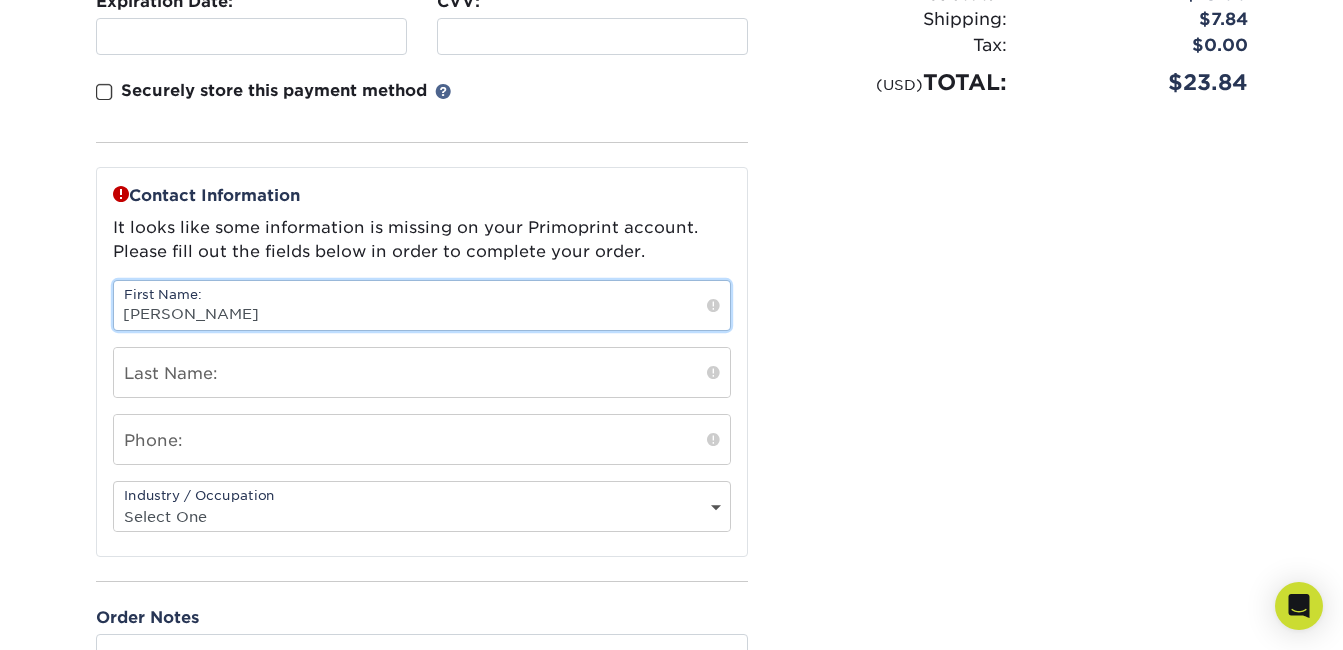type on "Ana" 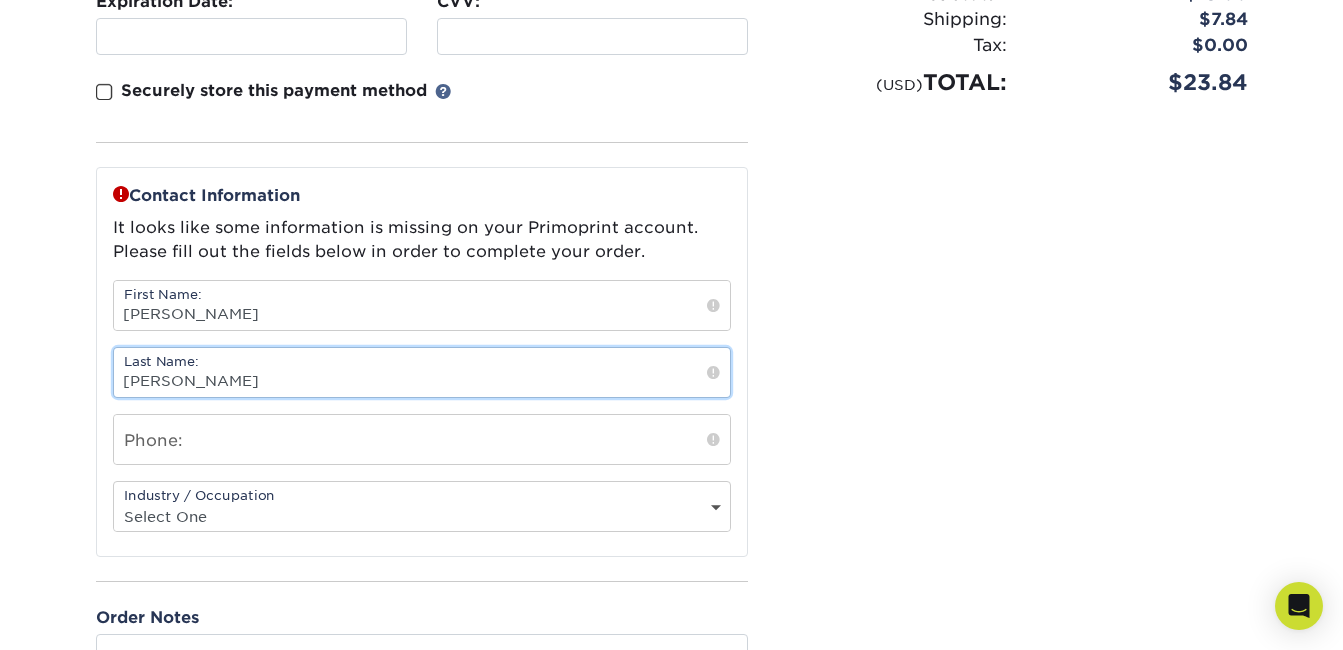 type on "[PERSON_NAME]" 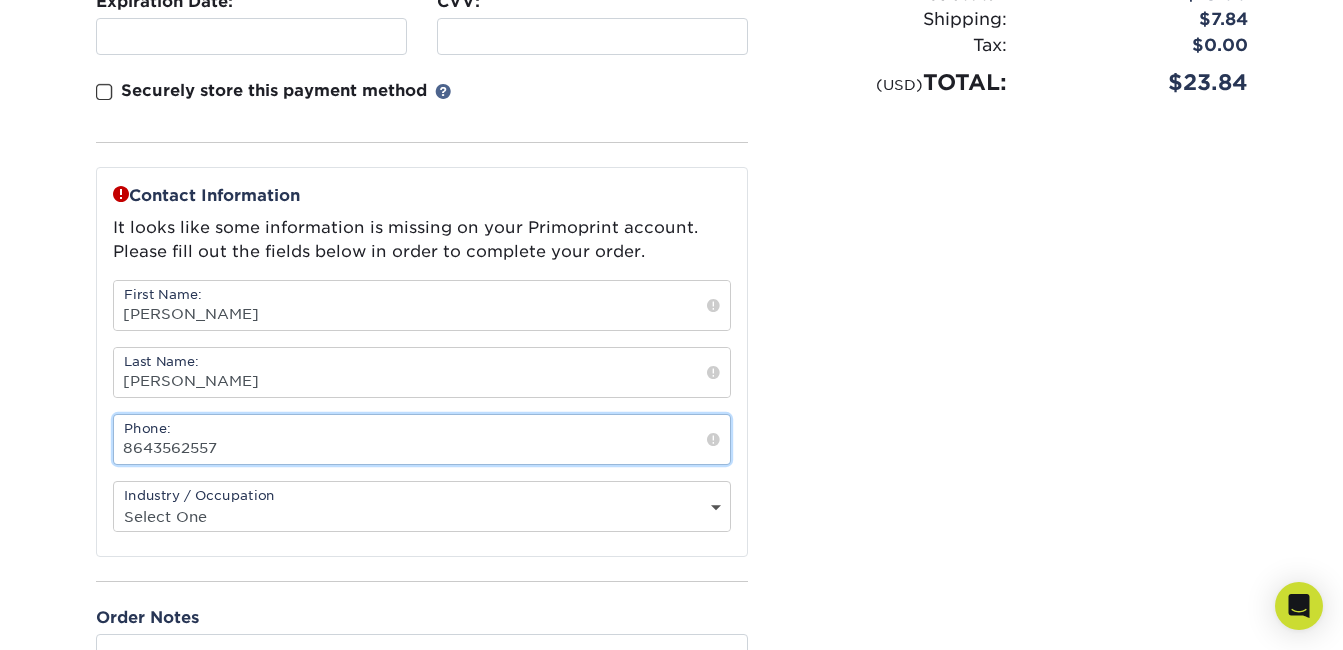 type on "8643562557" 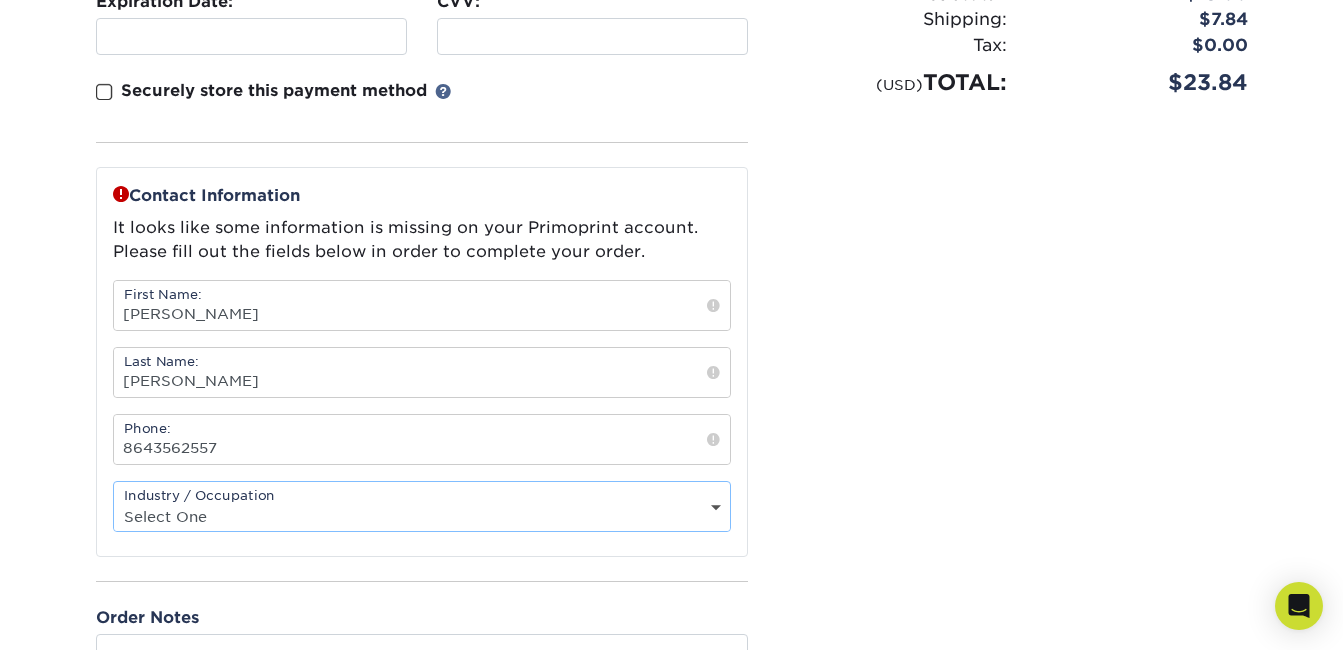 click on "Select One
Administrative
Executive
Human Resources
Construction
Education
Entertainment
Event / Wedding Planning
Financial Services
Food and Beverage
Graphic Designer
Healthcare
Insurance
Legal Agency Public Relations" 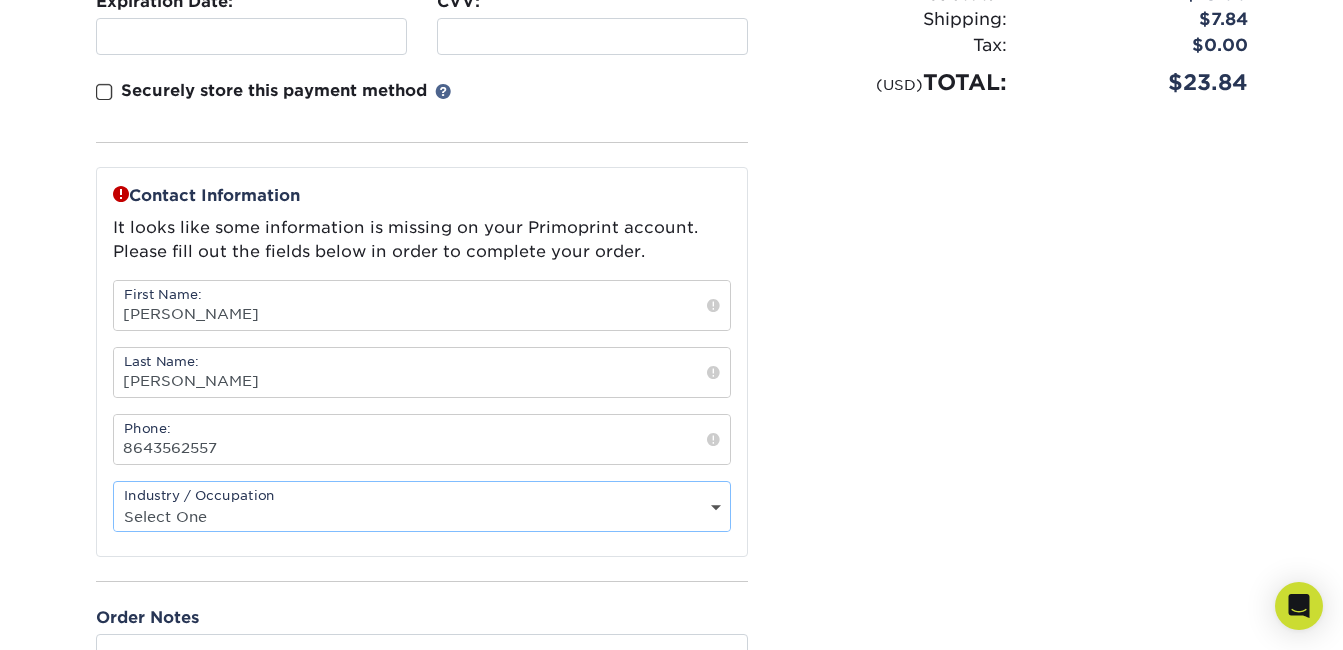 click on "Select One
Administrative
Executive
Human Resources
Construction
Education
Entertainment
Event / Wedding Planning
Financial Services
Food and Beverage
Graphic Designer
Healthcare
Insurance
Legal Agency Public Relations" 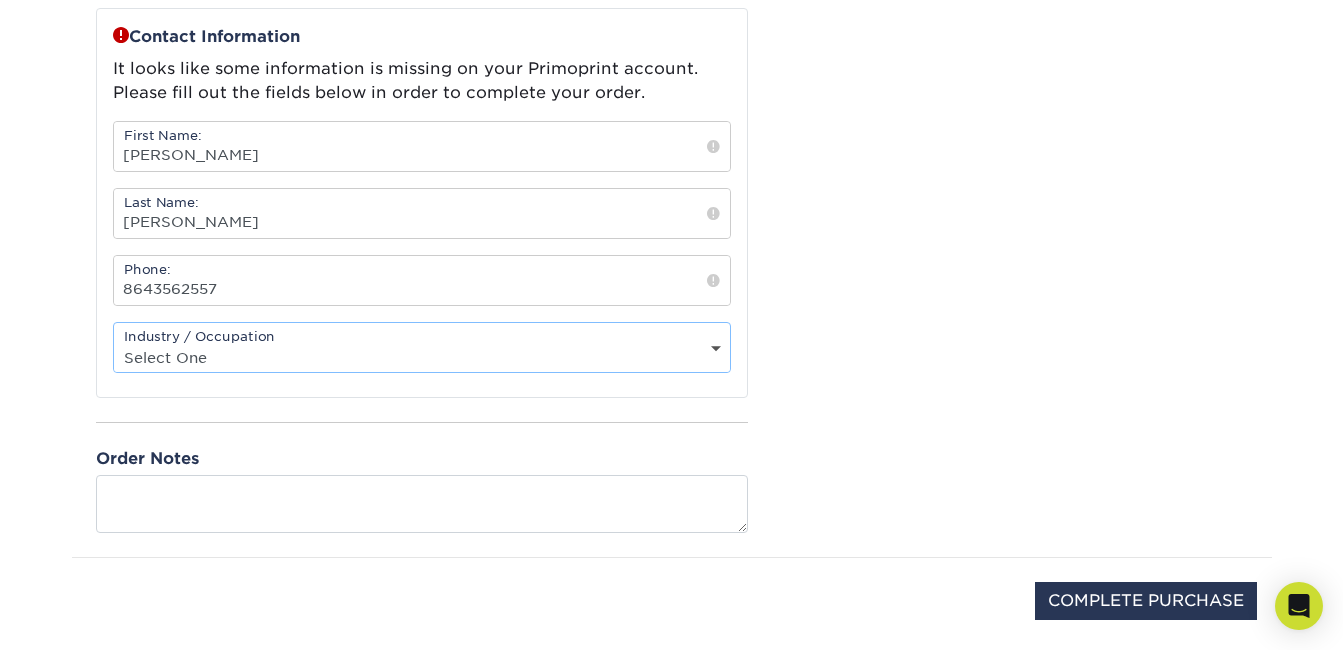 scroll, scrollTop: 700, scrollLeft: 0, axis: vertical 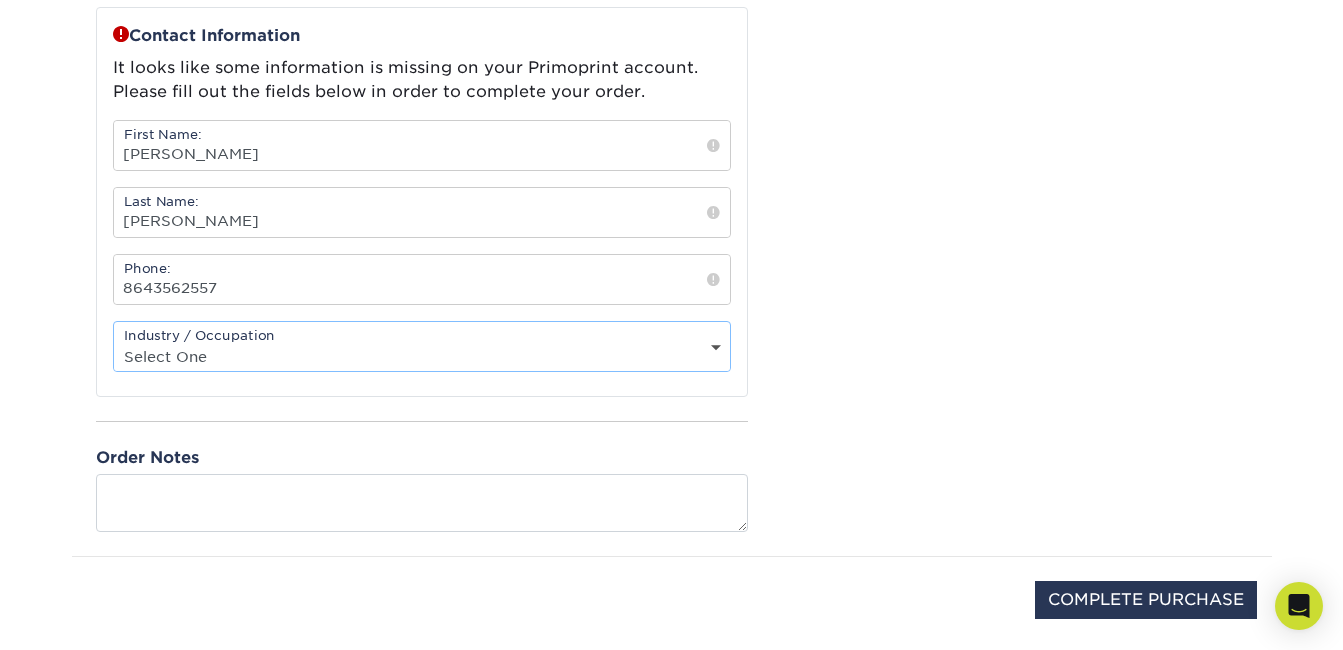 click on "Select One
Administrative
Executive
Human Resources
Construction
Education
Entertainment
Event / Wedding Planning
Financial Services
Food and Beverage
Graphic Designer
Healthcare
Insurance
Legal Agency Public Relations" 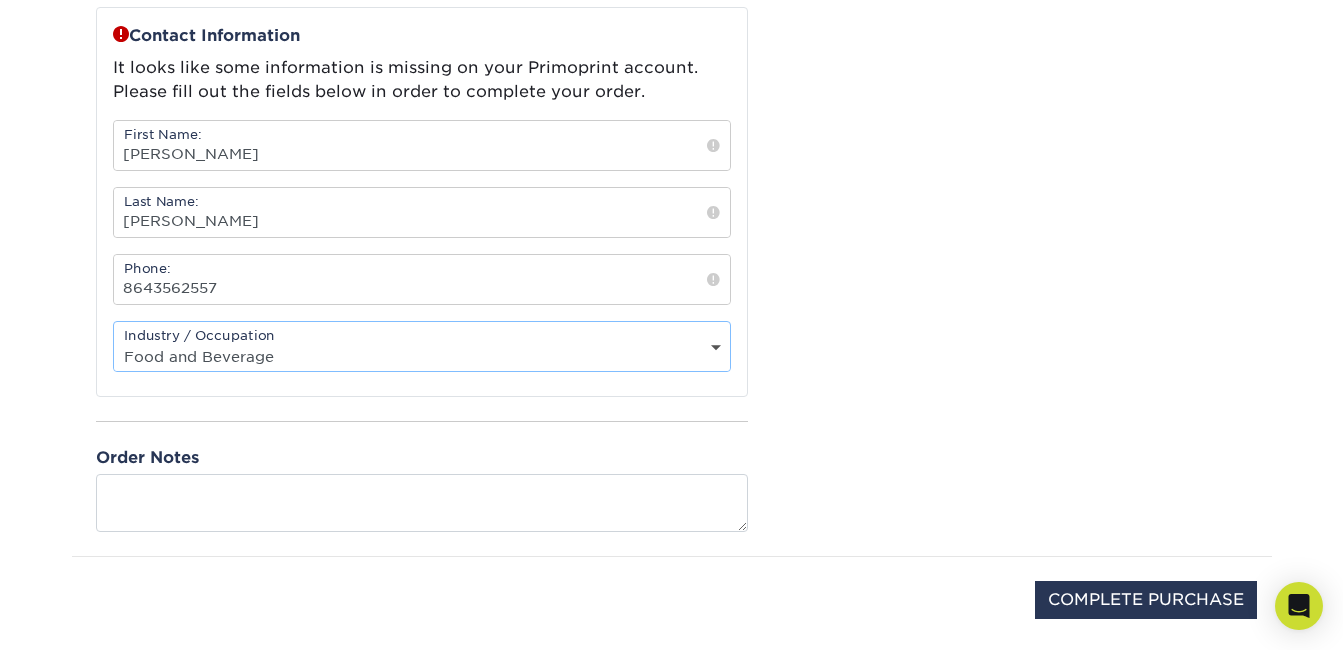 click on "Select One
Administrative
Executive
Human Resources
Construction
Education
Entertainment
Event / Wedding Planning
Financial Services
Food and Beverage
Graphic Designer
Healthcare
Insurance
Legal Agency Public Relations" 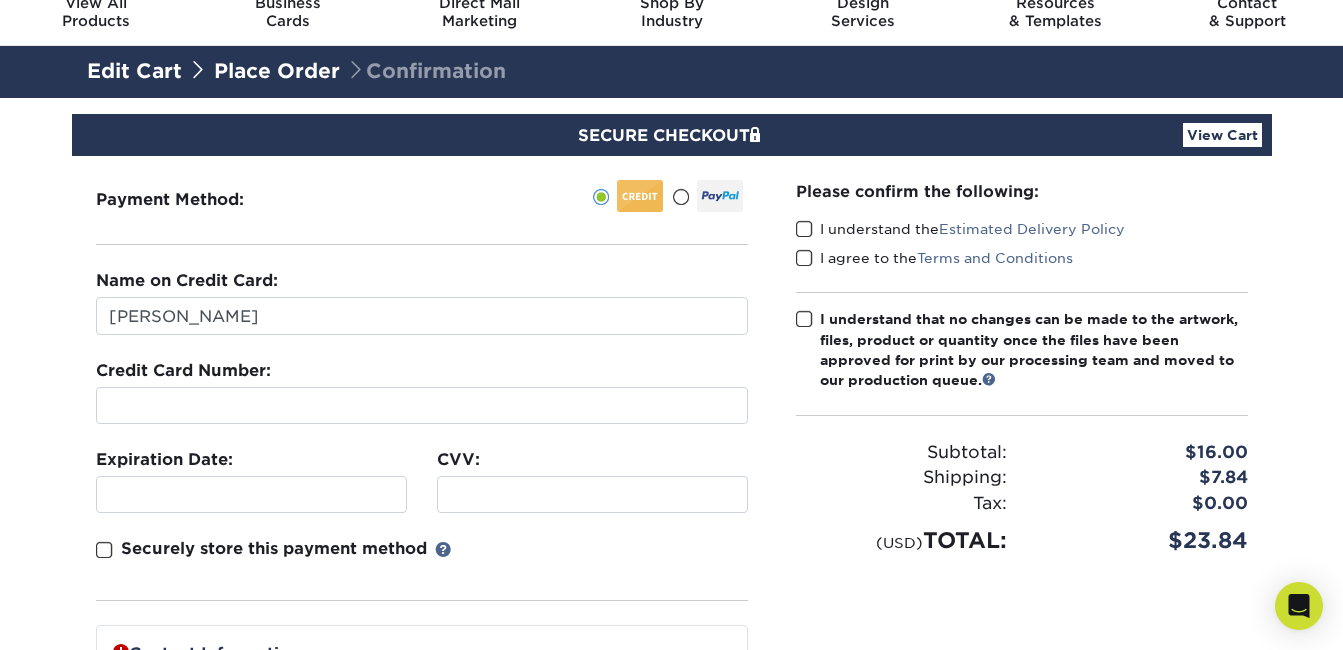 scroll, scrollTop: 81, scrollLeft: 0, axis: vertical 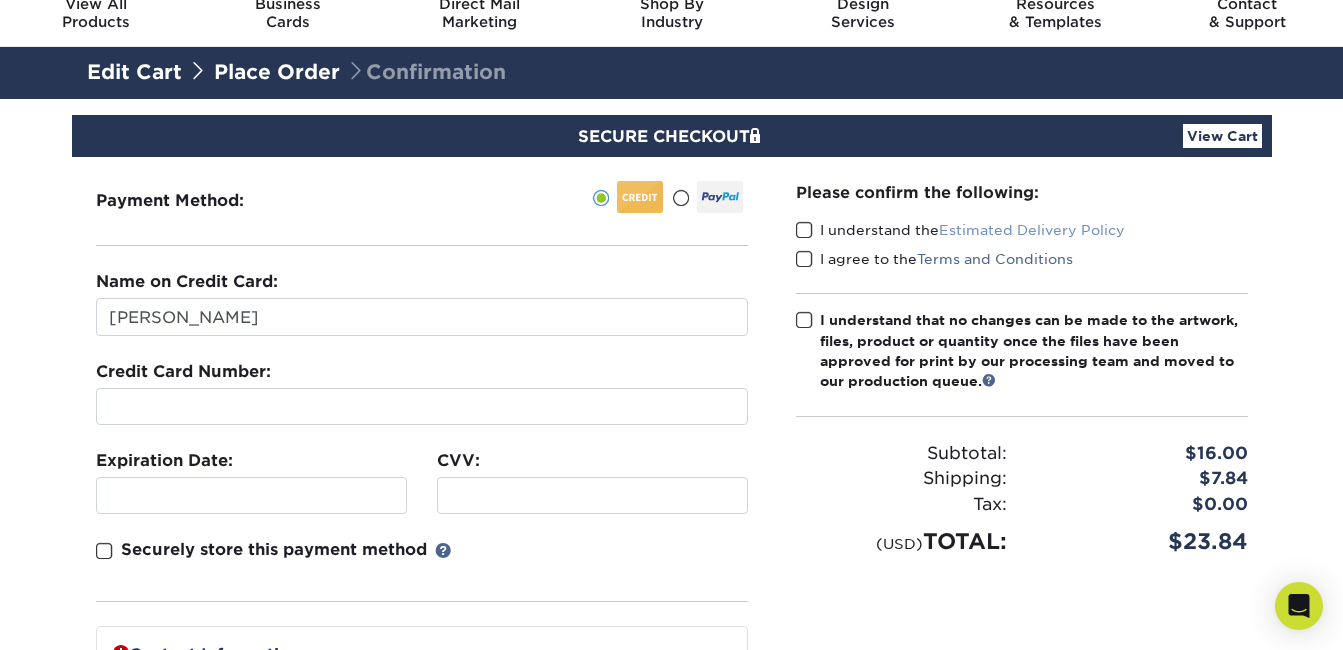 click on "Estimated Delivery Policy" 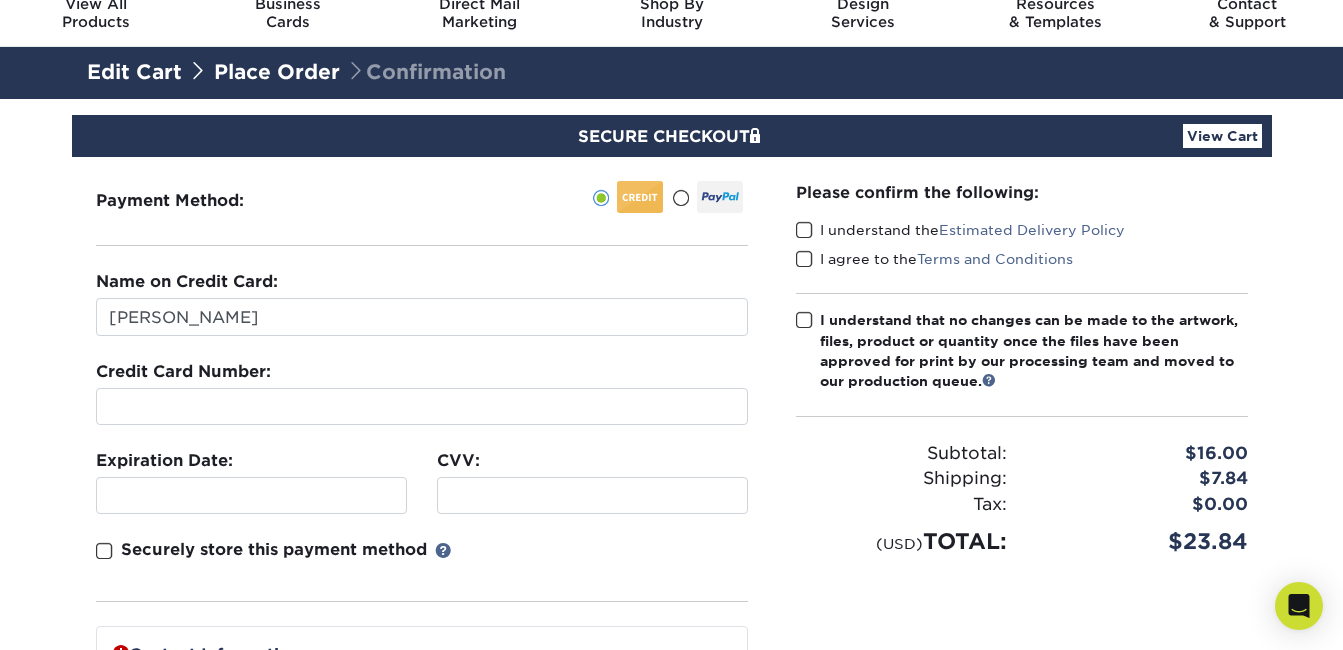 click on "View Cart" 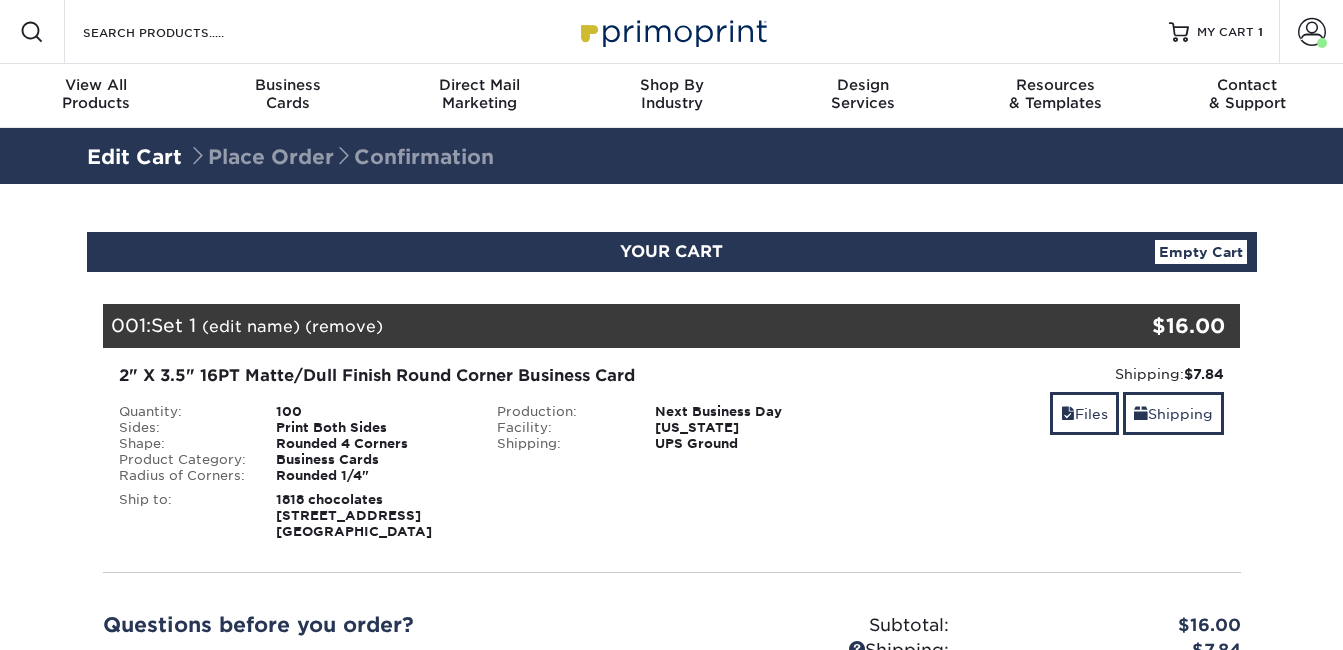 scroll, scrollTop: 0, scrollLeft: 0, axis: both 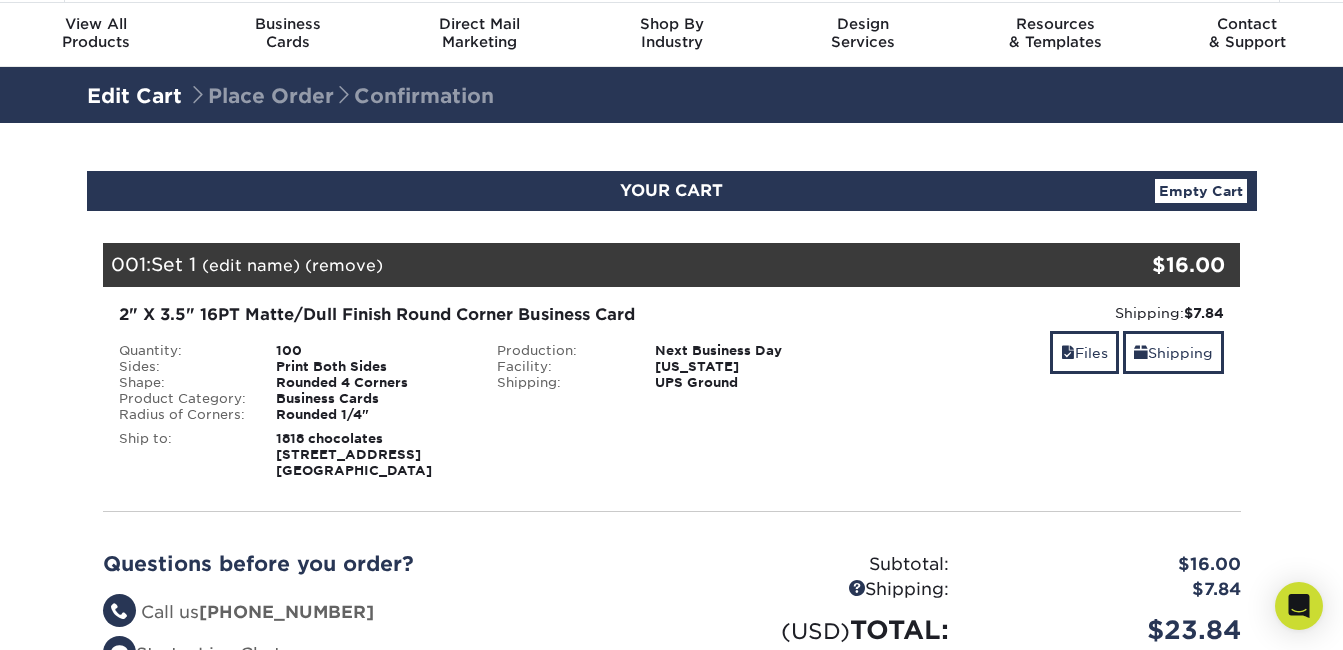 click on "Edit Cart" at bounding box center [134, 96] 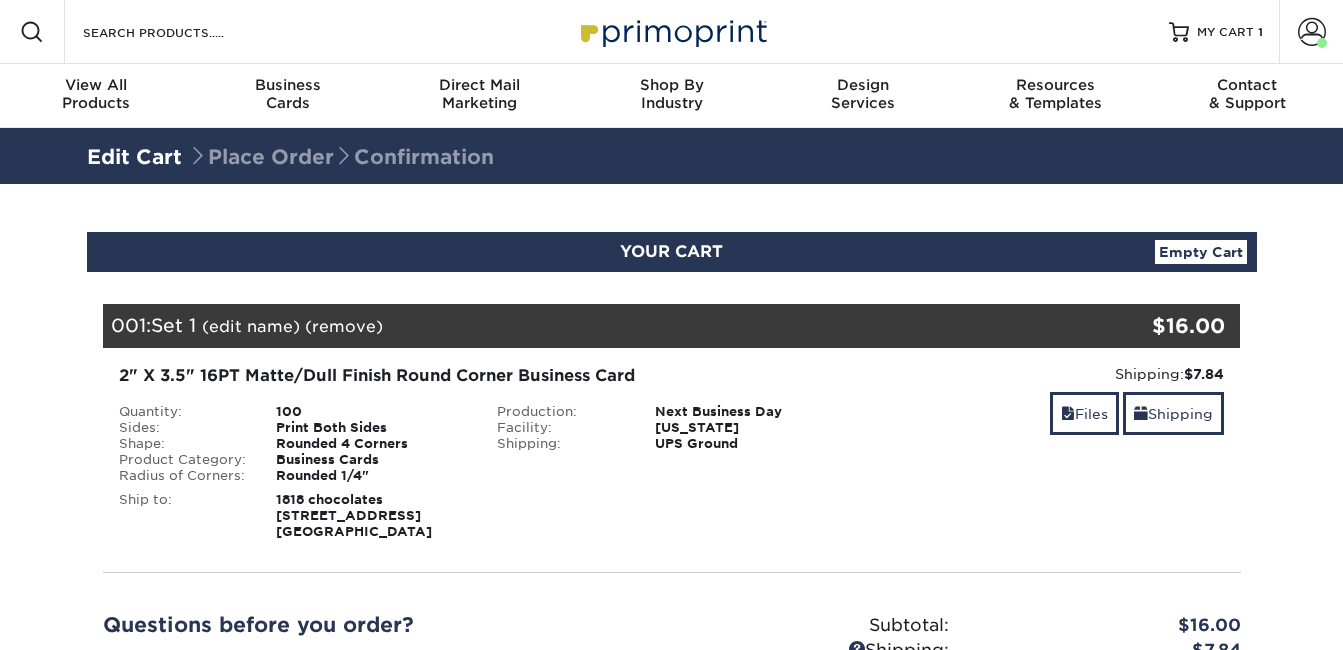 scroll, scrollTop: 0, scrollLeft: 0, axis: both 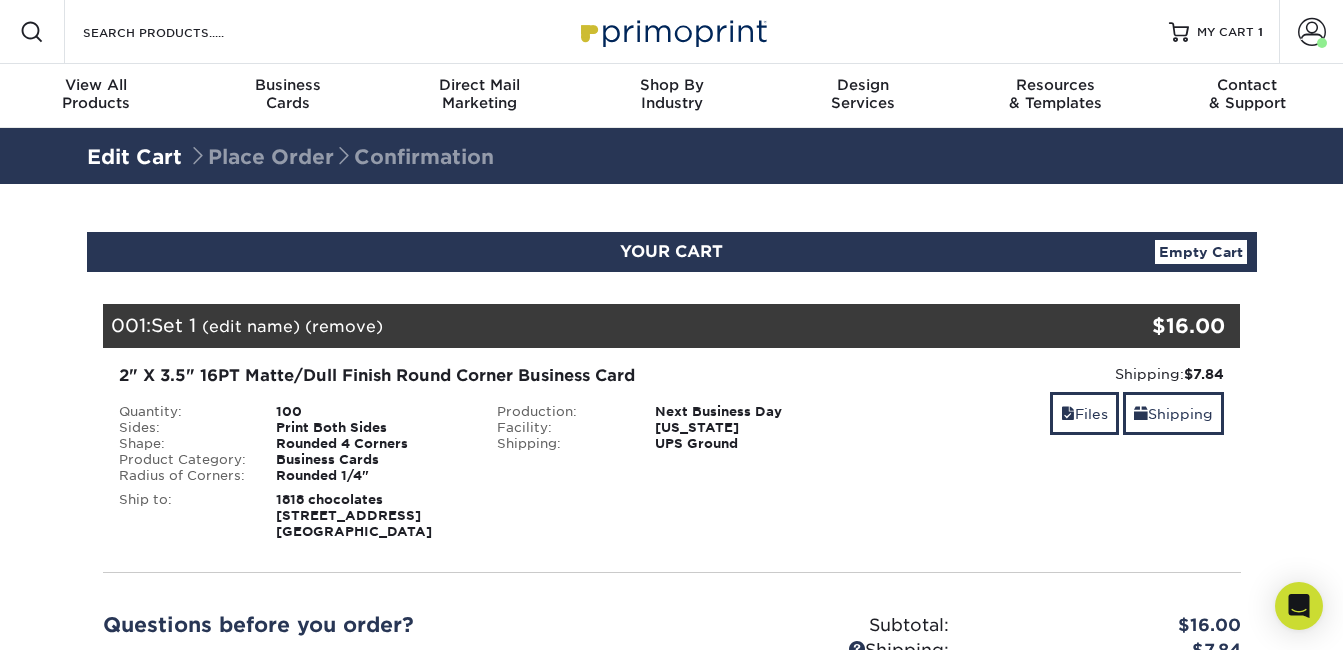 click on "(edit name)" at bounding box center [251, 326] 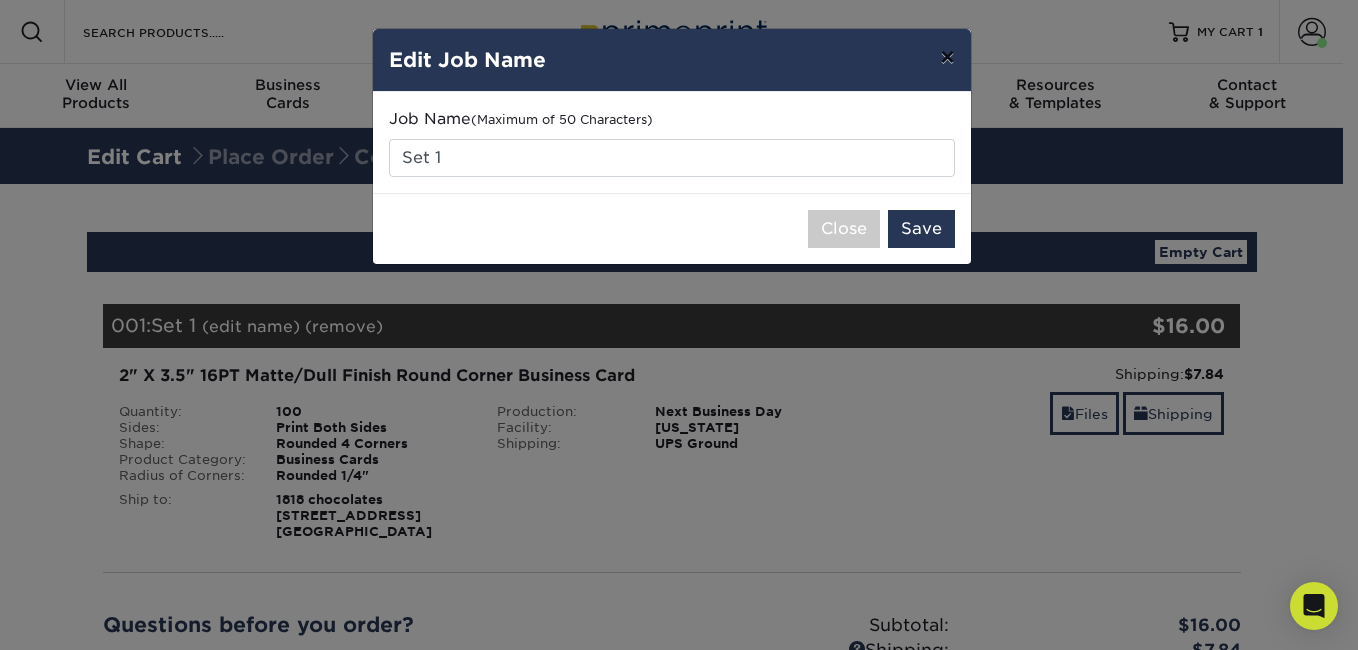 click on "×" at bounding box center (947, 57) 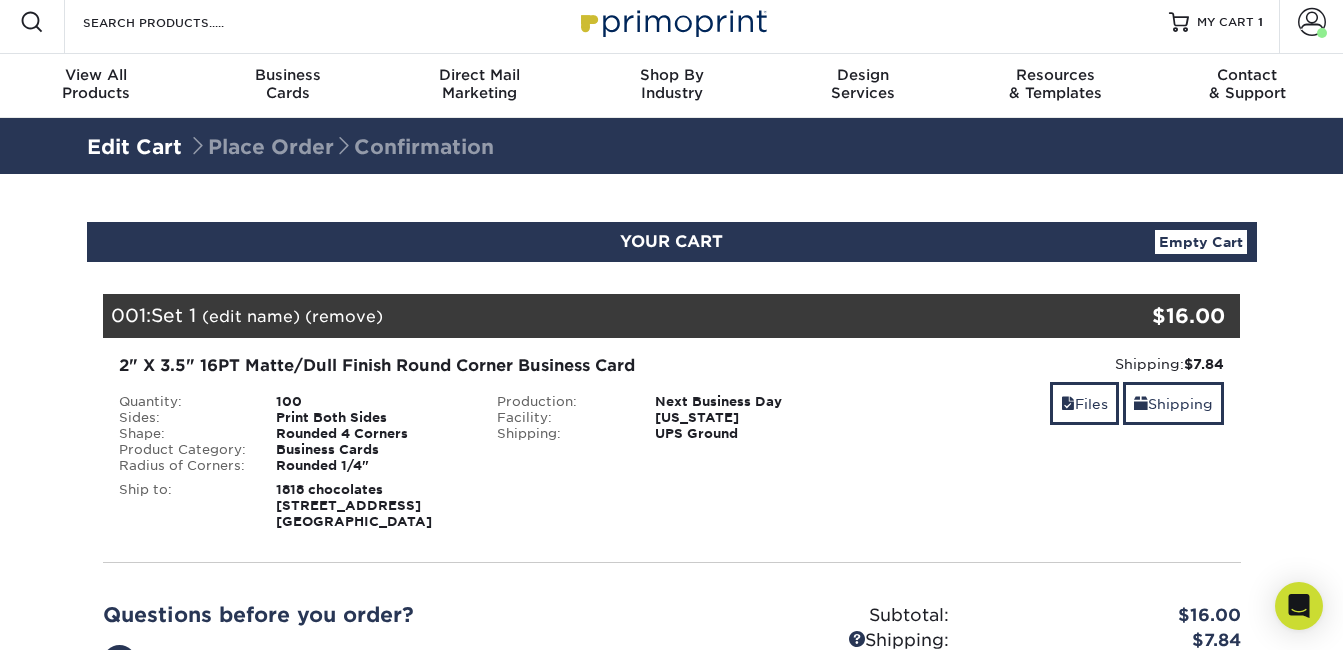 scroll, scrollTop: 0, scrollLeft: 0, axis: both 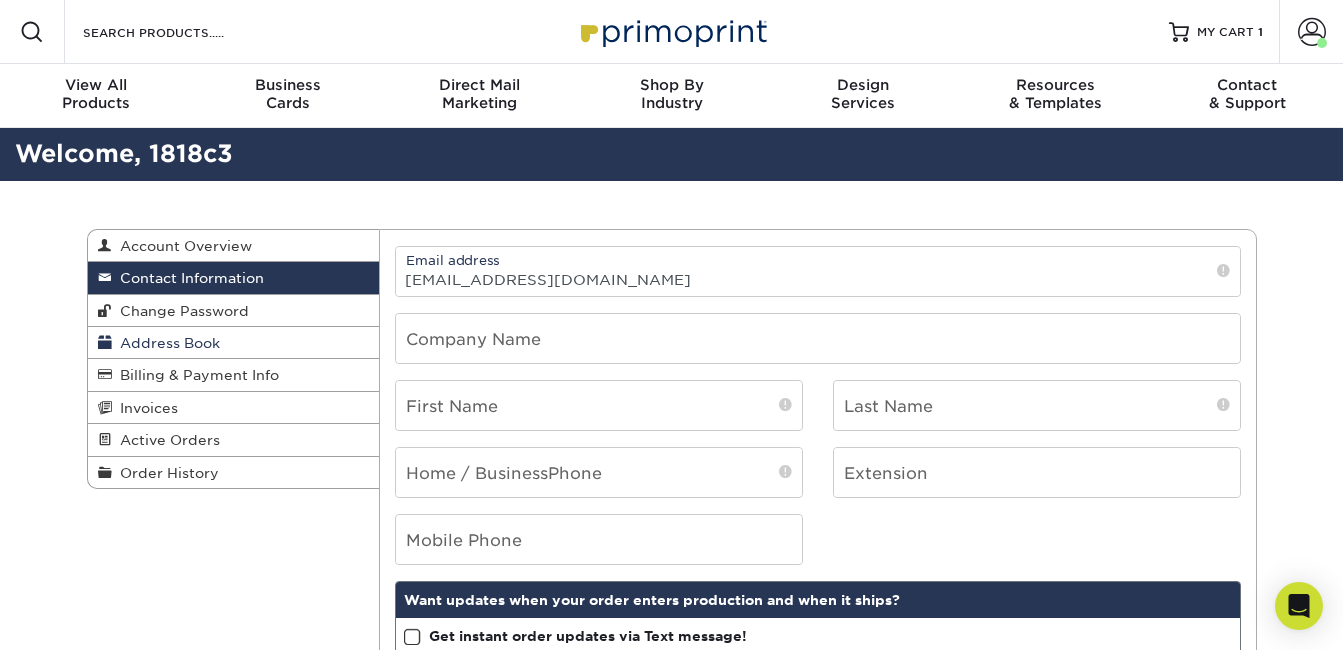 click on "Address Book" at bounding box center (166, 343) 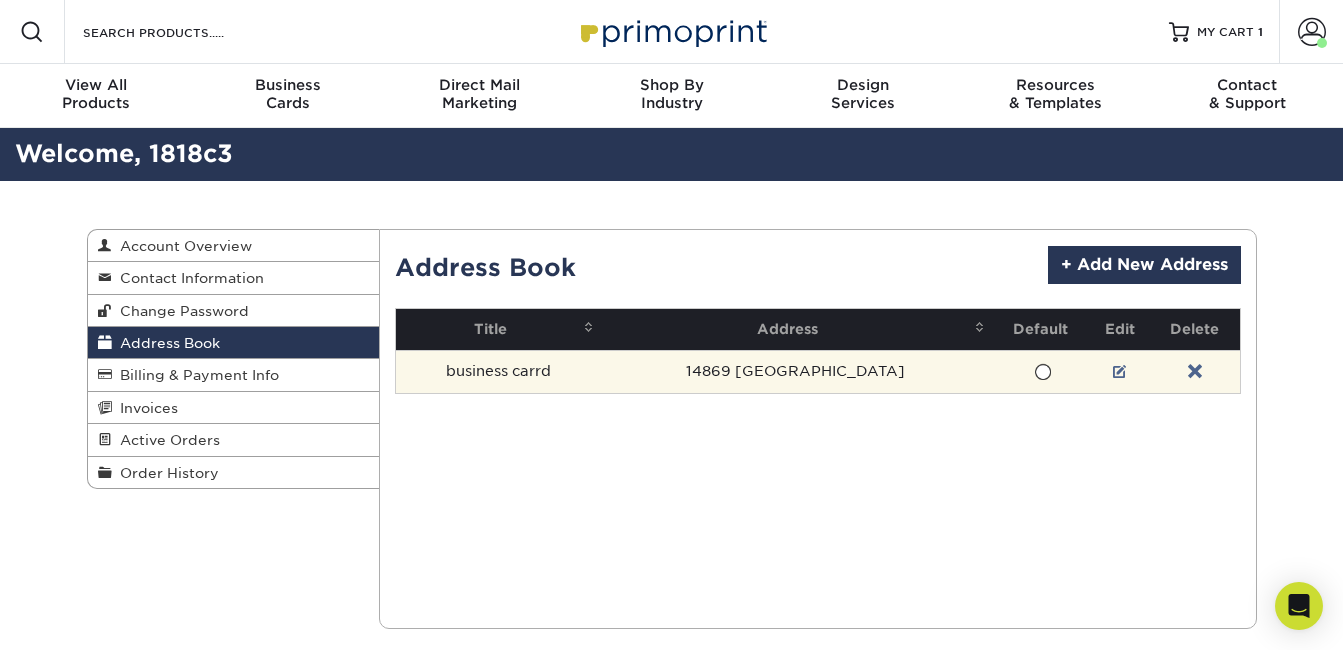 click on "business carrd" at bounding box center (498, 371) 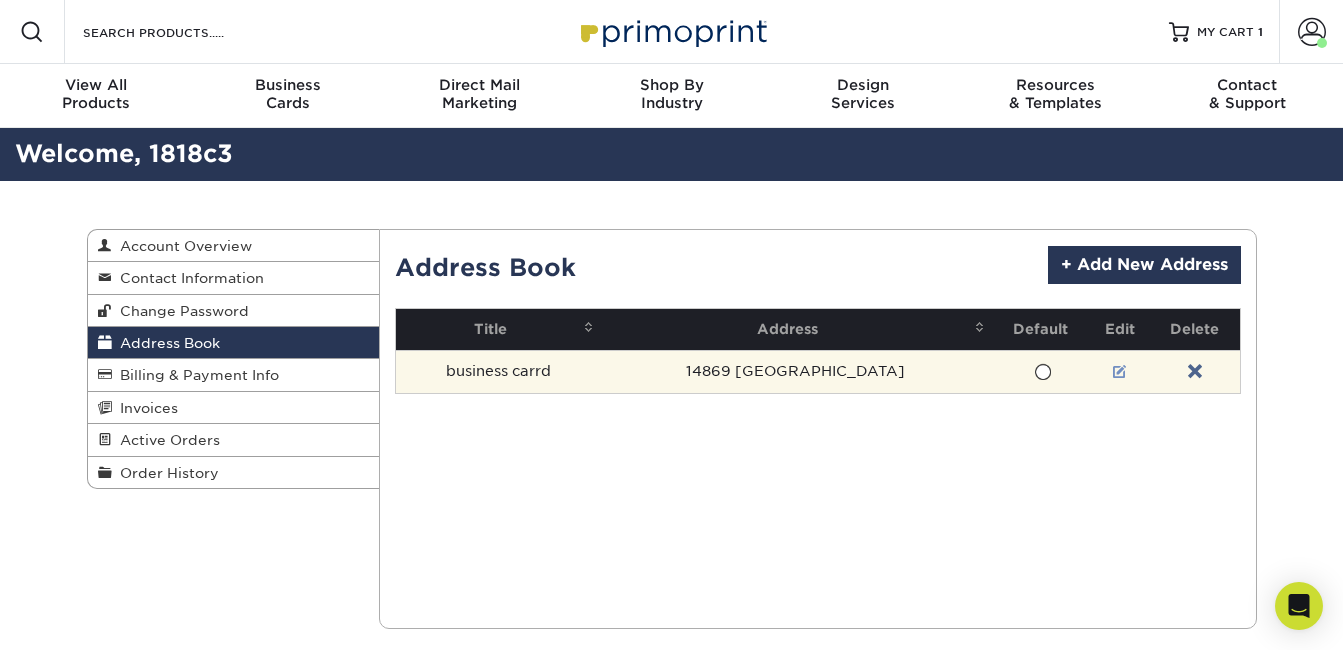 click at bounding box center [1120, 372] 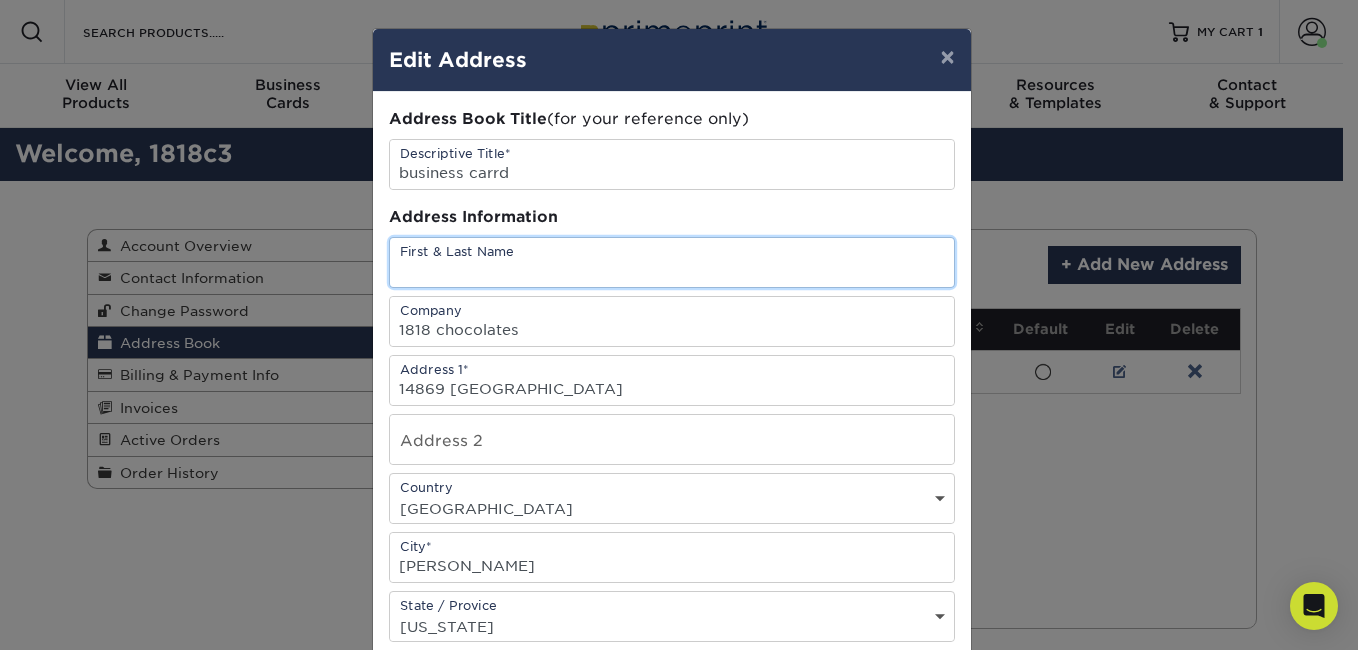 click at bounding box center [672, 262] 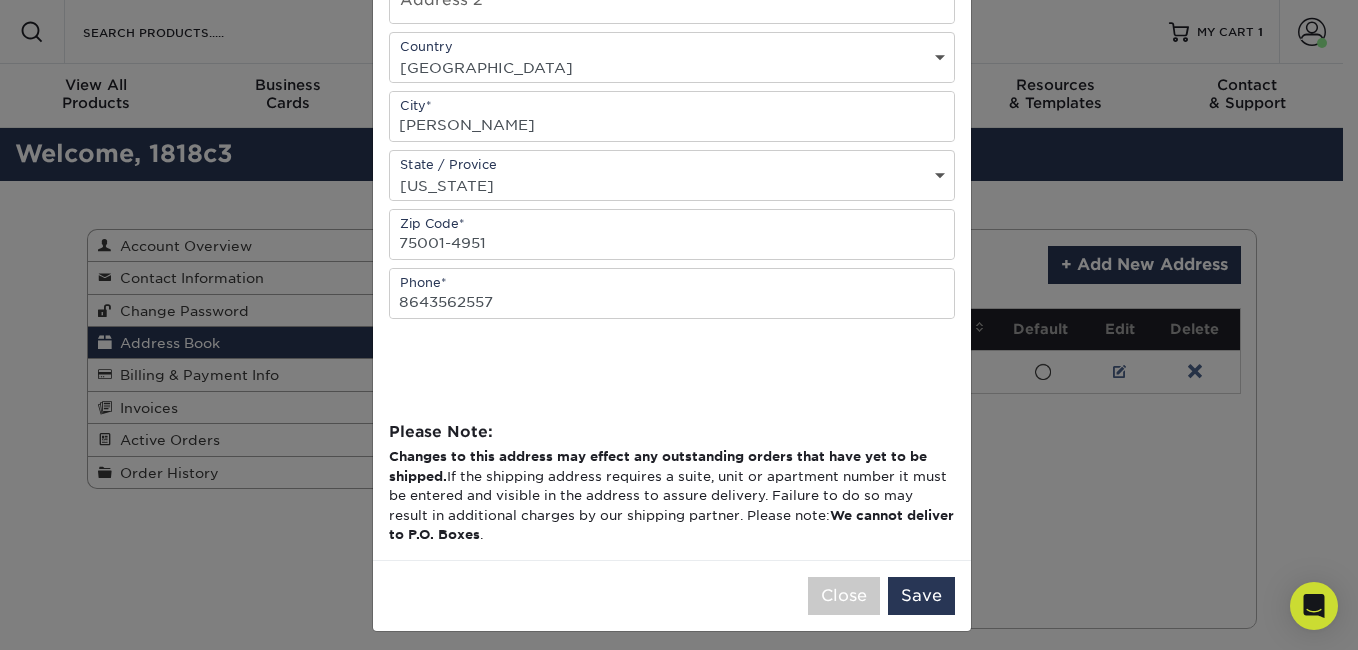 scroll, scrollTop: 451, scrollLeft: 0, axis: vertical 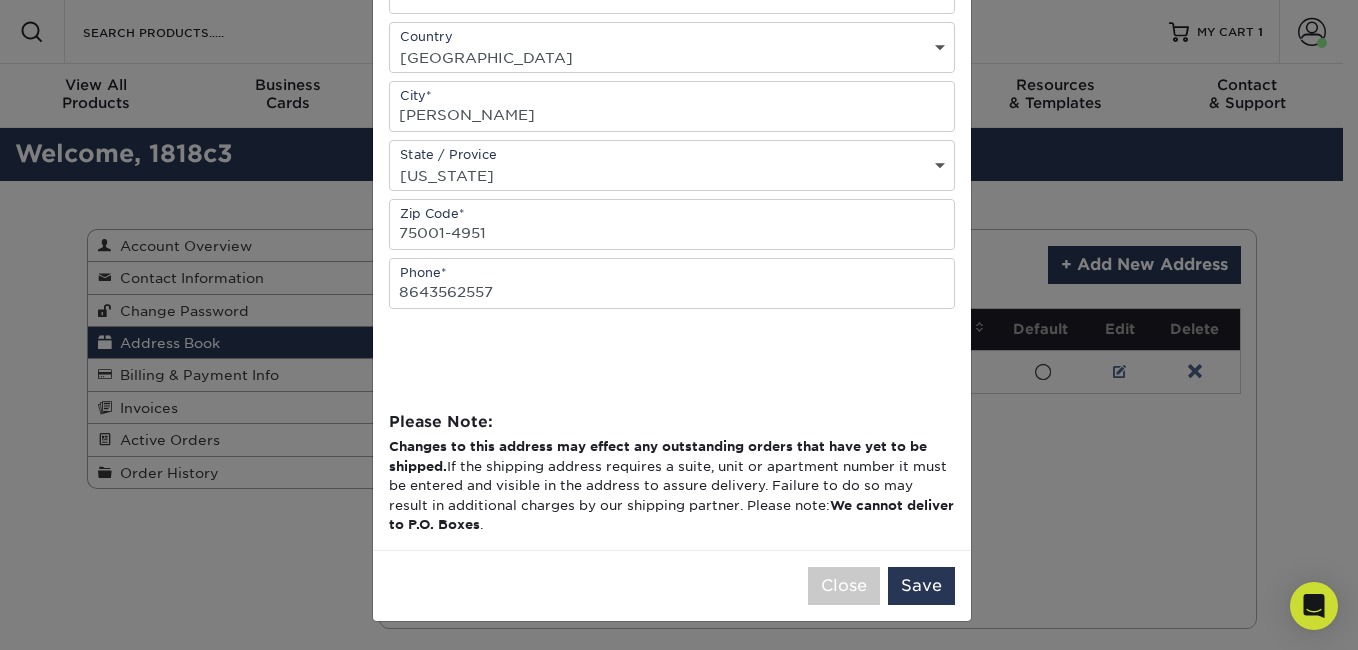 type on "Ana Jamshidi" 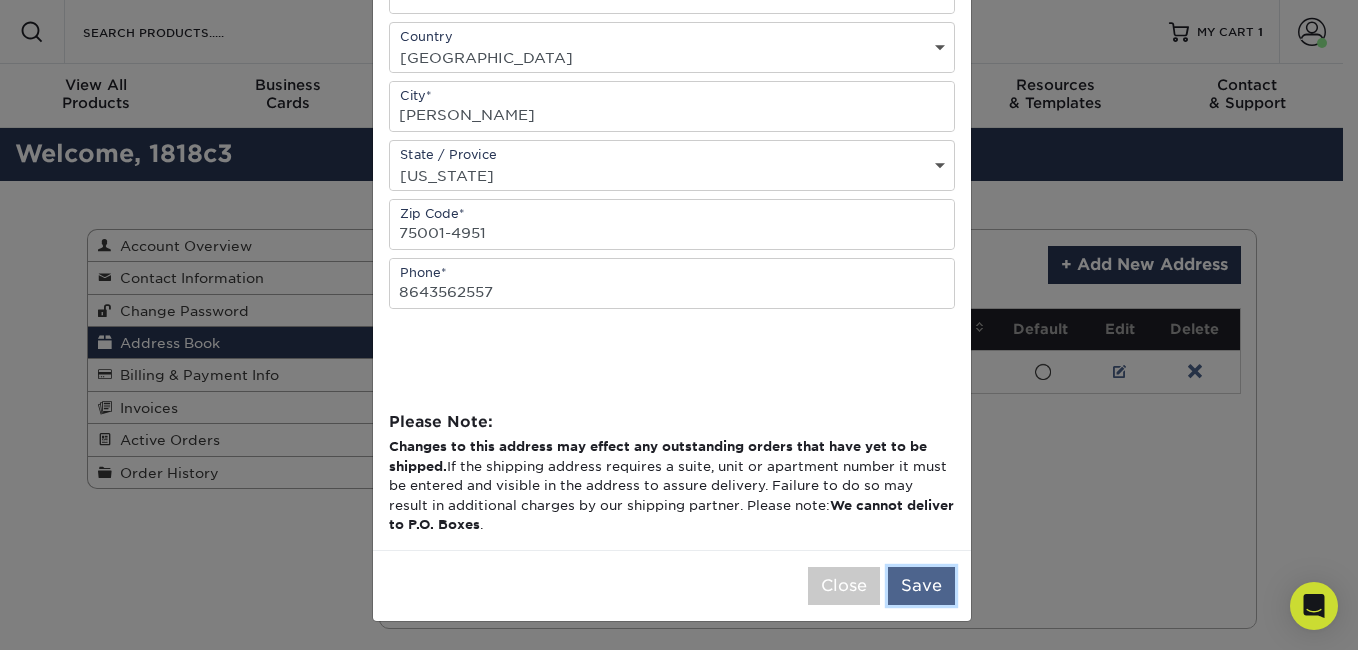 click on "Save" at bounding box center (921, 586) 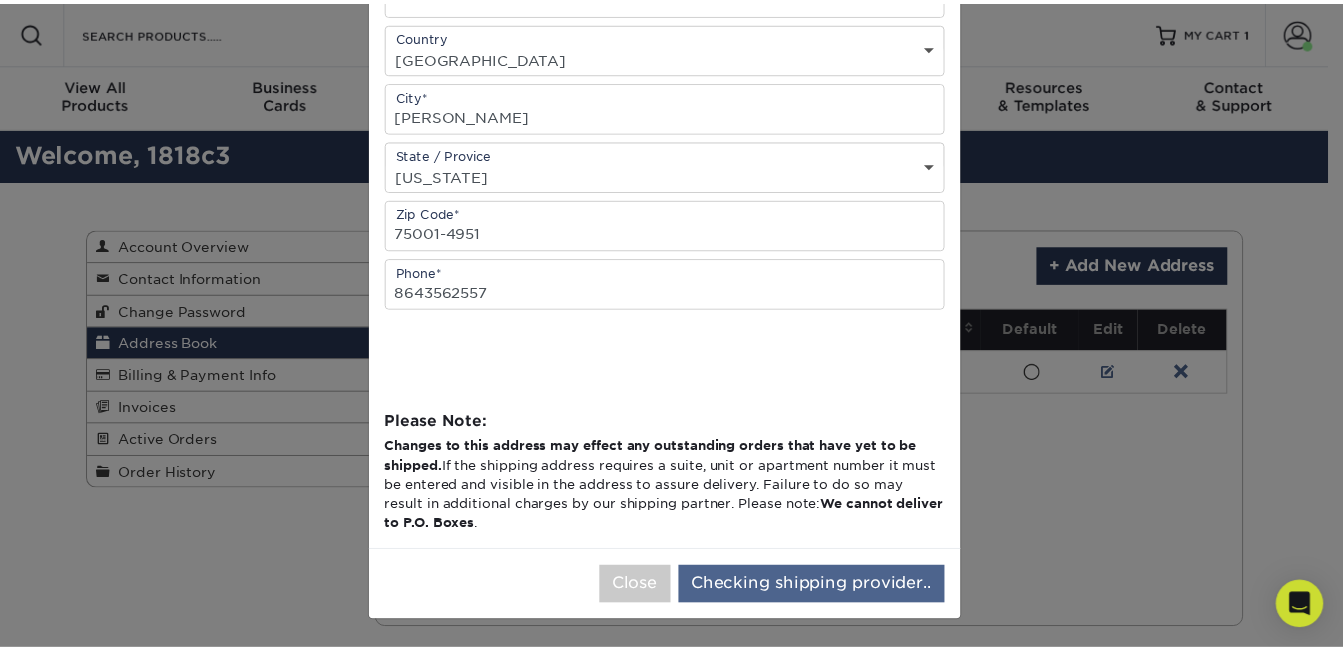 scroll, scrollTop: 0, scrollLeft: 0, axis: both 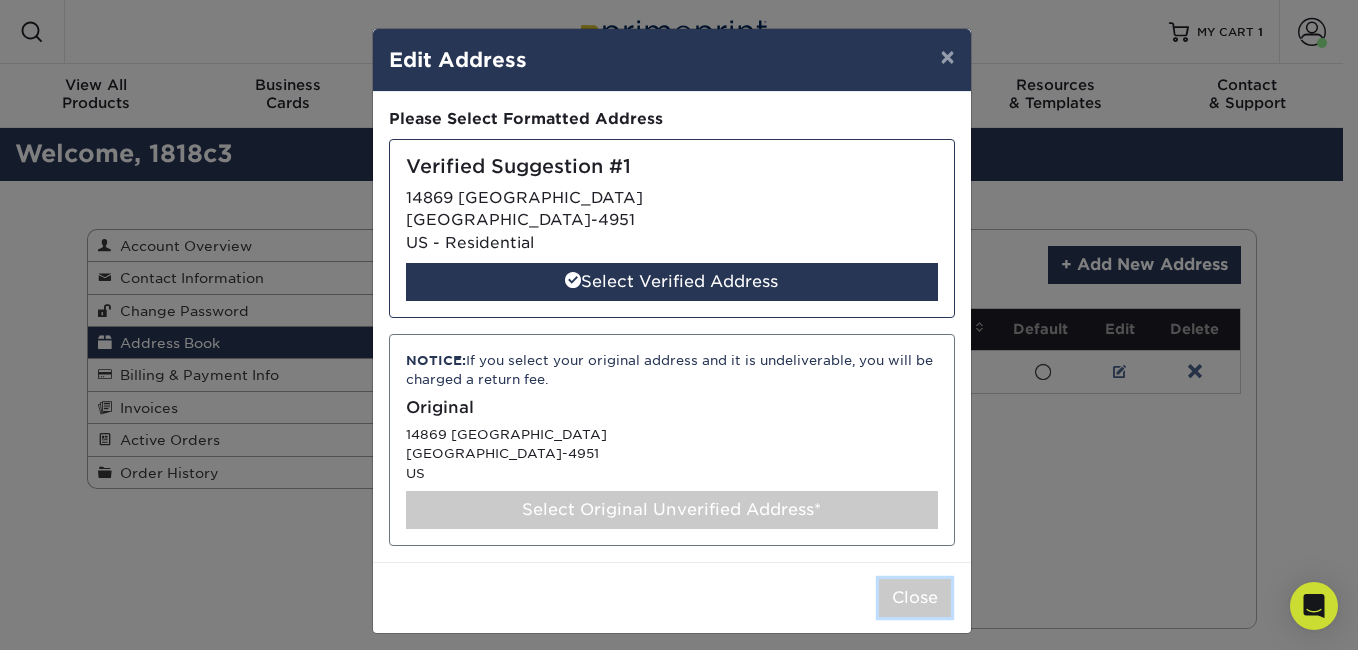 click on "Close" at bounding box center (915, 598) 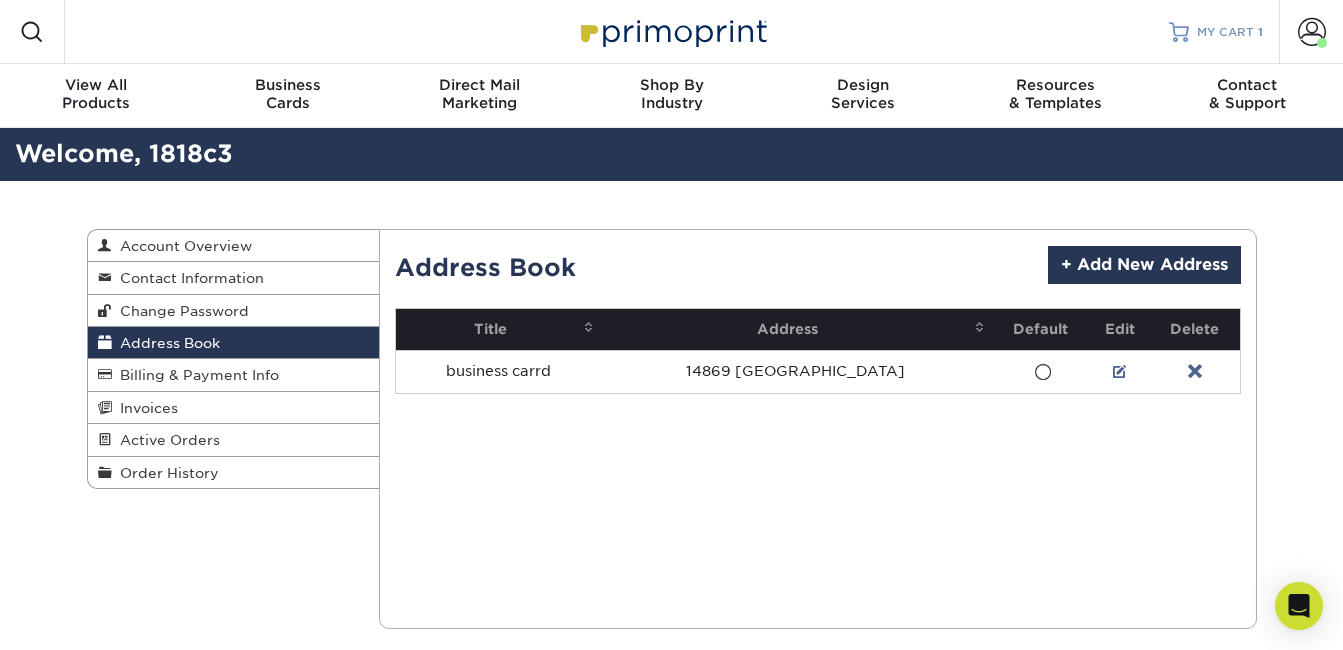click on "MY CART" at bounding box center [1225, 32] 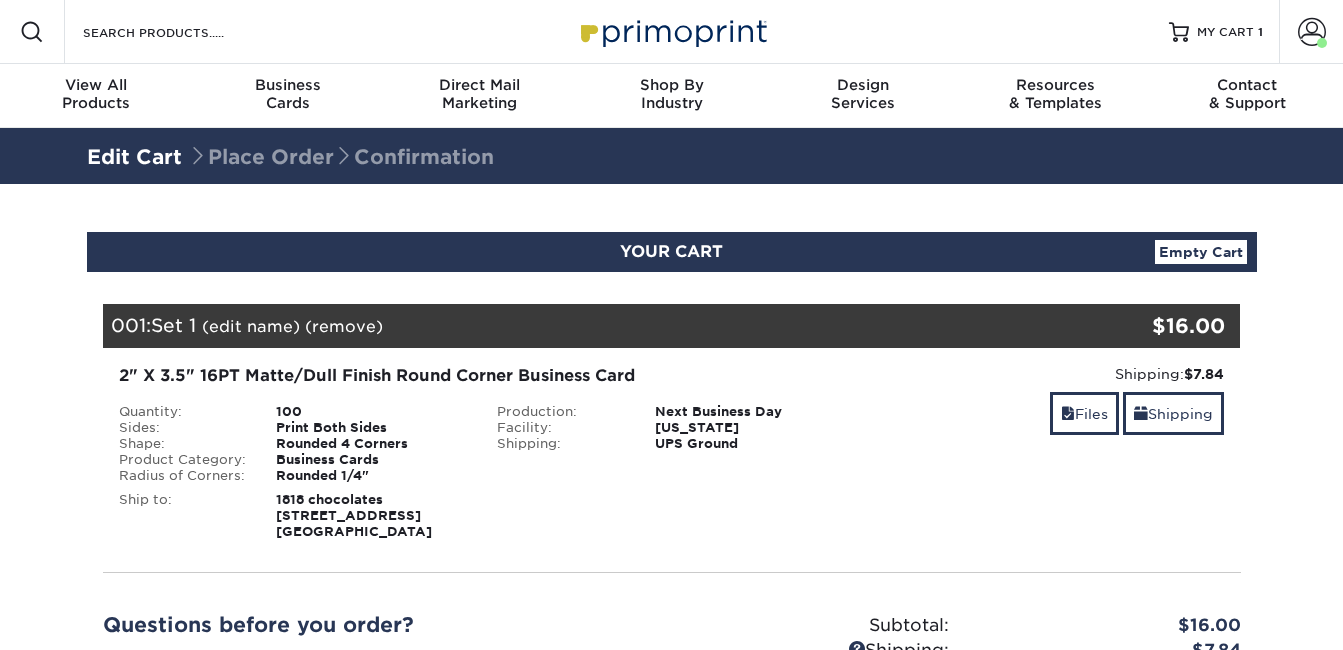 scroll, scrollTop: 0, scrollLeft: 0, axis: both 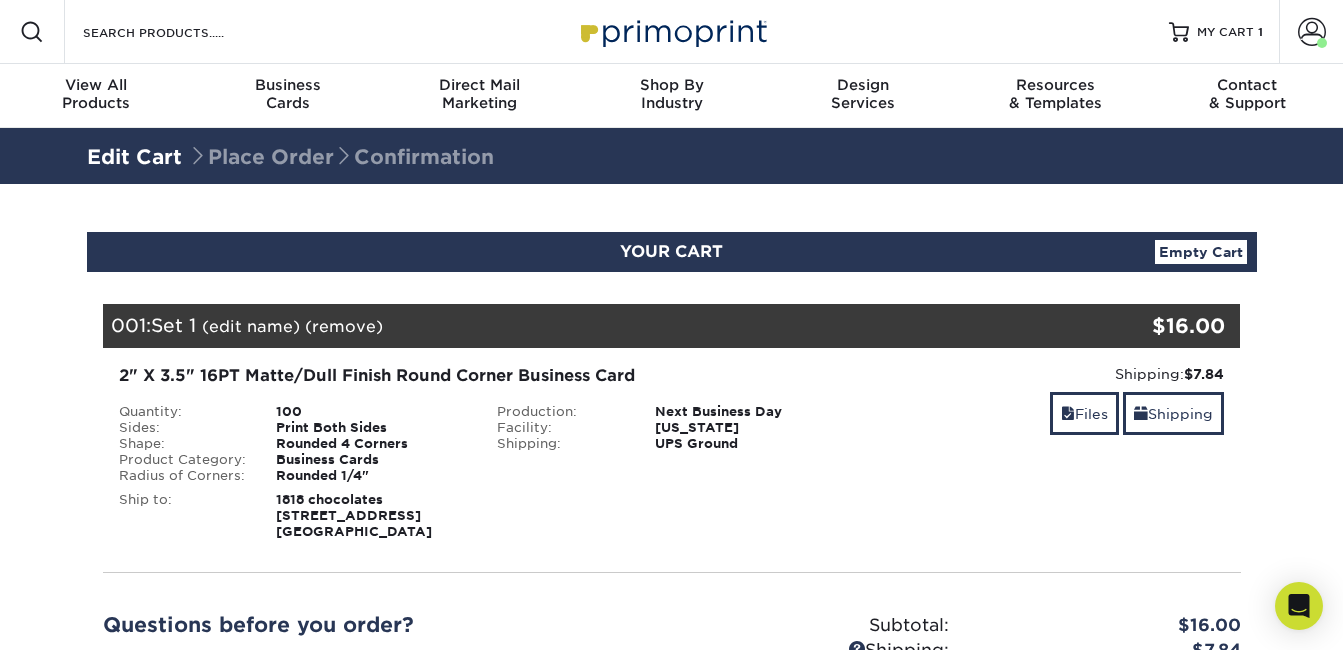 click on "1818 chocolates                                                         [STREET_ADDRESS]" at bounding box center [354, 515] 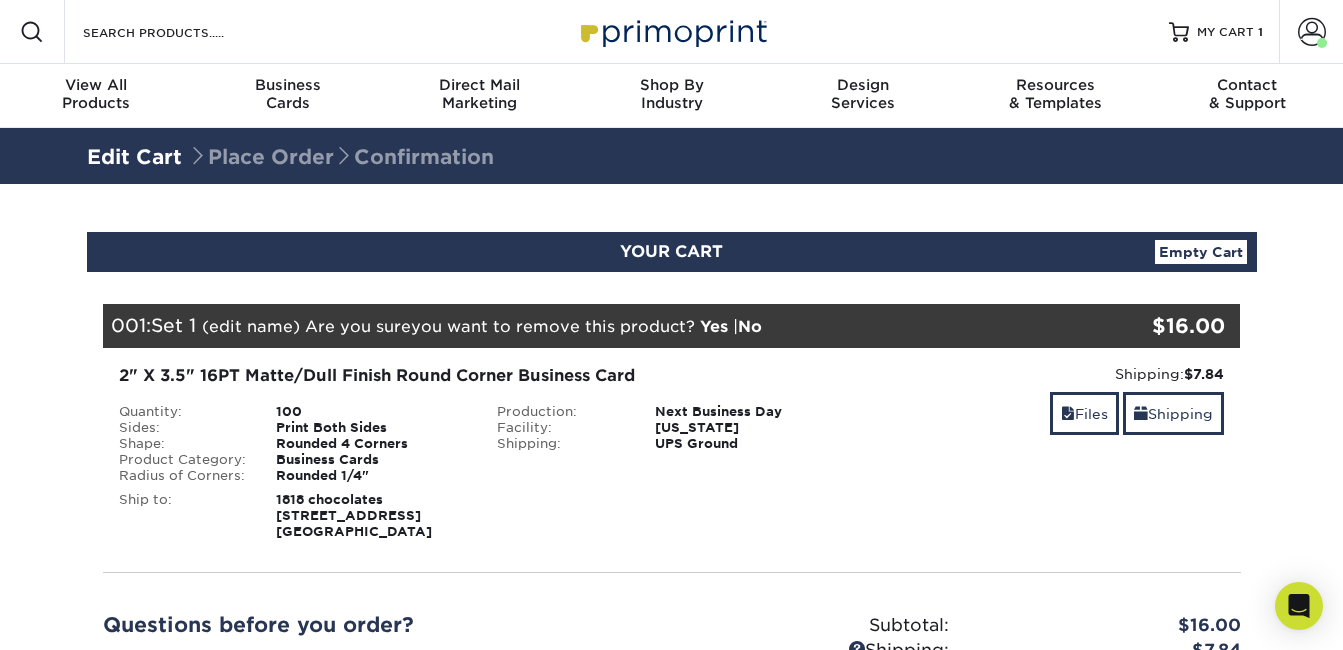 click on "Yes" at bounding box center (714, 326) 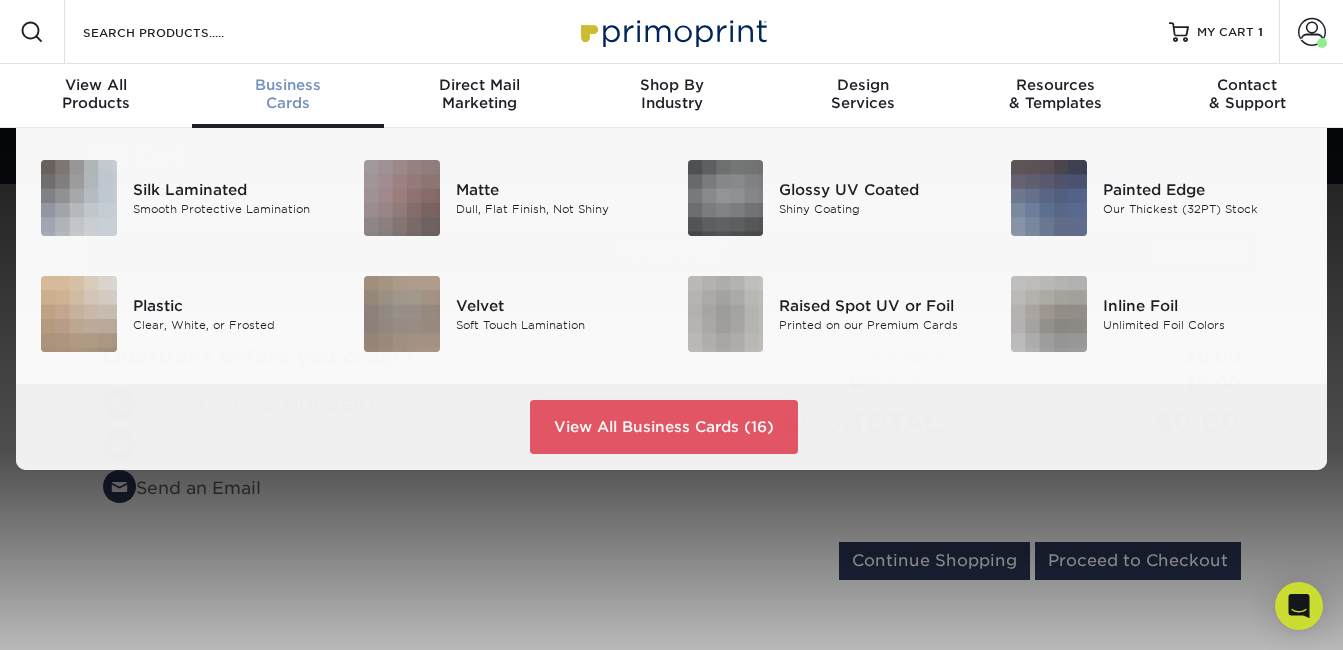 click on "Business" at bounding box center [288, 85] 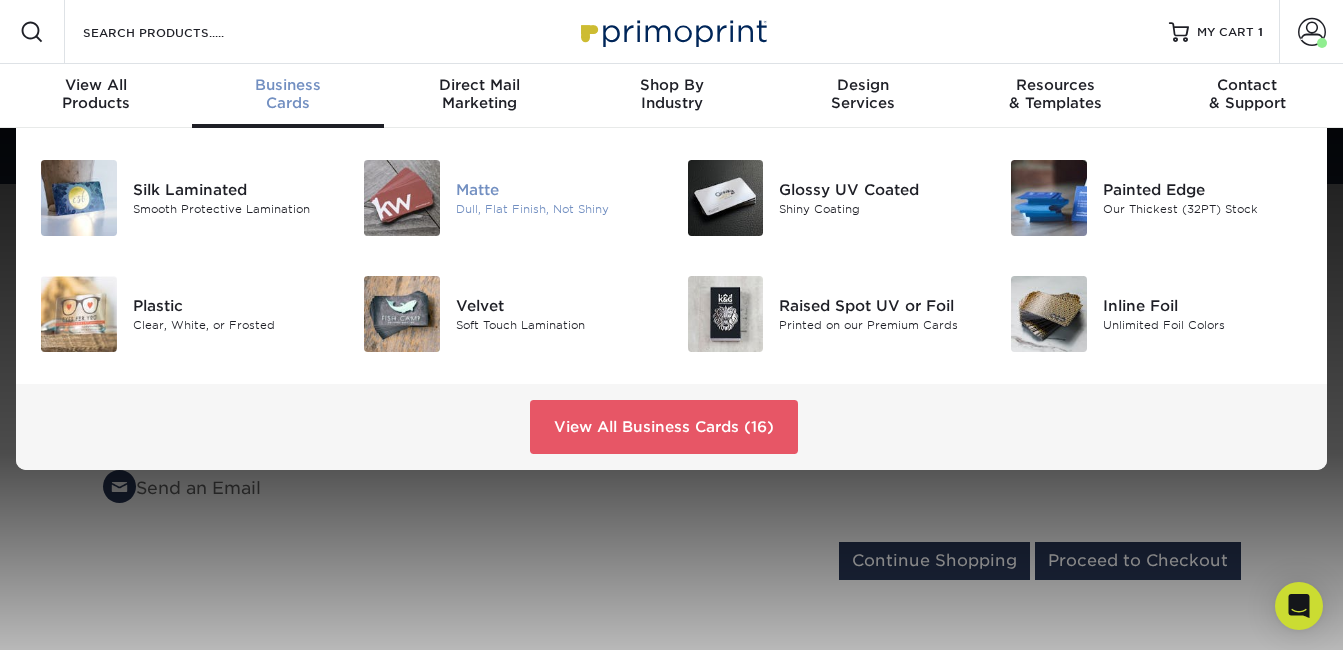 click on "Matte" at bounding box center [556, 190] 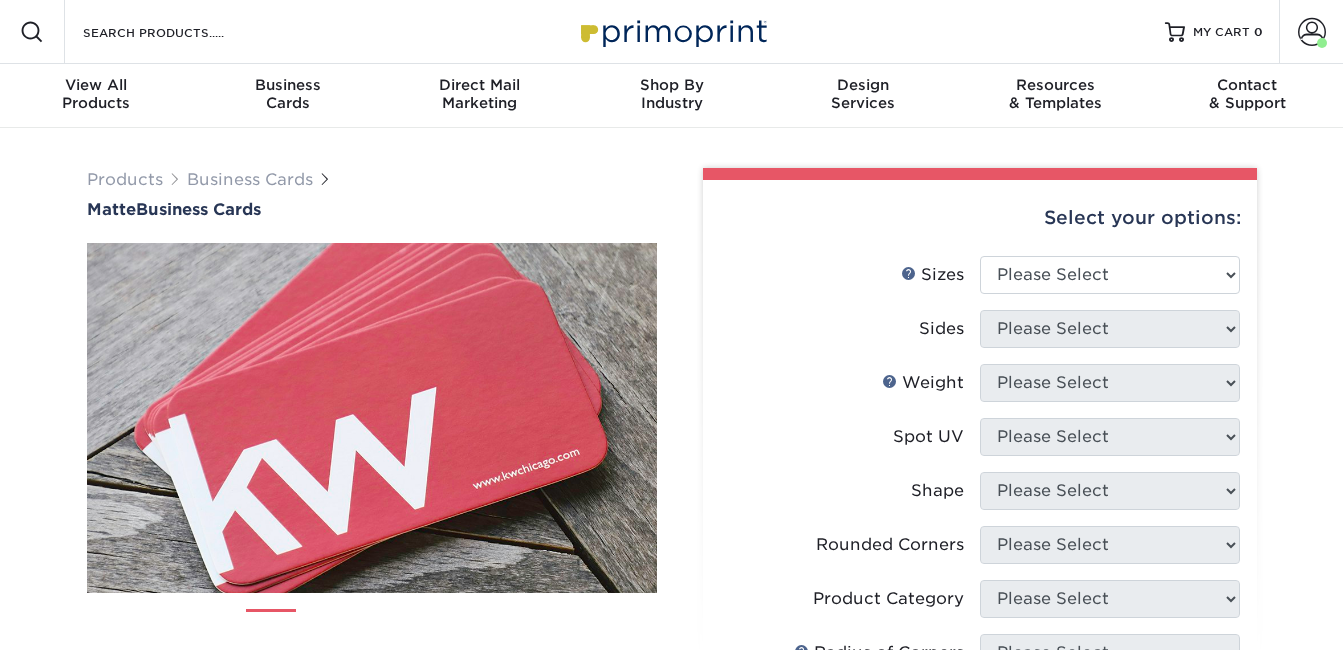 scroll, scrollTop: 0, scrollLeft: 0, axis: both 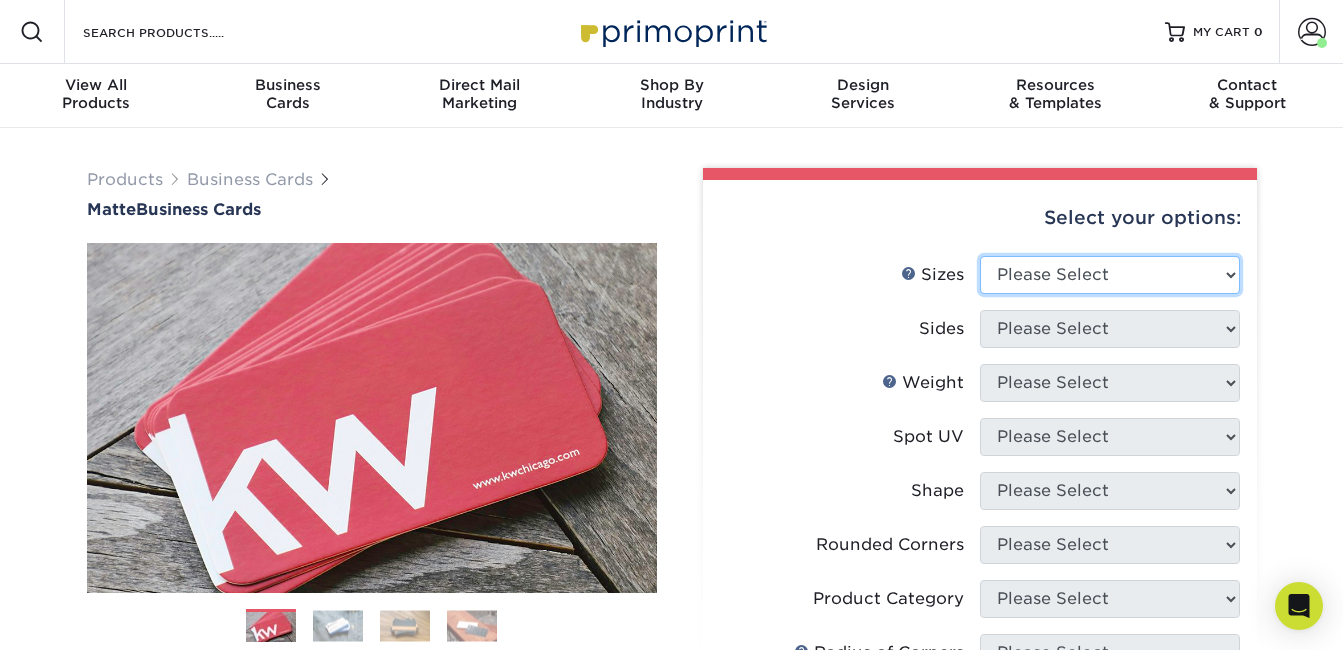 click on "Please Select
1.5" x 3.5"  - Mini
1.75" x 3.5" - Mini
2" x 2" - Square
2" x 3" - Mini
2" x 3.5" - Standard
2" x 7" - Foldover Card
2.125" x 3.375" - European
2.5" x 2.5" - Square 3.5" x 4" - Foldover Card" at bounding box center [1110, 275] 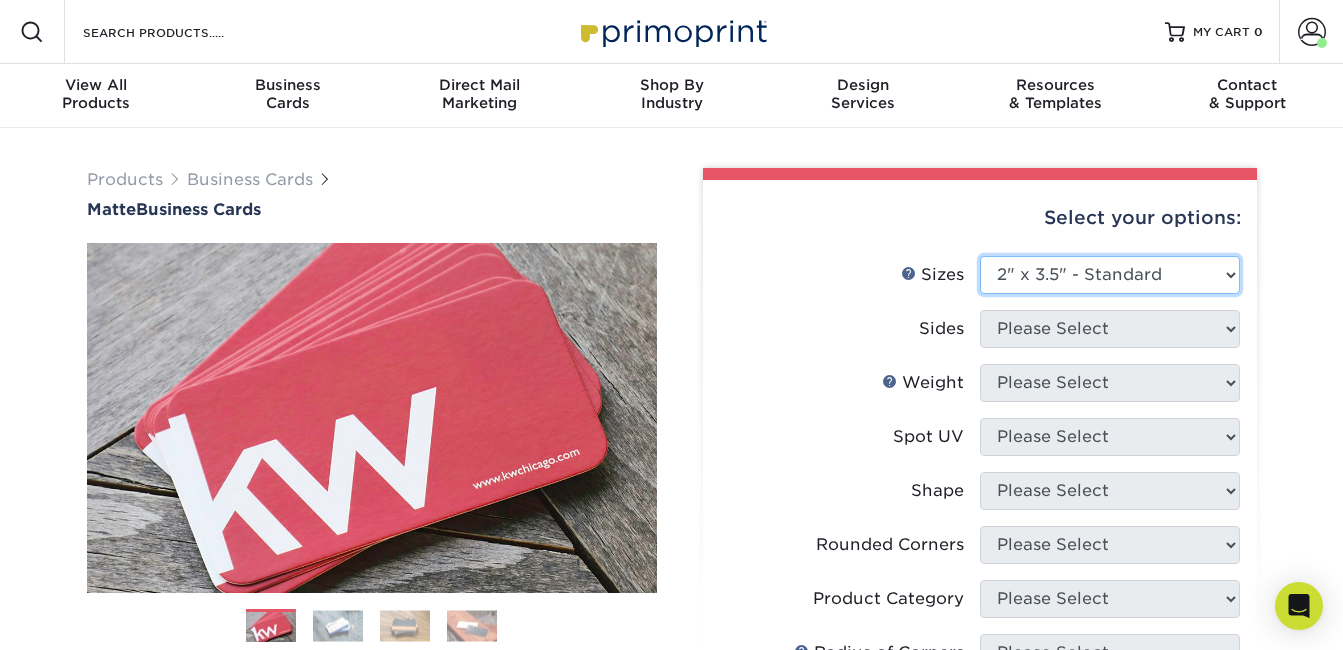 click on "Please Select
1.5" x 3.5"  - Mini
1.75" x 3.5" - Mini
2" x 2" - Square
2" x 3" - Mini
2" x 3.5" - Standard
2" x 7" - Foldover Card
2.125" x 3.375" - European
2.5" x 2.5" - Square 3.5" x 4" - Foldover Card" at bounding box center [1110, 275] 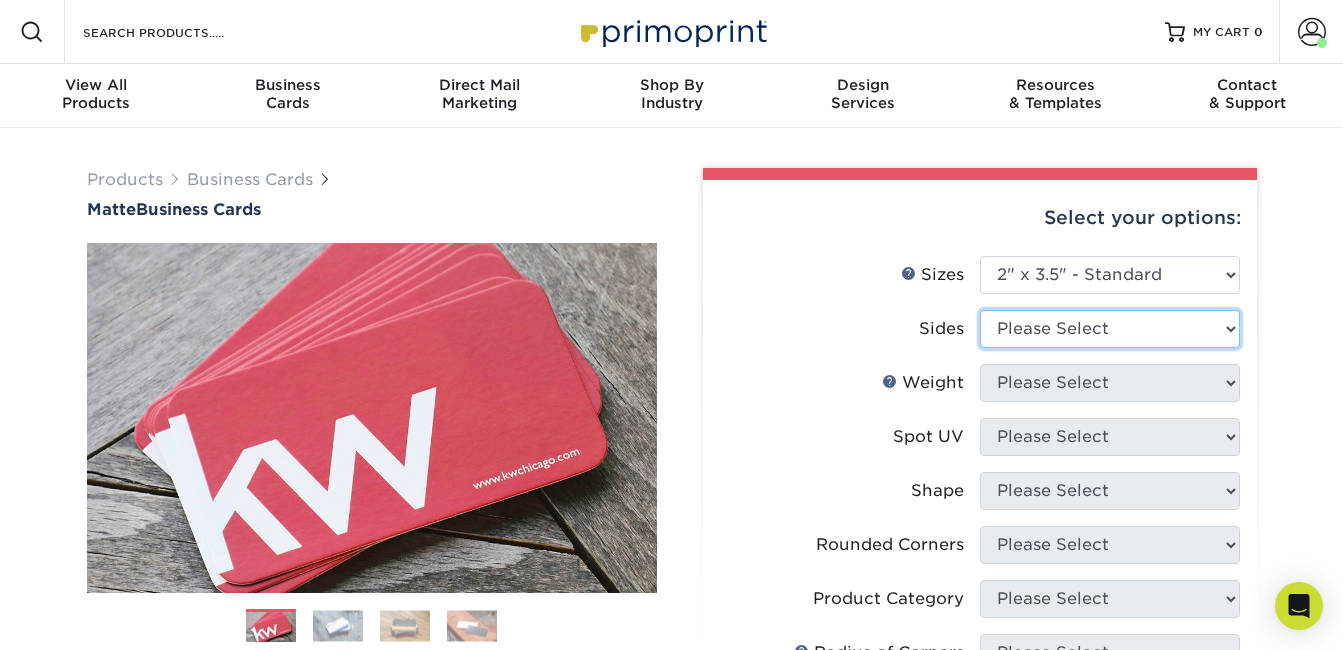 click on "Please Select Print Both Sides Print Front Only" at bounding box center (1110, 329) 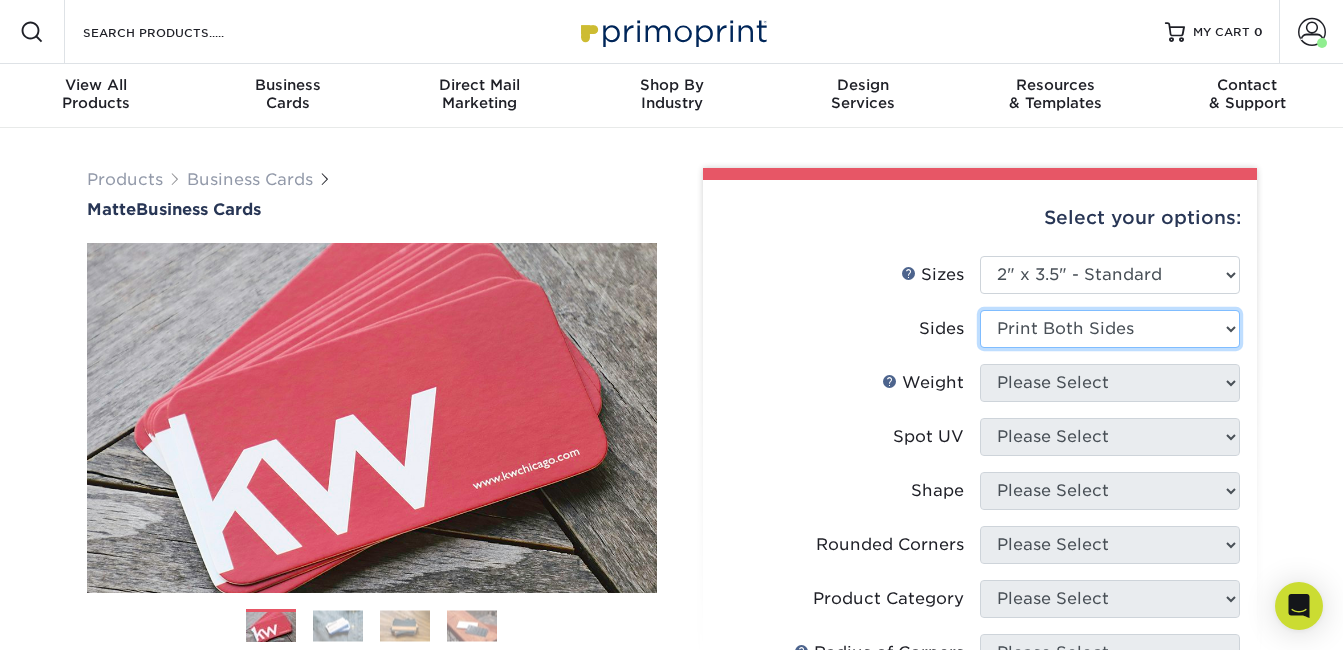 click on "Please Select Print Both Sides Print Front Only" at bounding box center (1110, 329) 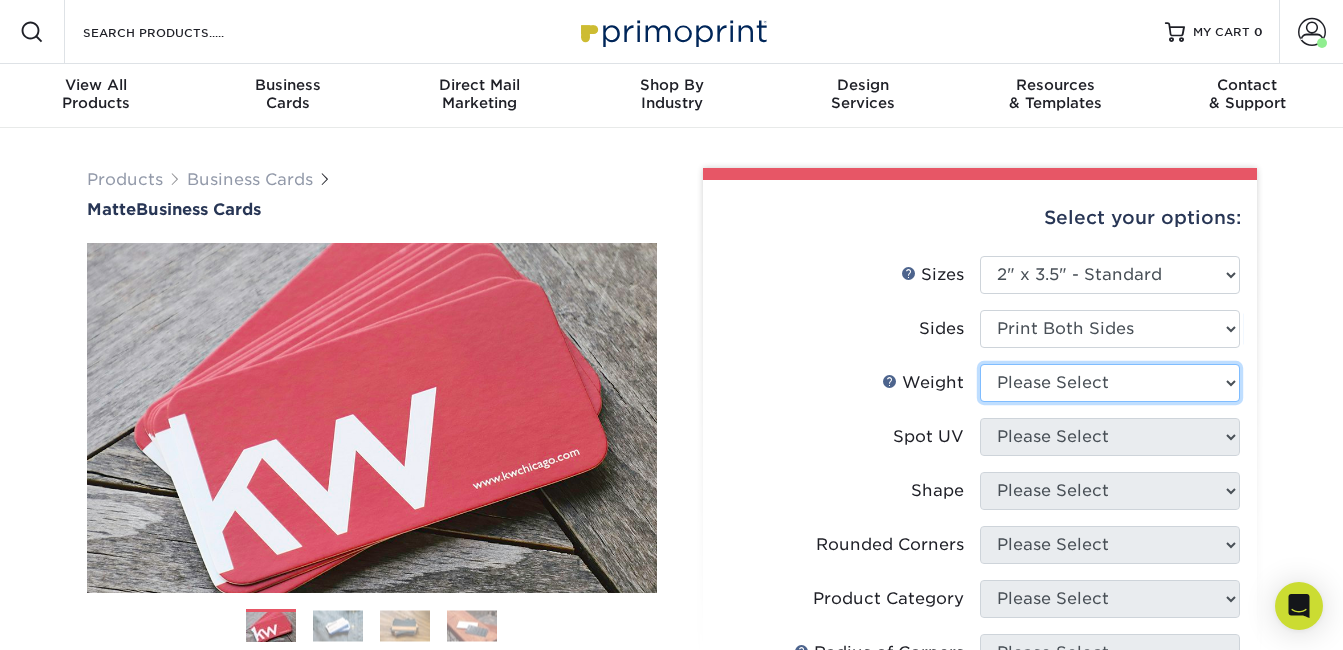 click on "Please Select 16PT 14PT" at bounding box center [1110, 383] 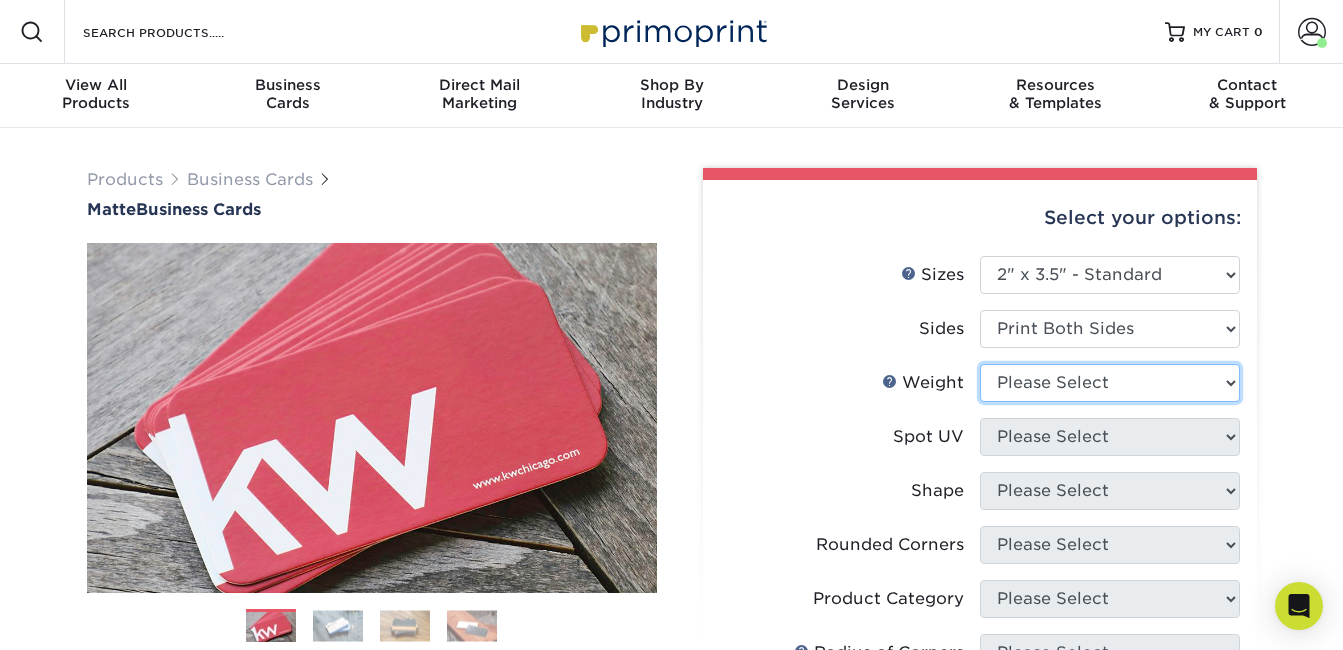 select on "16PT" 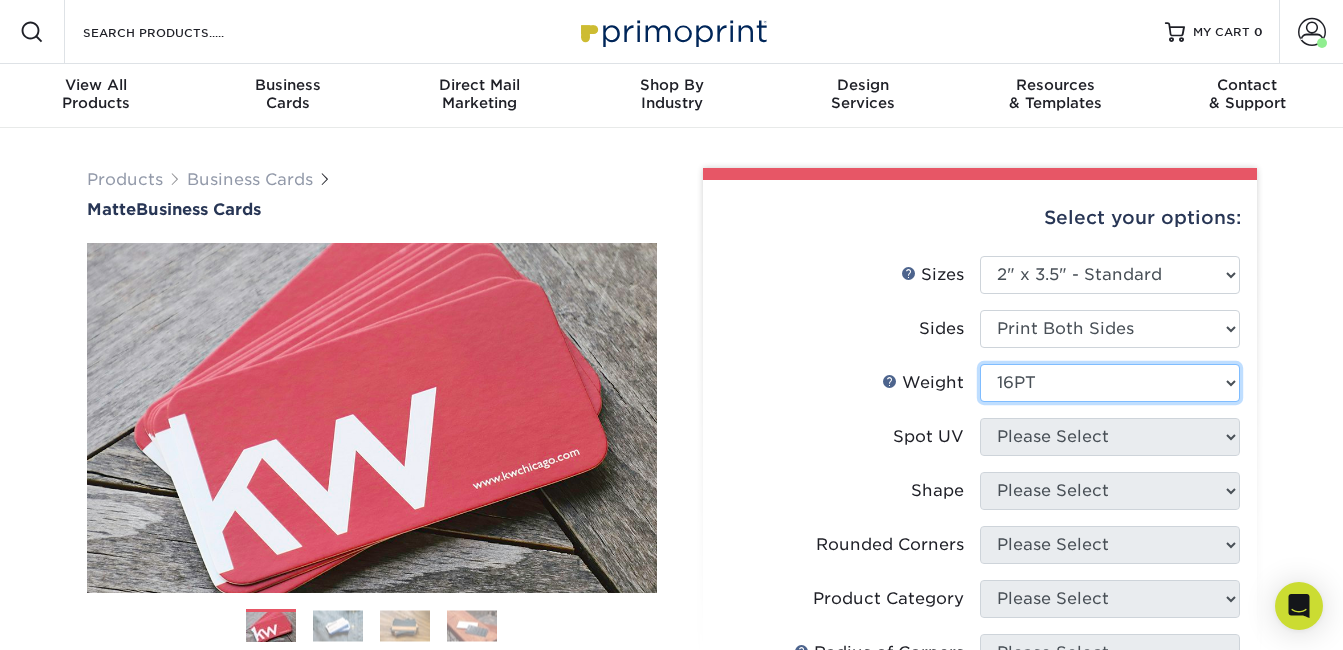 click on "Please Select 16PT 14PT" at bounding box center [1110, 383] 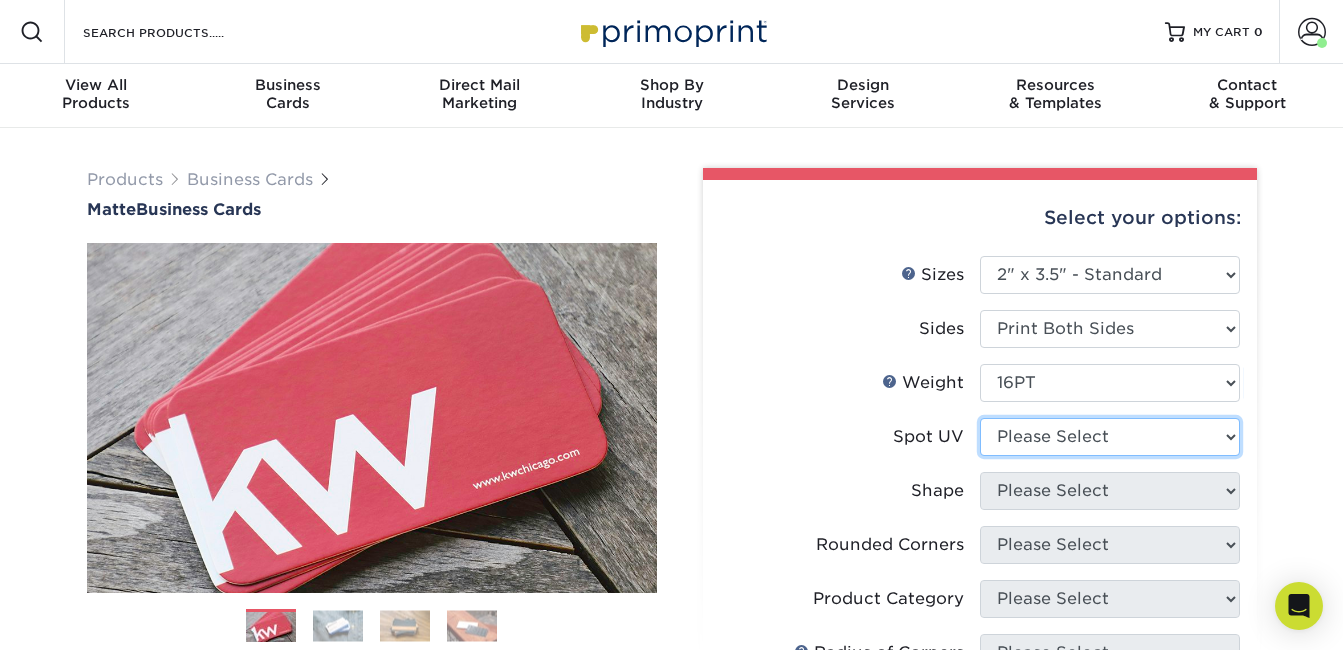 click on "Please Select No Spot UV Front and Back (Both Sides) Front Only Back Only" at bounding box center (1110, 437) 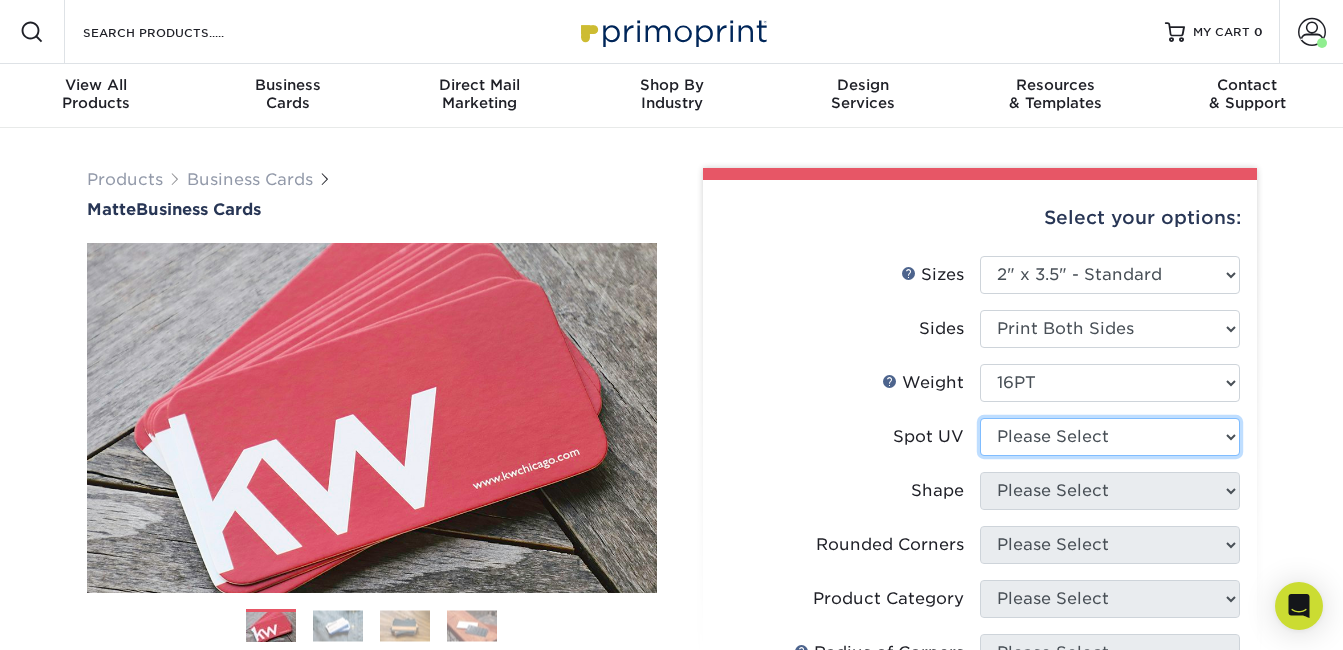 select on "3" 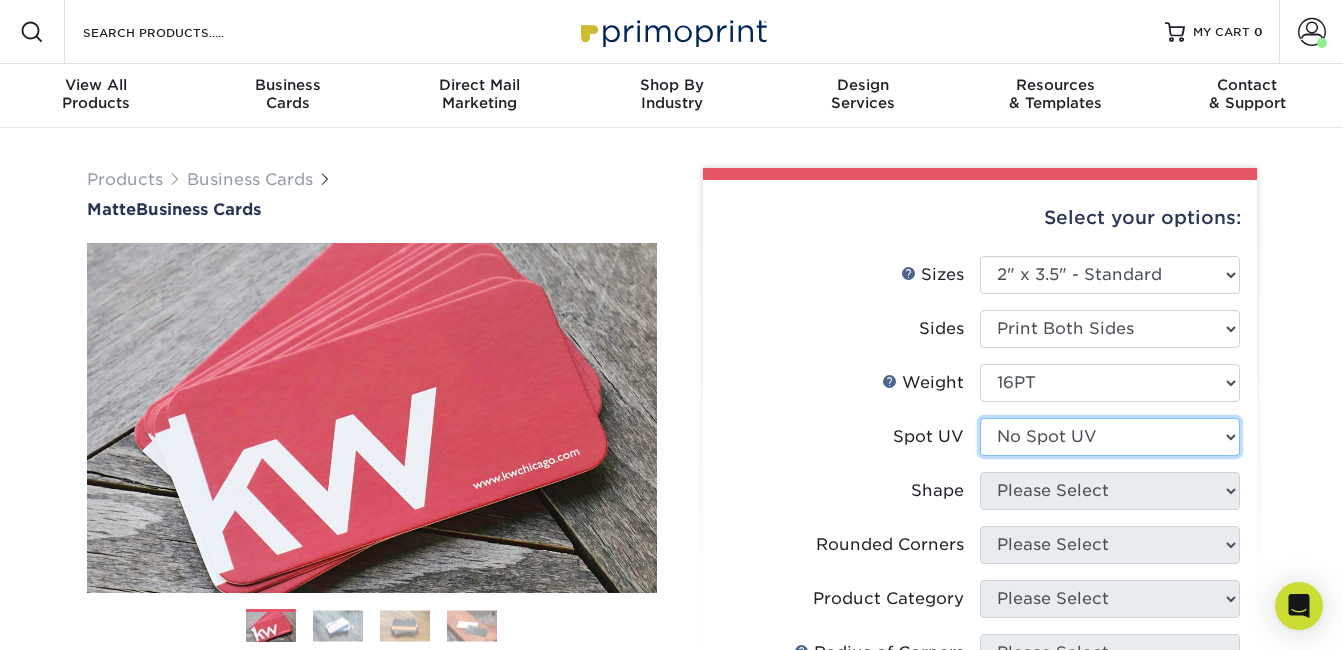 click on "Please Select No Spot UV Front and Back (Both Sides) Front Only Back Only" at bounding box center [1110, 437] 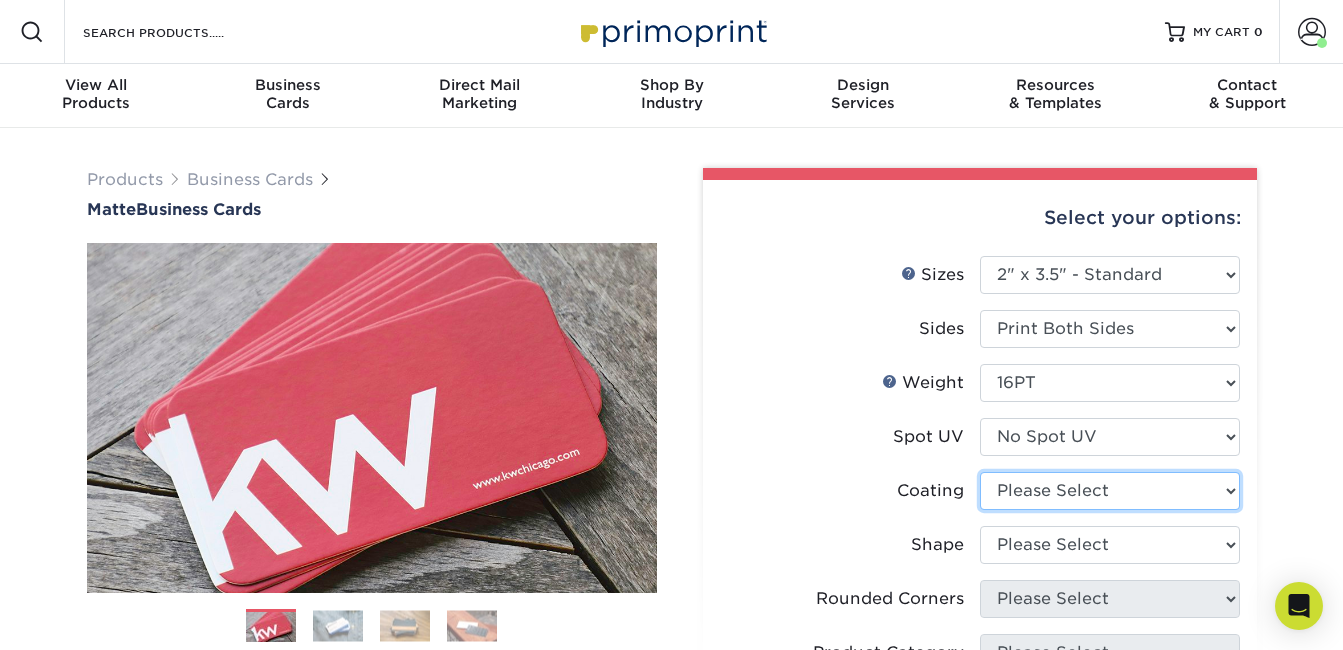click at bounding box center (1110, 491) 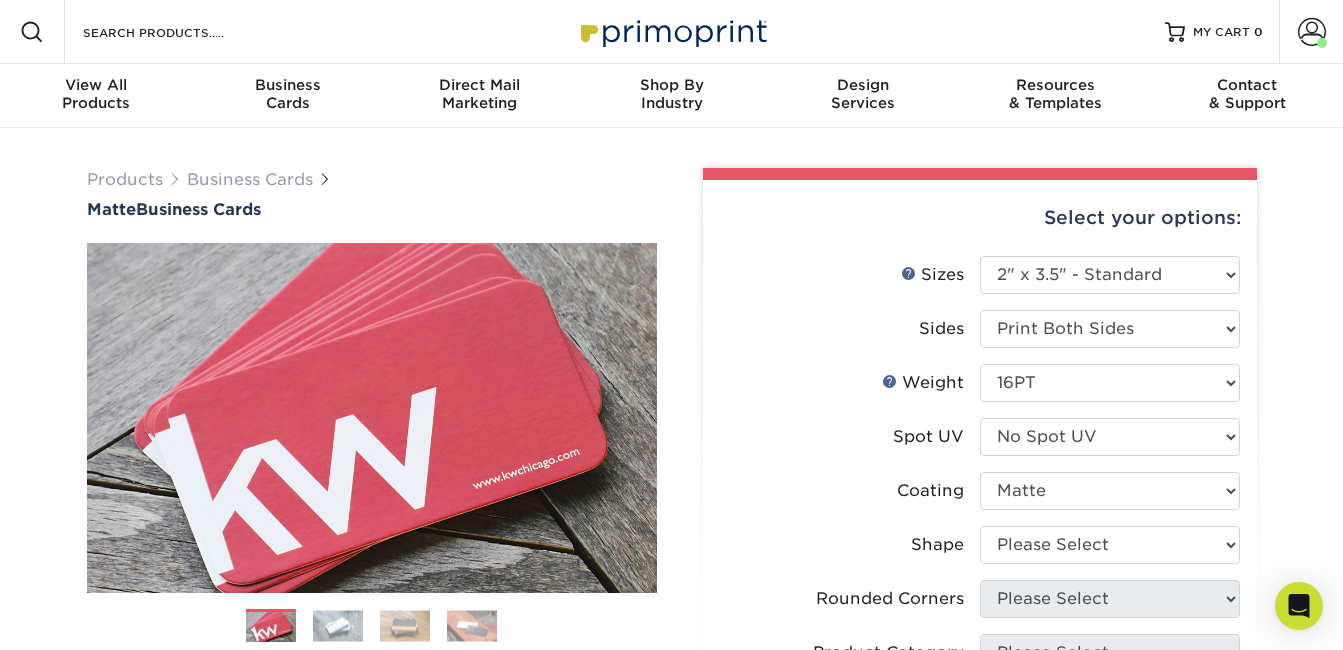 click at bounding box center [1110, 491] 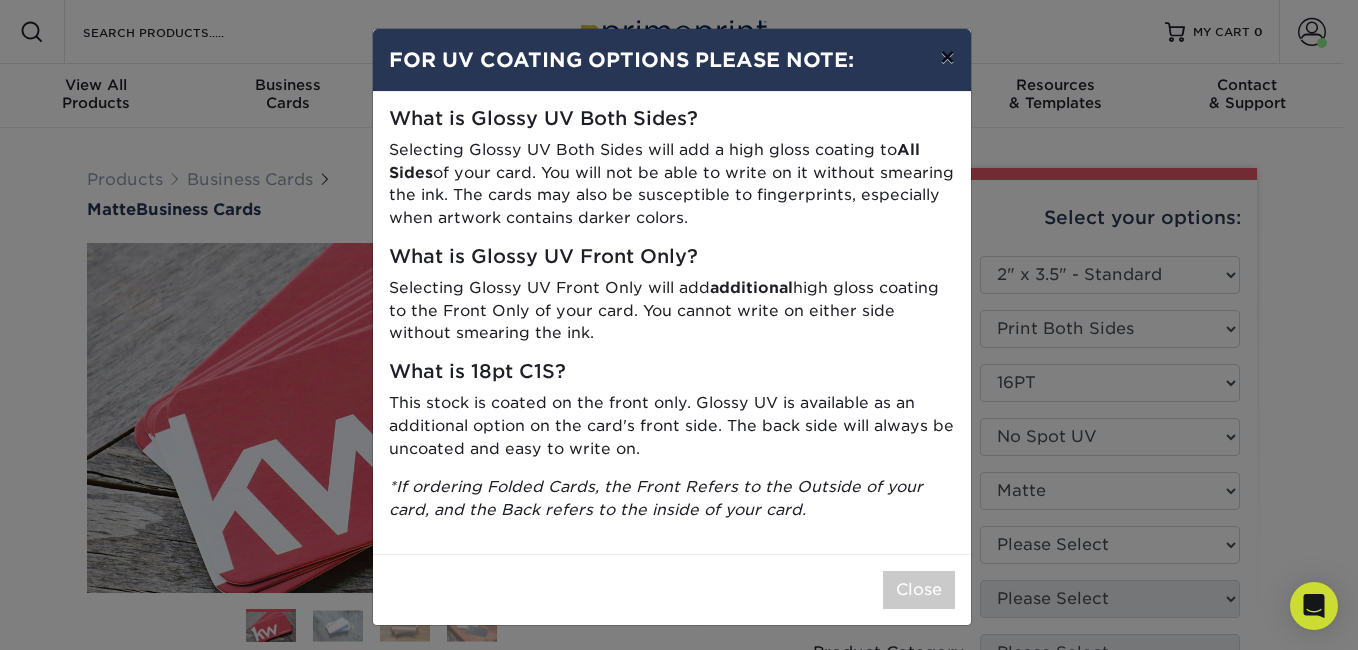 click on "×" at bounding box center [947, 57] 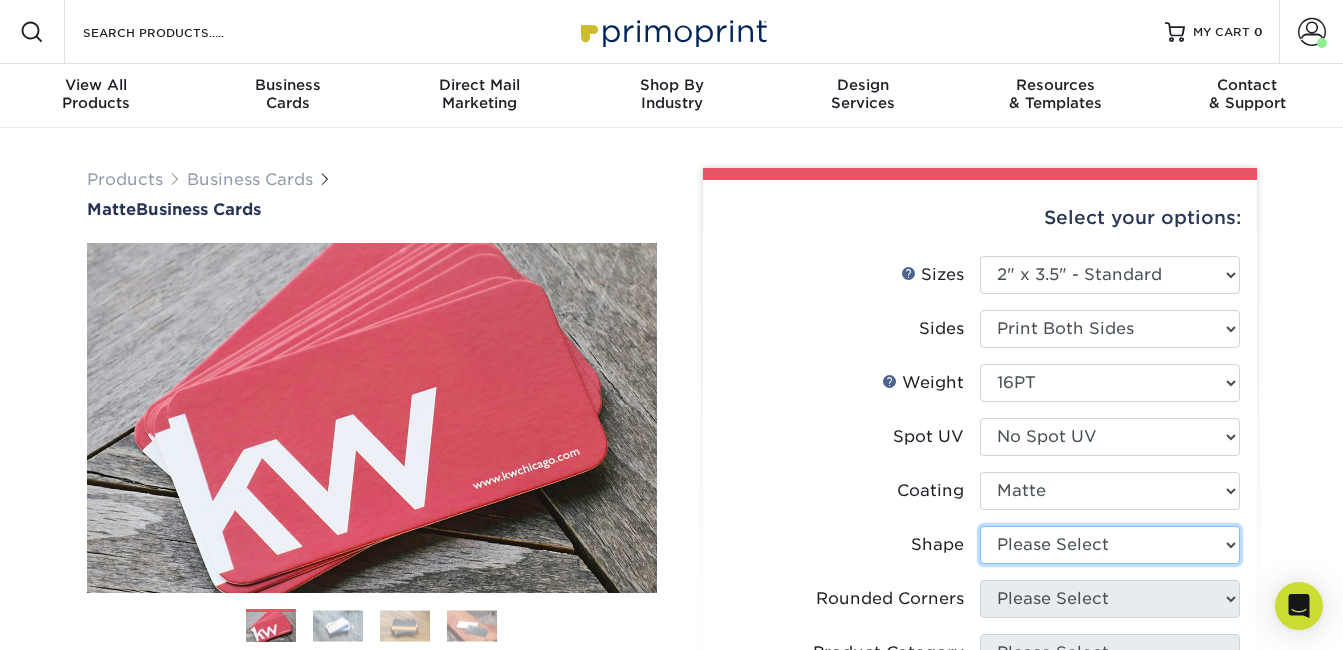 click on "Please Select Standard Oval" at bounding box center [1110, 545] 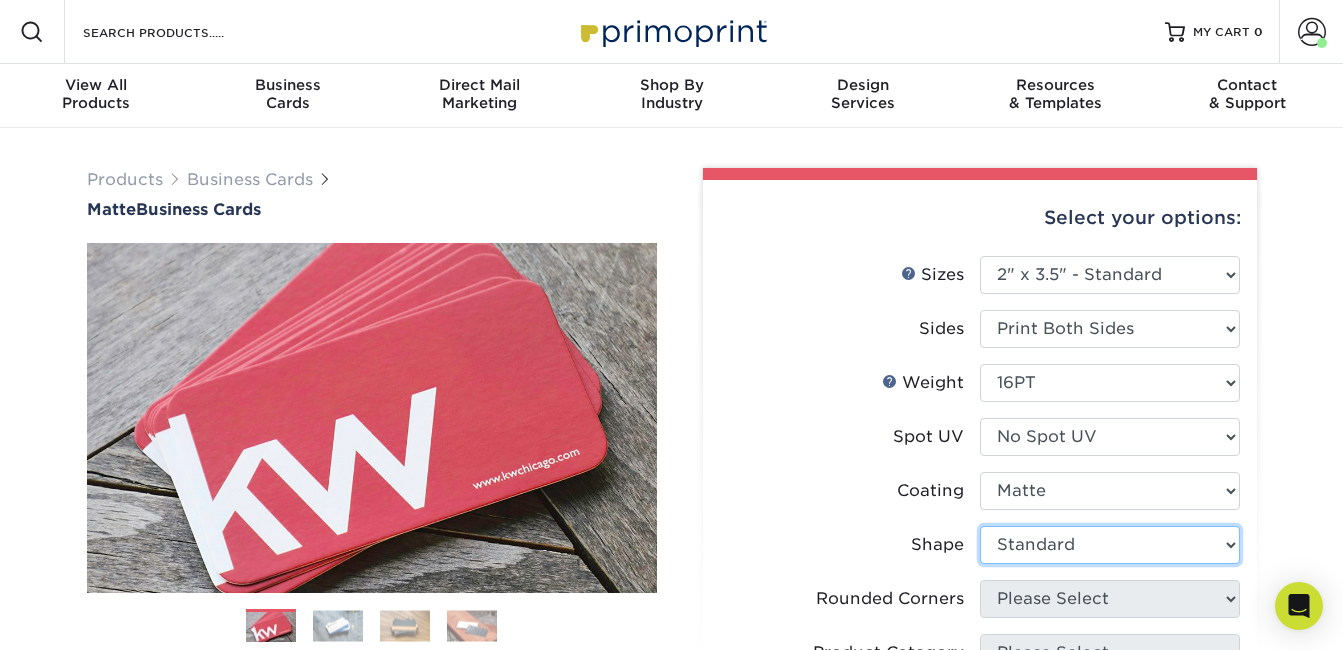 click on "Please Select Standard Oval" at bounding box center (1110, 545) 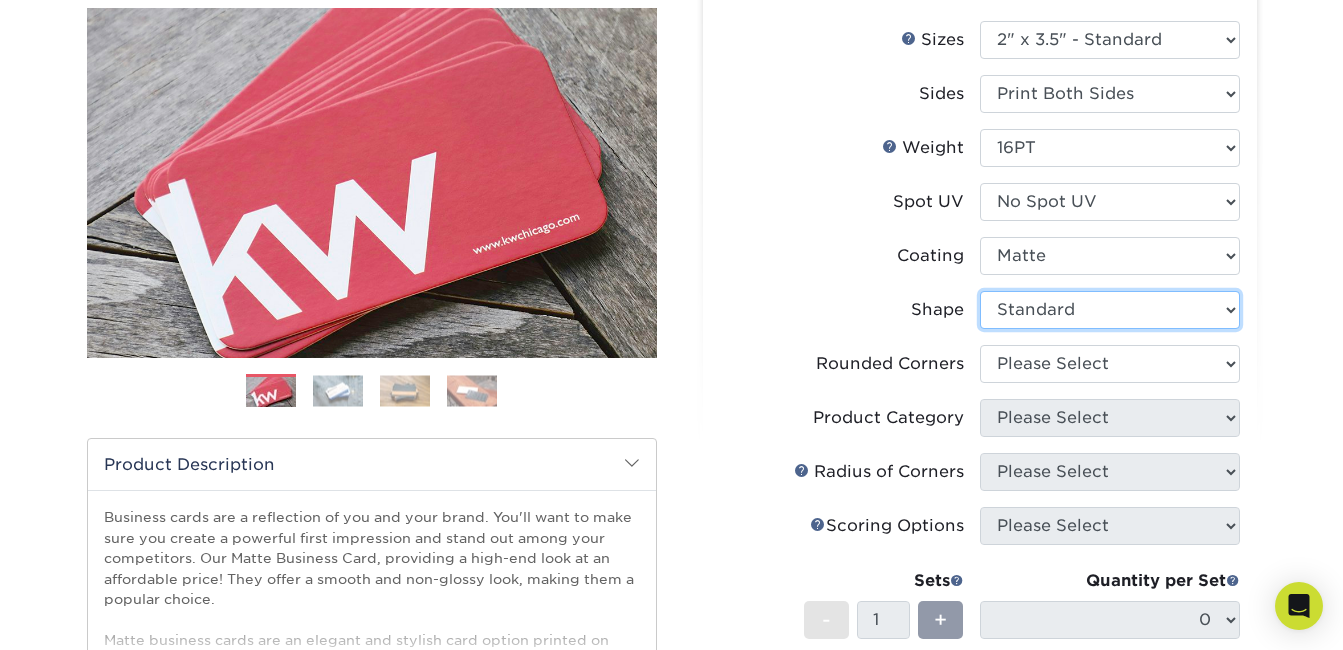scroll, scrollTop: 236, scrollLeft: 0, axis: vertical 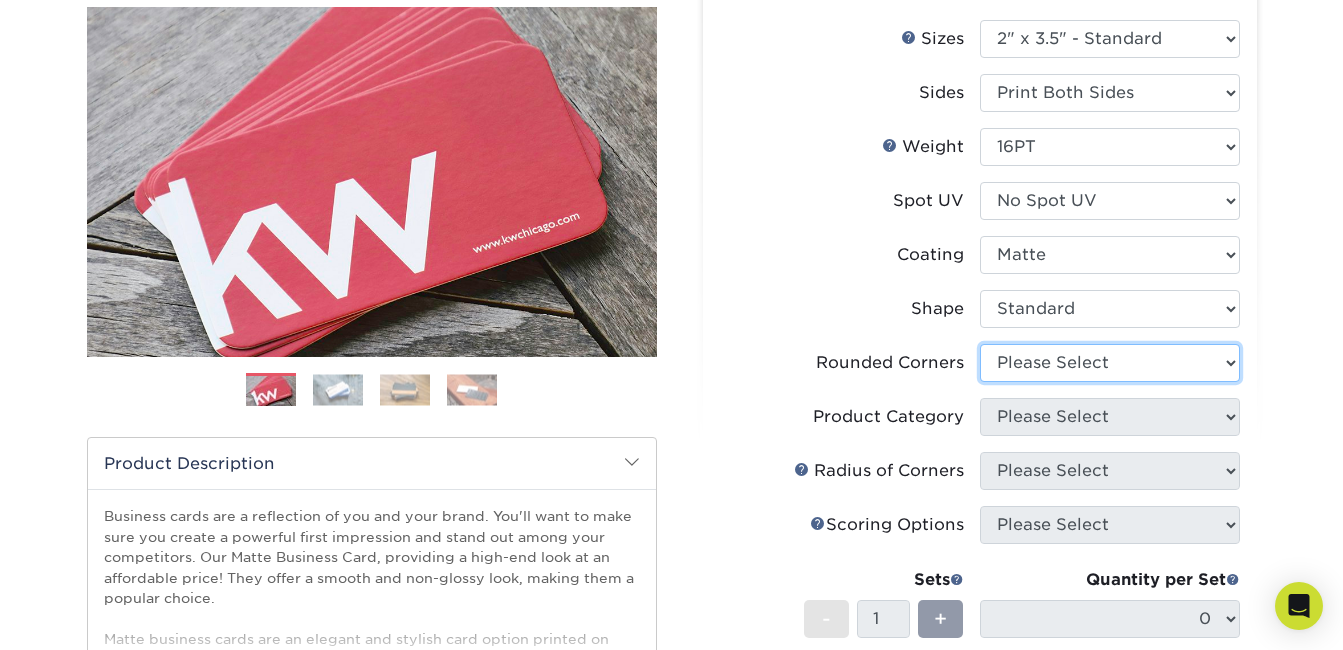click on "Please Select
Yes - Round 2 Corners                                                    Yes - Round 4 Corners                                                    No" at bounding box center [1110, 363] 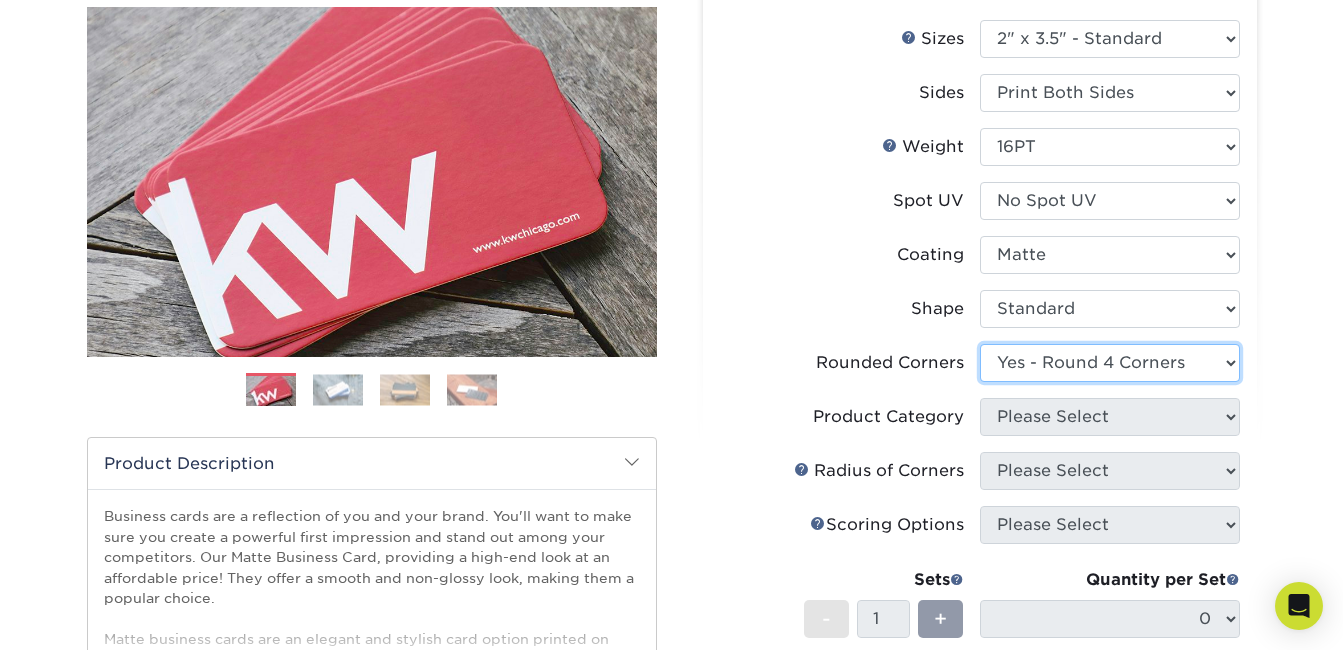click on "Please Select
Yes - Round 2 Corners                                                    Yes - Round 4 Corners                                                    No" at bounding box center (1110, 363) 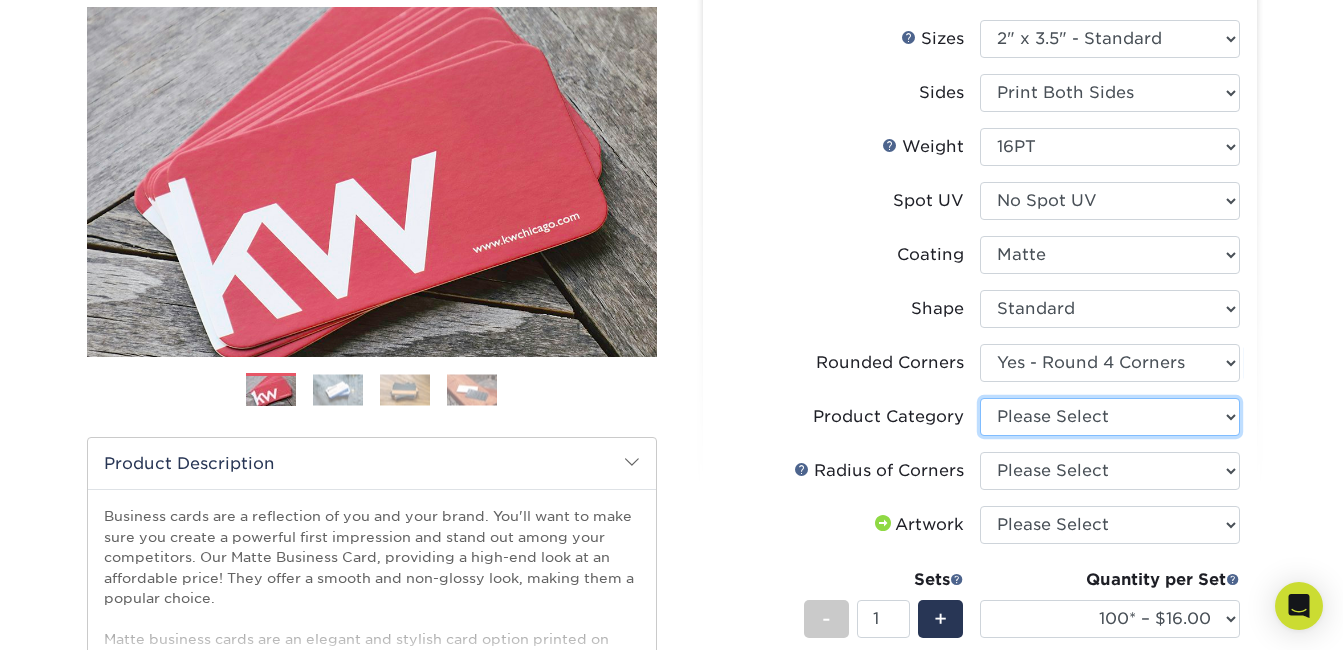 click on "Please Select Business Cards" at bounding box center (1110, 417) 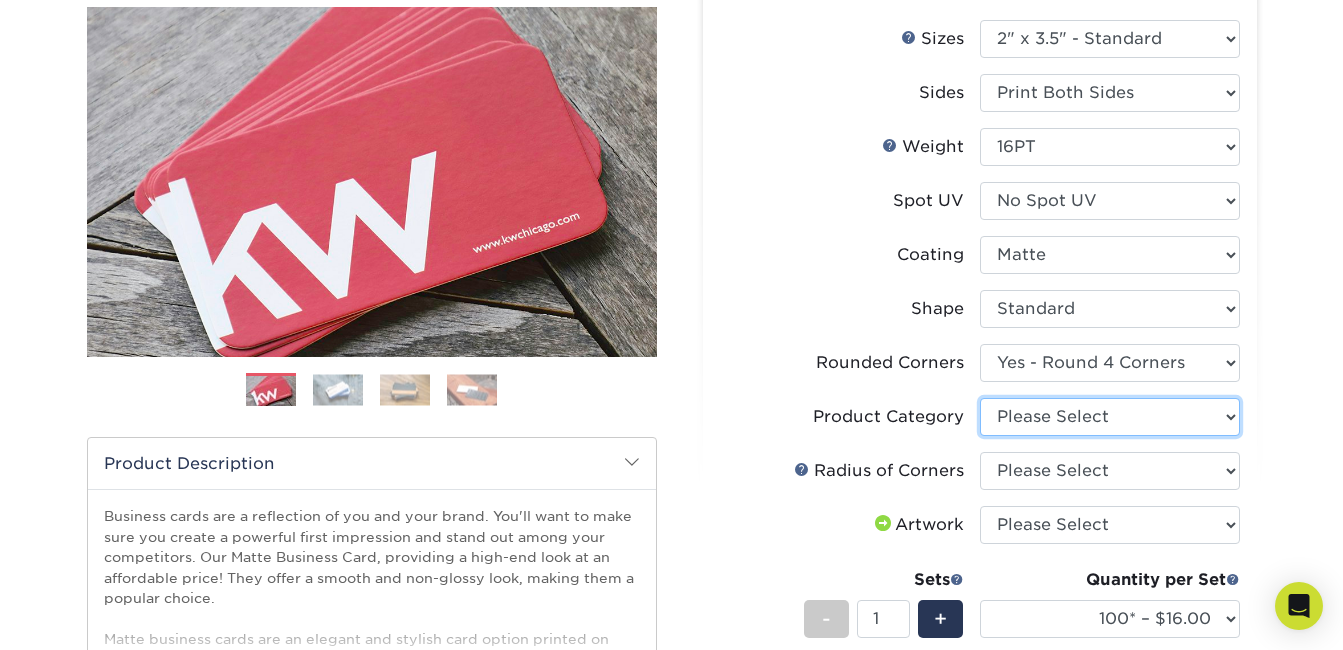 select on "3b5148f1-0588-4f88-a218-97bcfdce65c1" 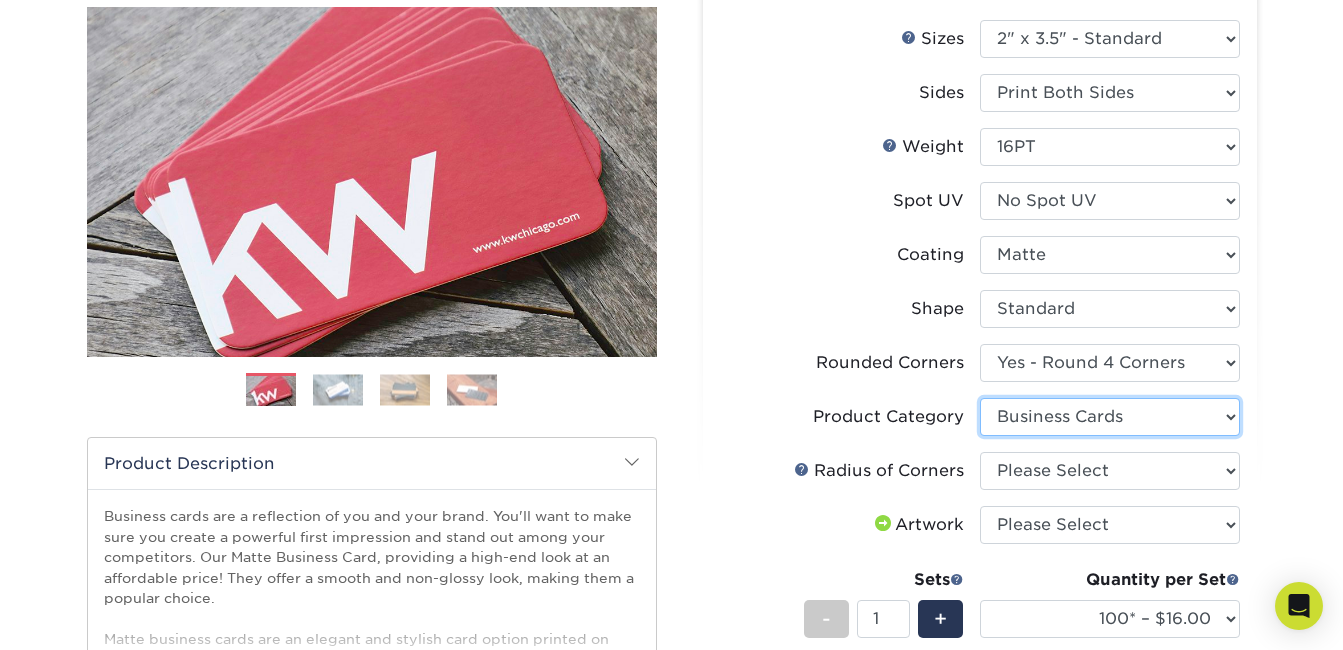click on "Please Select Business Cards" at bounding box center [1110, 417] 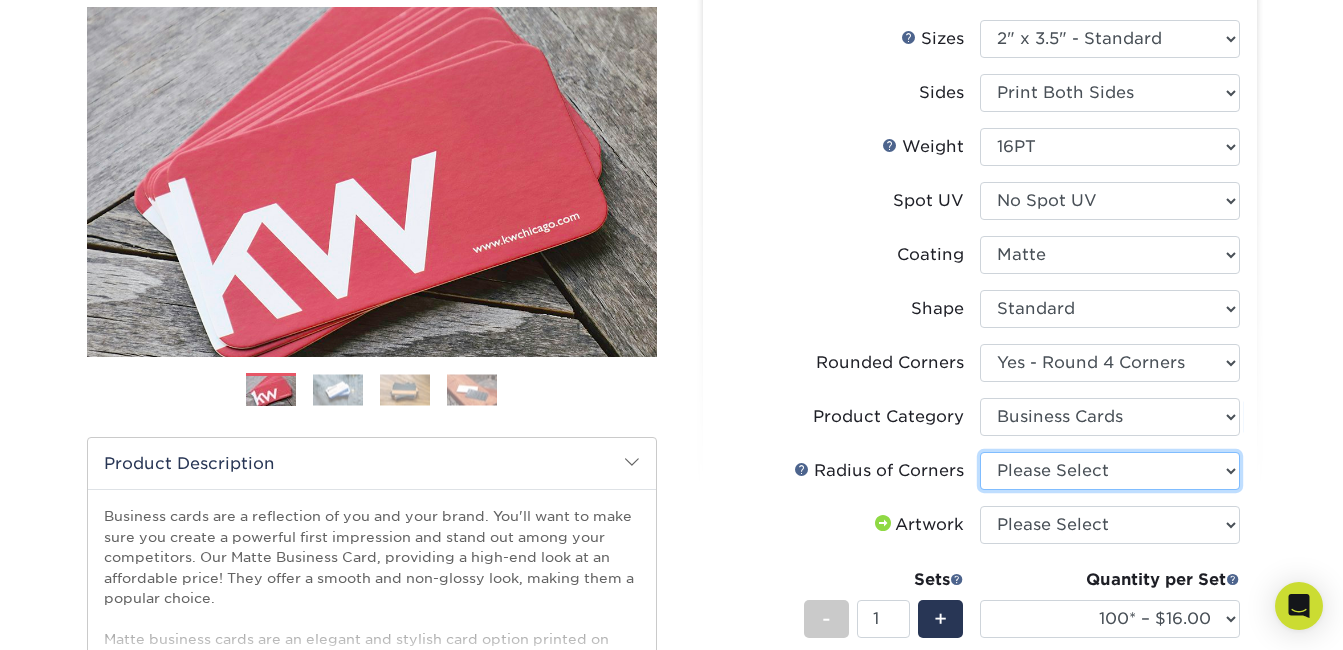 click on "Please Select Rounded 1/8" Rounded 1/4"" at bounding box center [1110, 471] 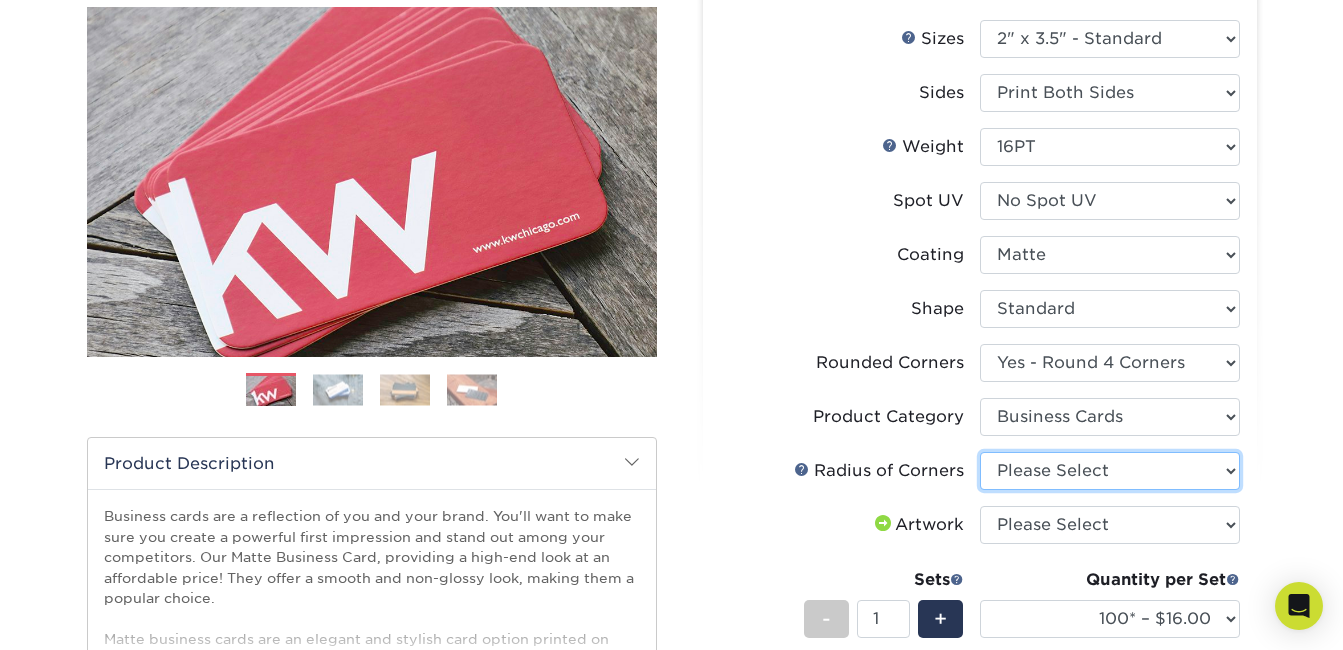 select on "479fbfe7-6a0c-4895-8c9a-81739b7486c9" 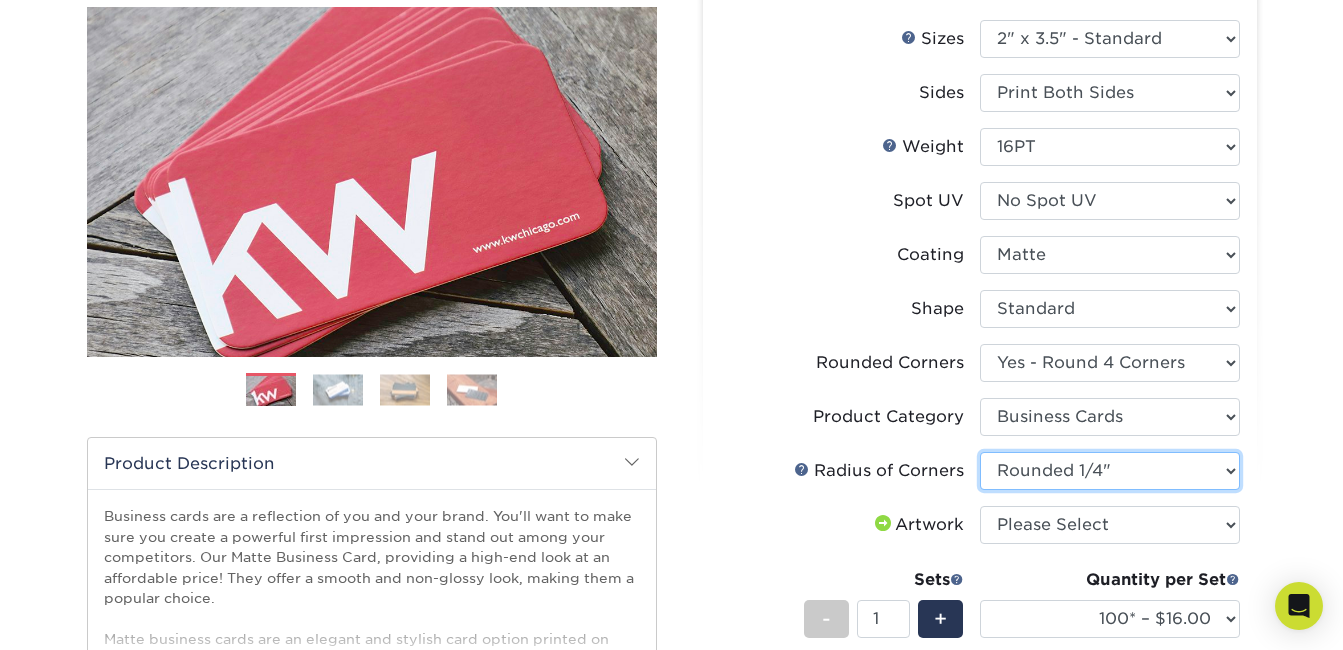click on "Please Select Rounded 1/8" Rounded 1/4"" at bounding box center (1110, 471) 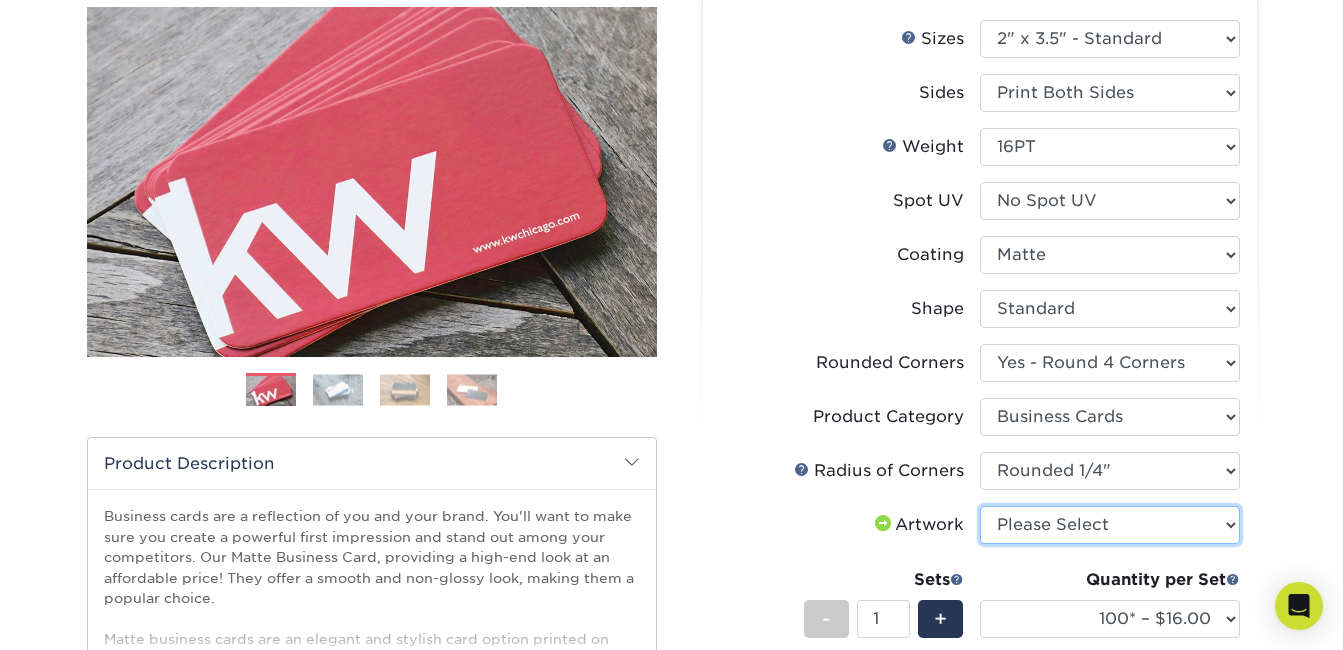 click on "Please Select I will upload files I need a design - $100" at bounding box center (1110, 525) 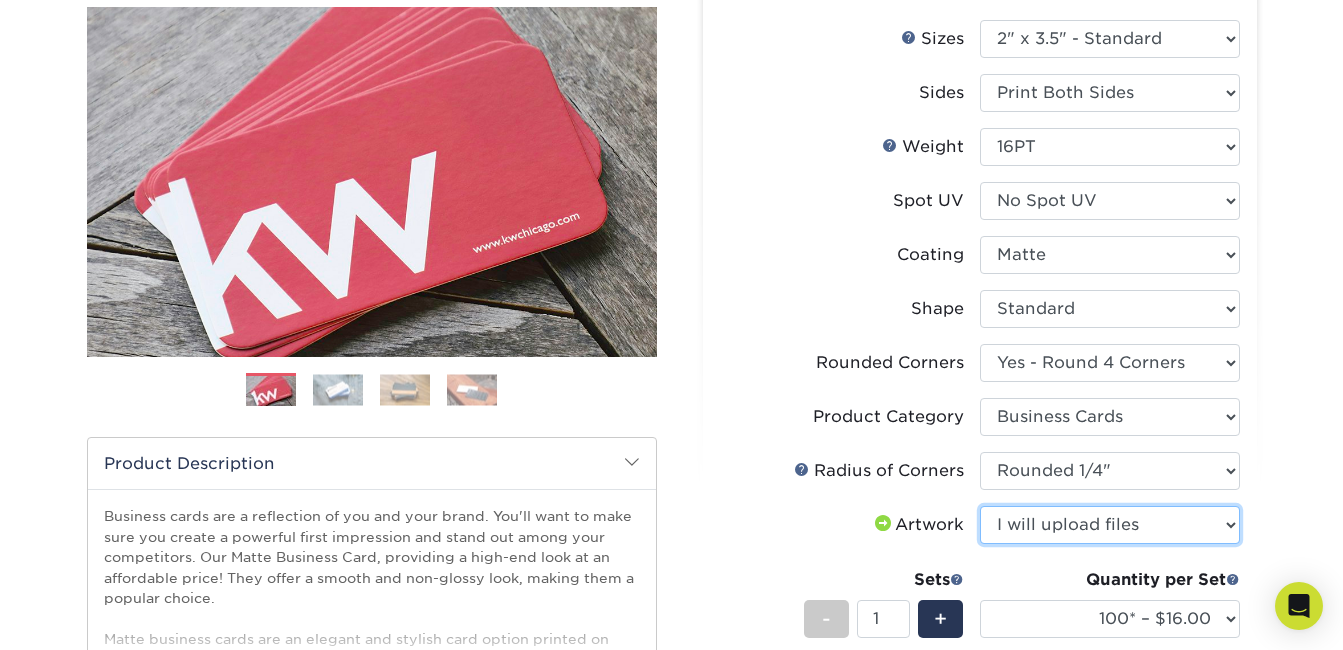 click on "Please Select I will upload files I need a design - $100" at bounding box center (1110, 525) 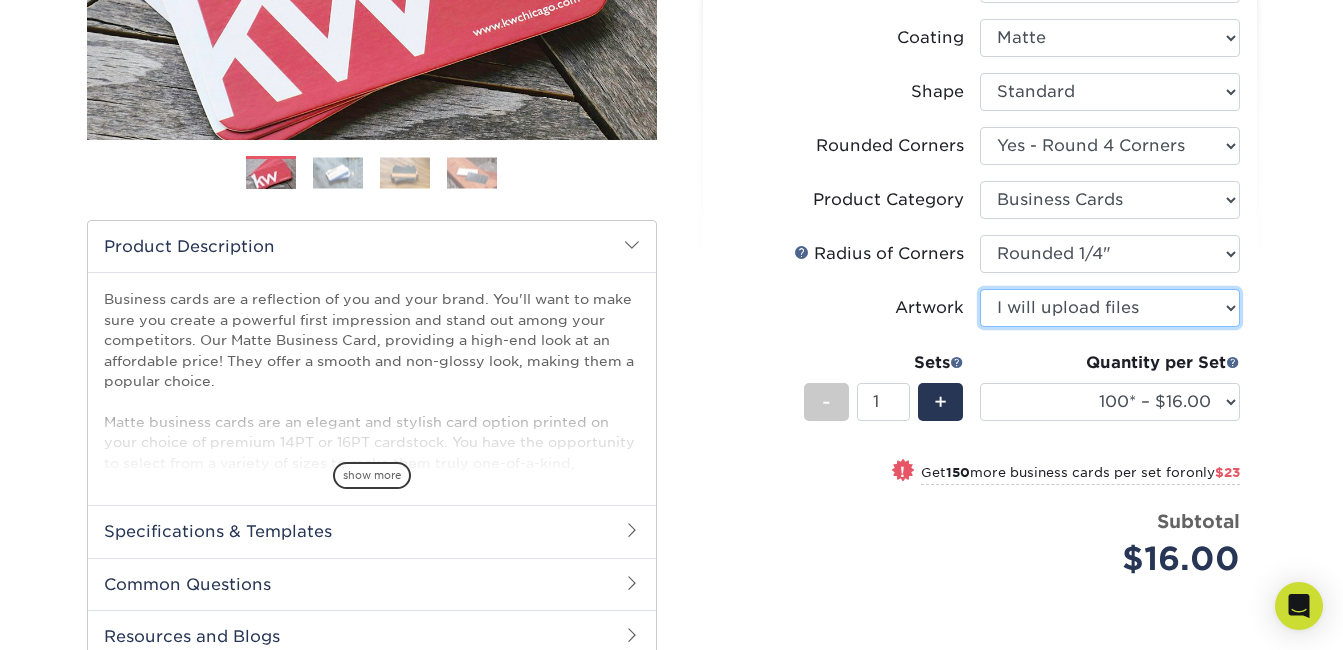 scroll, scrollTop: 454, scrollLeft: 0, axis: vertical 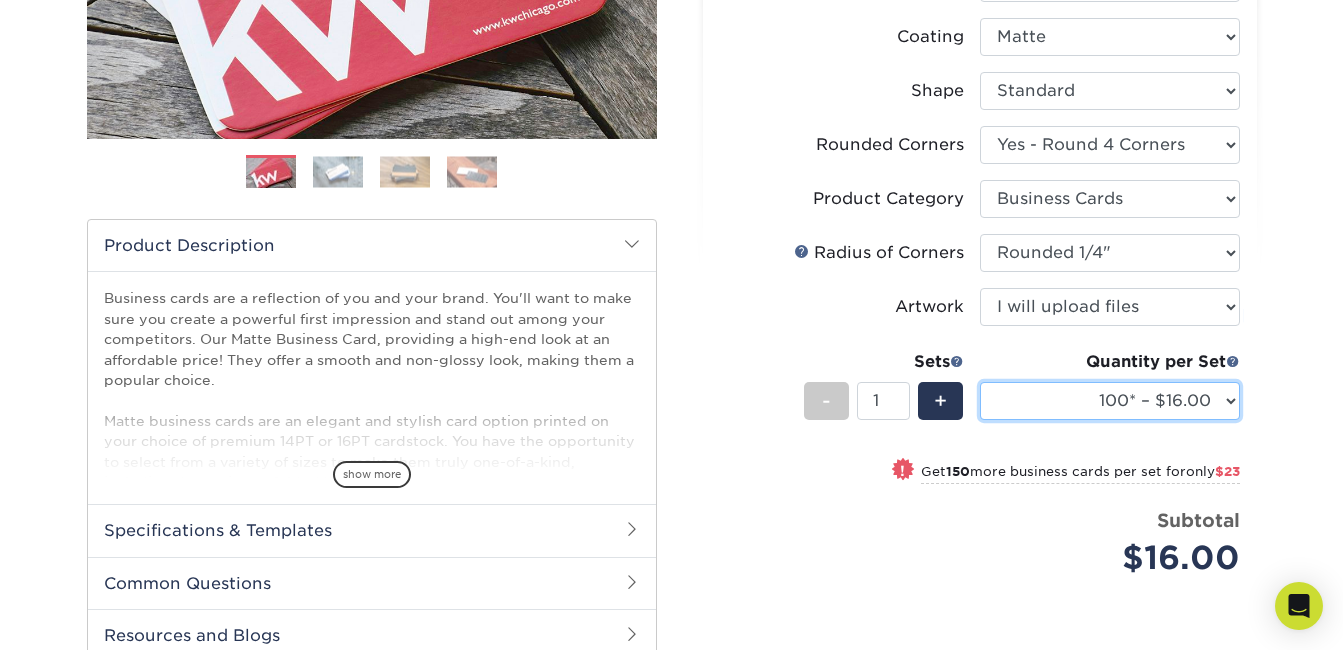 click on "100* – $16.00 250* – $39.00 500 – $77.00 1000 – $94.00 2500 – $173.00 5000 – $257.00 10000 – $489.00 15000 – $702.00 20000 – $929.00 25000 – $1146.00" at bounding box center [1110, 401] 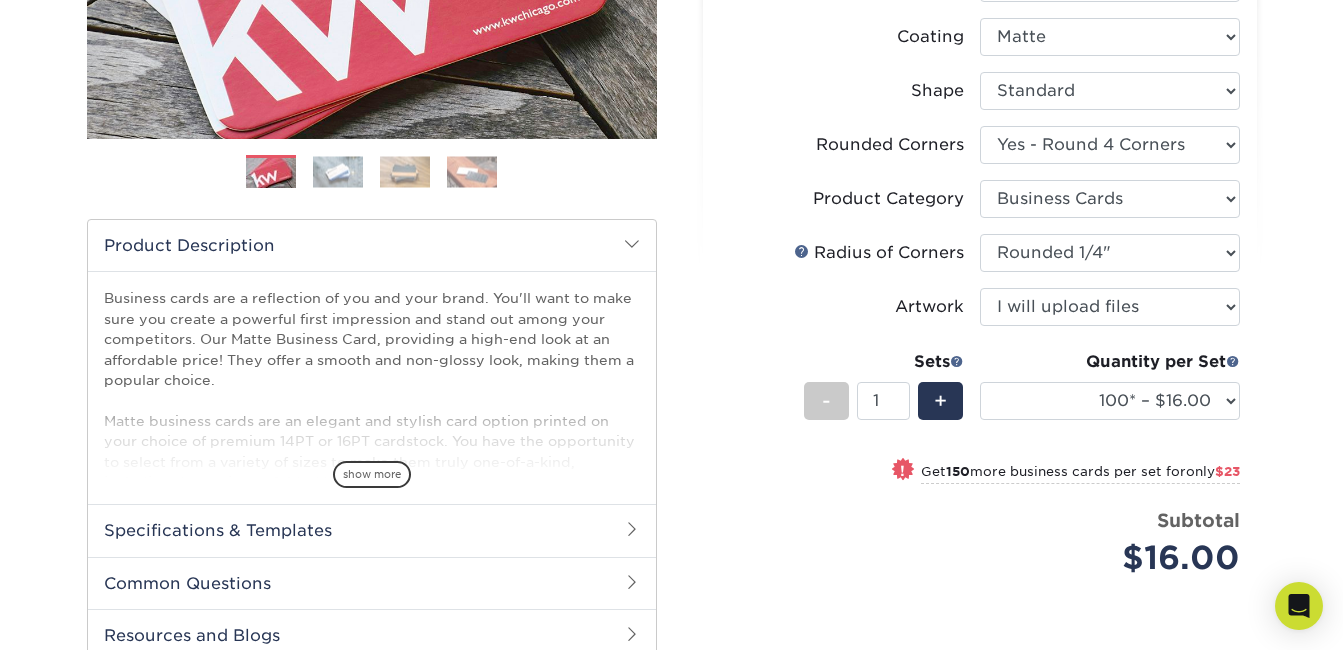 click on "Sets
-
1
+
Quantity per Set
100* – $16.00 250* – $39.00 500 – $77.00 1000 – $94.00 2500 – $173.00 5000 – $257.00 10000 – $489.00 15000 – $702.00 20000 – $929.00 25000 – $1146.00" at bounding box center (980, 400) 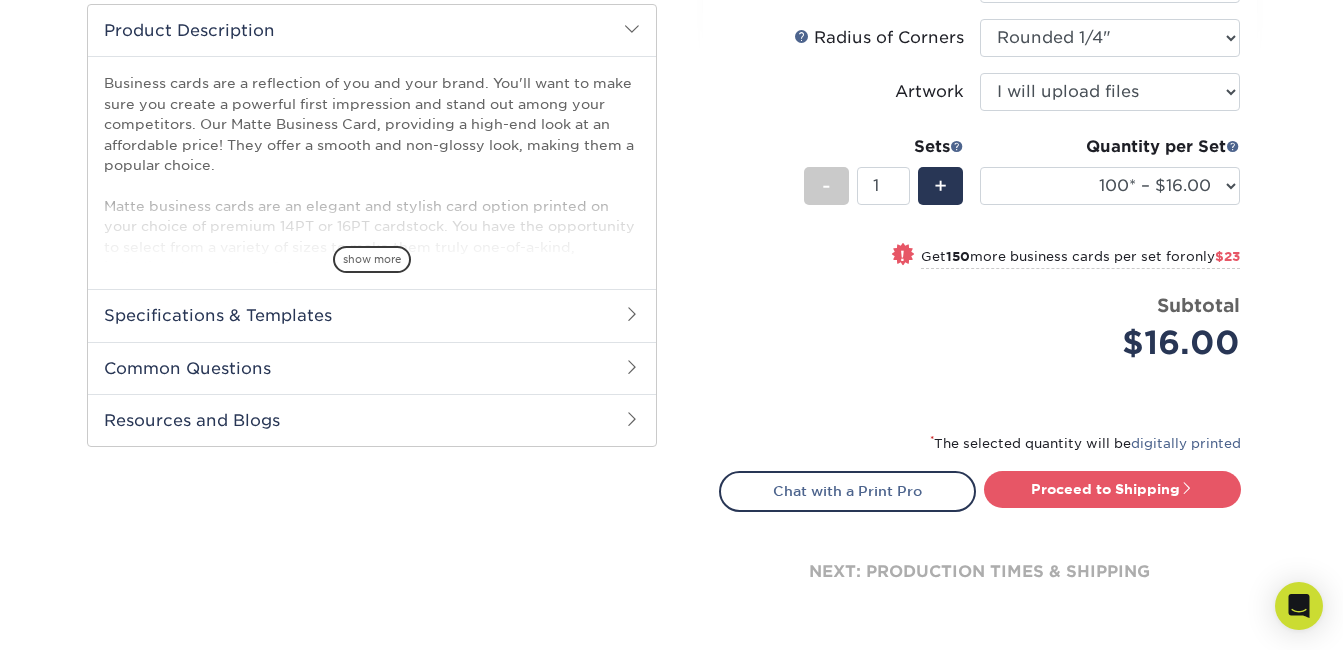 scroll, scrollTop: 673, scrollLeft: 0, axis: vertical 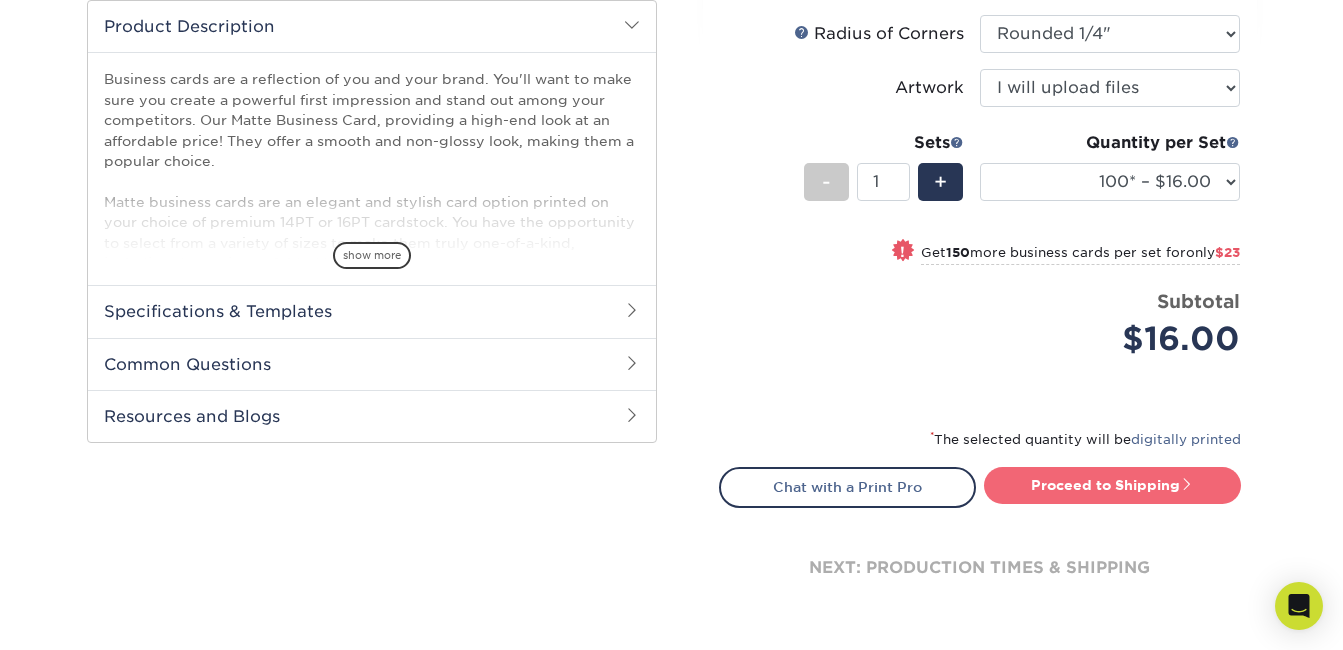 click on "Proceed to Shipping" at bounding box center [1112, 485] 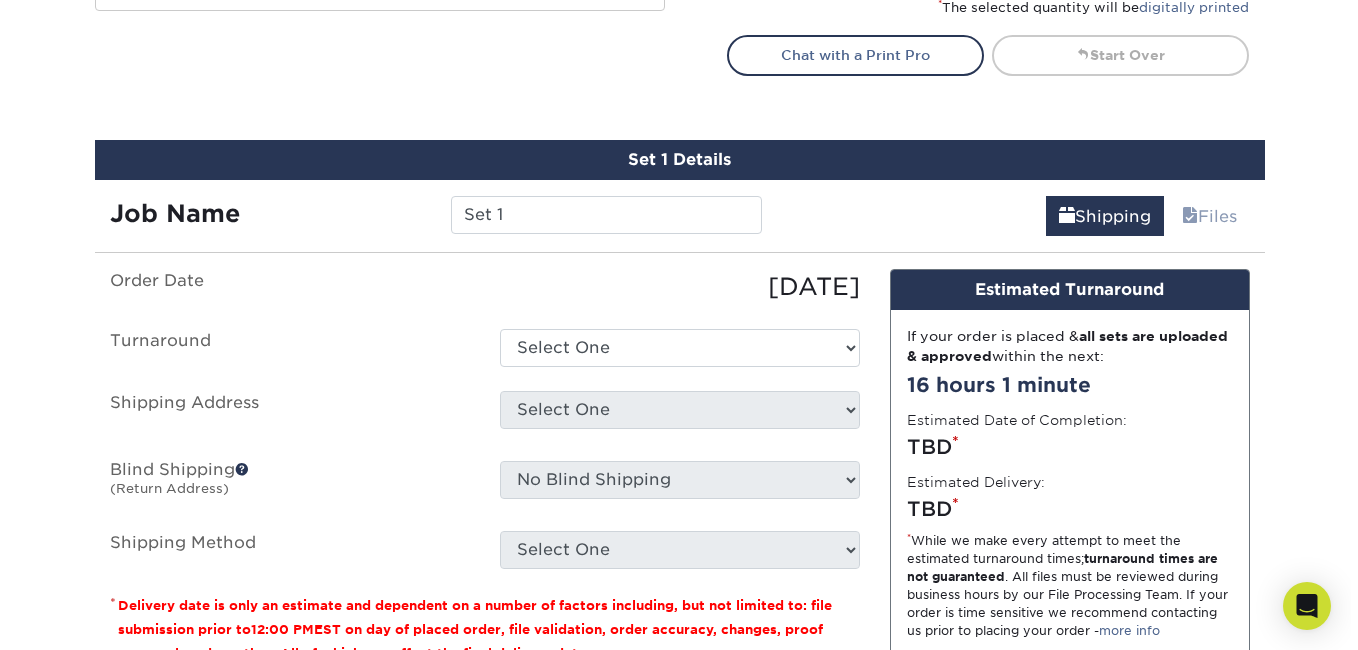 scroll, scrollTop: 1194, scrollLeft: 0, axis: vertical 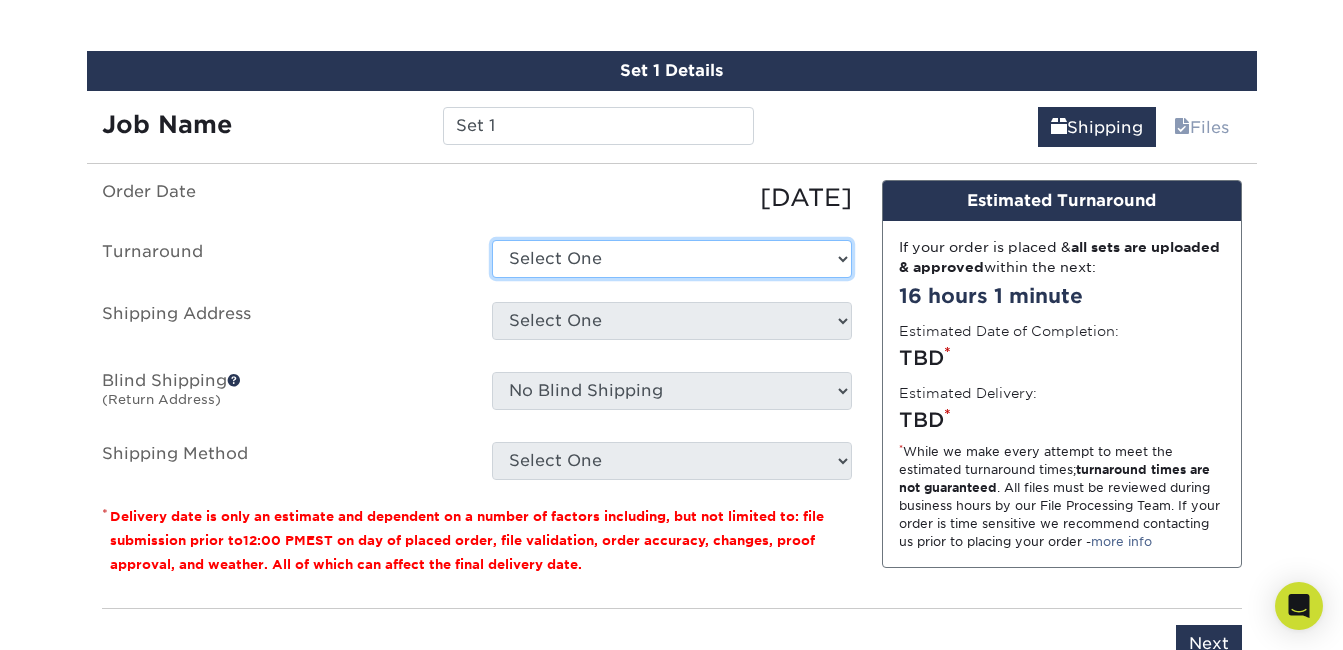 click on "Select One 2-4 Business Days 2 Day Next Business Day" at bounding box center (672, 259) 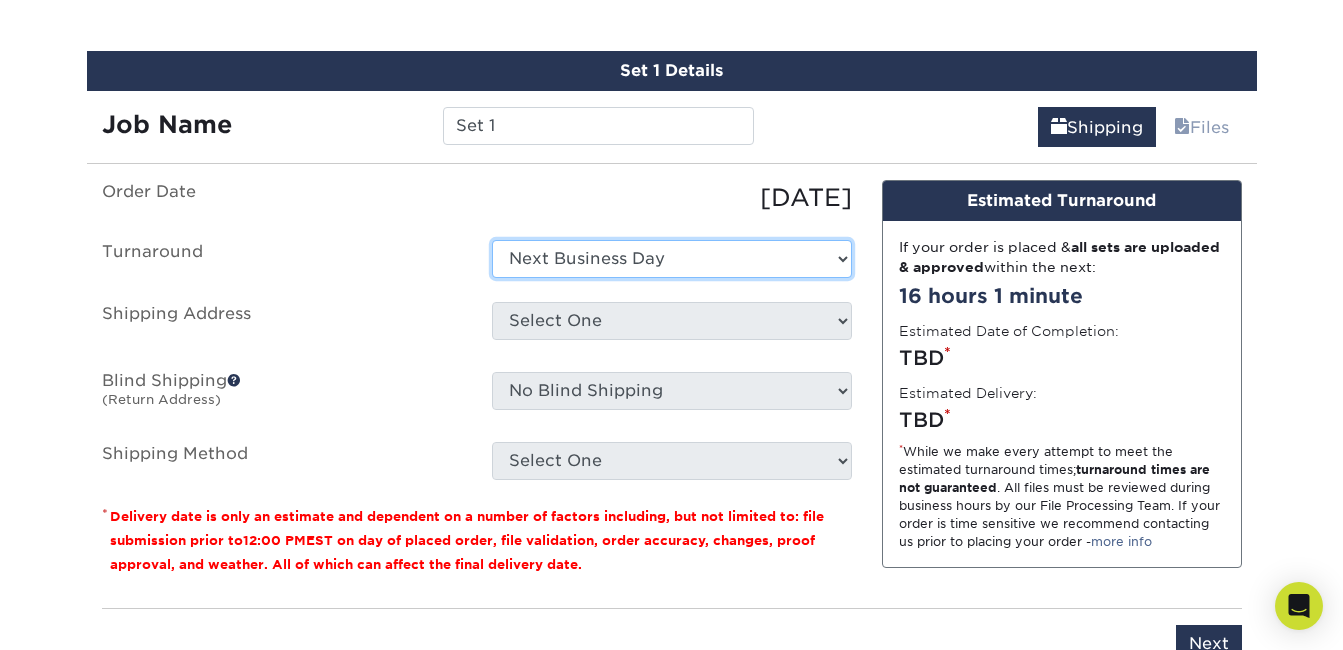 click on "Select One 2-4 Business Days 2 Day Next Business Day" at bounding box center (672, 259) 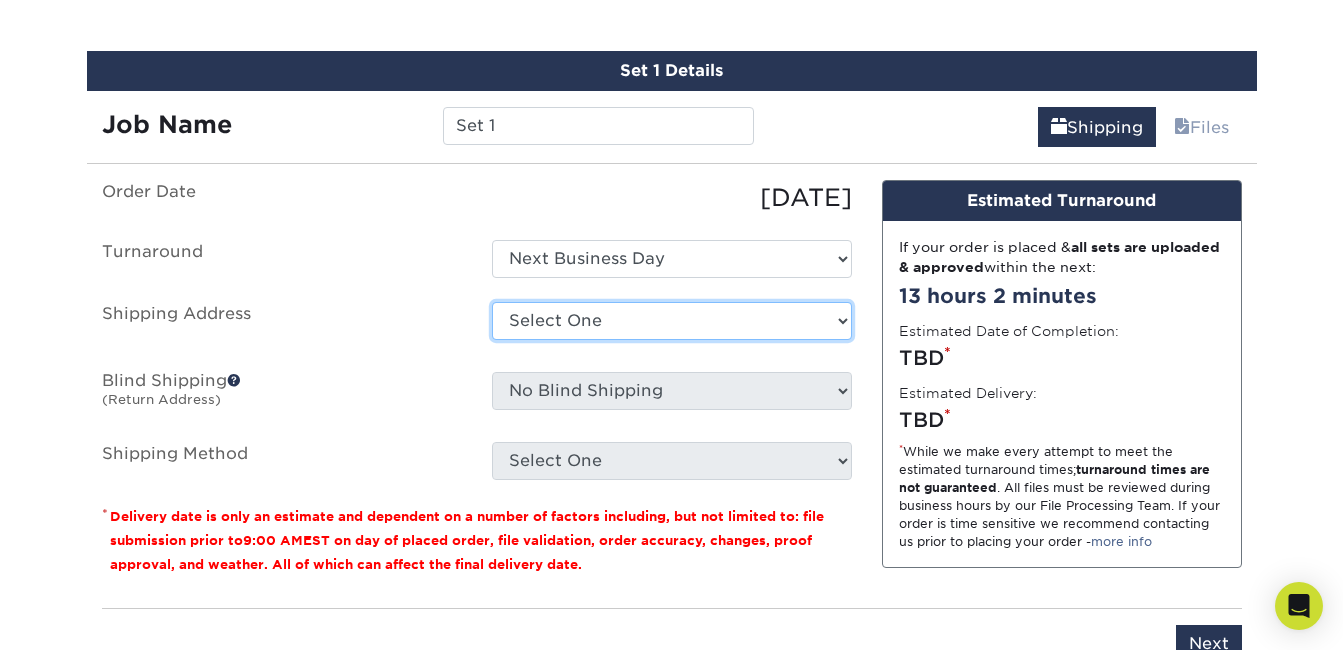 click on "Select One
business carrd
+ Add New Address" at bounding box center [672, 321] 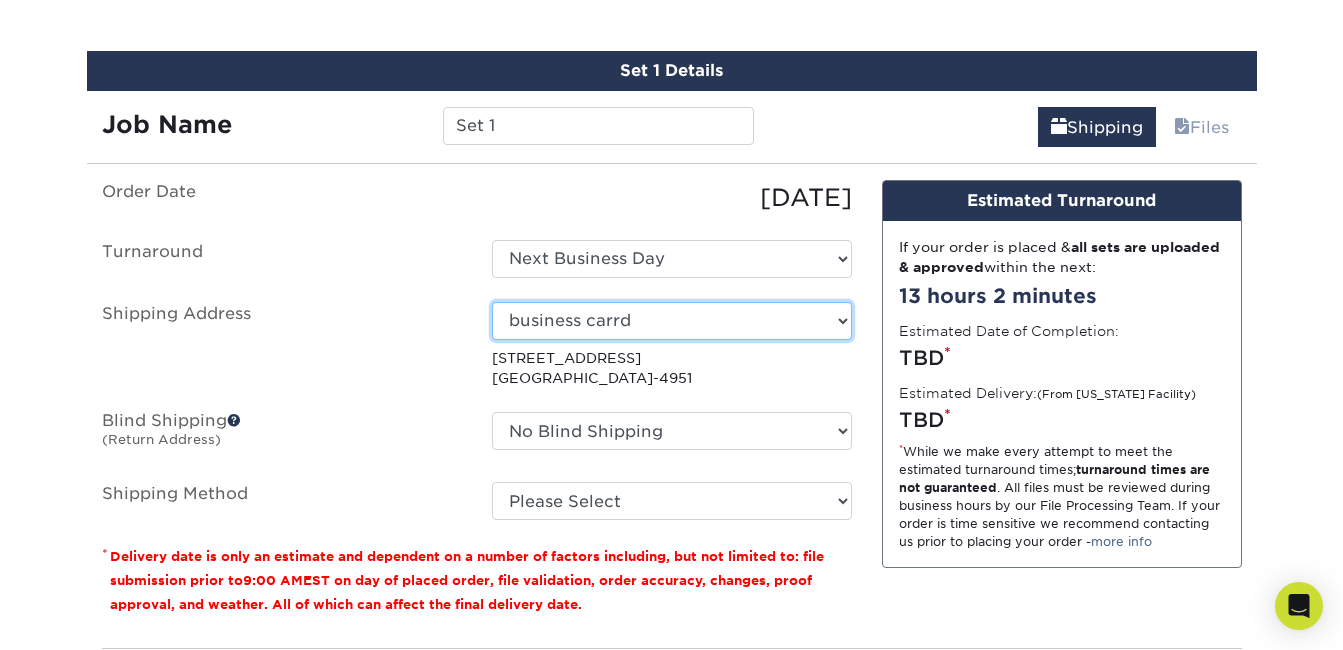 click on "Select One
business carrd
+ Add New Address" at bounding box center (672, 321) 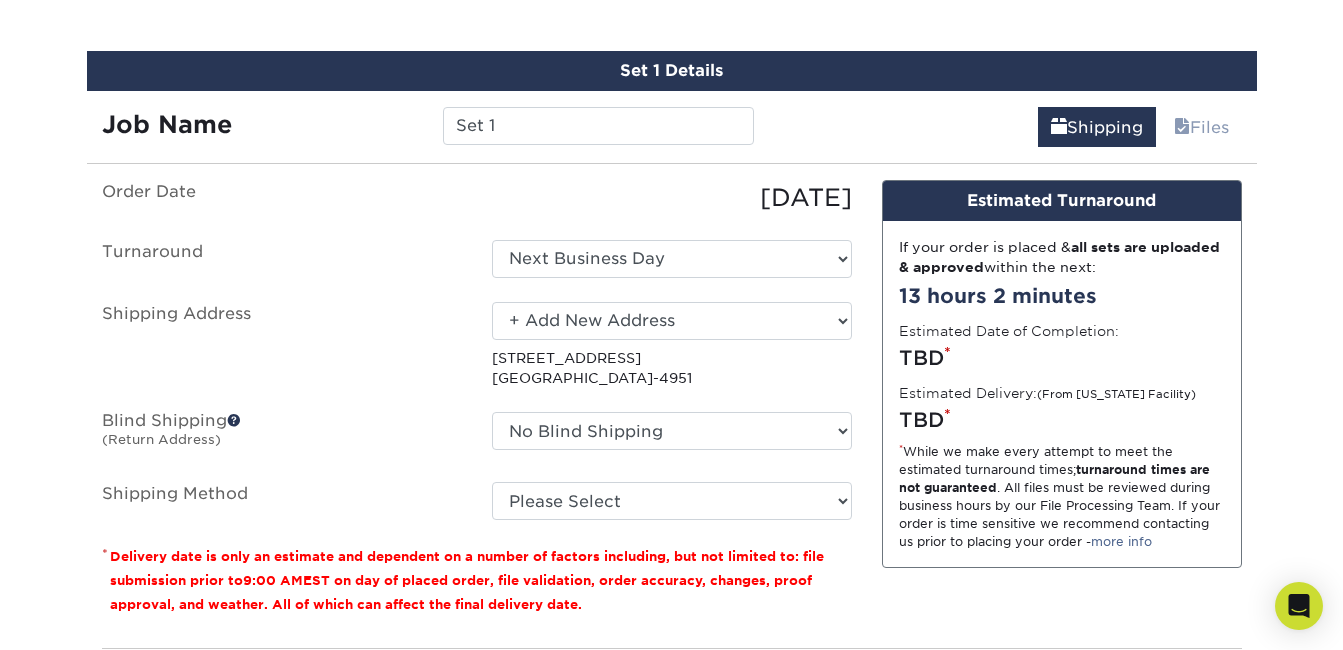 click on "Select One
business carrd
+ Add New Address" at bounding box center [672, 321] 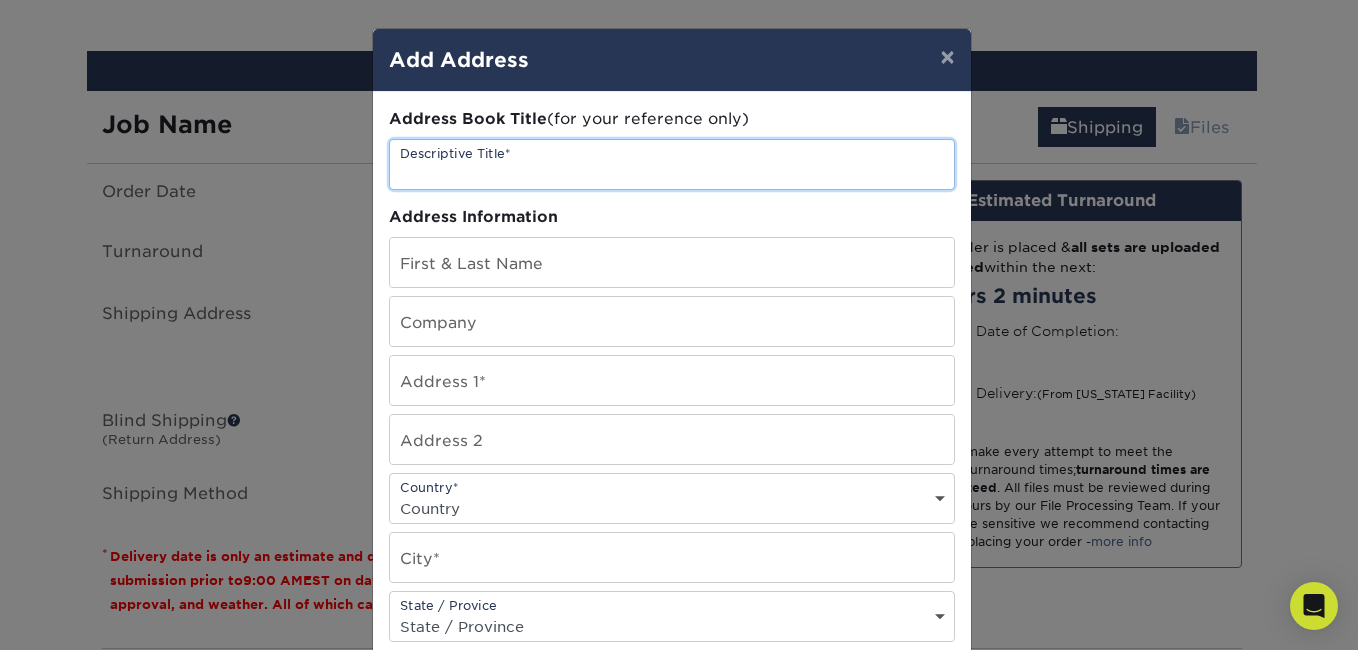 click at bounding box center (672, 164) 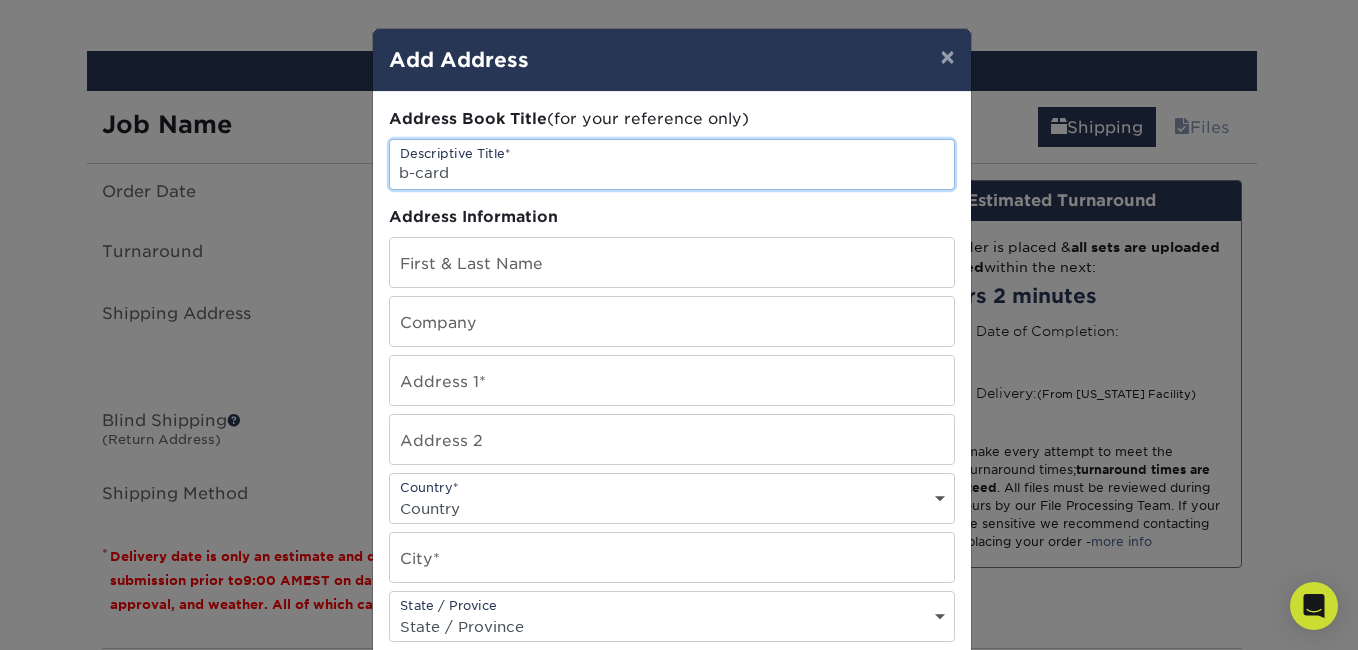 type on "b-card" 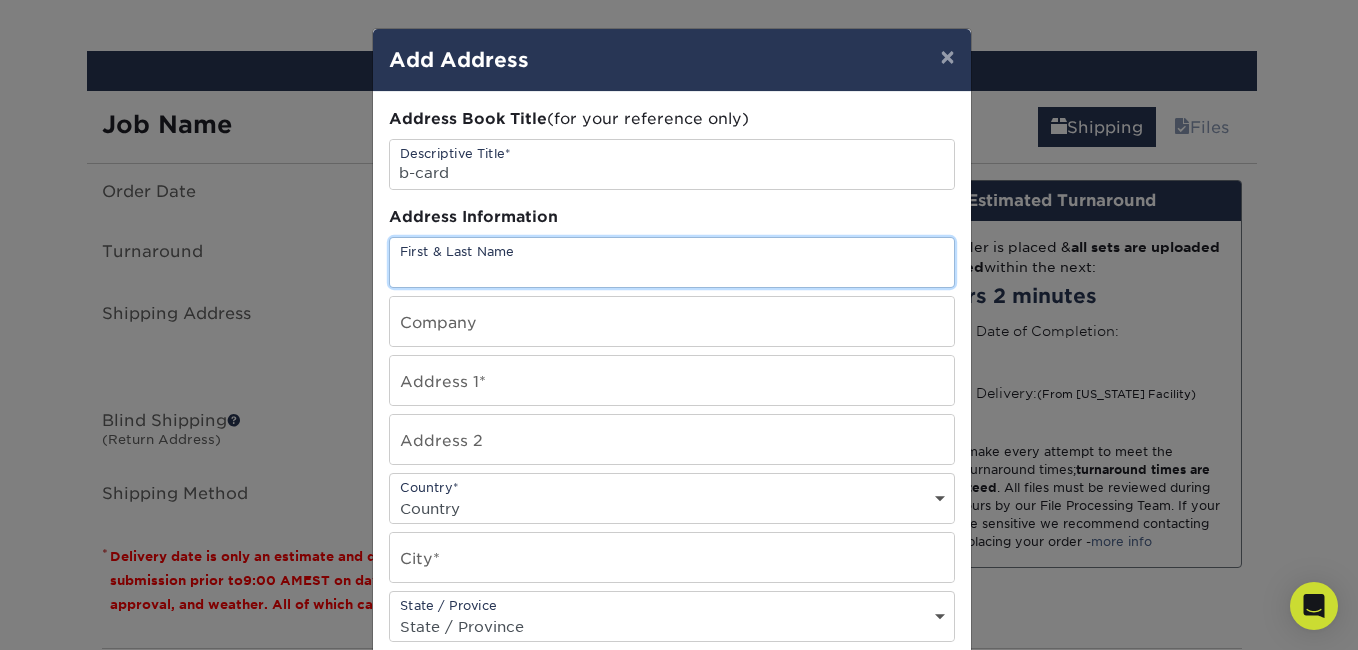 click at bounding box center (672, 262) 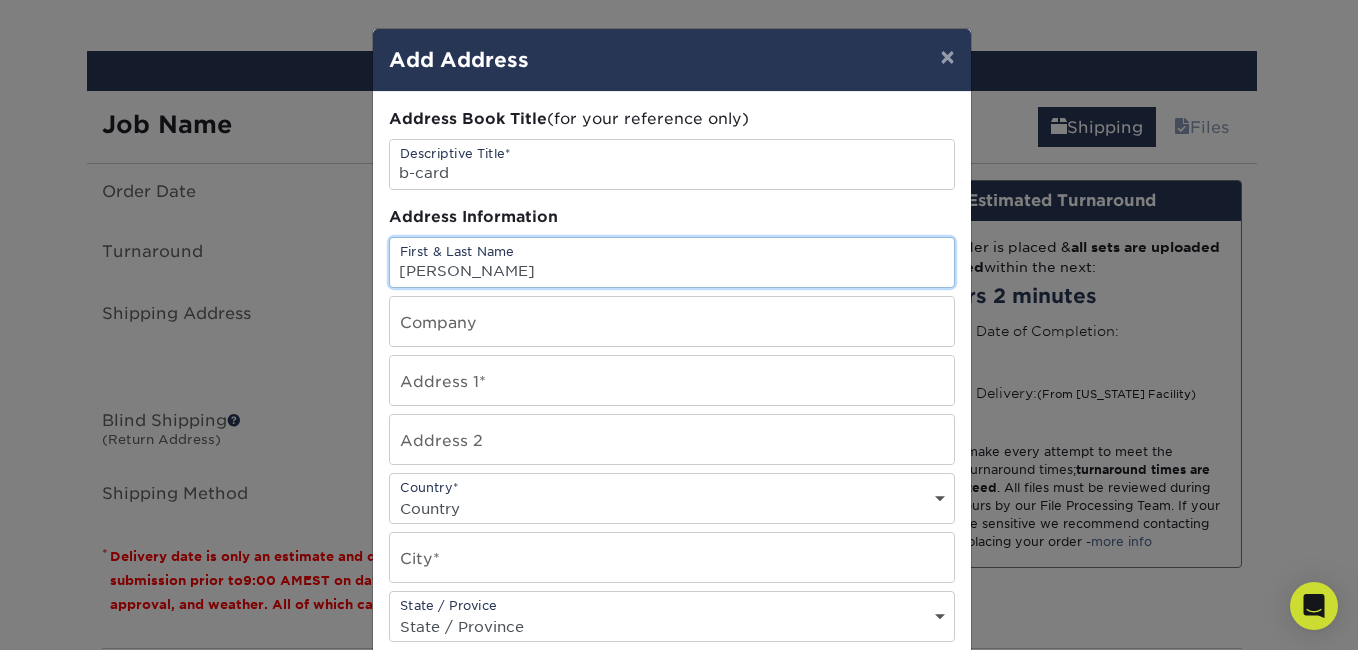 type on "[PERSON_NAME]" 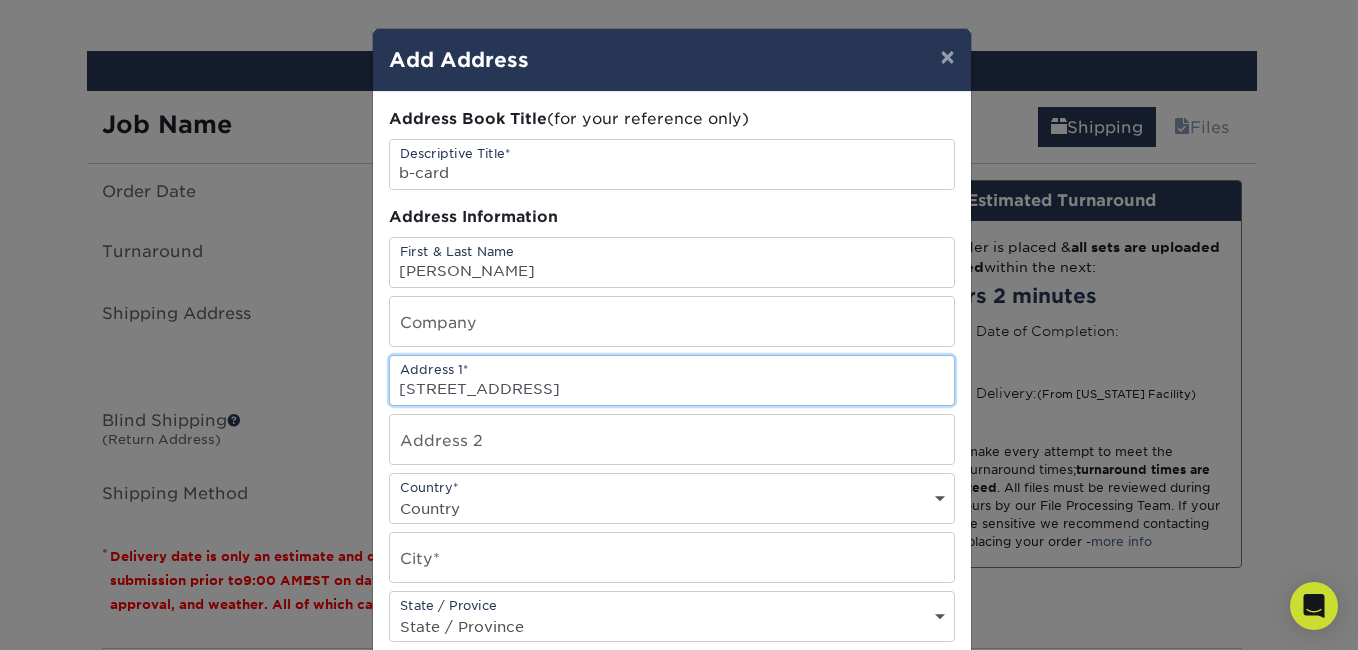 type on "14869 Towne Lake Circle" 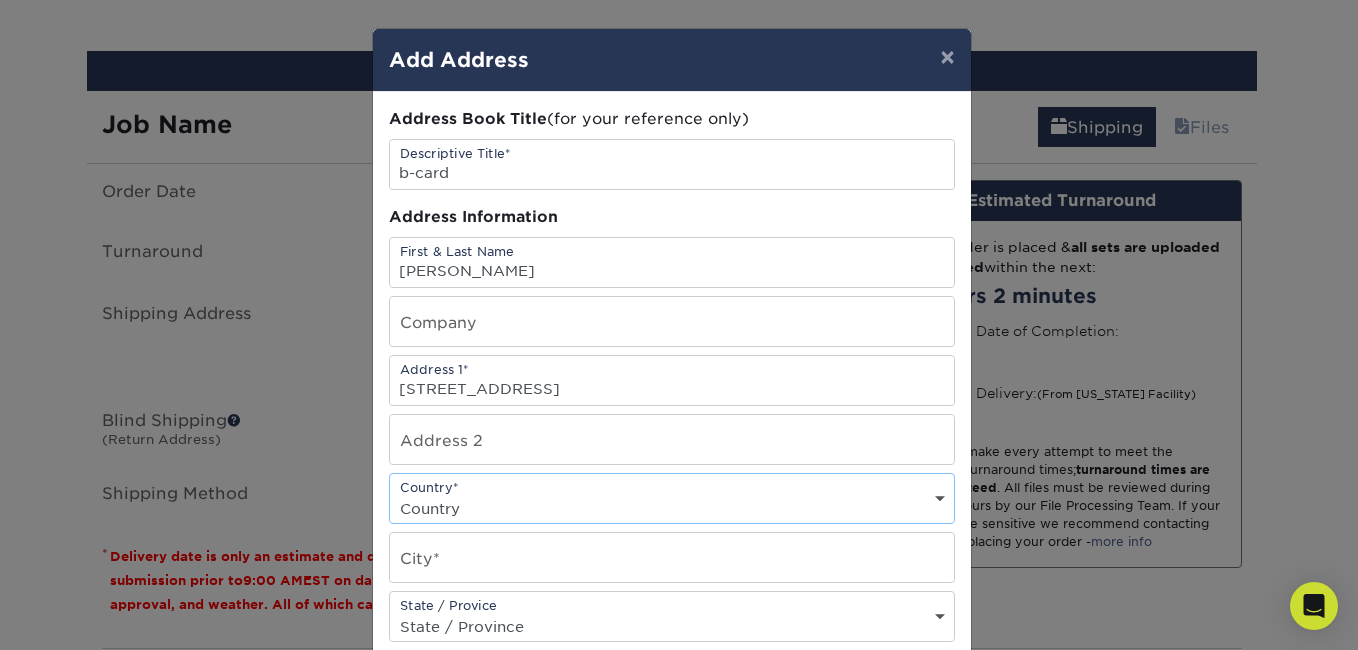 select on "US" 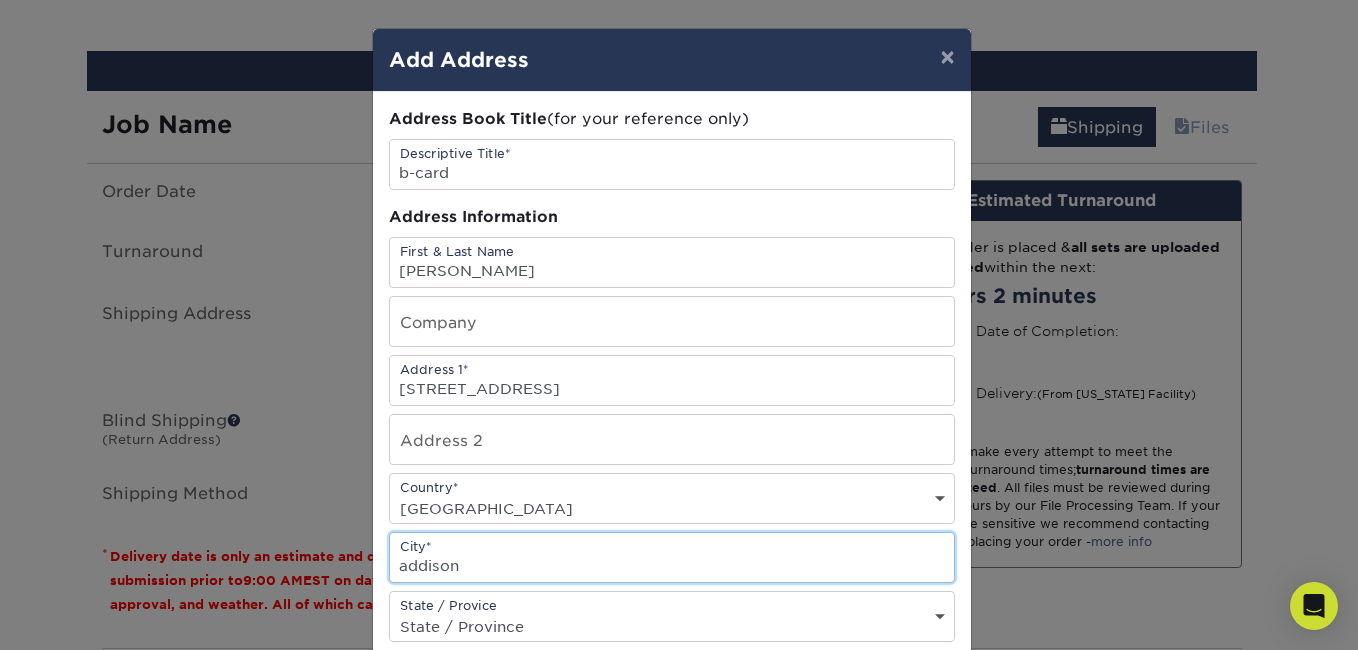 type on "addison" 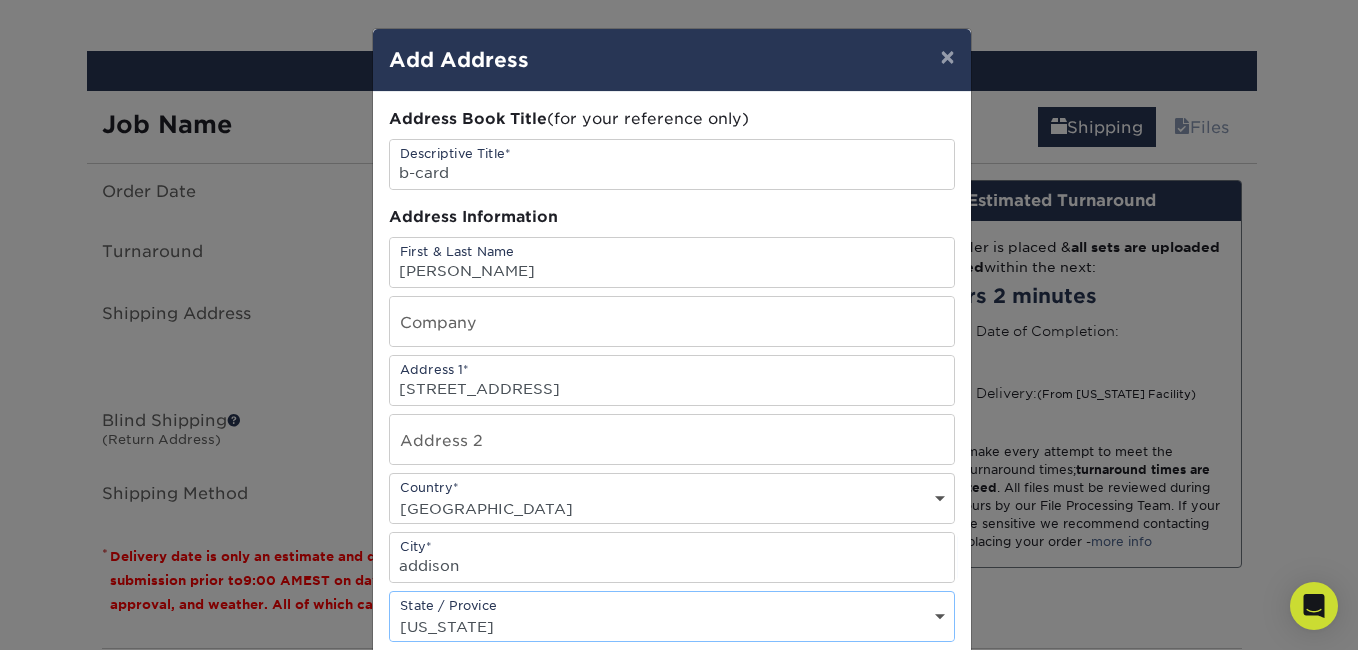 select on "TX" 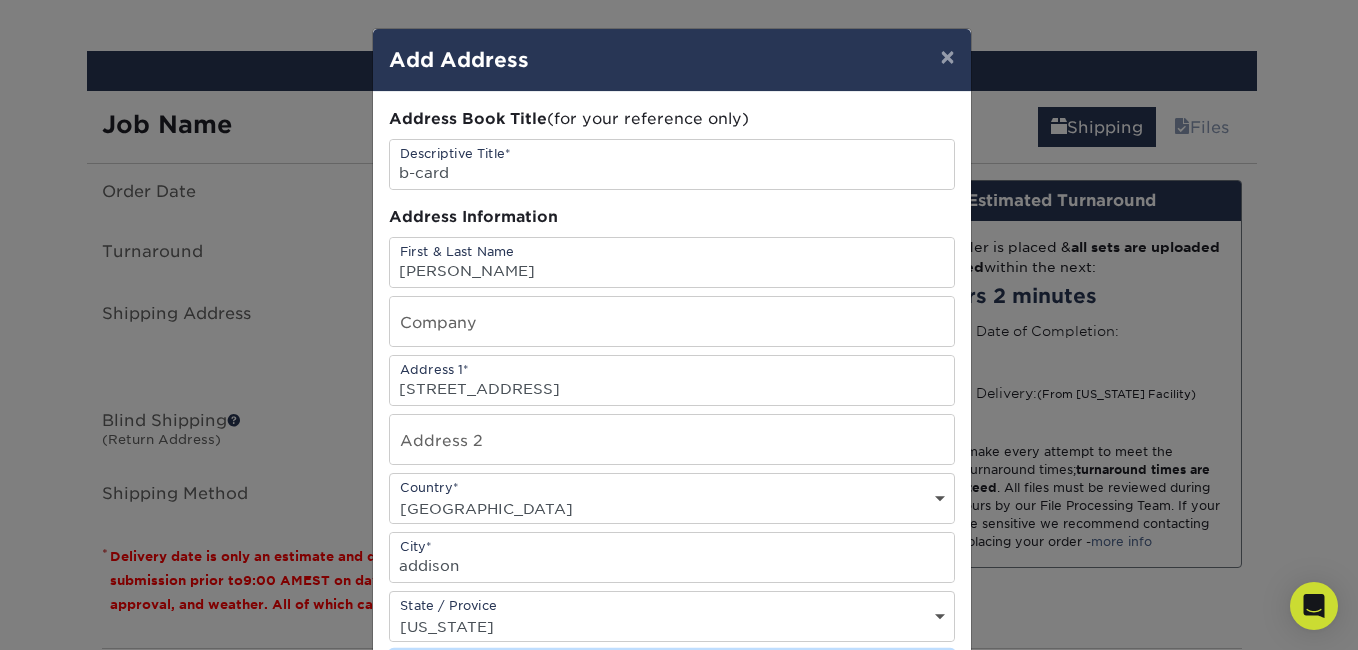 scroll, scrollTop: 350, scrollLeft: 0, axis: vertical 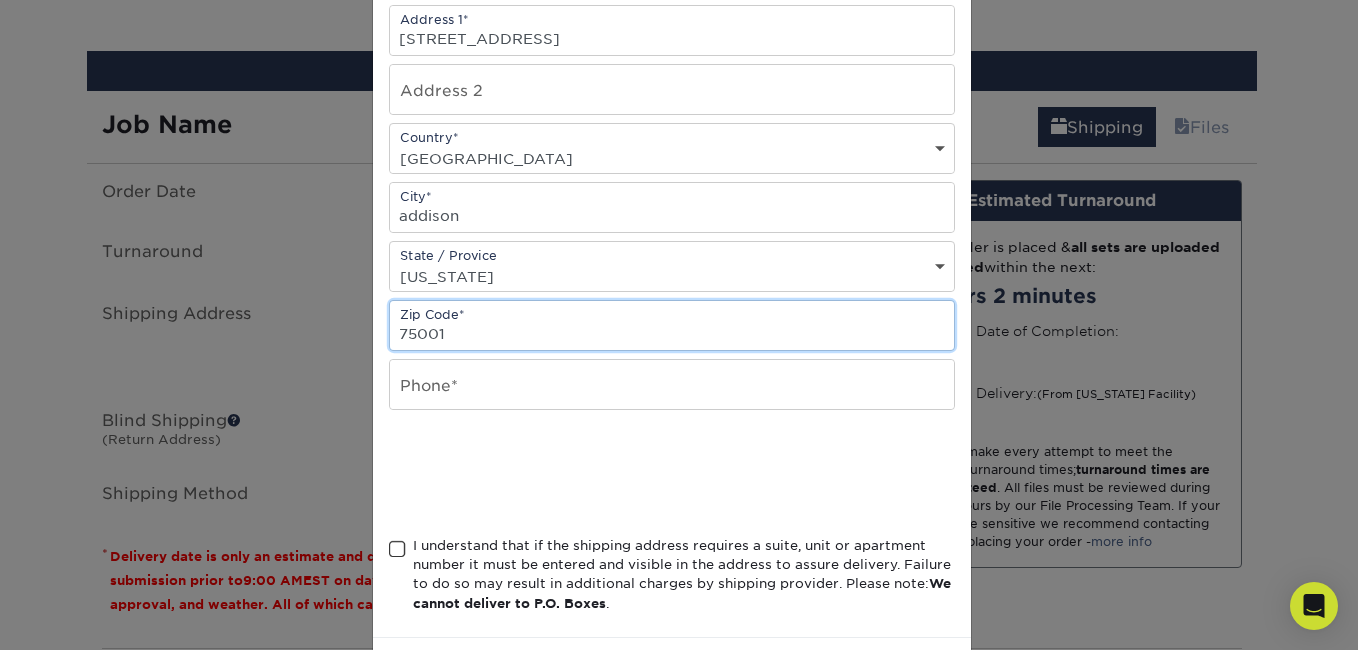 type on "75001" 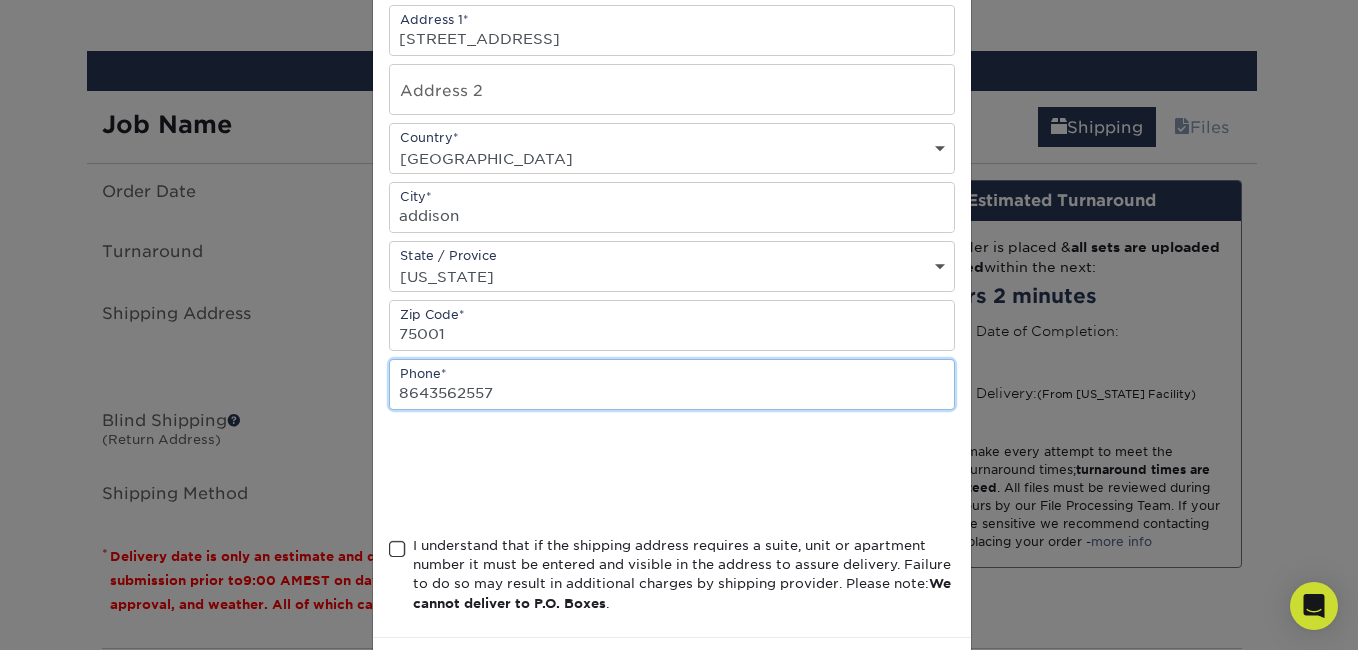 type on "8643562557" 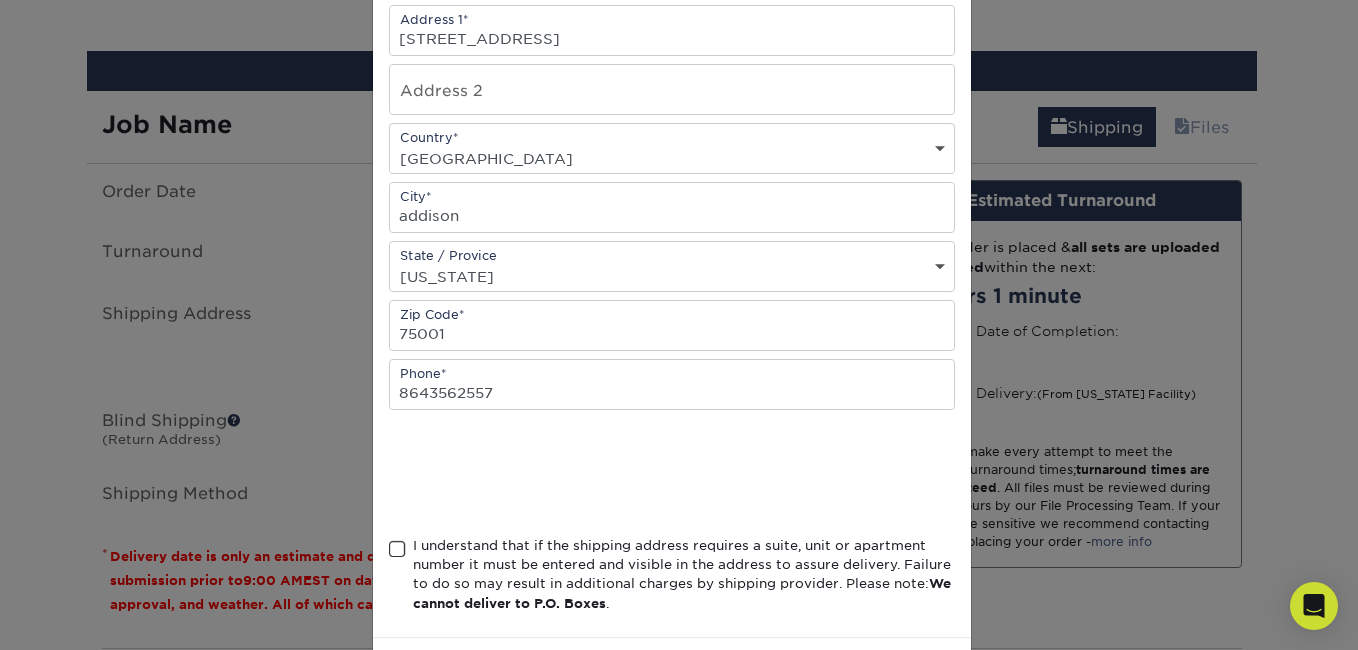 click at bounding box center (397, 549) 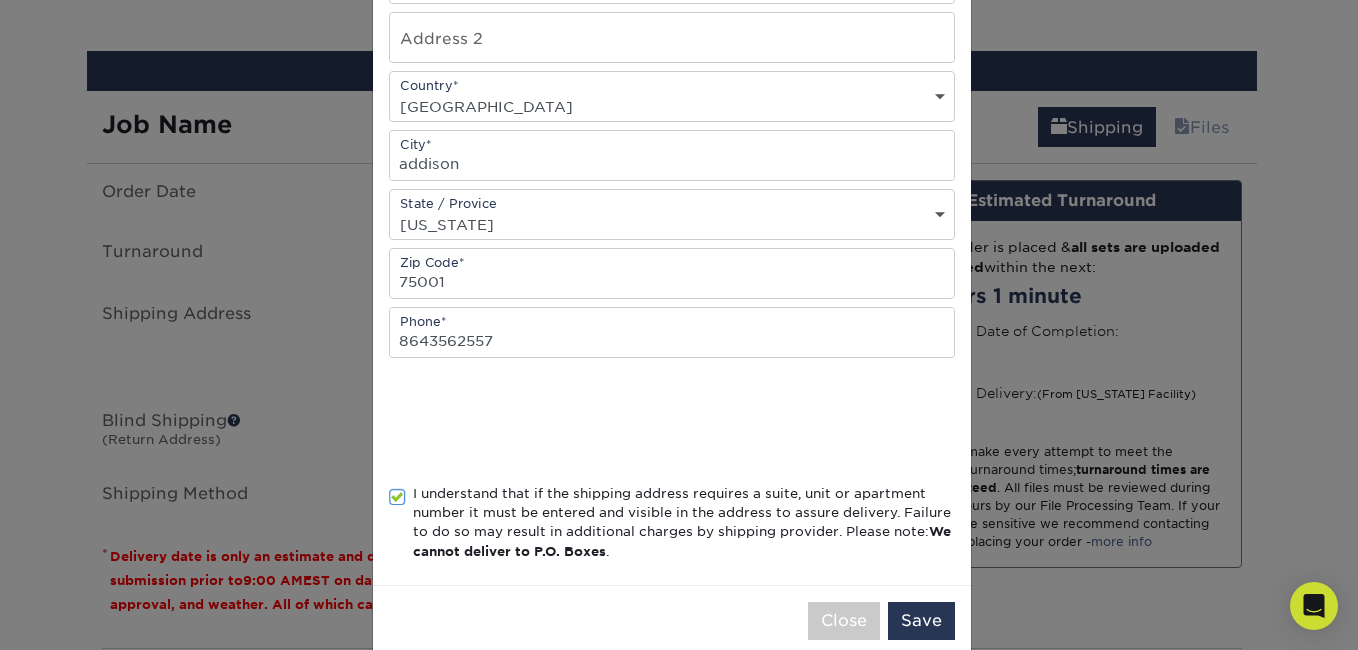 scroll, scrollTop: 437, scrollLeft: 0, axis: vertical 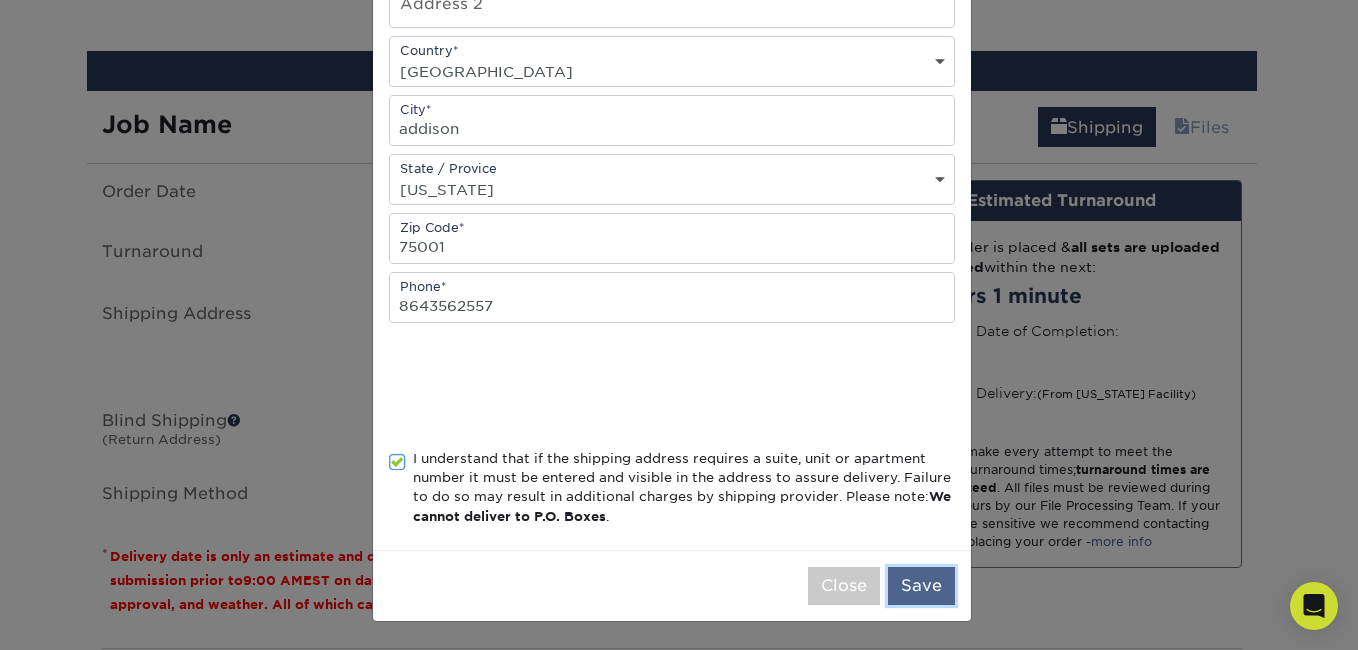 click on "Save" at bounding box center (921, 586) 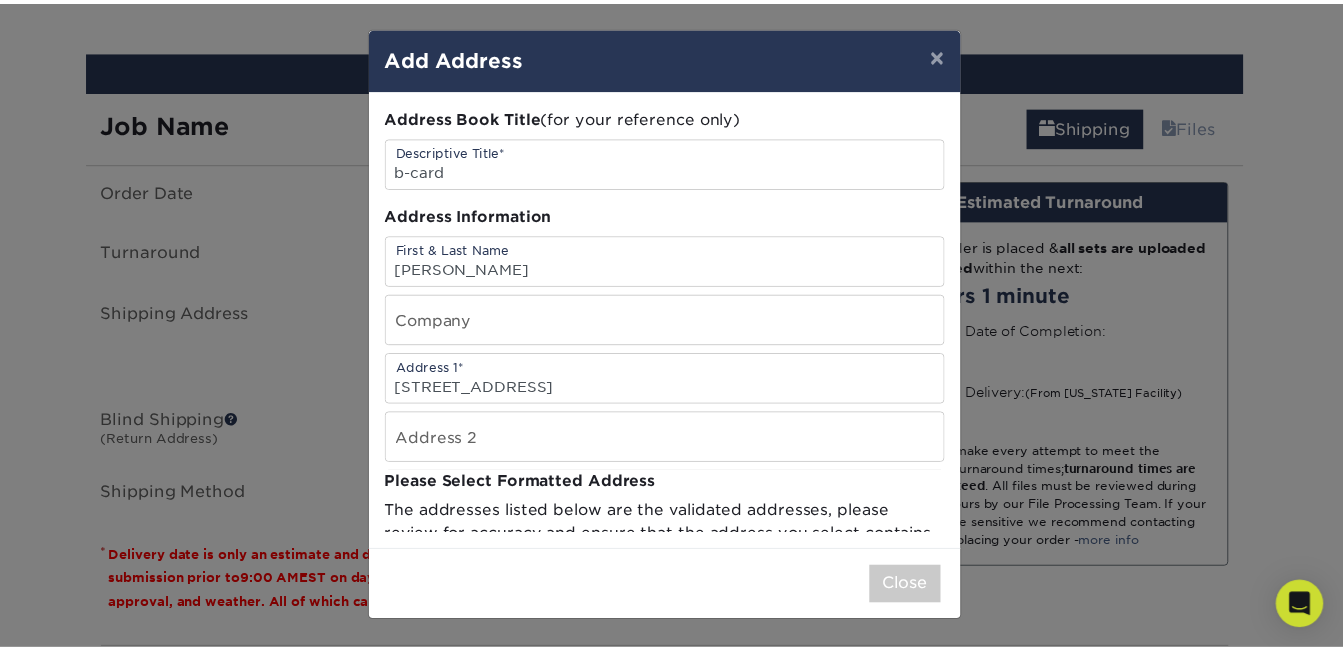 scroll, scrollTop: 0, scrollLeft: 0, axis: both 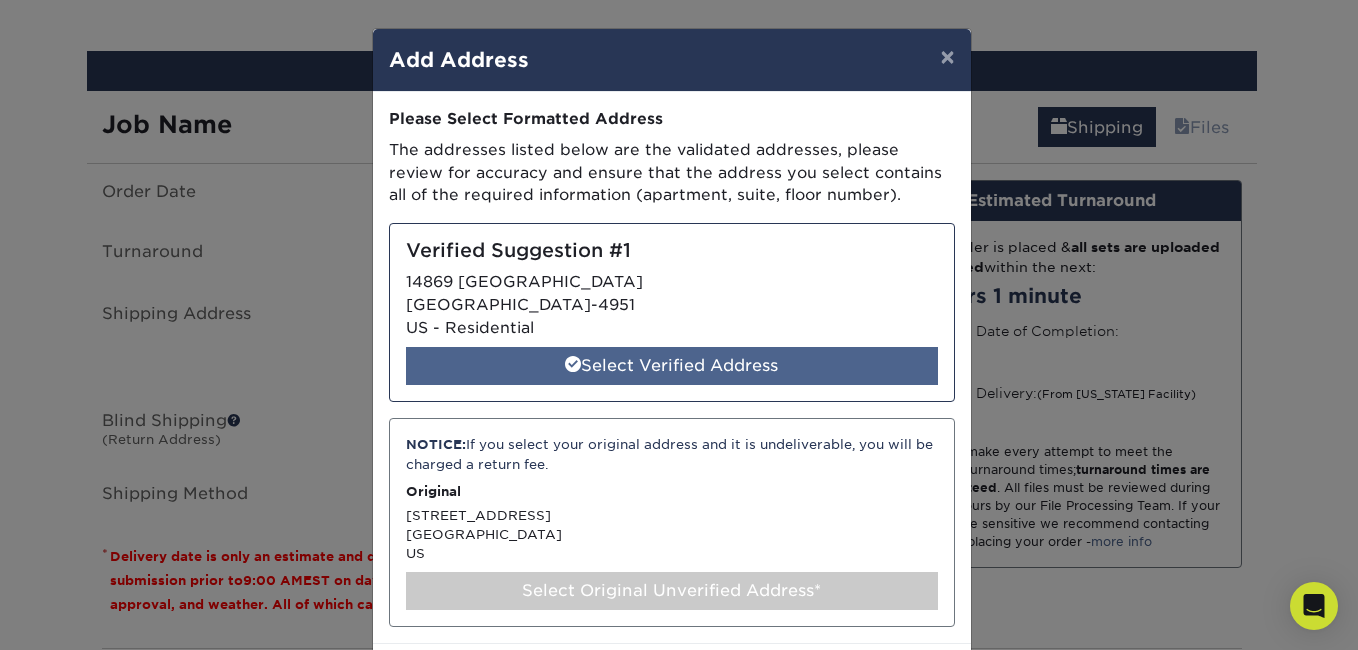 click on "Select Verified Address" at bounding box center [672, 366] 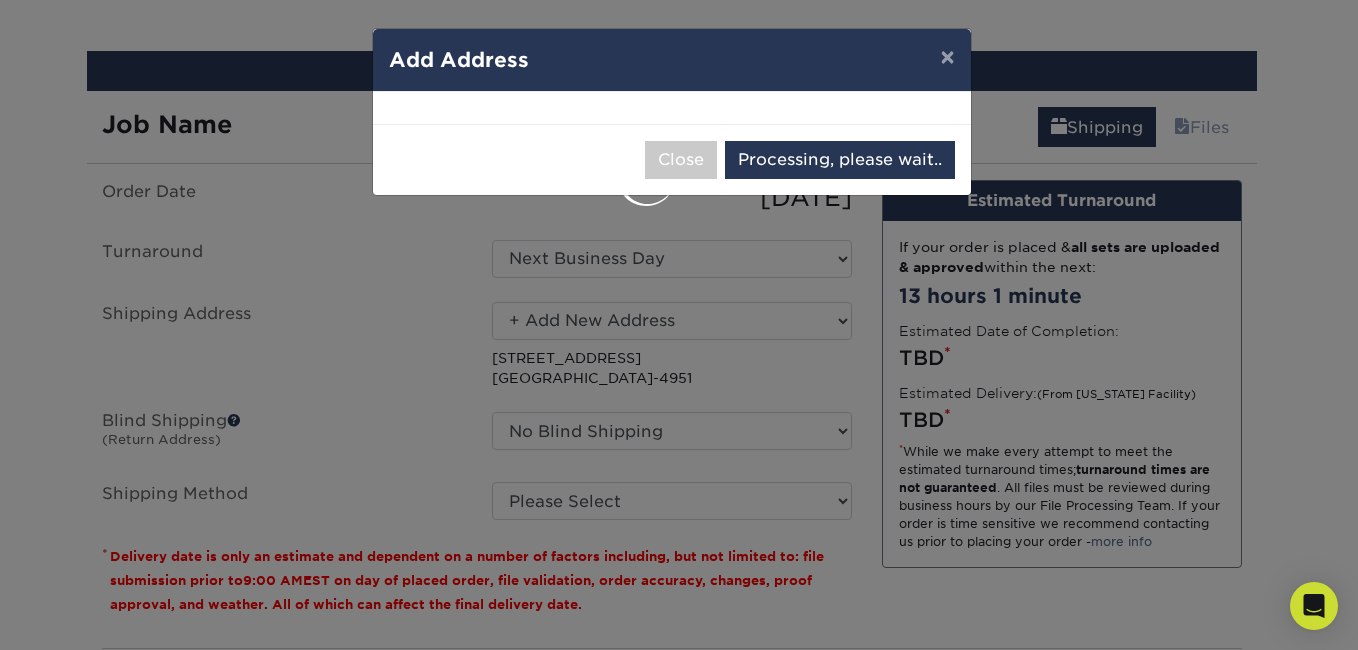 select on "284554" 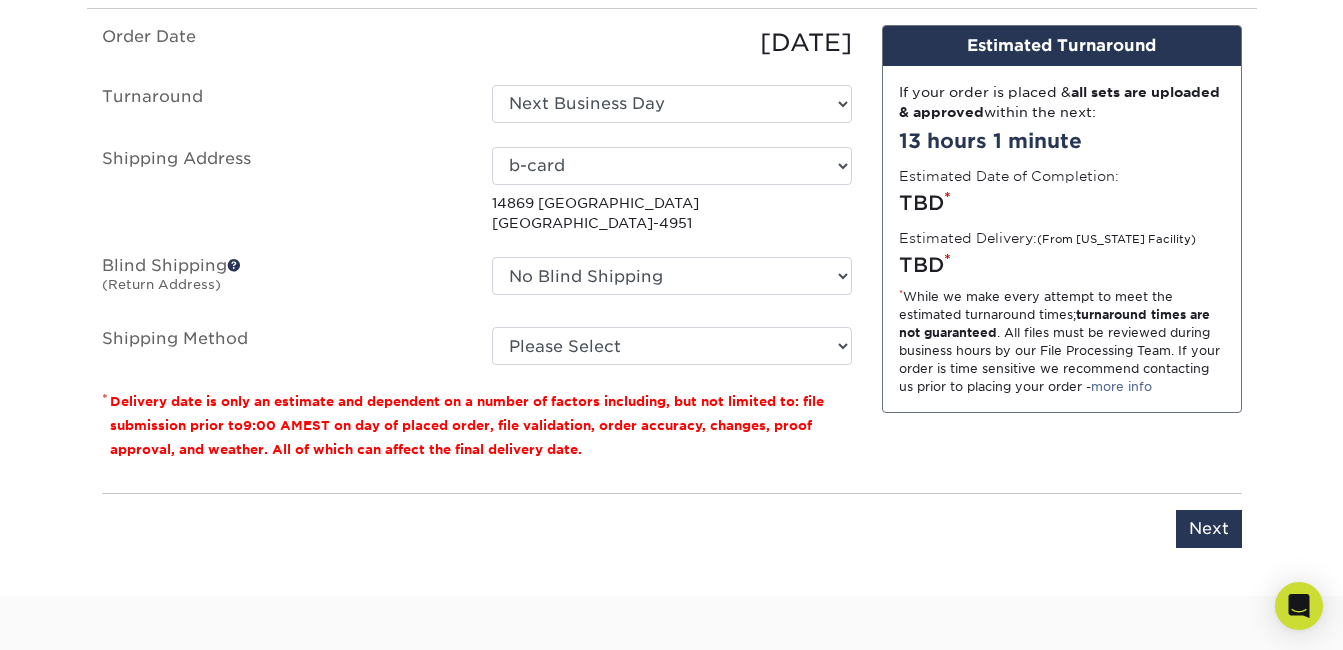 scroll, scrollTop: 1353, scrollLeft: 0, axis: vertical 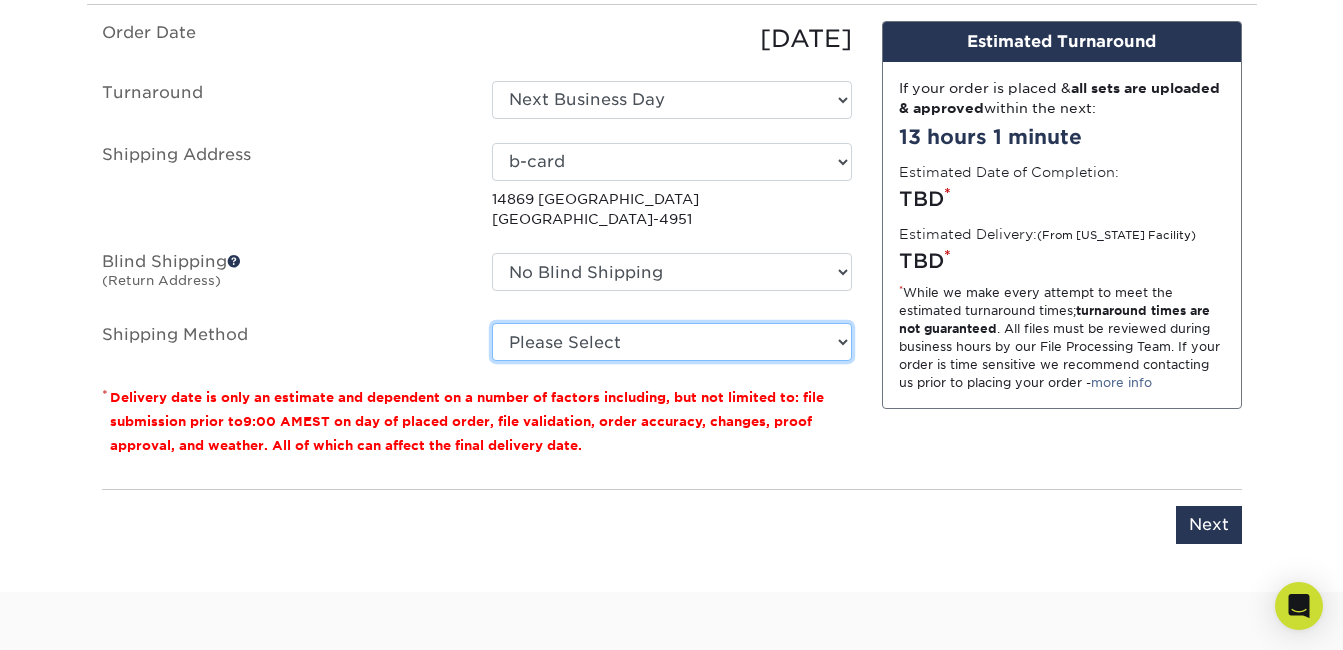 click on "Please Select Ground Shipping (+$7.84) 3 Day Shipping Service (+$20.08) 2 Day Air Shipping (+$20.57) Next Day Shipping by 5pm (+$23.03) Next Day Shipping by 12 noon (+$24.02) Next Day Air Early A.M. (+$110.42)" at bounding box center (672, 342) 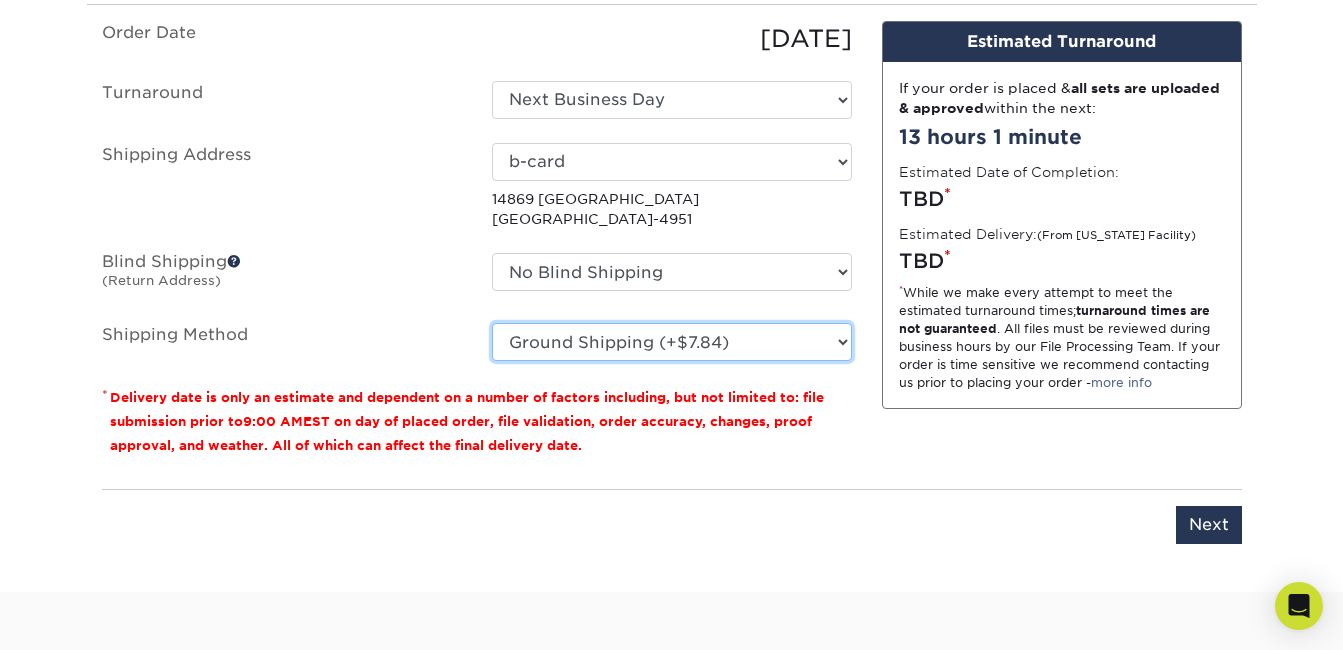 click on "Please Select Ground Shipping (+$7.84) 3 Day Shipping Service (+$20.08) 2 Day Air Shipping (+$20.57) Next Day Shipping by 5pm (+$23.03) Next Day Shipping by 12 noon (+$24.02) Next Day Air Early A.M. (+$110.42)" at bounding box center [672, 342] 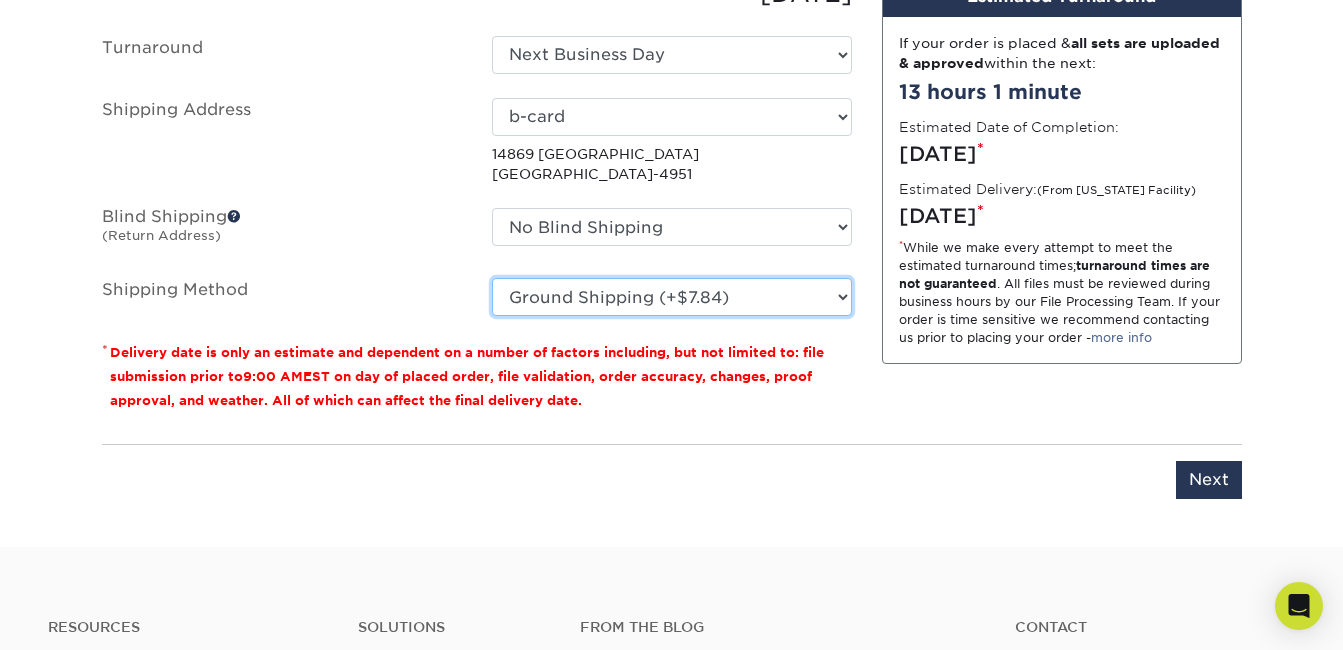 scroll, scrollTop: 1399, scrollLeft: 0, axis: vertical 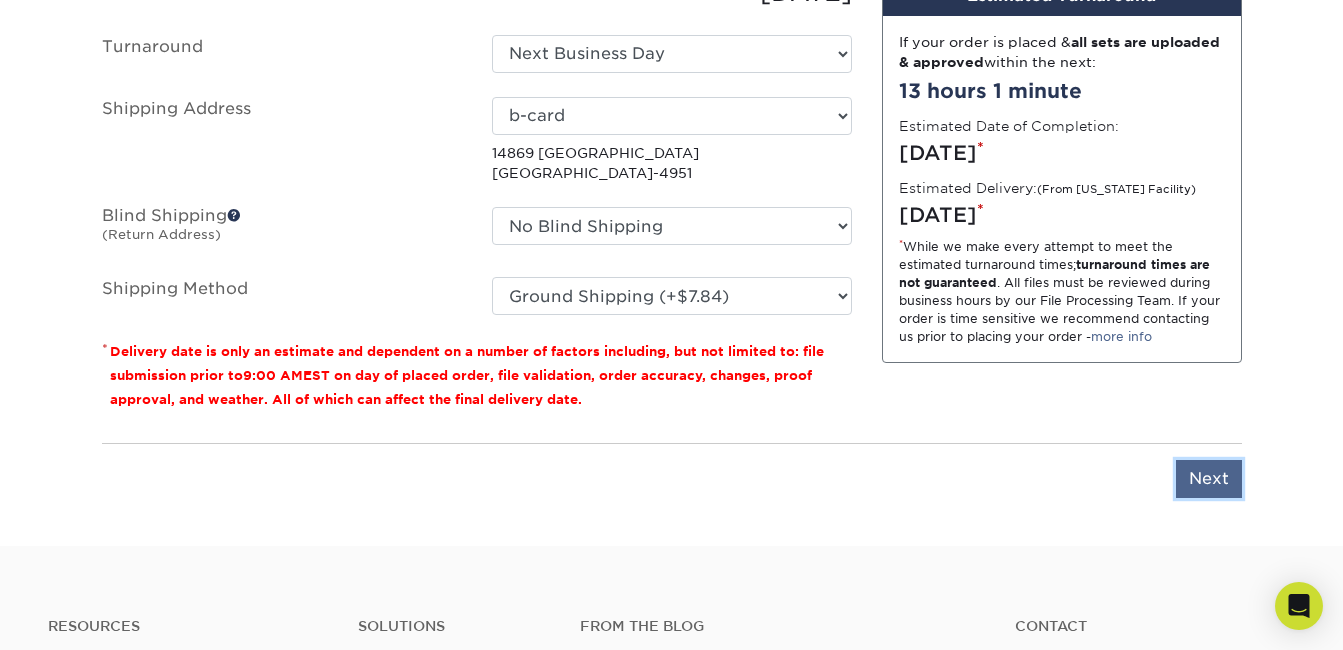 click on "Next" at bounding box center (1209, 479) 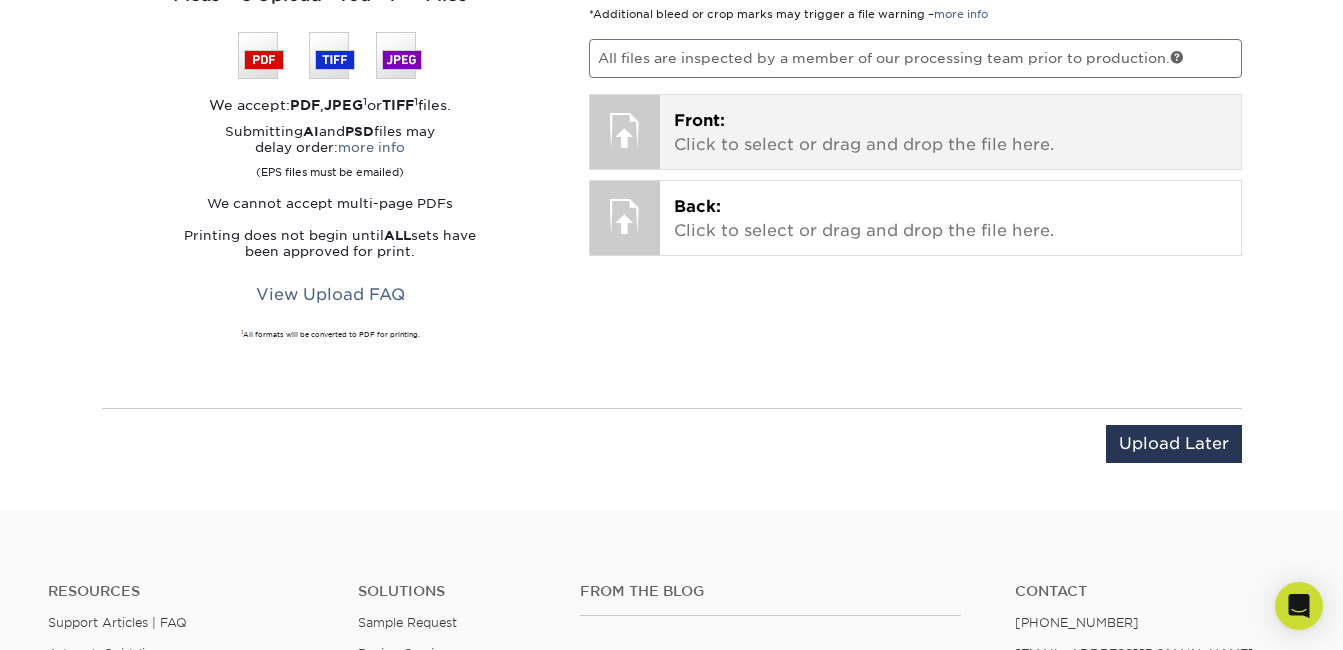 click on "Front:" at bounding box center [699, 120] 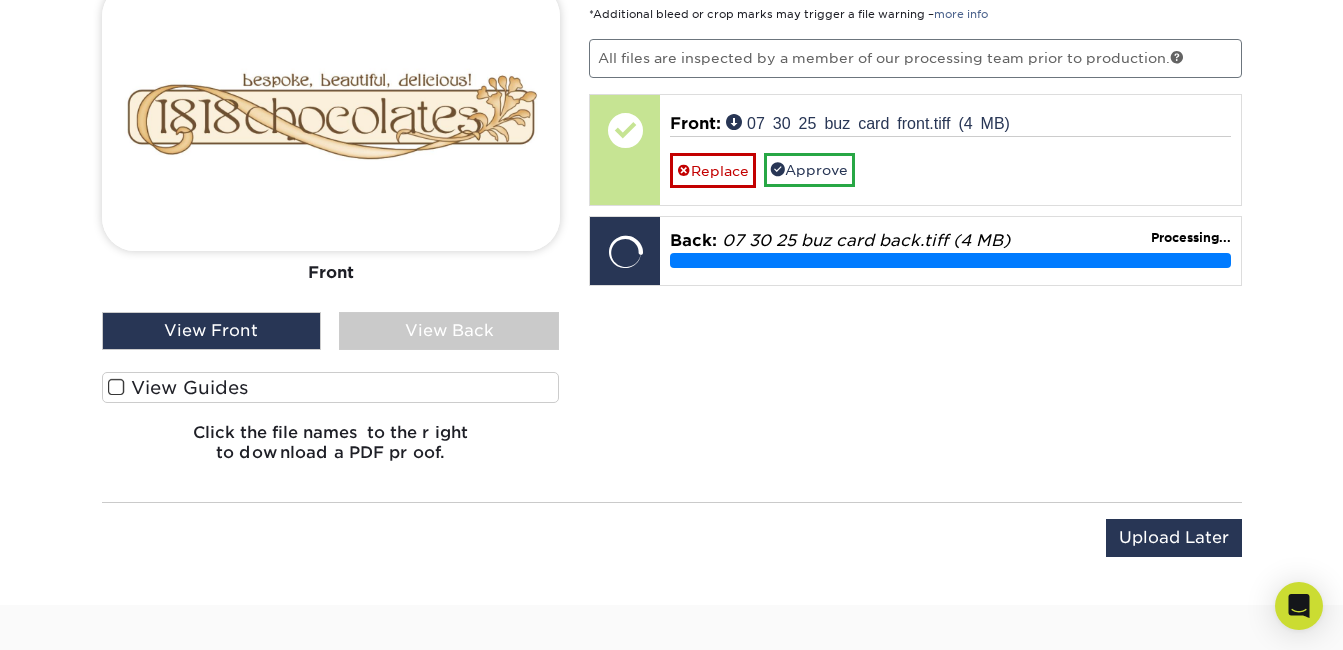 click on "View Back" at bounding box center (449, 331) 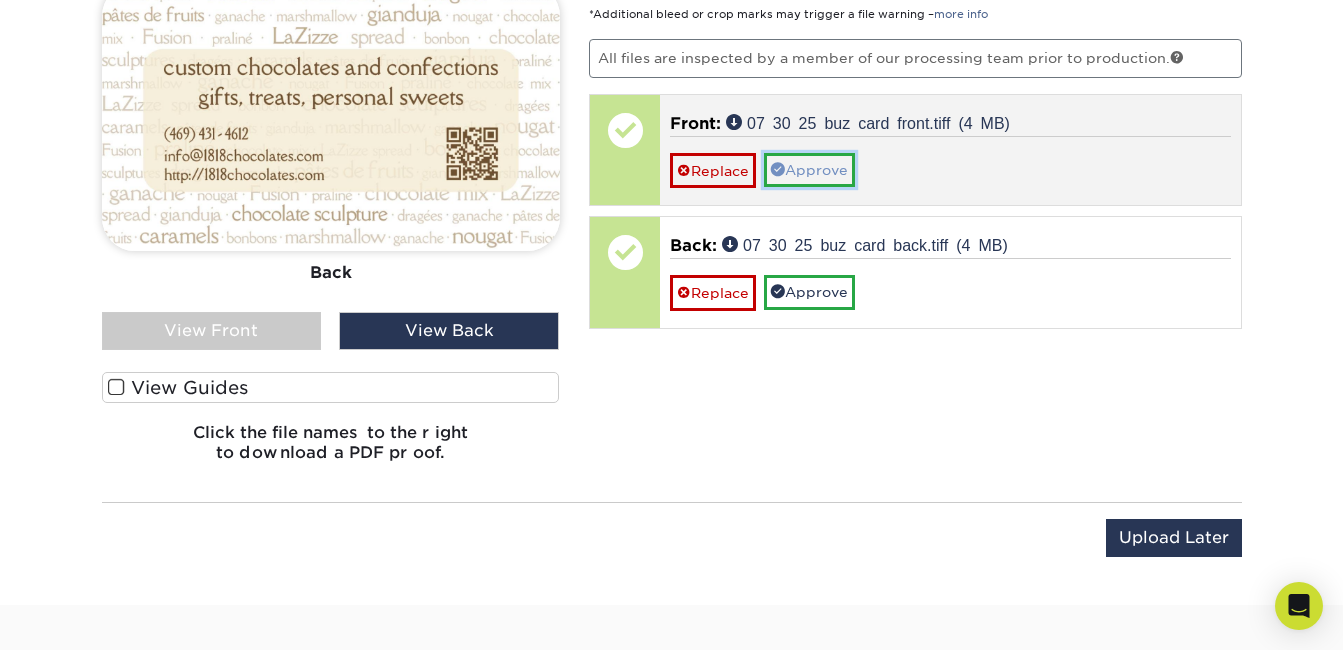 click on "Approve" at bounding box center [809, 170] 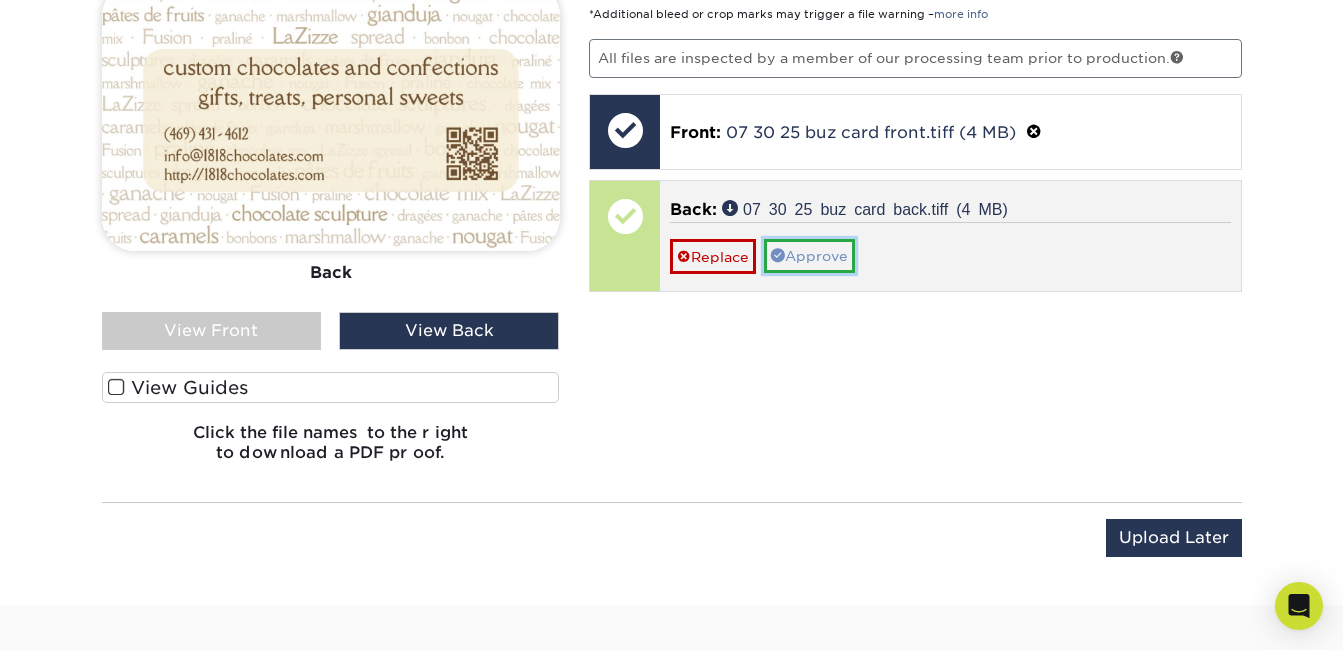 click on "Approve" at bounding box center (809, 256) 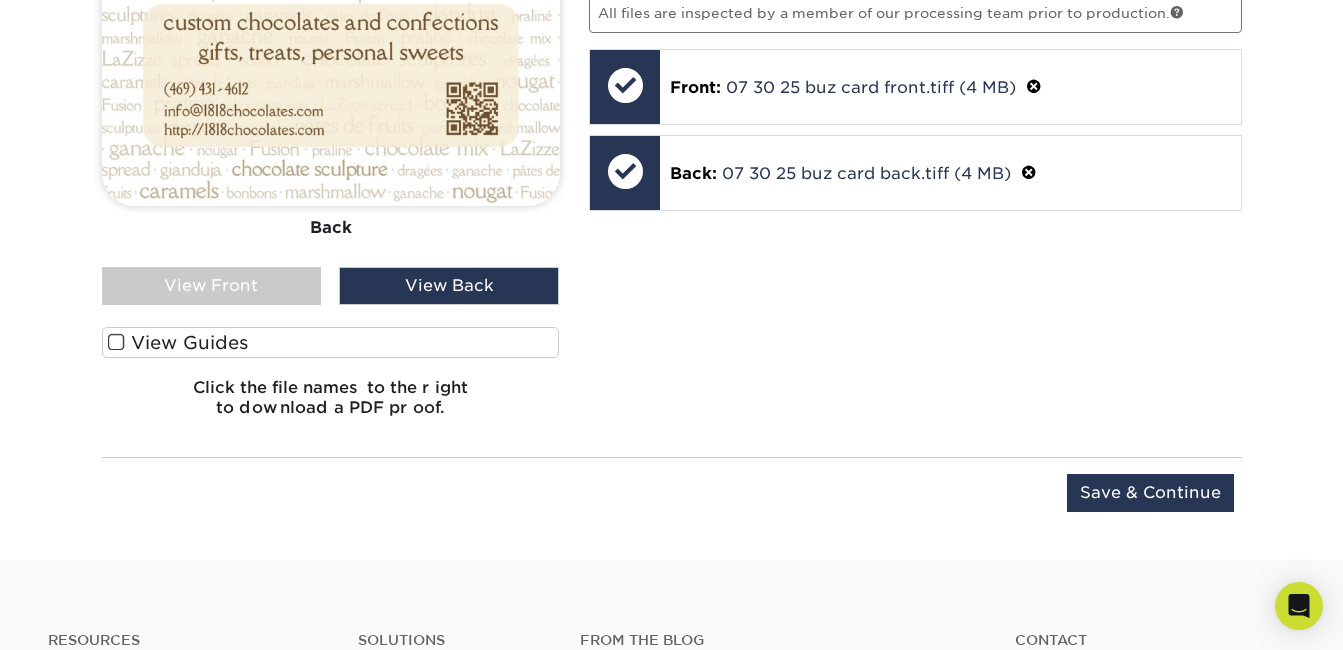 scroll, scrollTop: 1445, scrollLeft: 0, axis: vertical 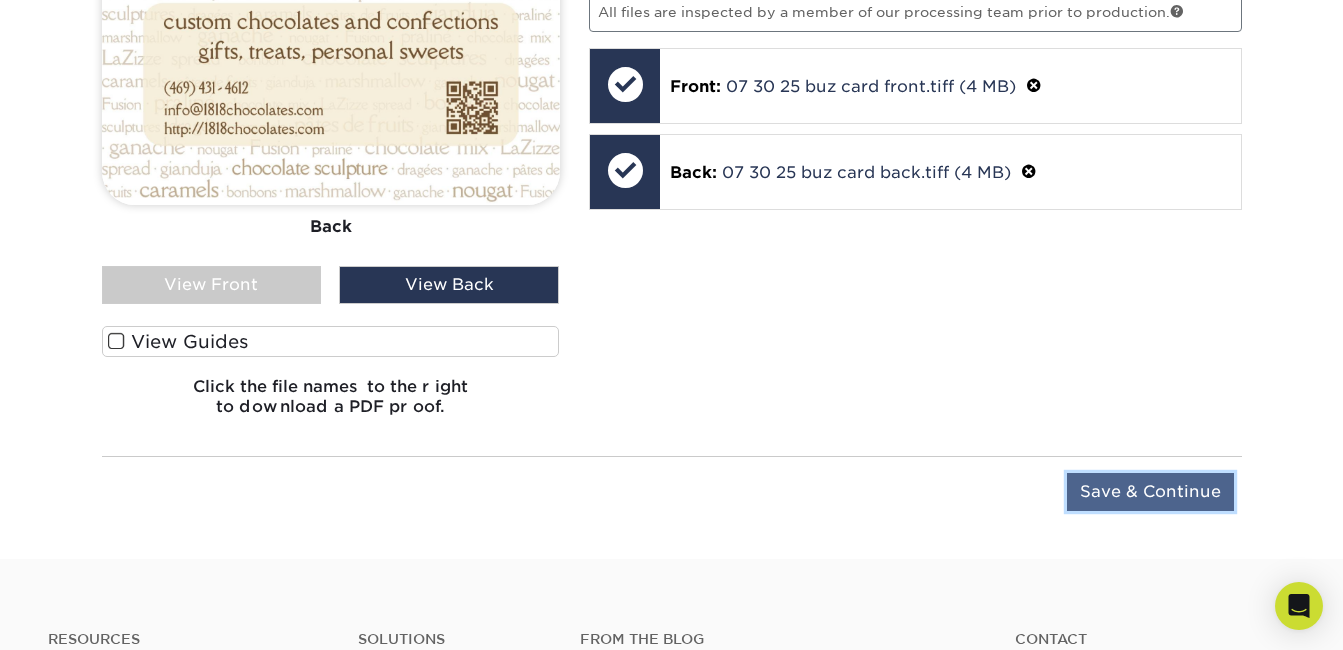 click on "Save & Continue" at bounding box center [1150, 492] 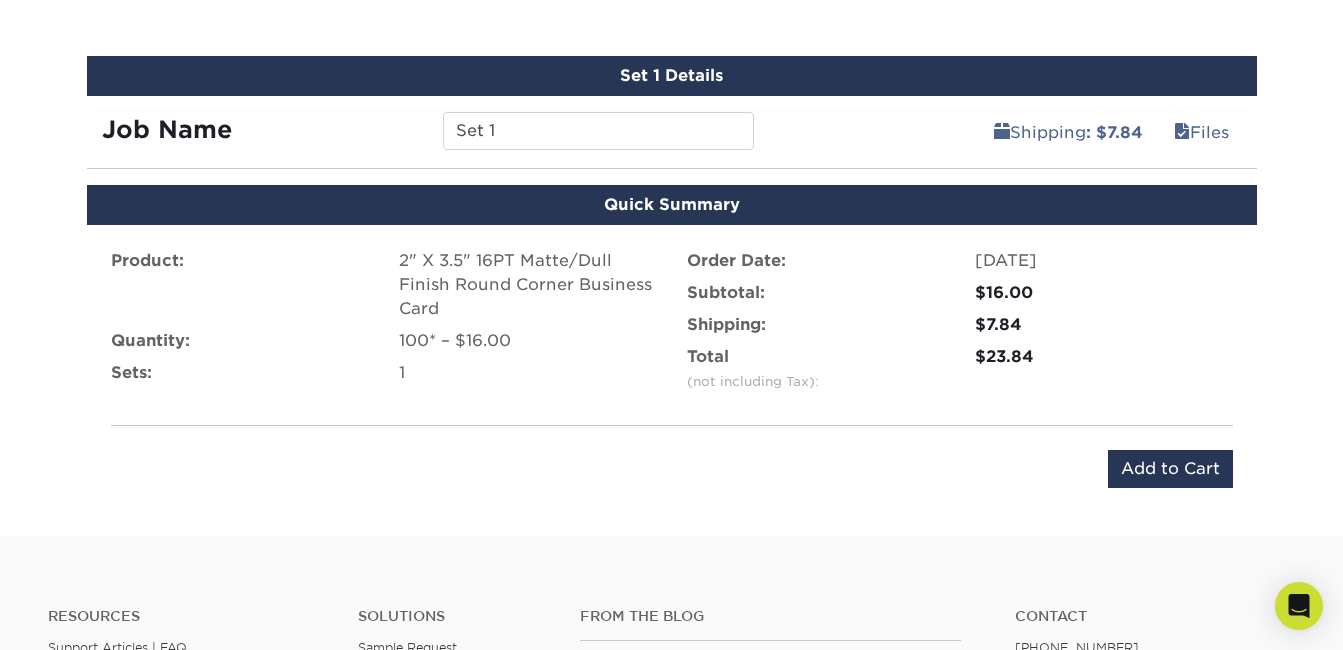 scroll, scrollTop: 1190, scrollLeft: 0, axis: vertical 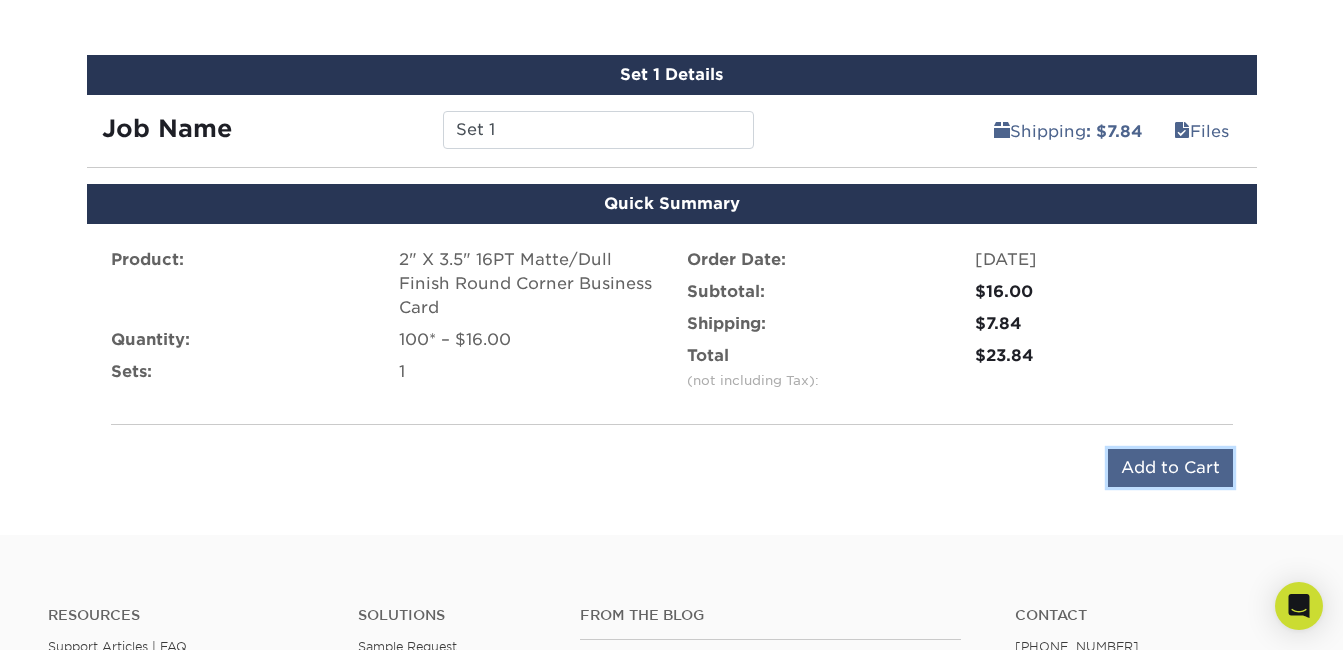 click on "Add to Cart" at bounding box center (1170, 468) 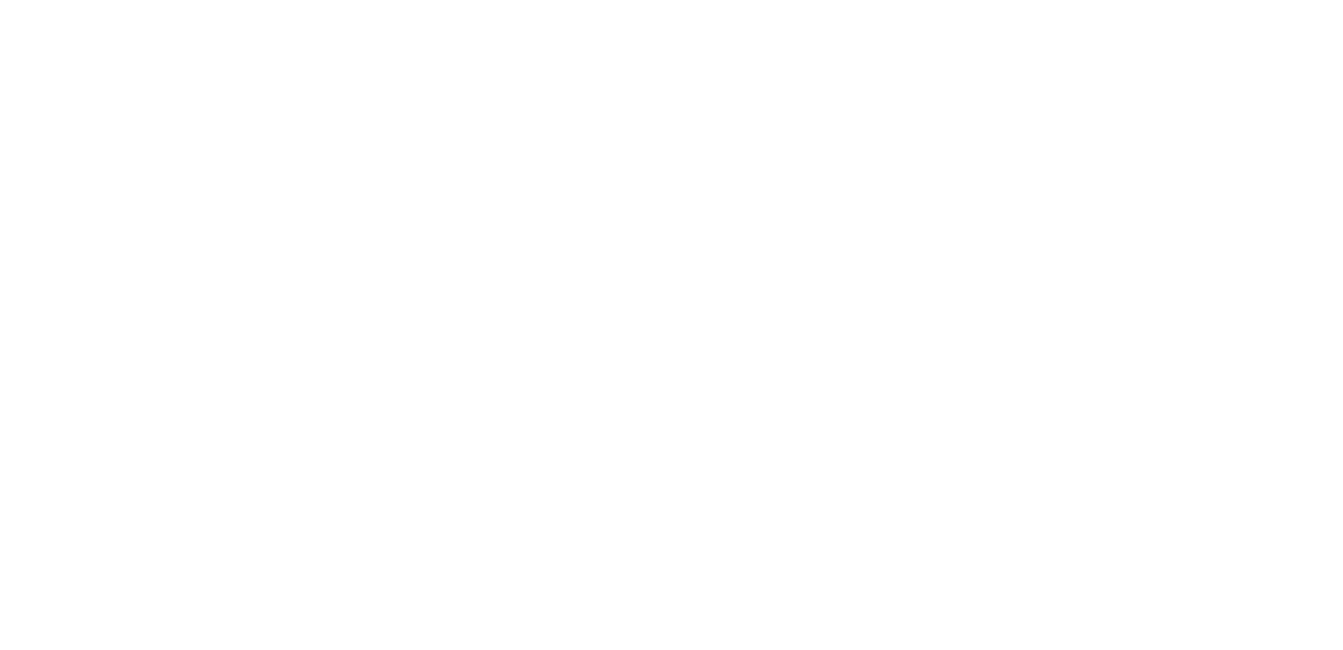 scroll, scrollTop: 0, scrollLeft: 0, axis: both 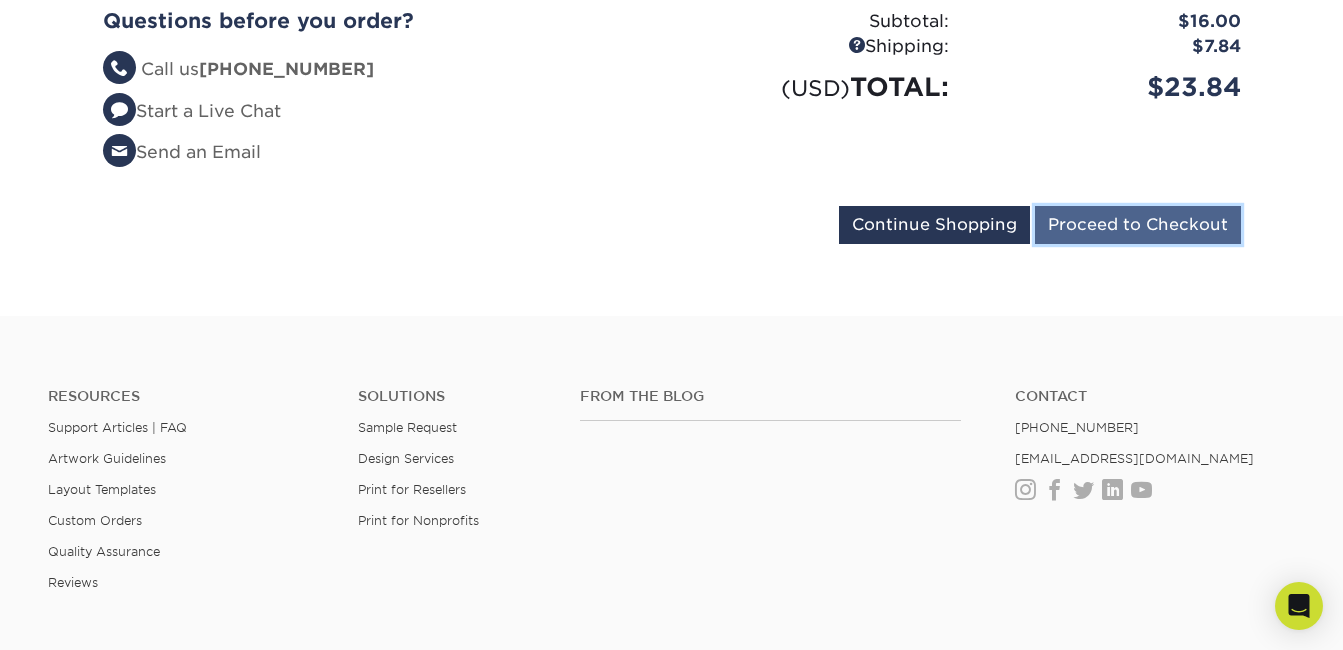 click on "Proceed to Checkout" at bounding box center [1138, 225] 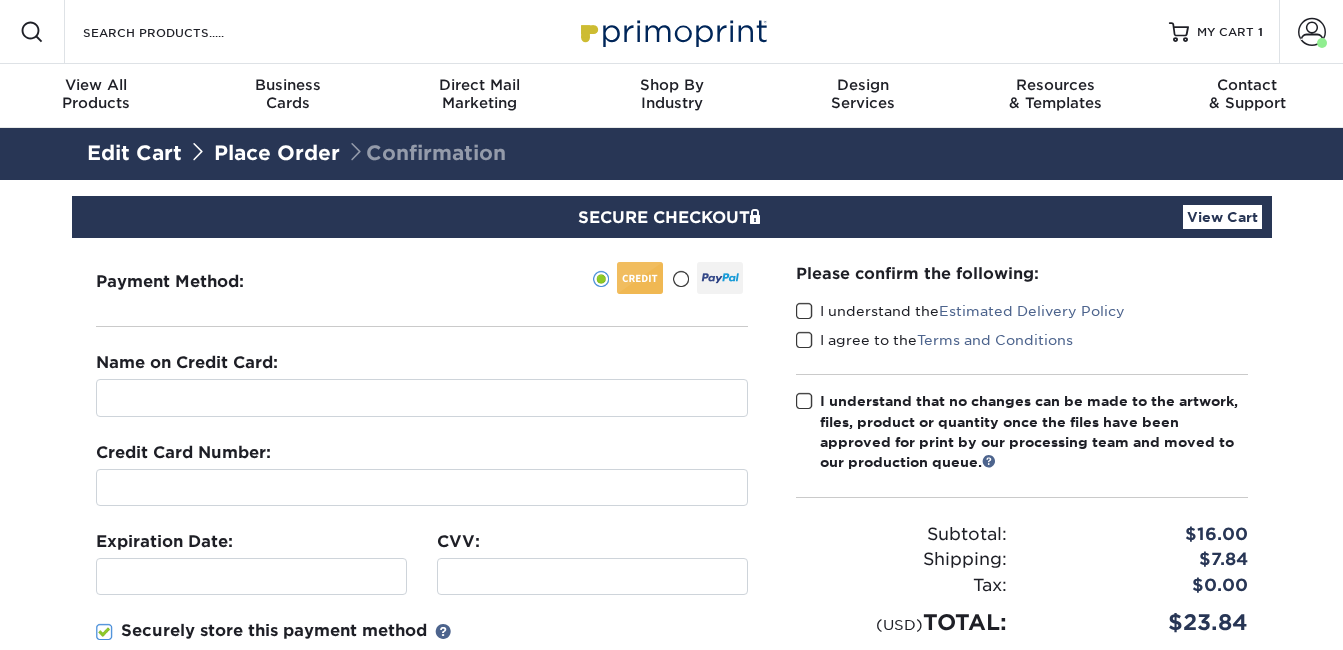 scroll, scrollTop: 0, scrollLeft: 0, axis: both 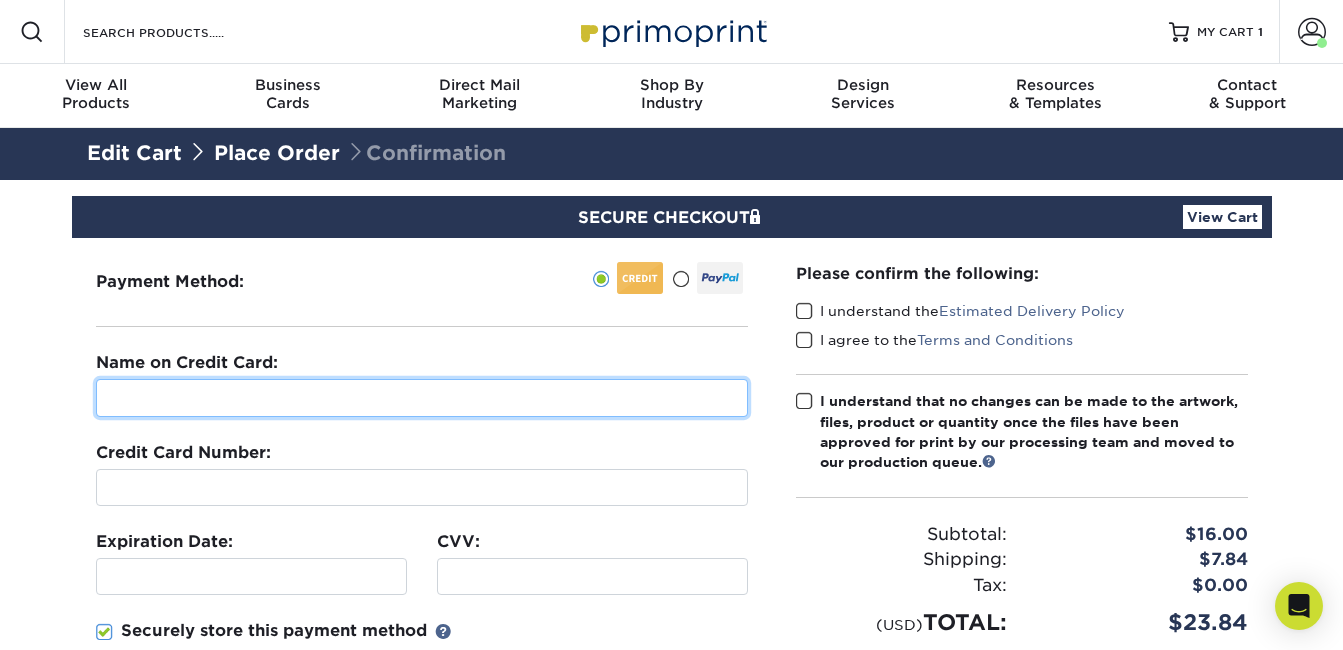 click at bounding box center (422, 398) 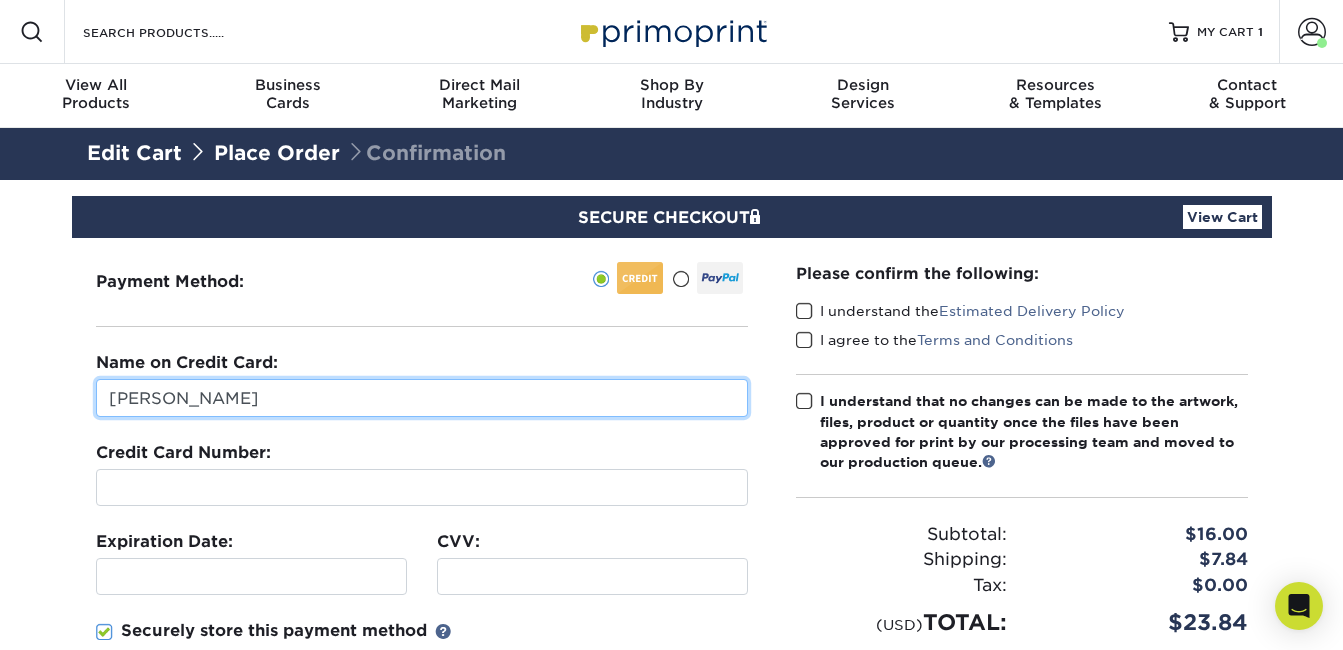 type on "[PERSON_NAME]" 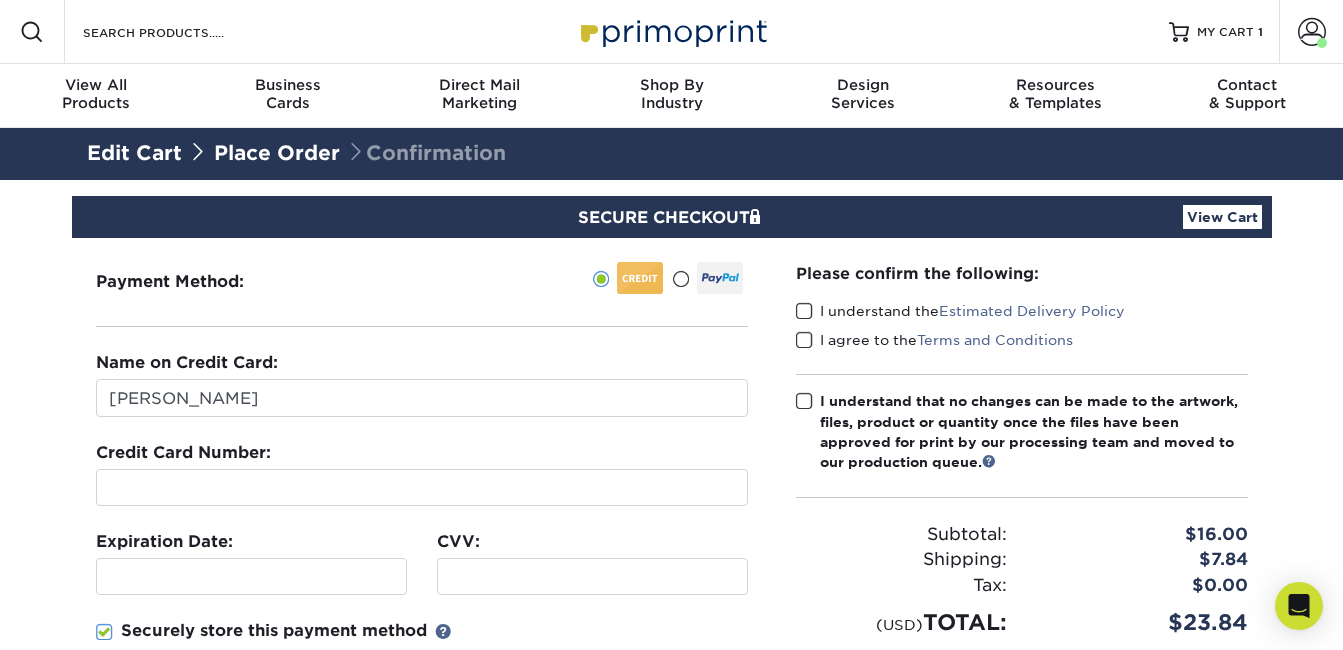 click at bounding box center (251, 576) 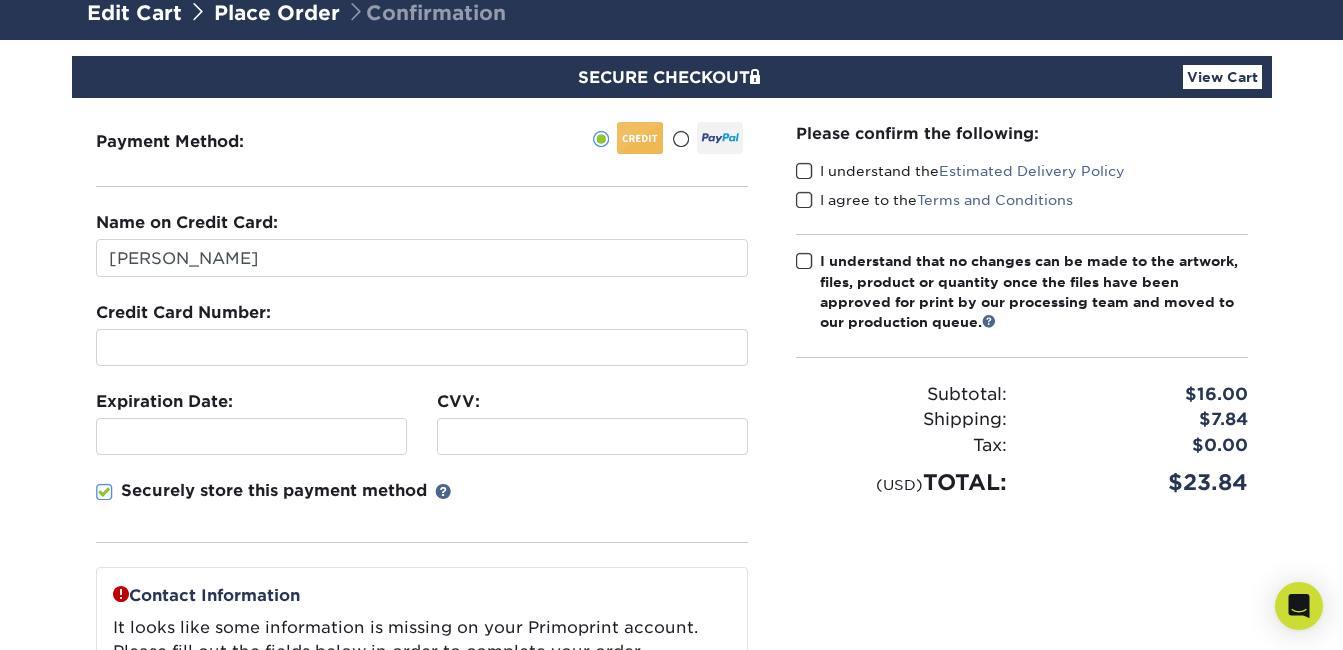 scroll, scrollTop: 177, scrollLeft: 0, axis: vertical 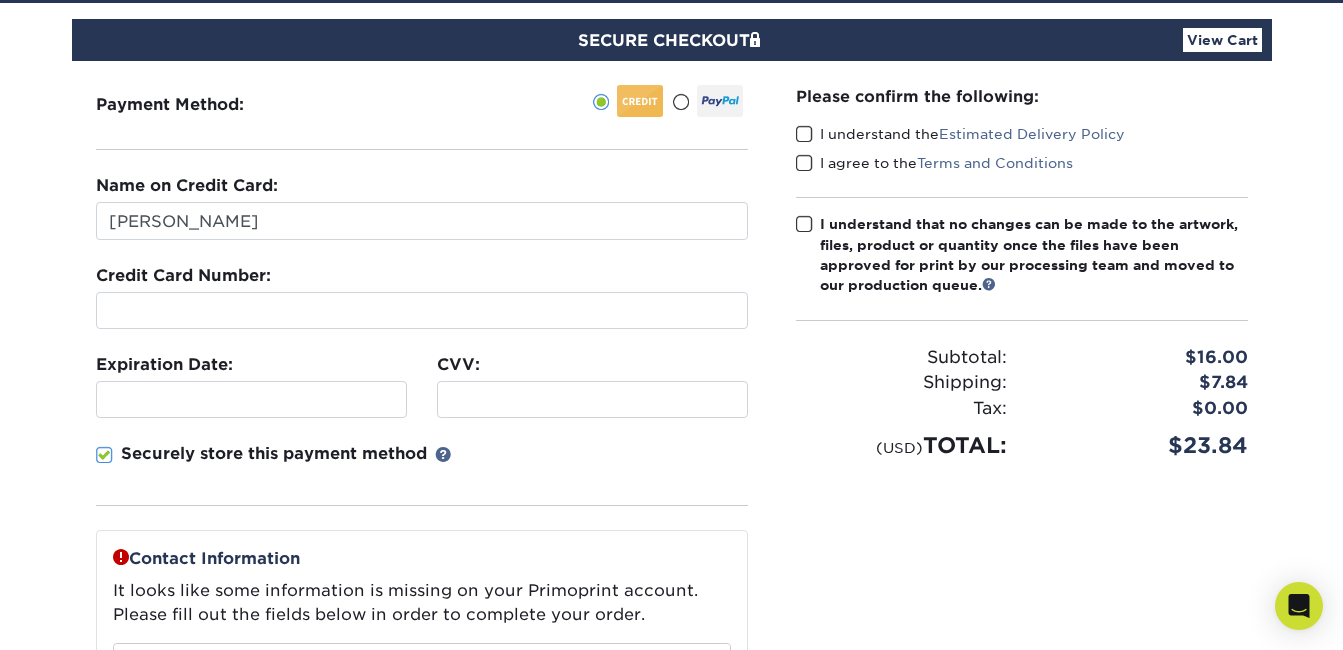 click at bounding box center [104, 455] 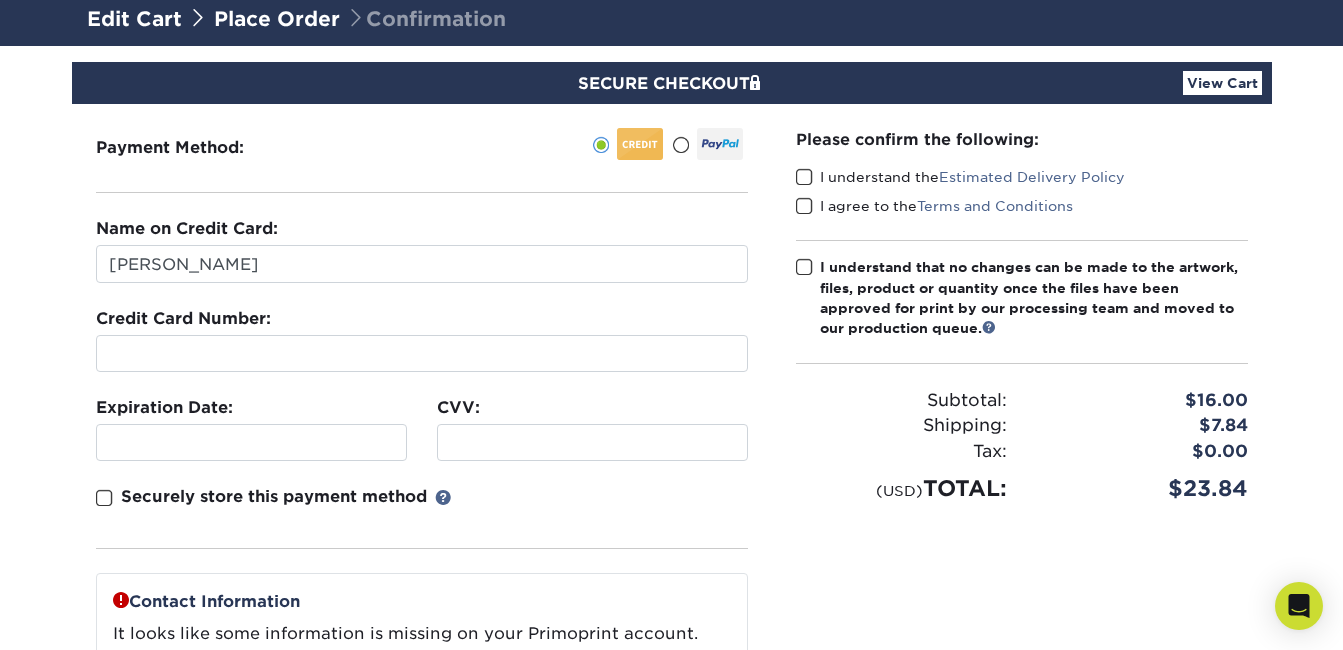 scroll, scrollTop: 134, scrollLeft: 0, axis: vertical 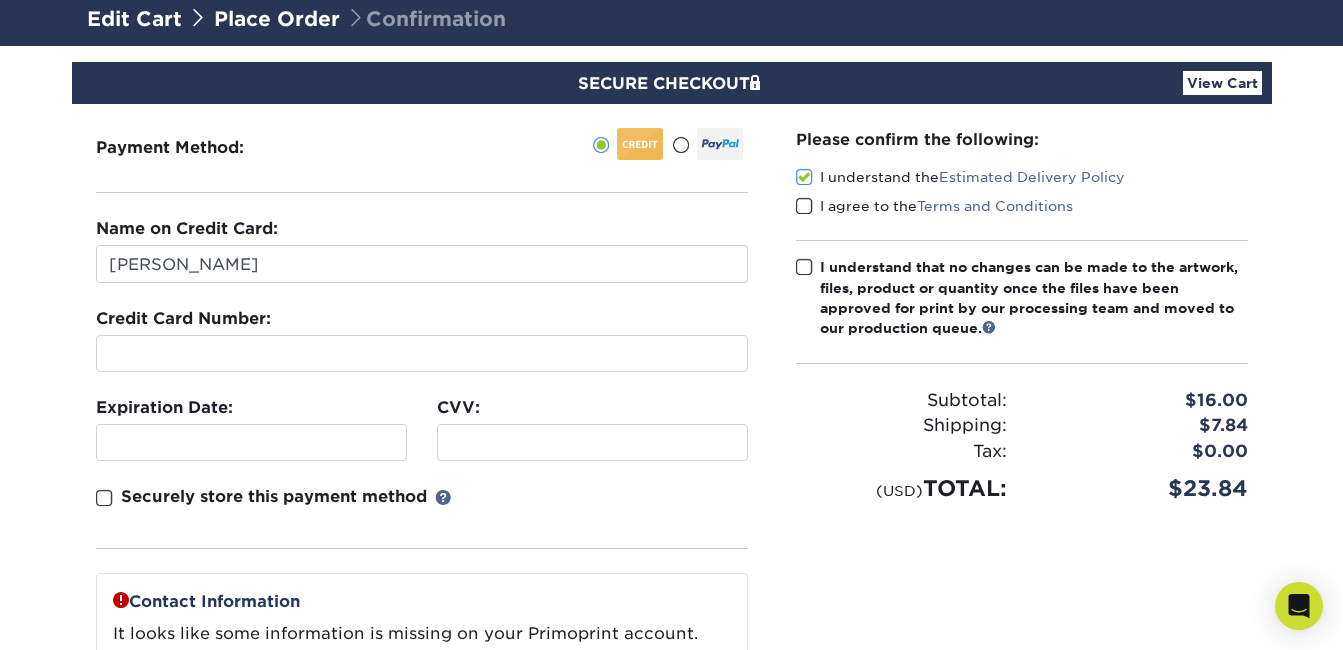 click at bounding box center (804, 206) 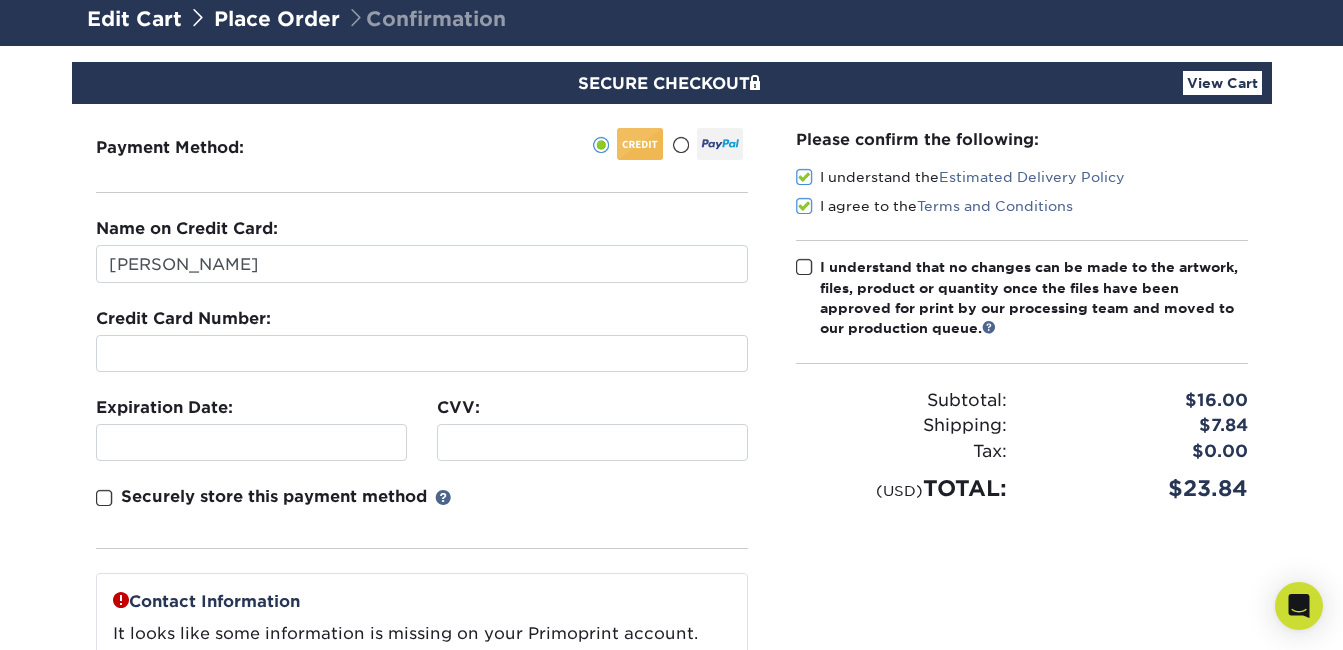 click at bounding box center (804, 267) 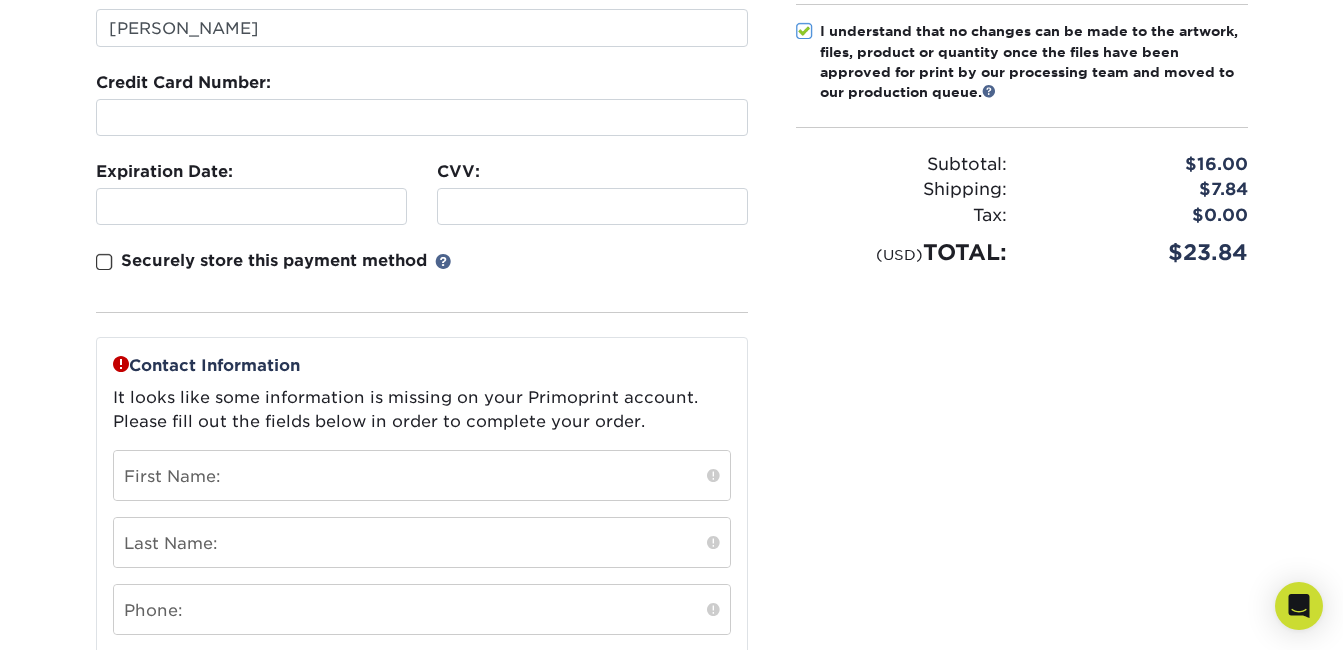 scroll, scrollTop: 371, scrollLeft: 0, axis: vertical 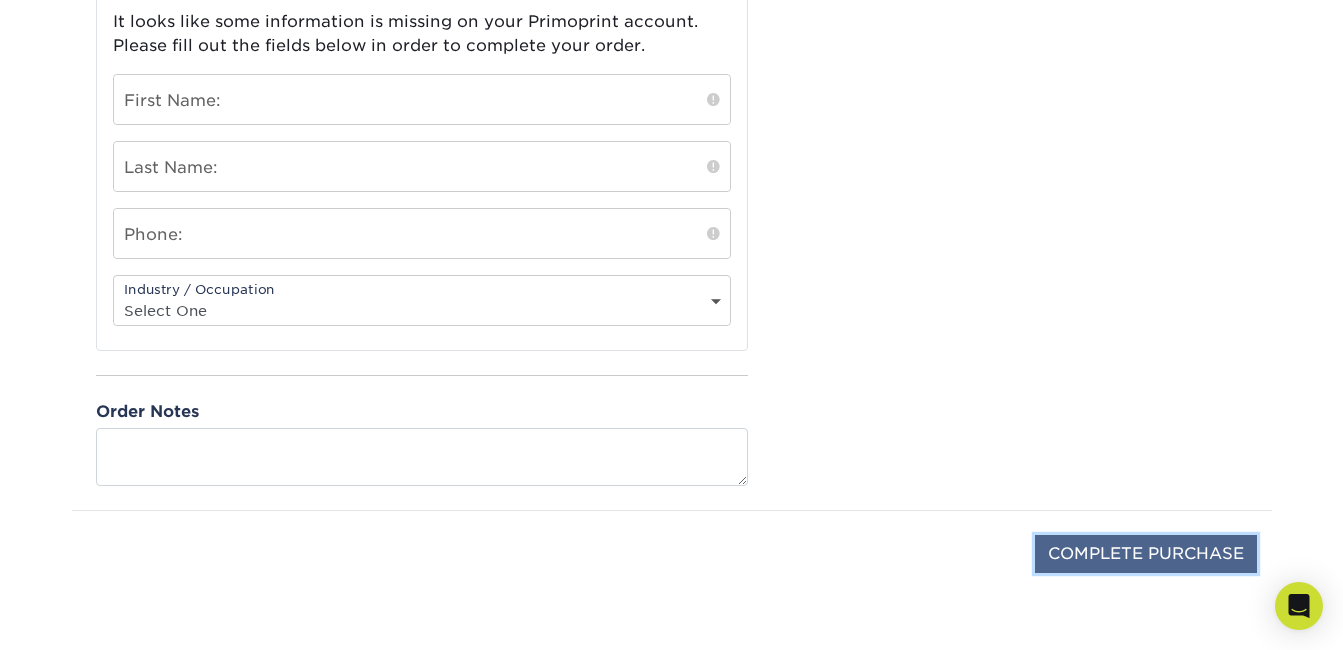 click on "COMPLETE PURCHASE" at bounding box center (1146, 554) 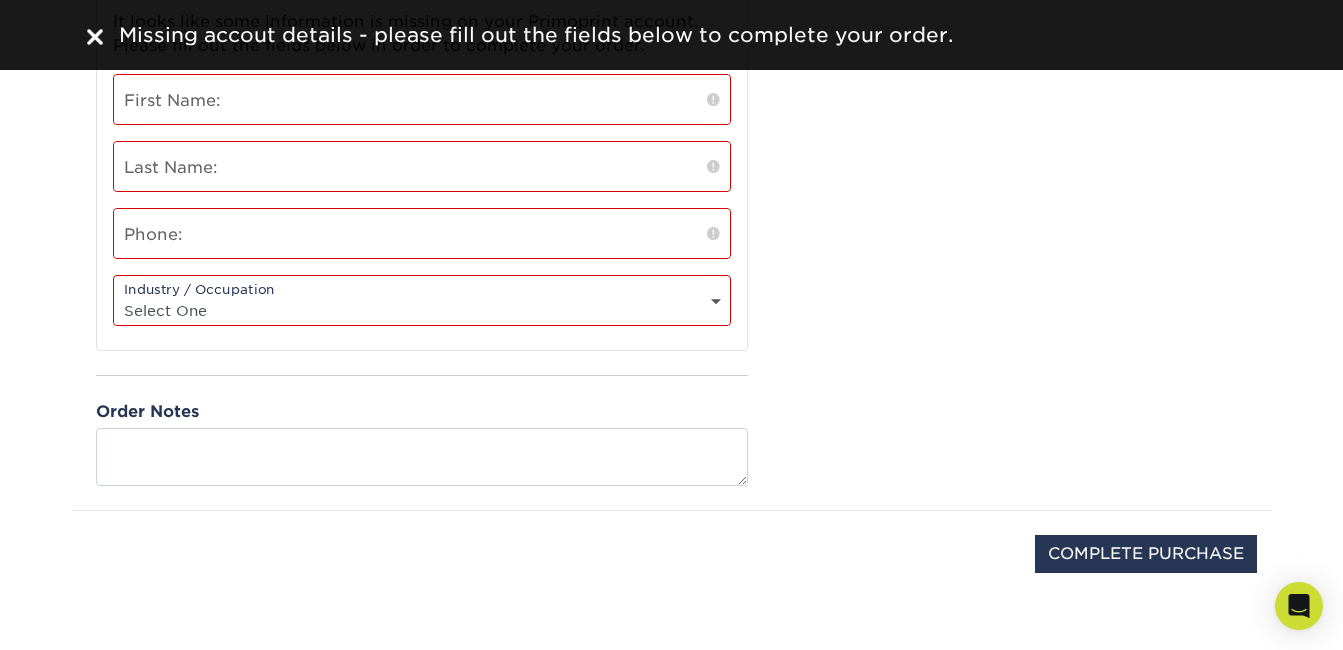 click on "Please confirm the following:
I understand the  Estimated Delivery Policy
I agree to the  Terms and Conditions
Subtotal: Shipping:" at bounding box center [1022, 1] 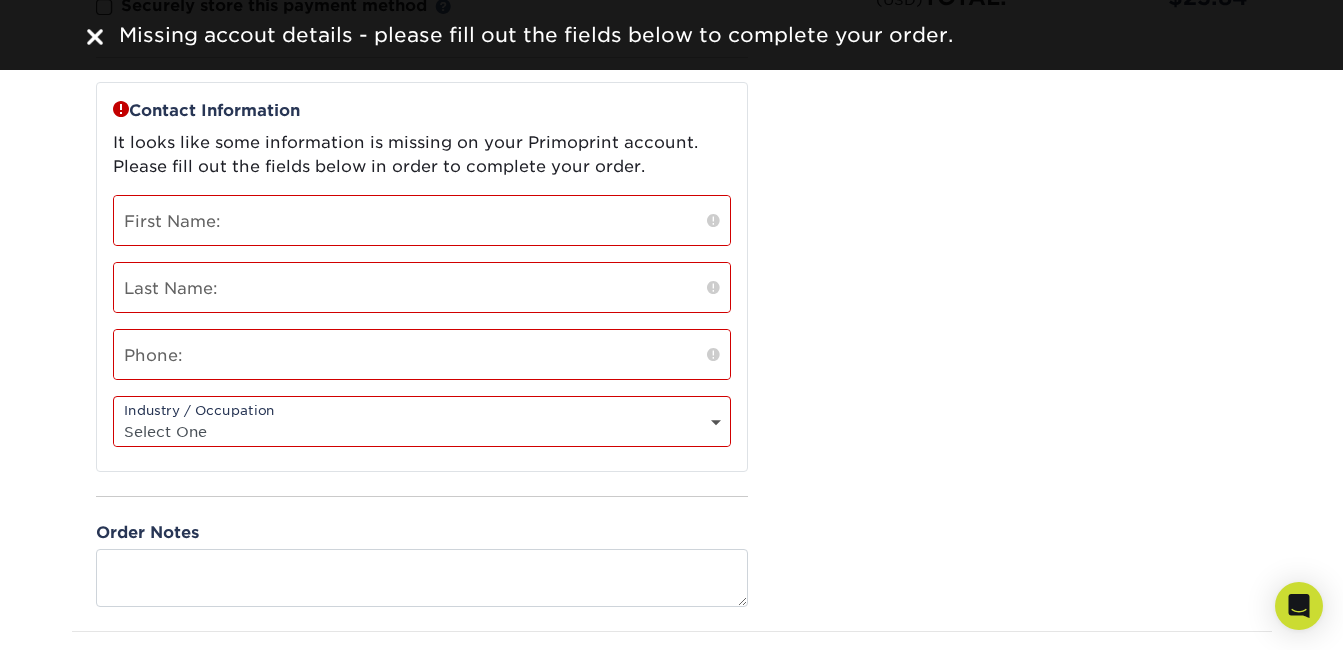 scroll, scrollTop: 624, scrollLeft: 0, axis: vertical 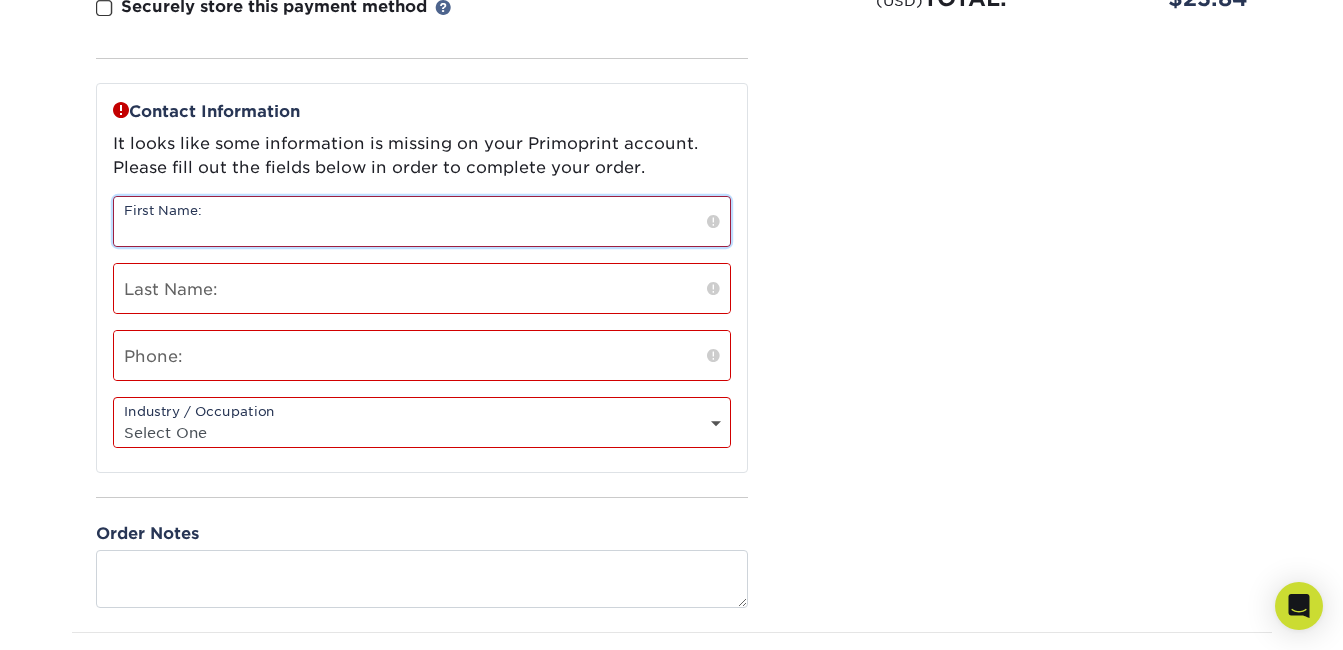click at bounding box center (422, 221) 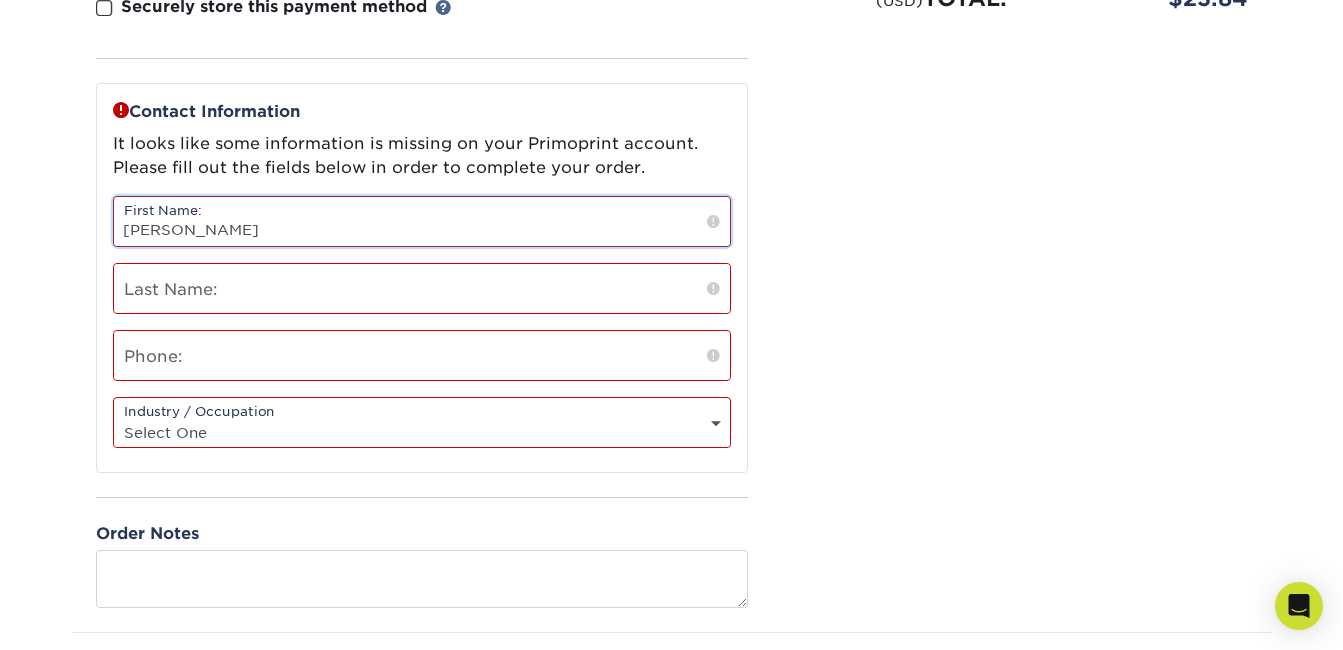 type on "[PERSON_NAME]" 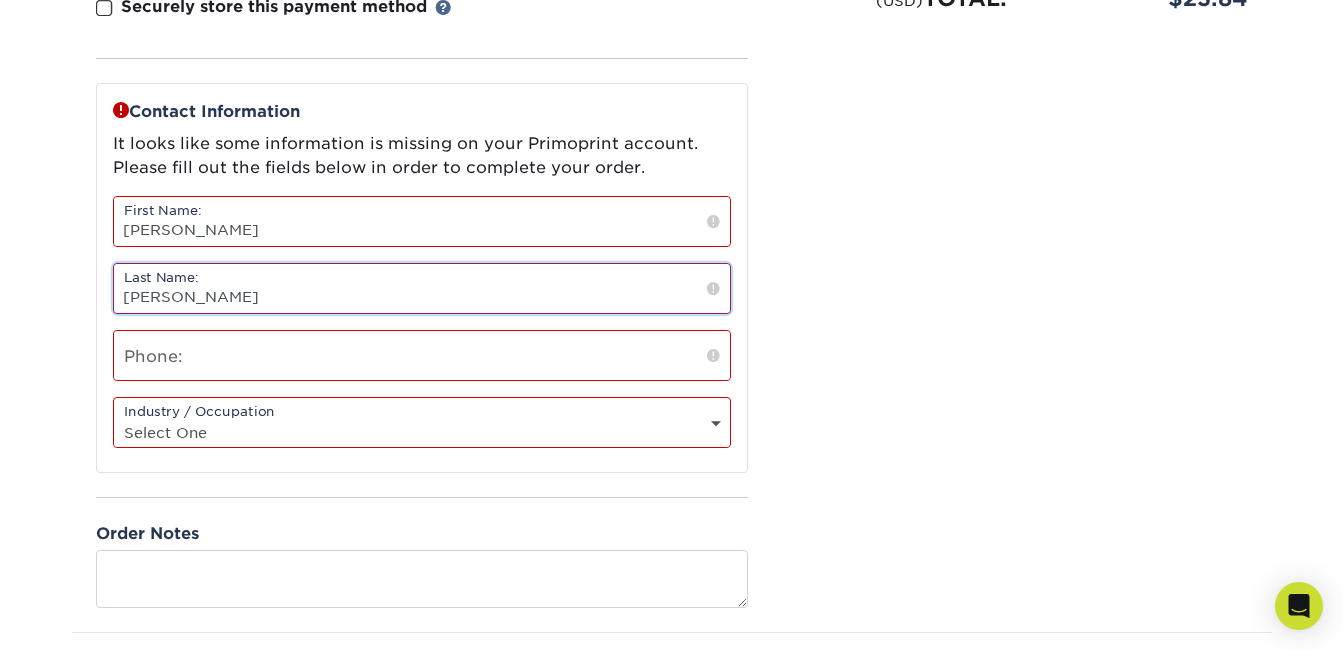 type on "Jamshidi" 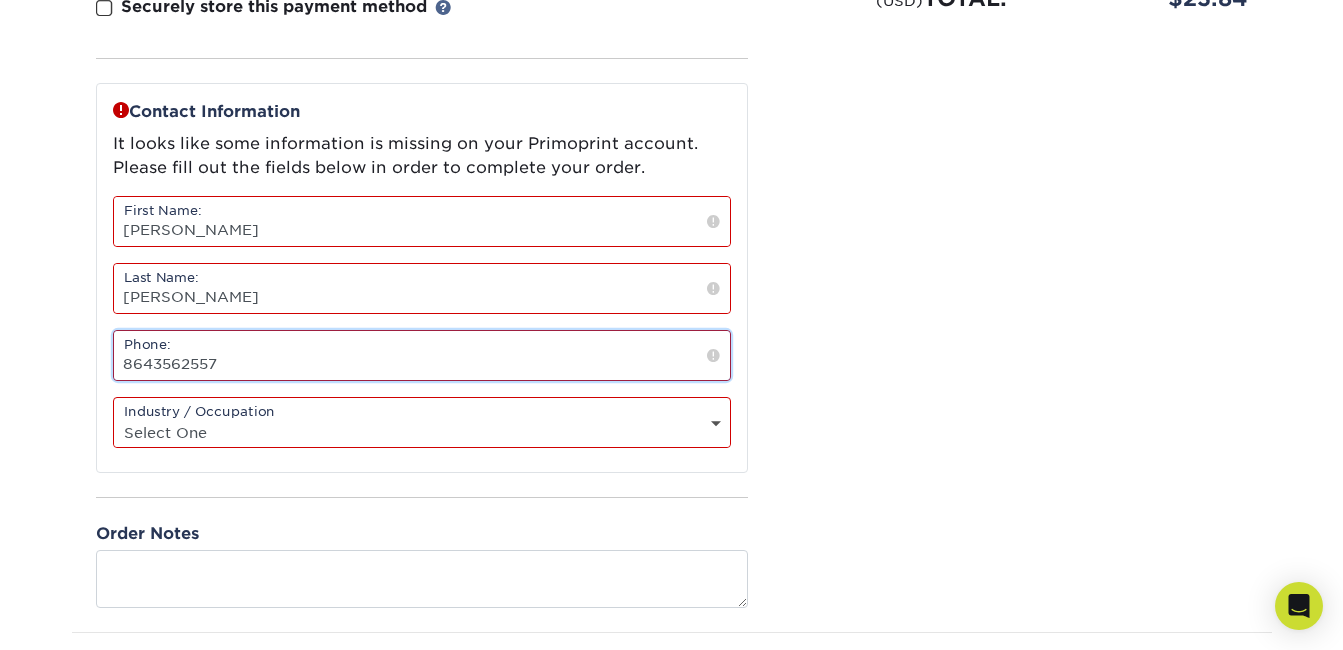 type on "8643562557" 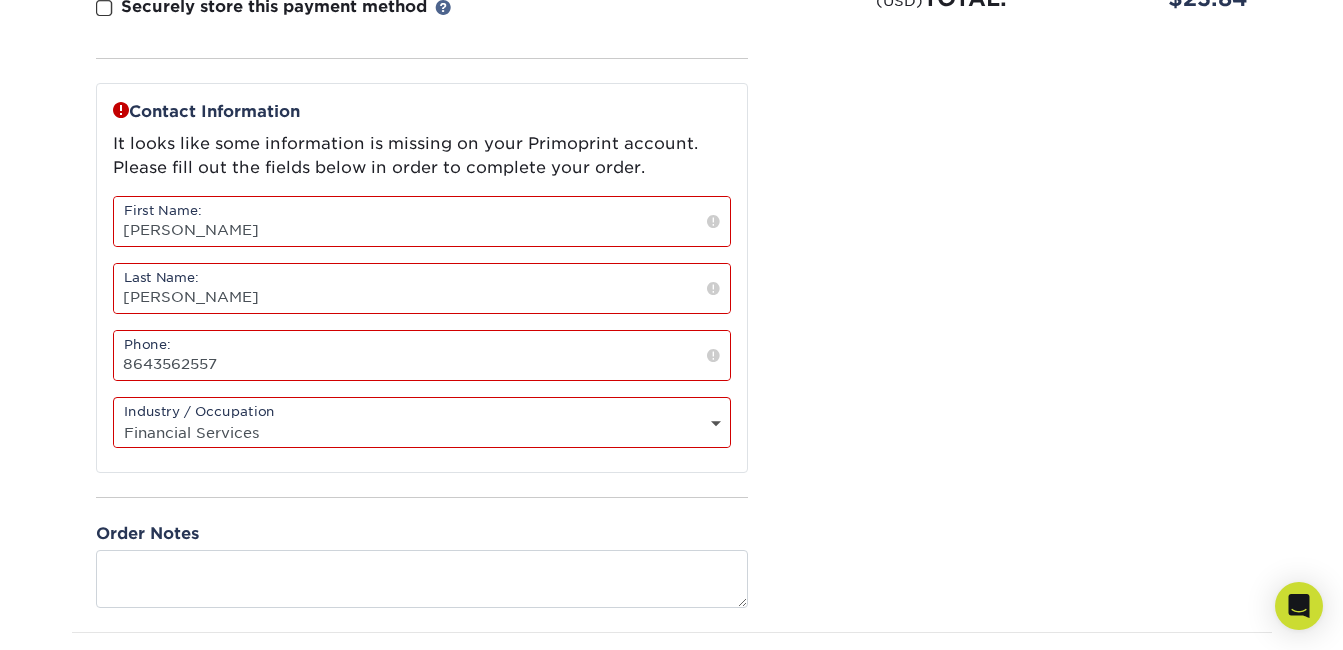select on "10" 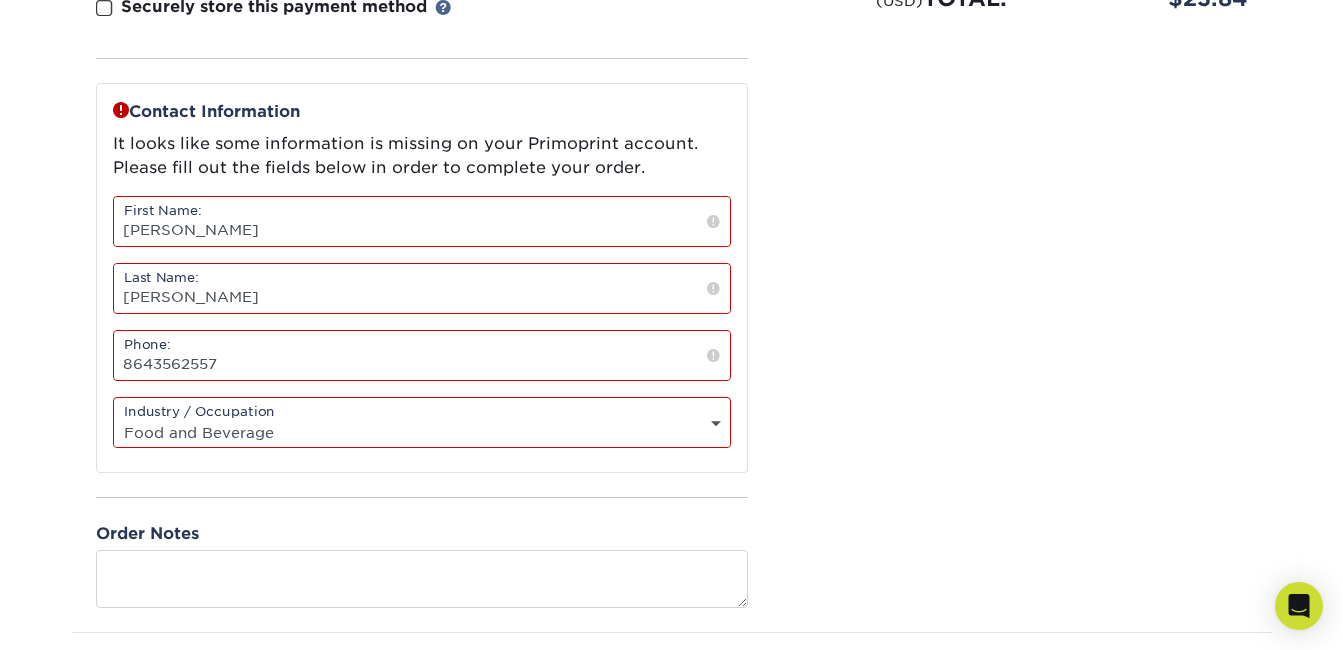 click on "Please confirm the following:
I understand the  Estimated Delivery Policy
I agree to the  Terms and Conditions
Subtotal: Shipping:" at bounding box center (1022, 123) 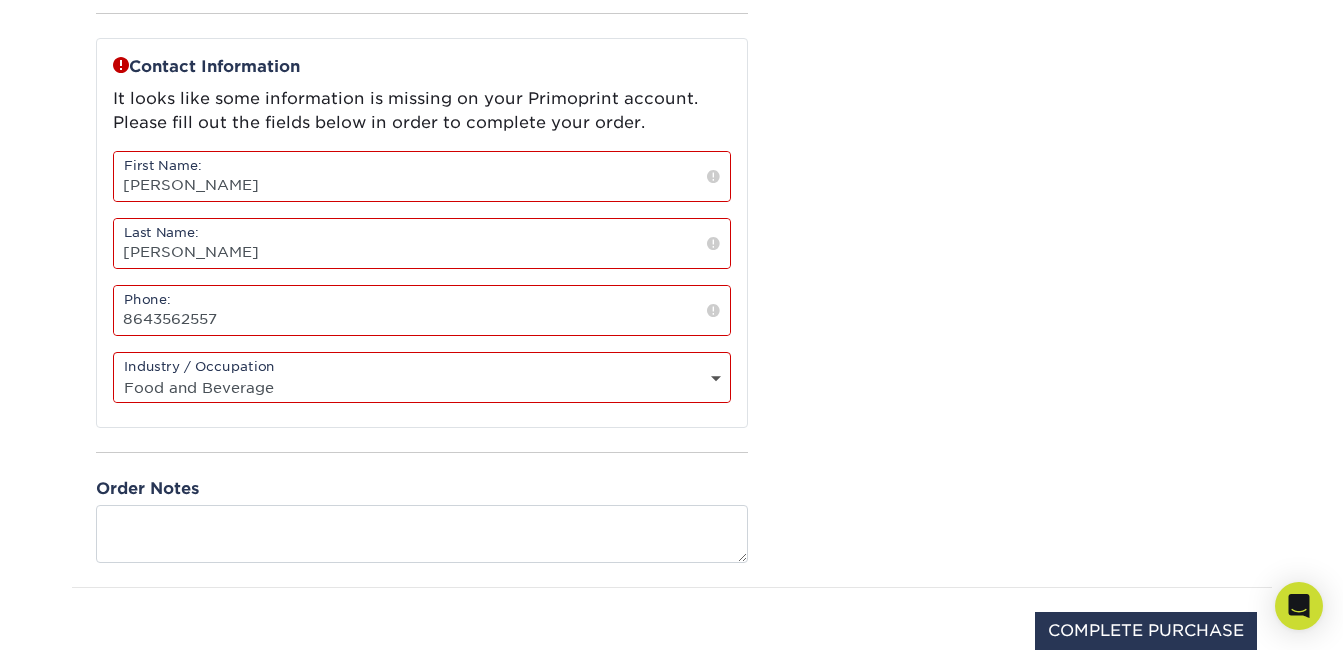 scroll, scrollTop: 718, scrollLeft: 0, axis: vertical 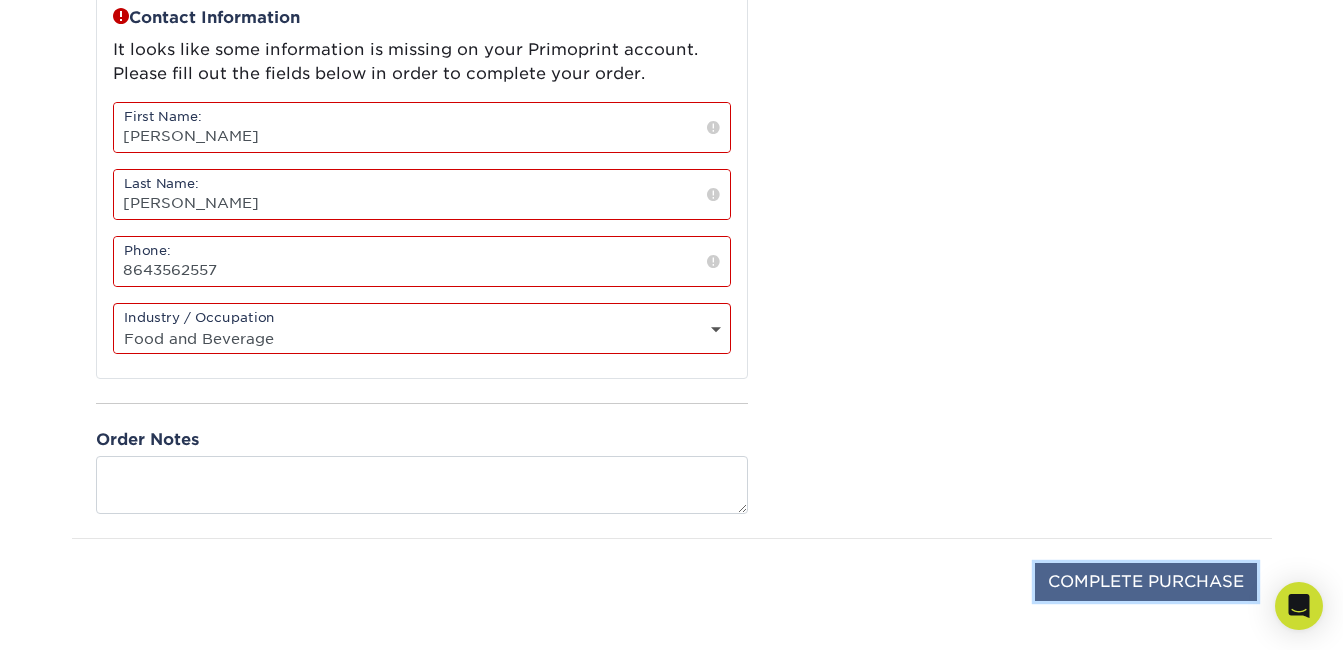 click on "COMPLETE PURCHASE" at bounding box center (1146, 582) 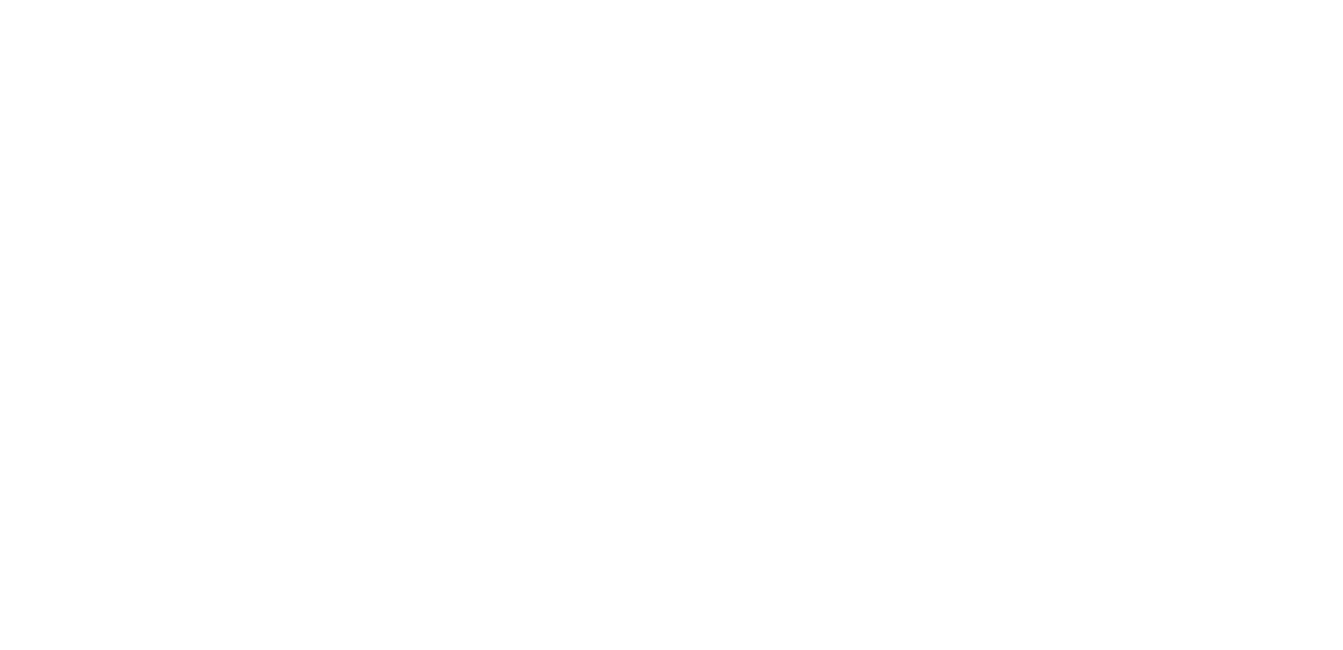 scroll, scrollTop: 0, scrollLeft: 0, axis: both 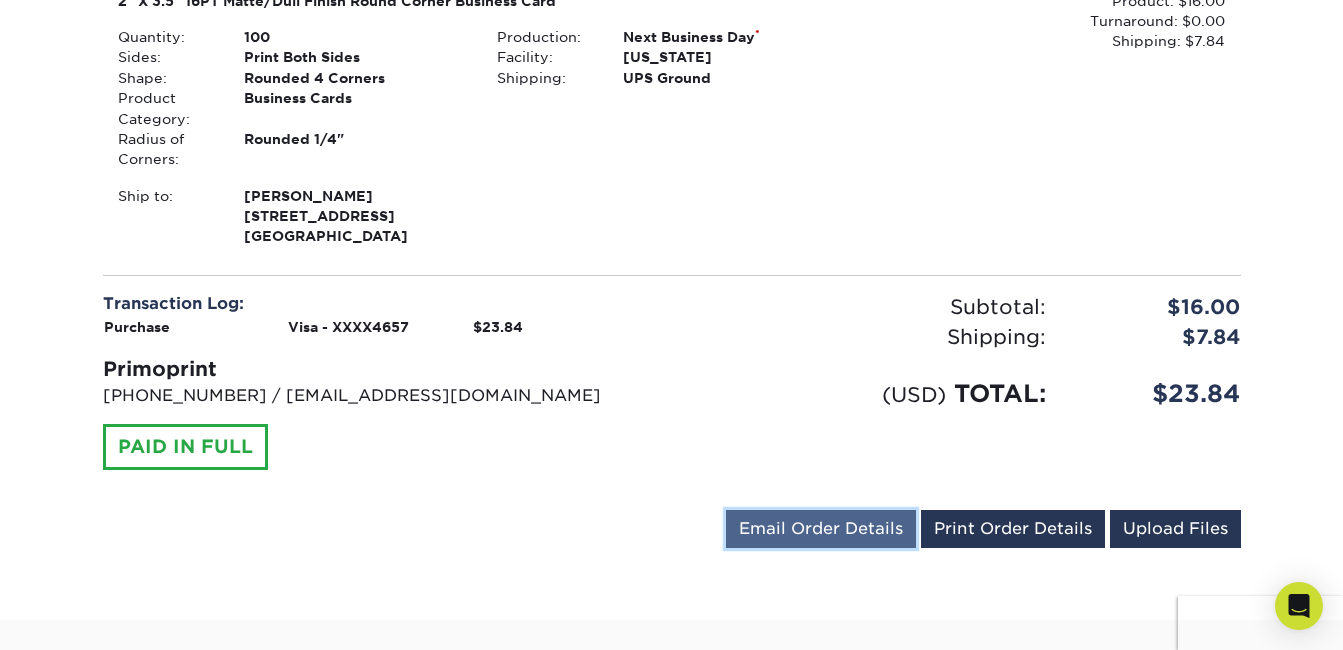 click on "Email Order Details" at bounding box center [821, 529] 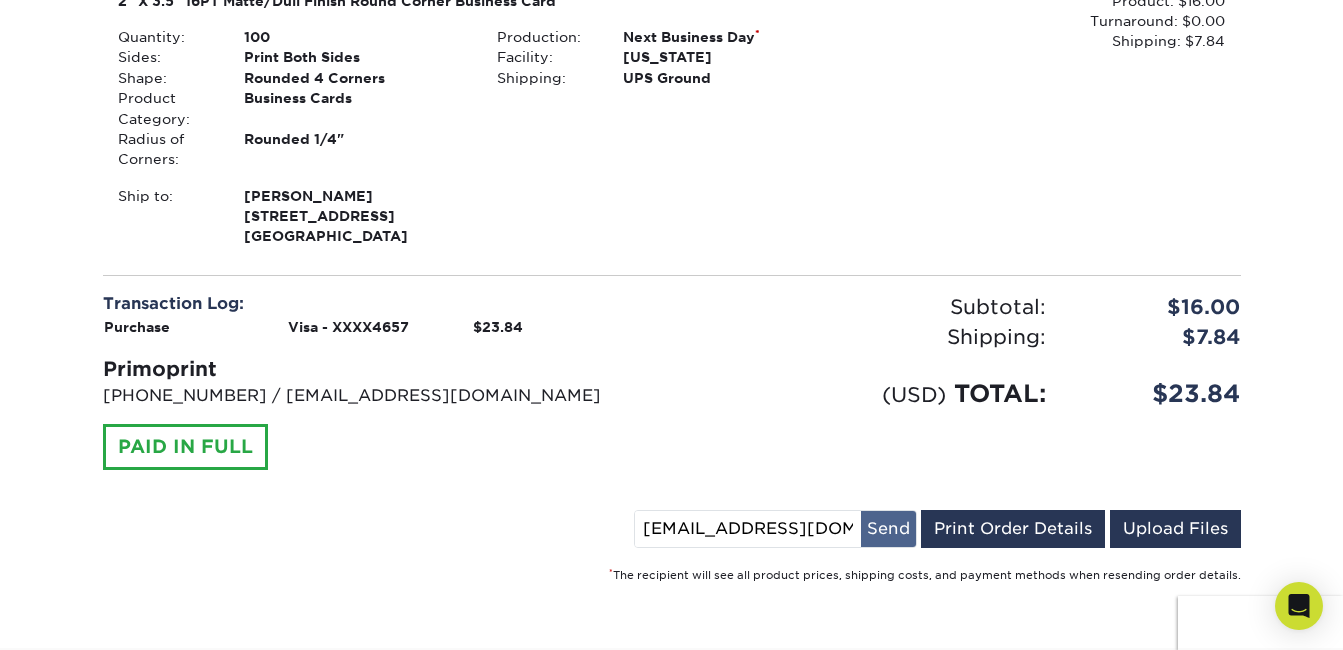 click on "Send" at bounding box center (888, 529) 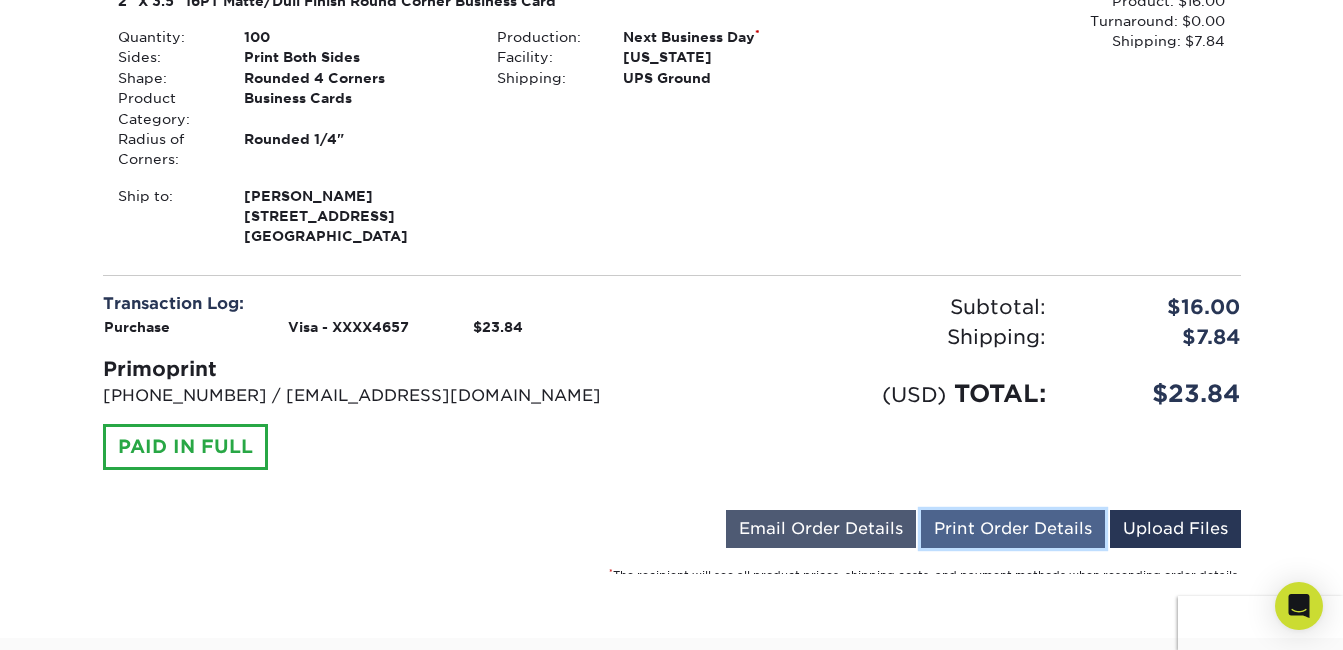 click on "Print Order Details" at bounding box center (1013, 529) 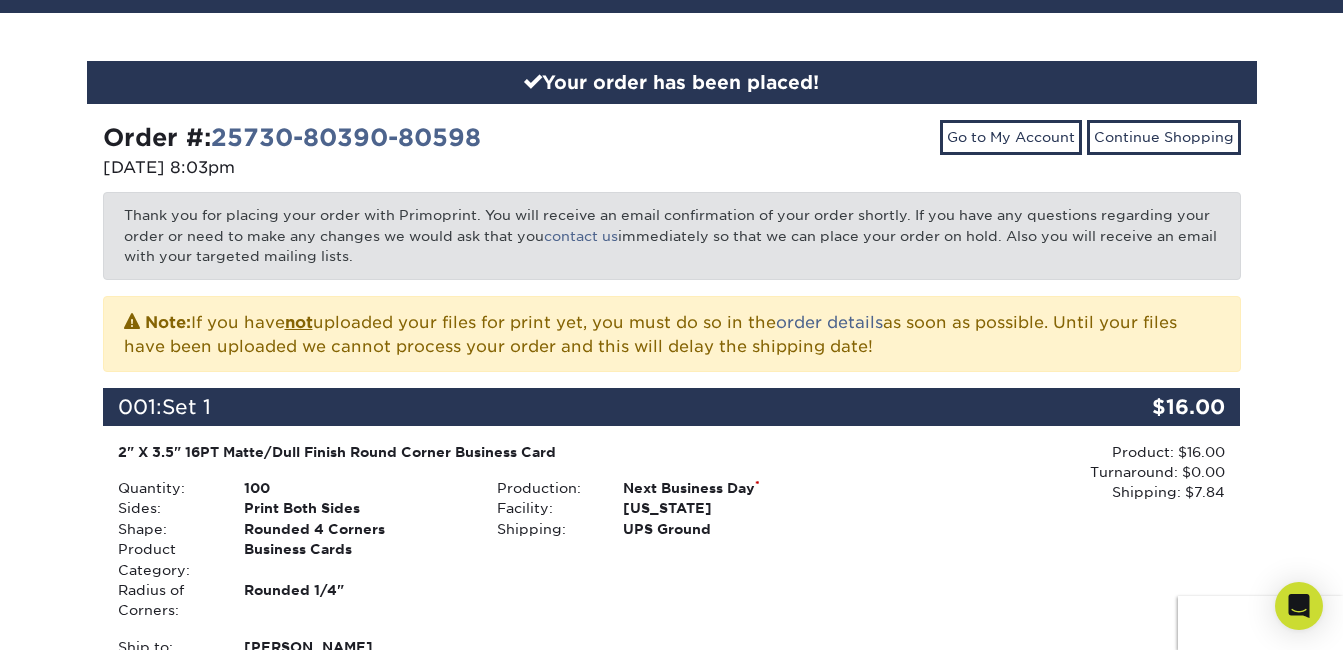 scroll, scrollTop: 163, scrollLeft: 0, axis: vertical 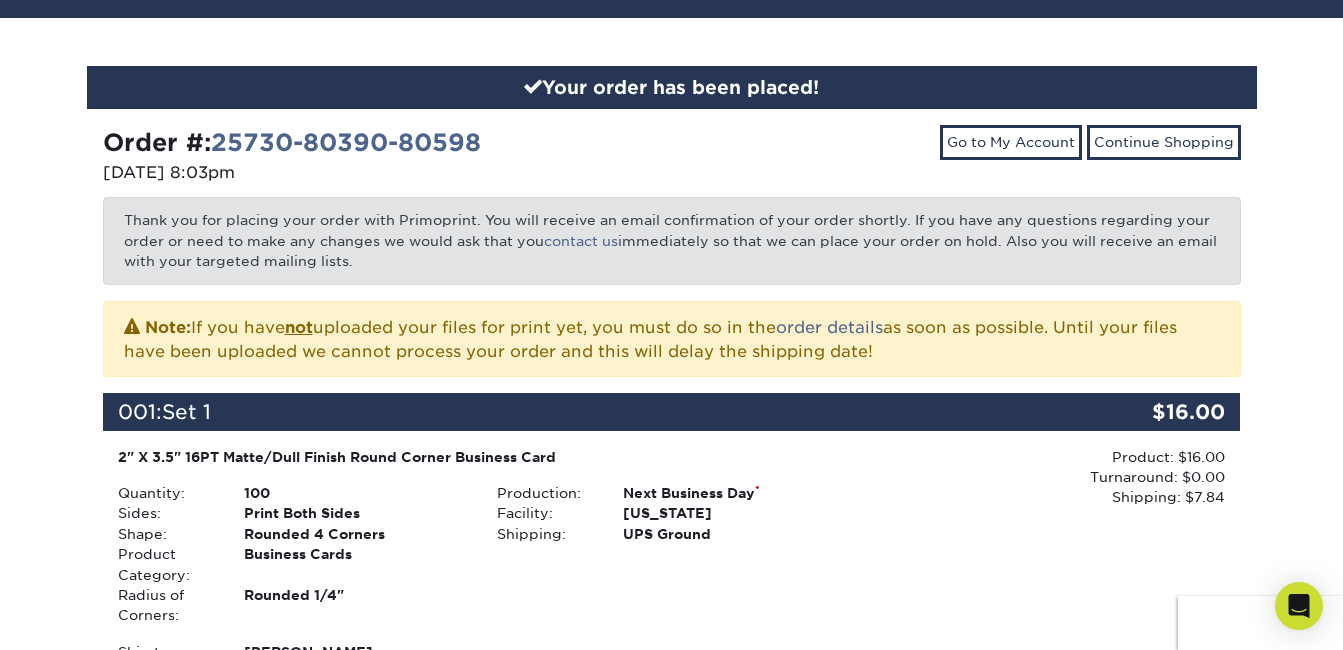 drag, startPoint x: 351, startPoint y: 171, endPoint x: 88, endPoint y: 131, distance: 266.02444 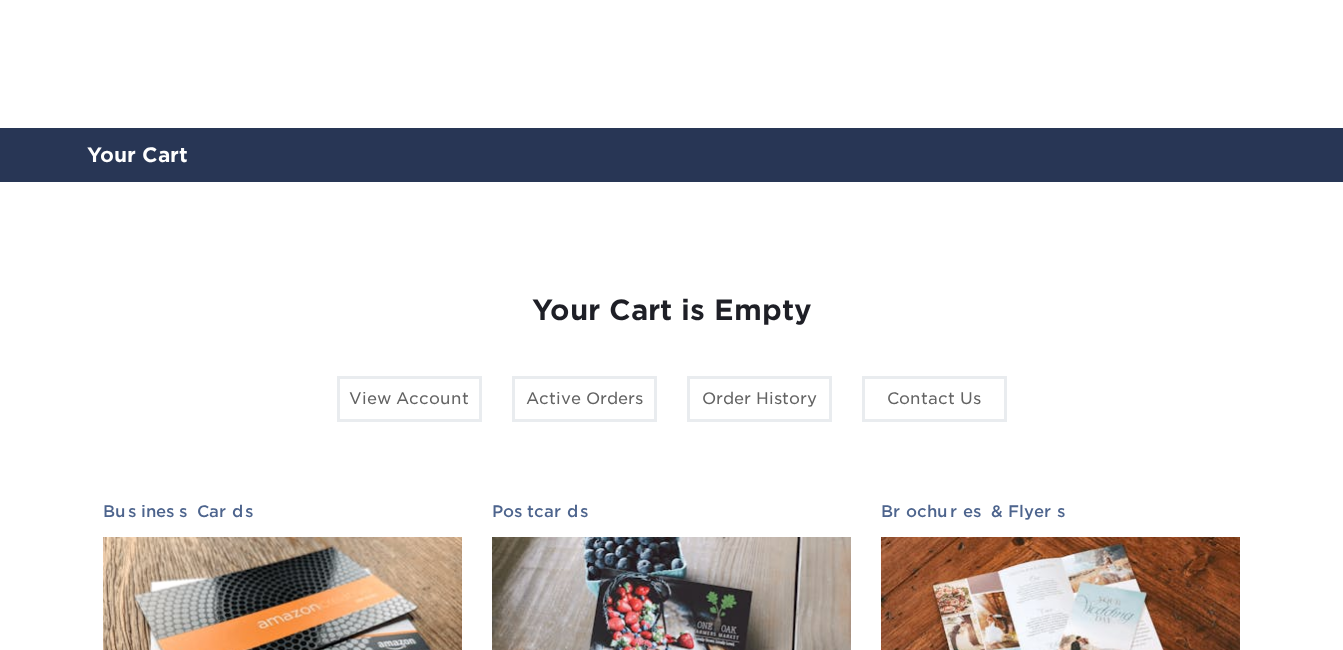 scroll, scrollTop: 300, scrollLeft: 0, axis: vertical 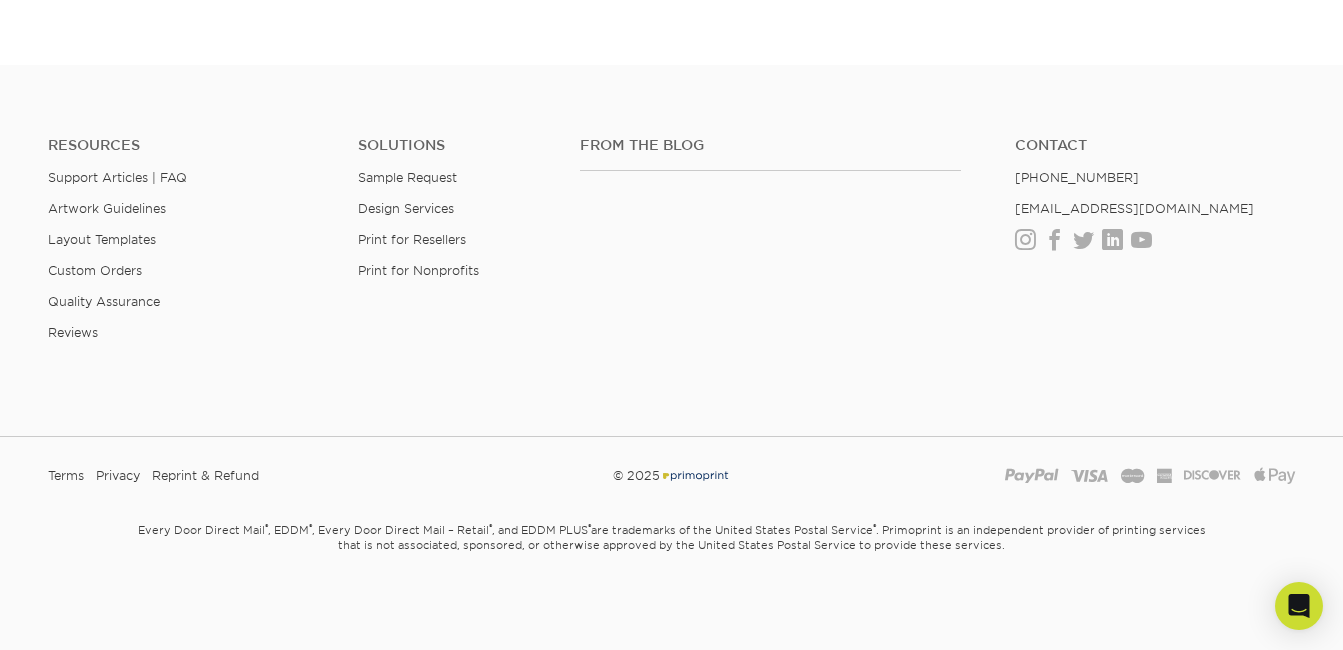 click on "Contact" at bounding box center [1155, 145] 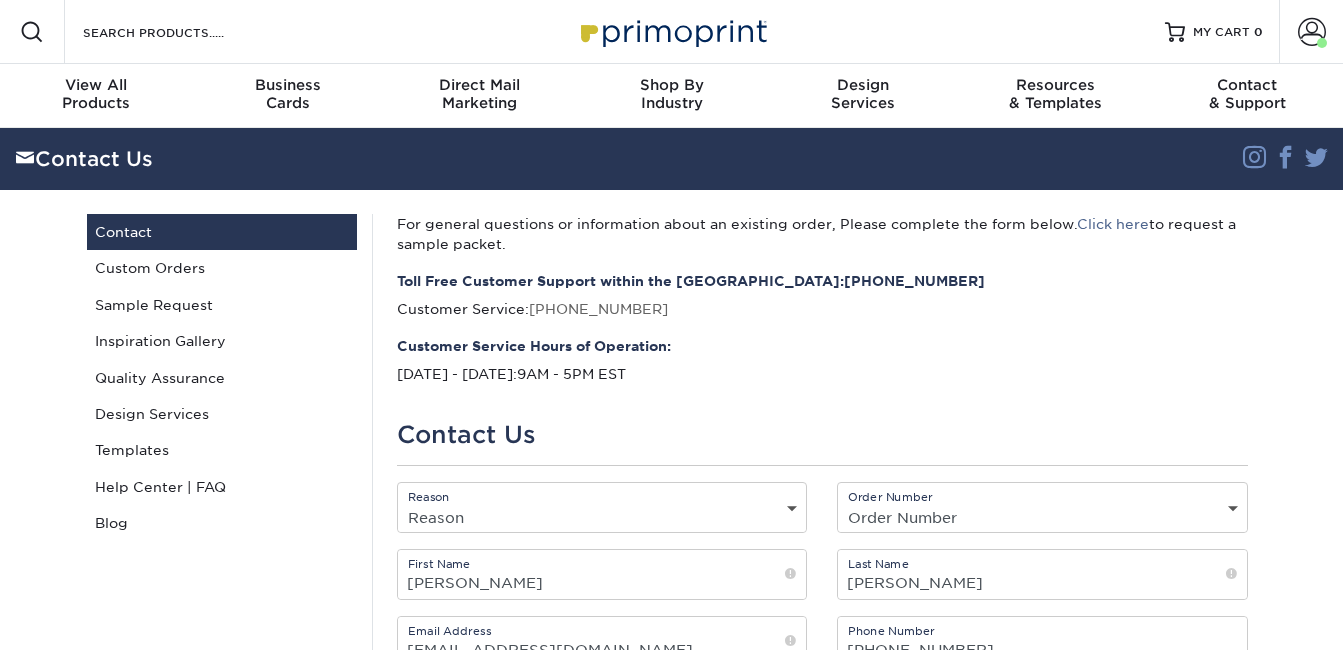 scroll, scrollTop: 0, scrollLeft: 0, axis: both 